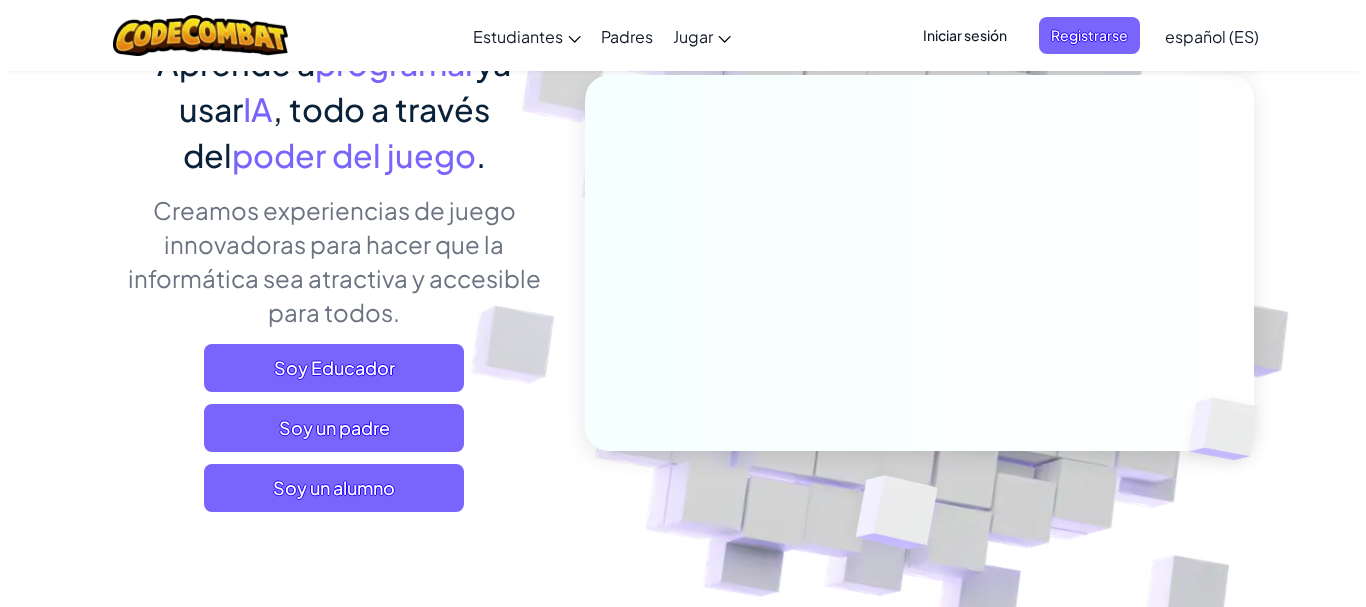 scroll, scrollTop: 300, scrollLeft: 0, axis: vertical 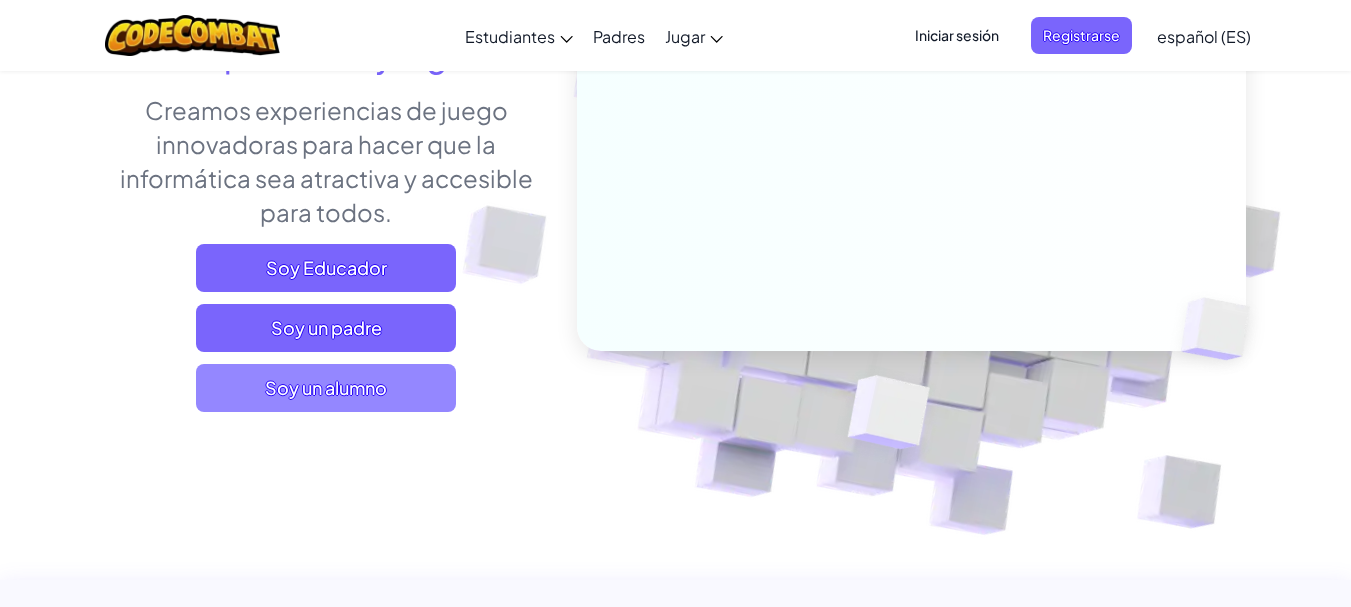 click on "Soy un alumno" at bounding box center (326, 387) 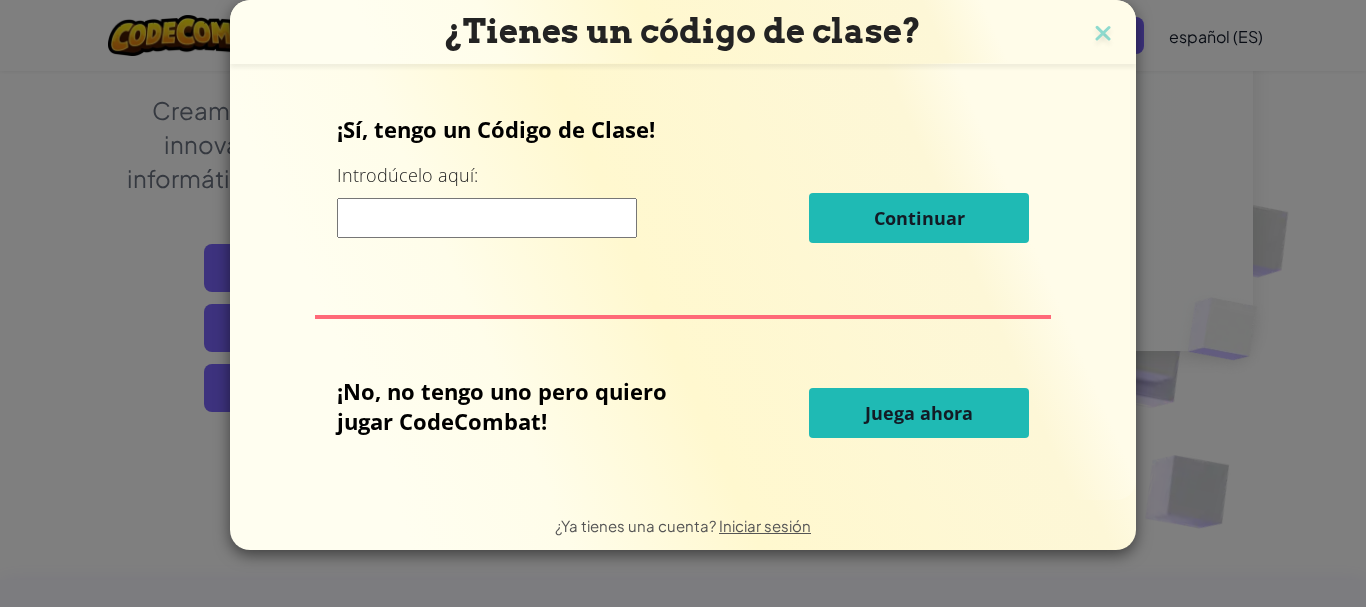click on "Juega ahora" at bounding box center [919, 413] 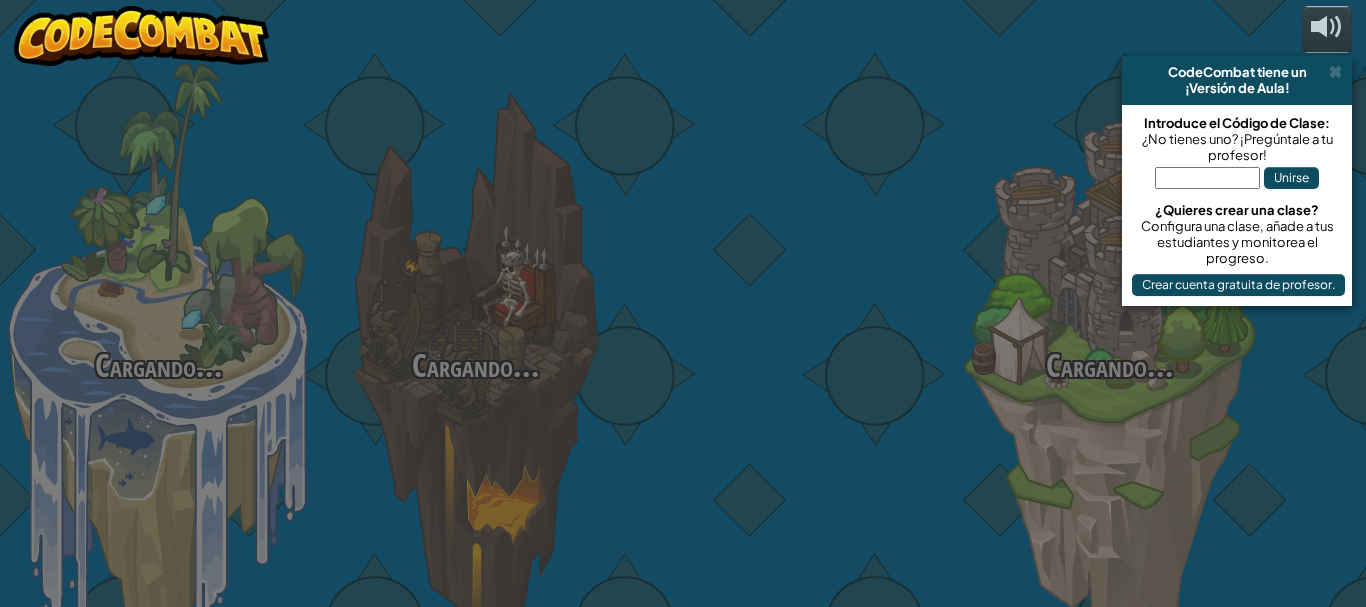 select on "es-ES" 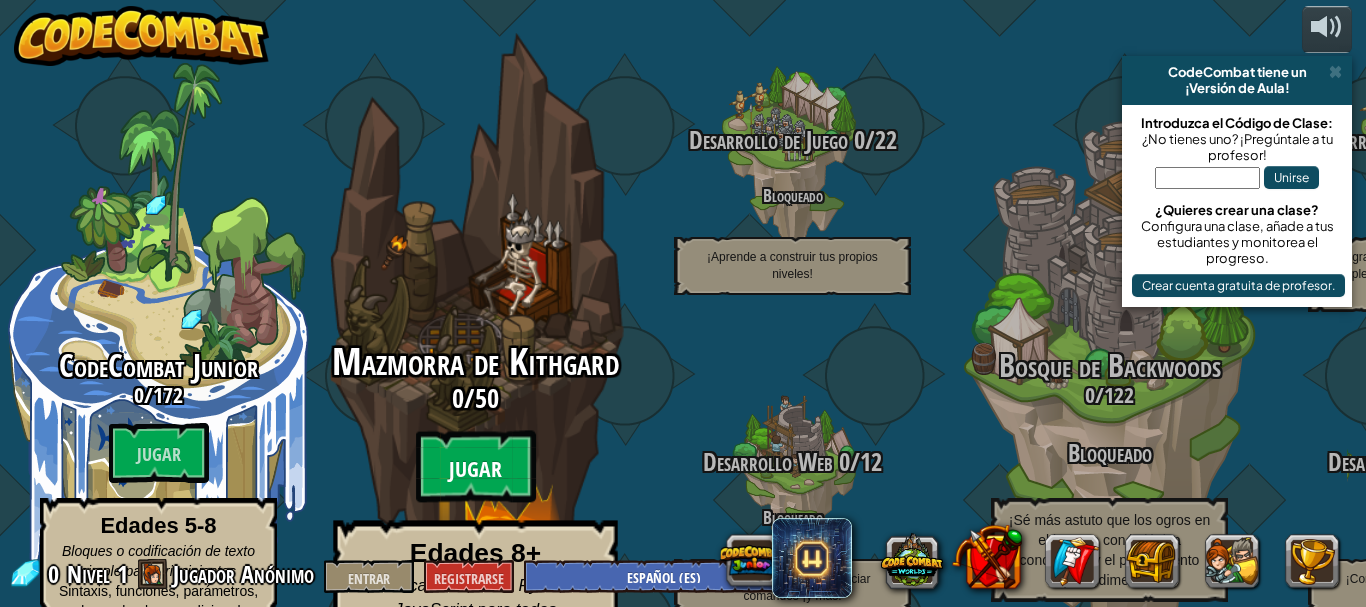 click on "Jugar" at bounding box center [476, 467] 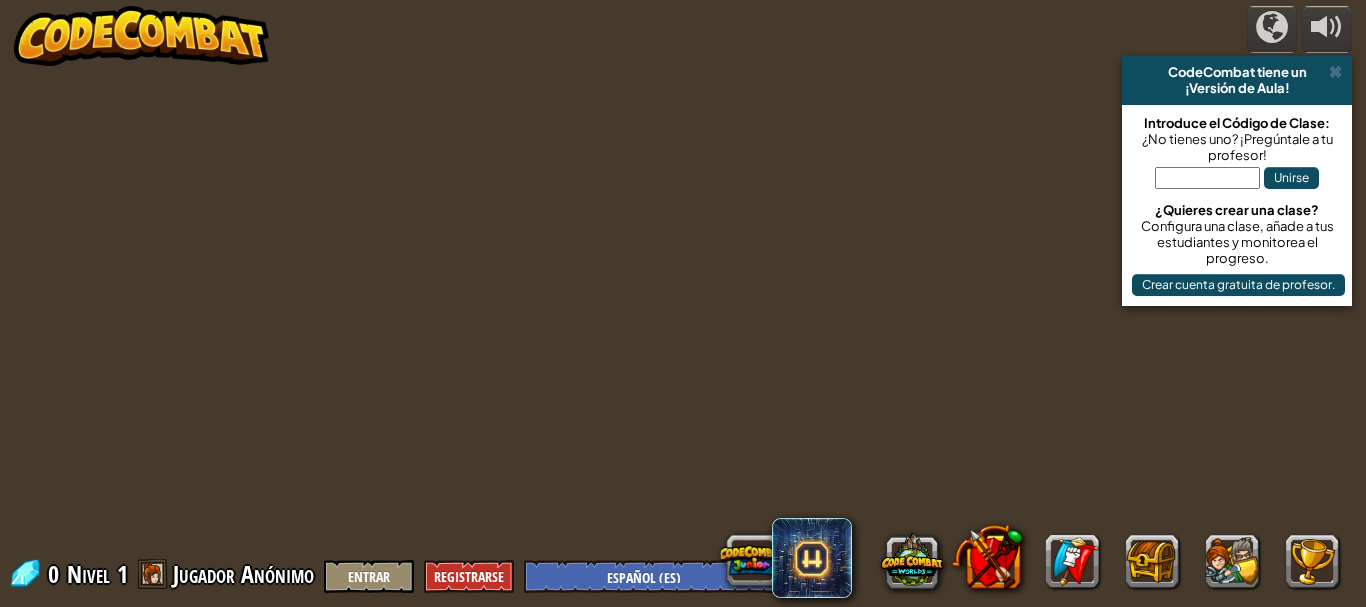 select on "es-ES" 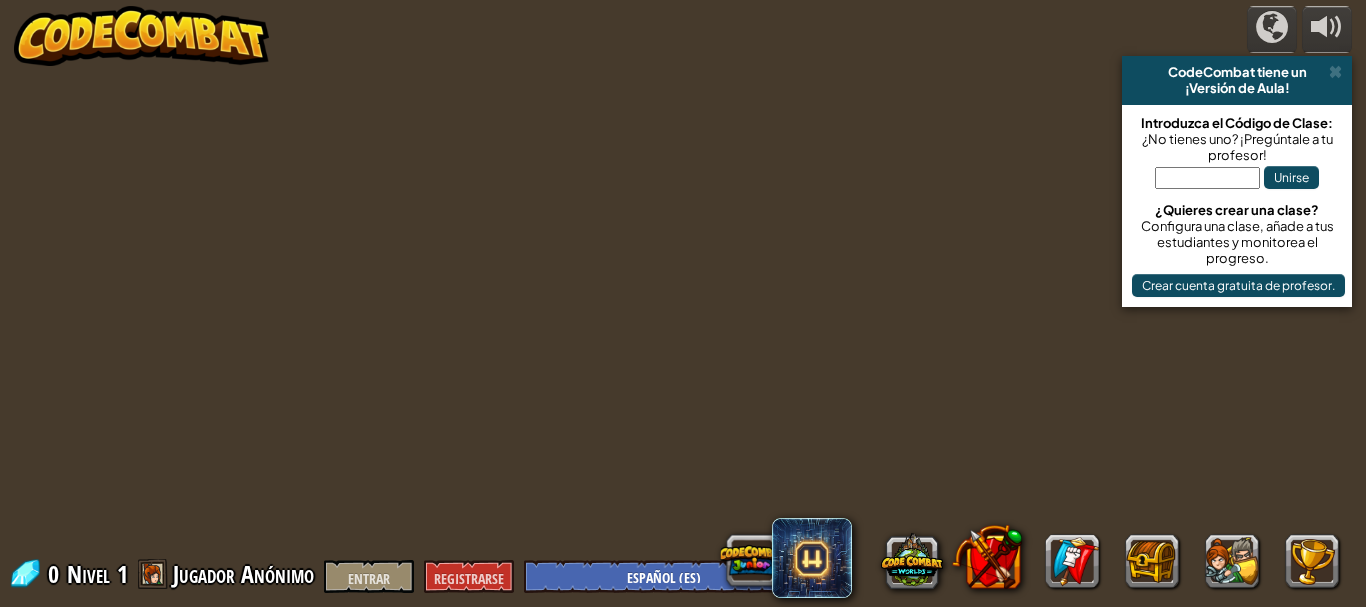 select on "es-ES" 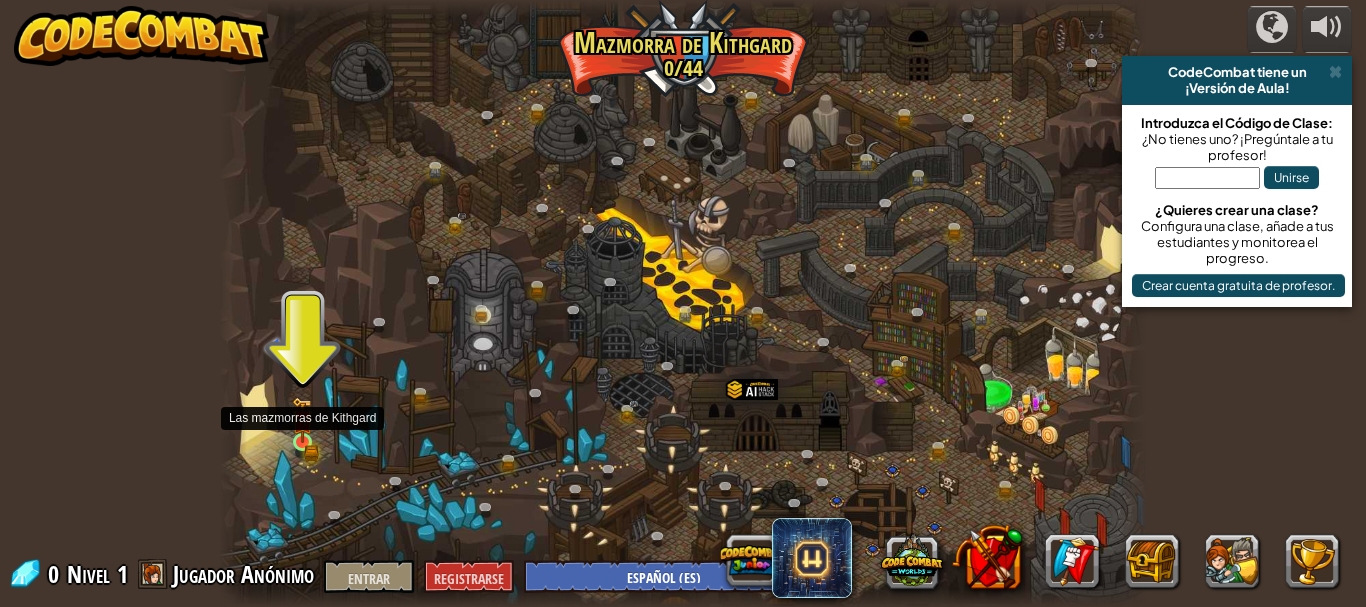 click at bounding box center (302, 420) 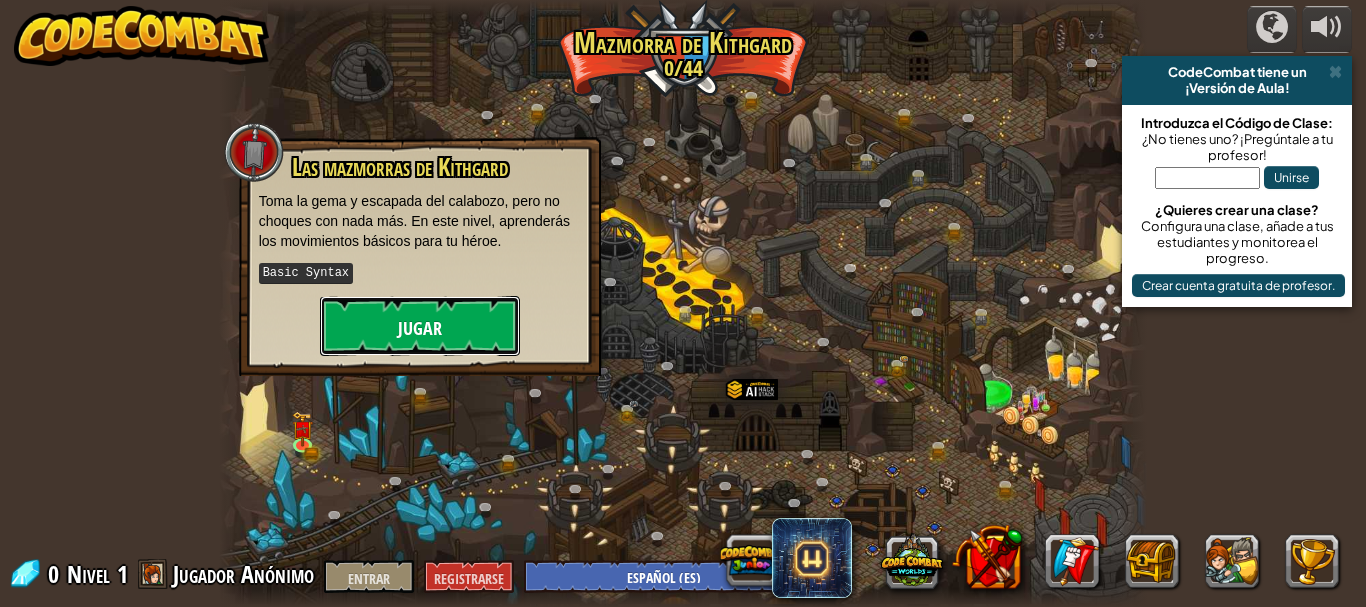 click on "Jugar" at bounding box center [420, 326] 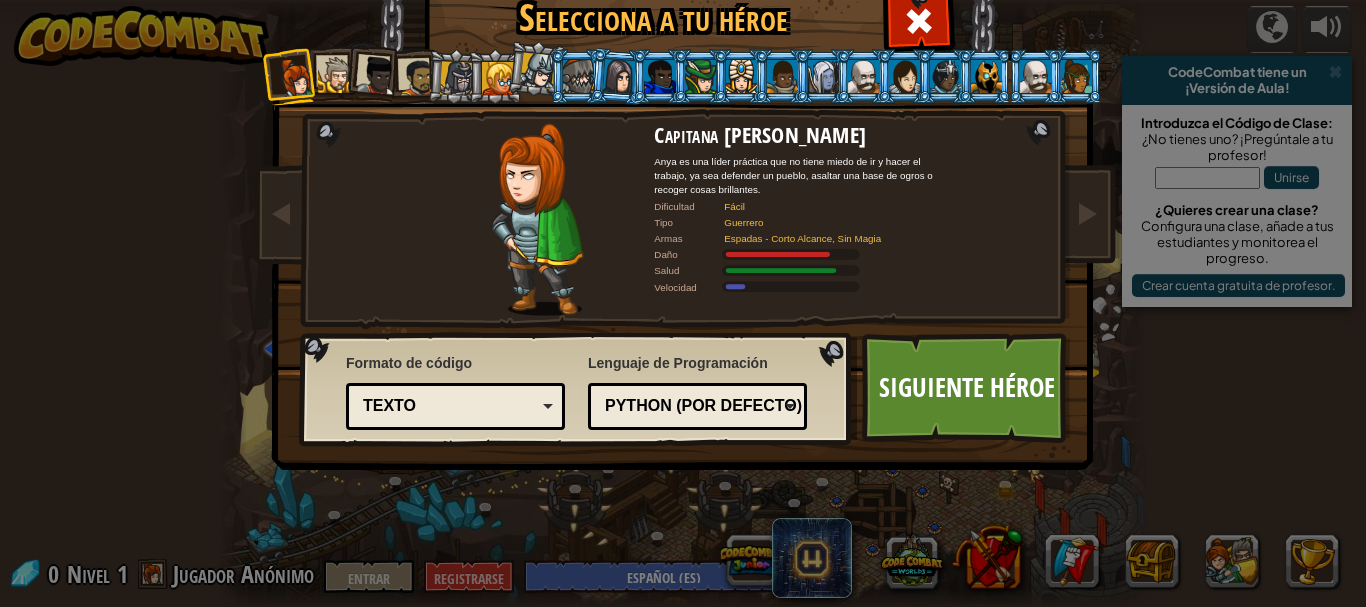 click at bounding box center (498, 78) 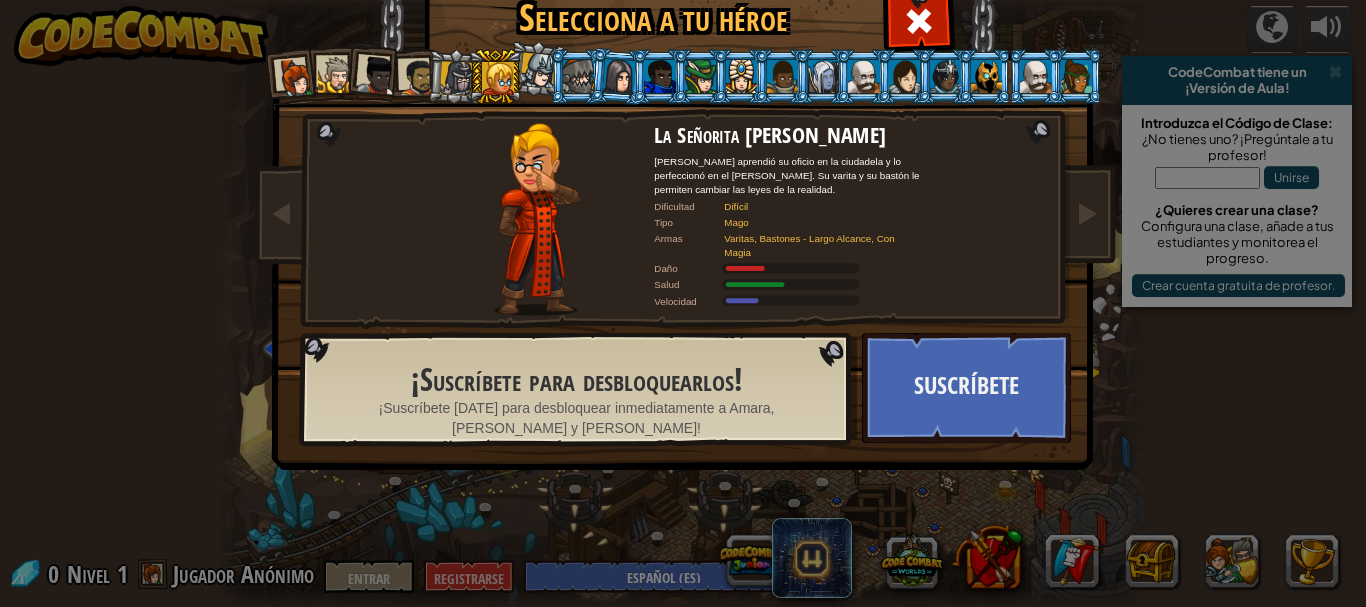 click at bounding box center [578, 76] 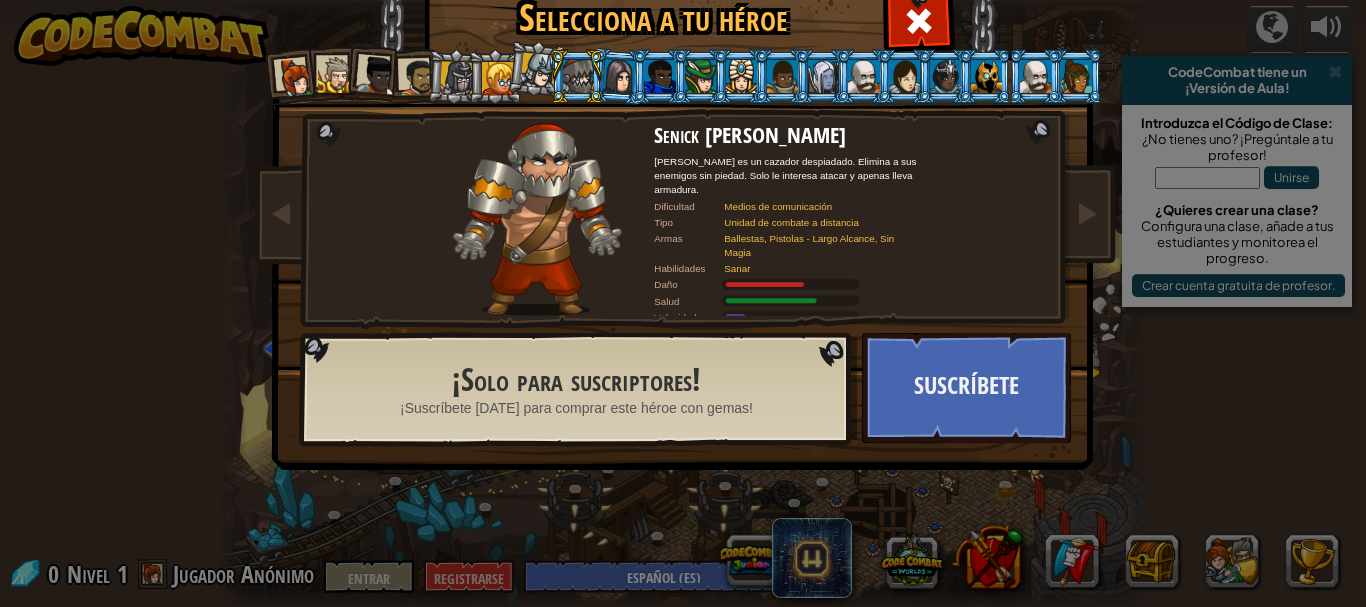 click at bounding box center (782, 76) 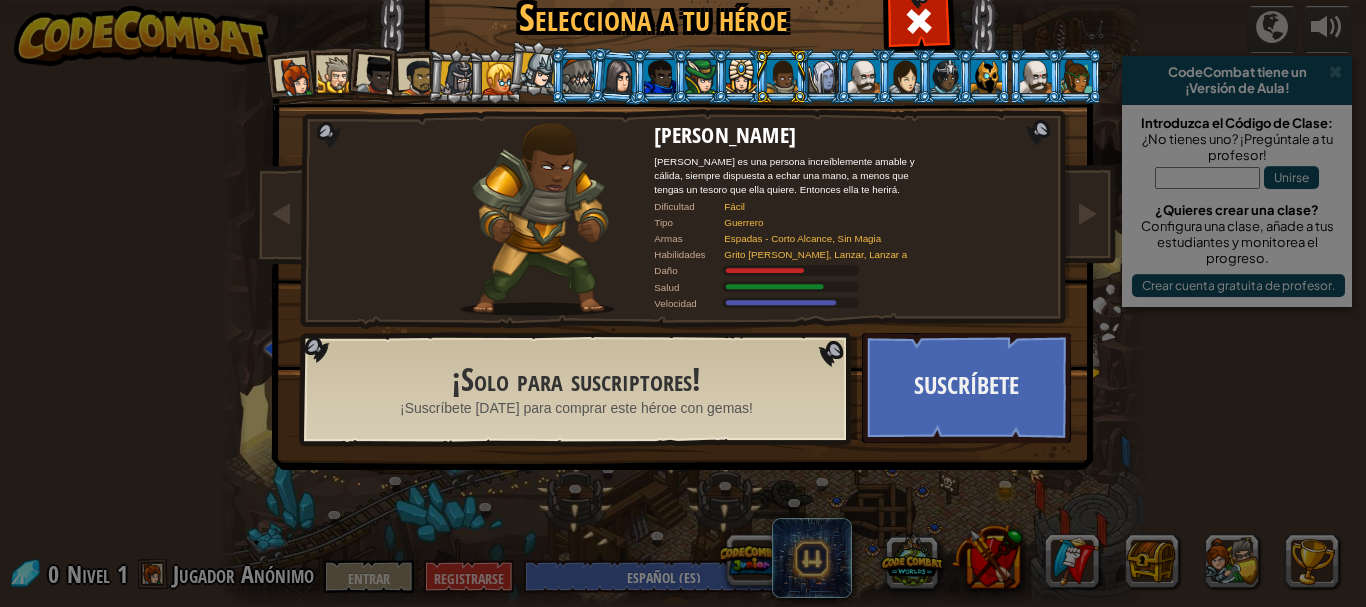 click at bounding box center (904, 76) 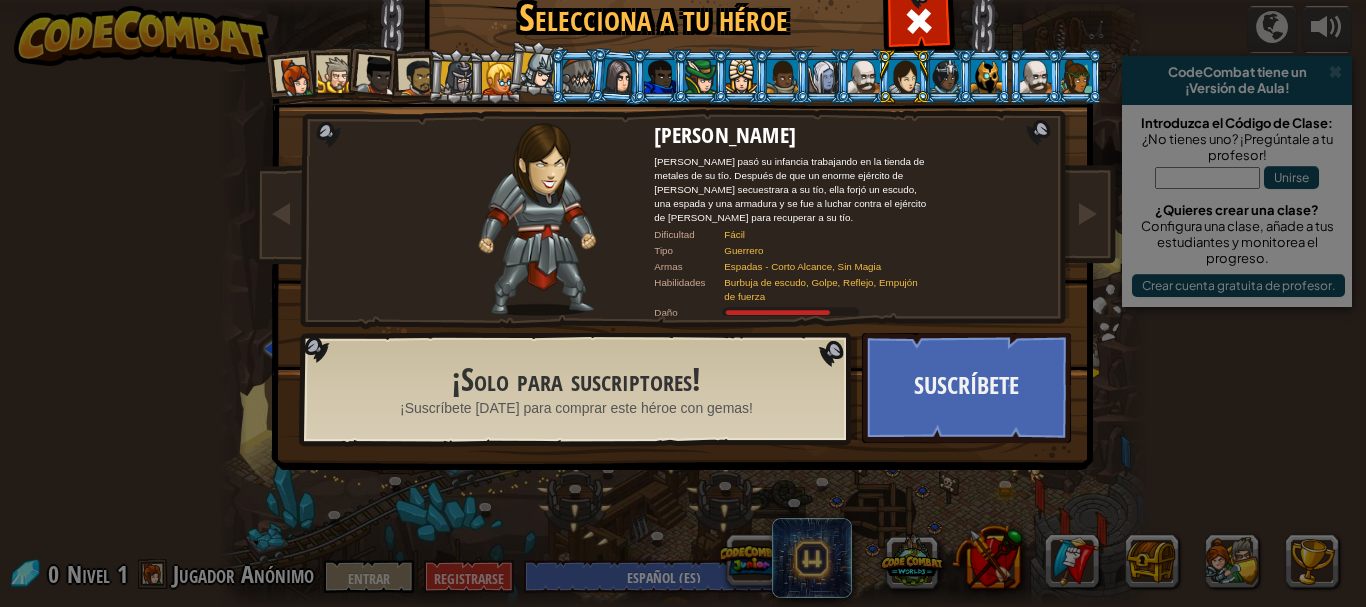 click at bounding box center (1035, 76) 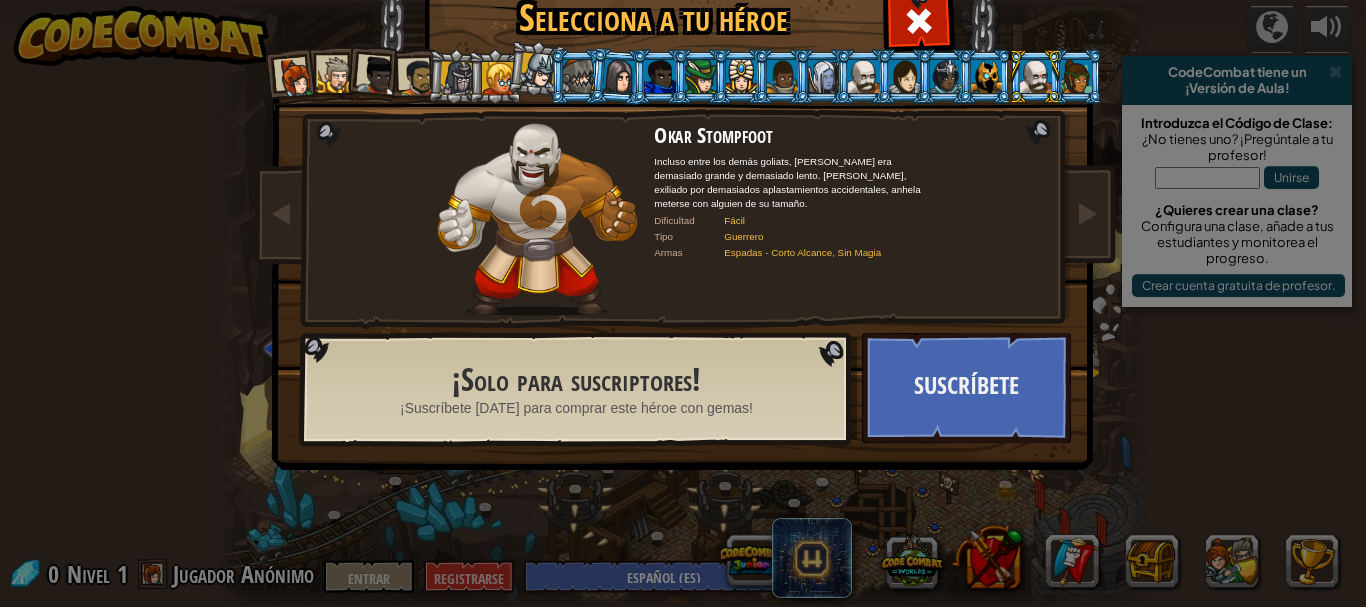 click at bounding box center [986, 76] 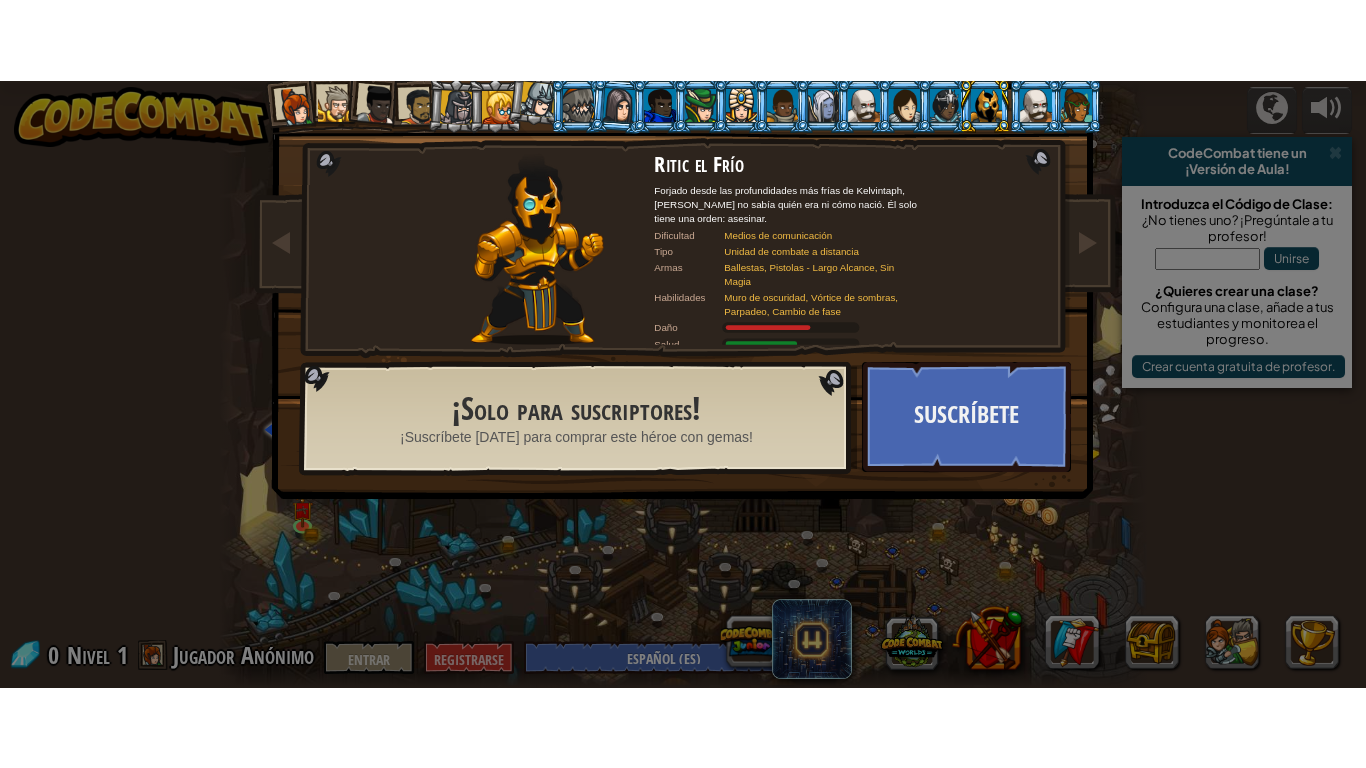 scroll, scrollTop: 0, scrollLeft: 0, axis: both 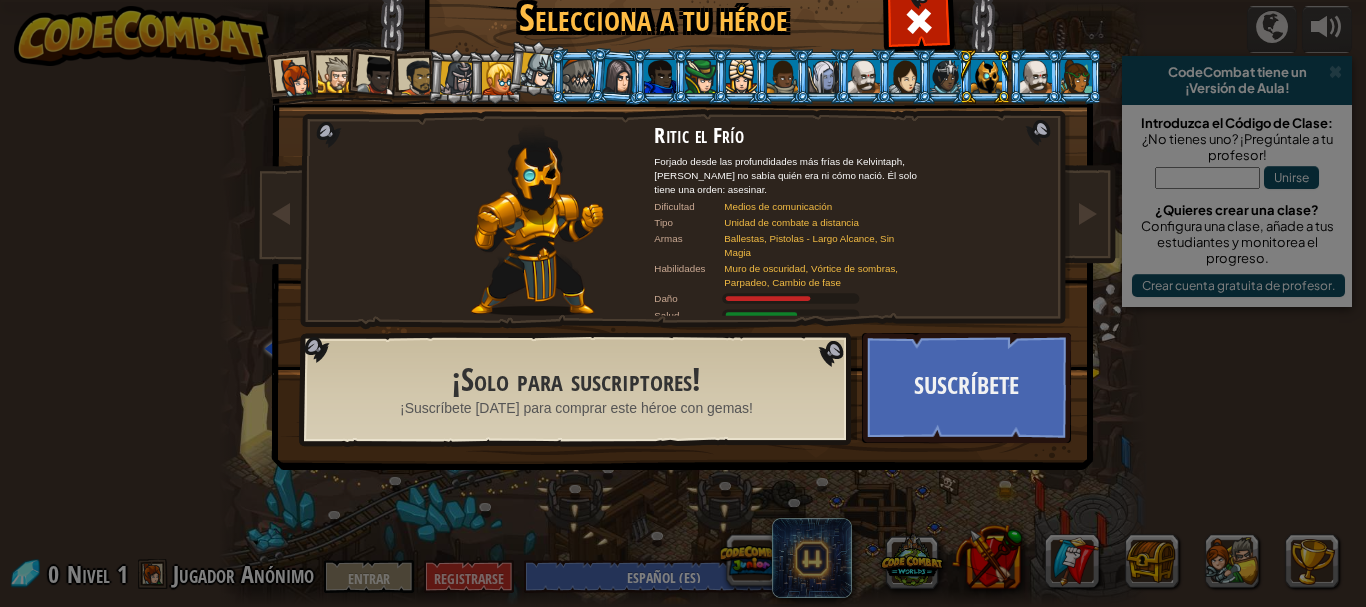 click at bounding box center [659, 76] 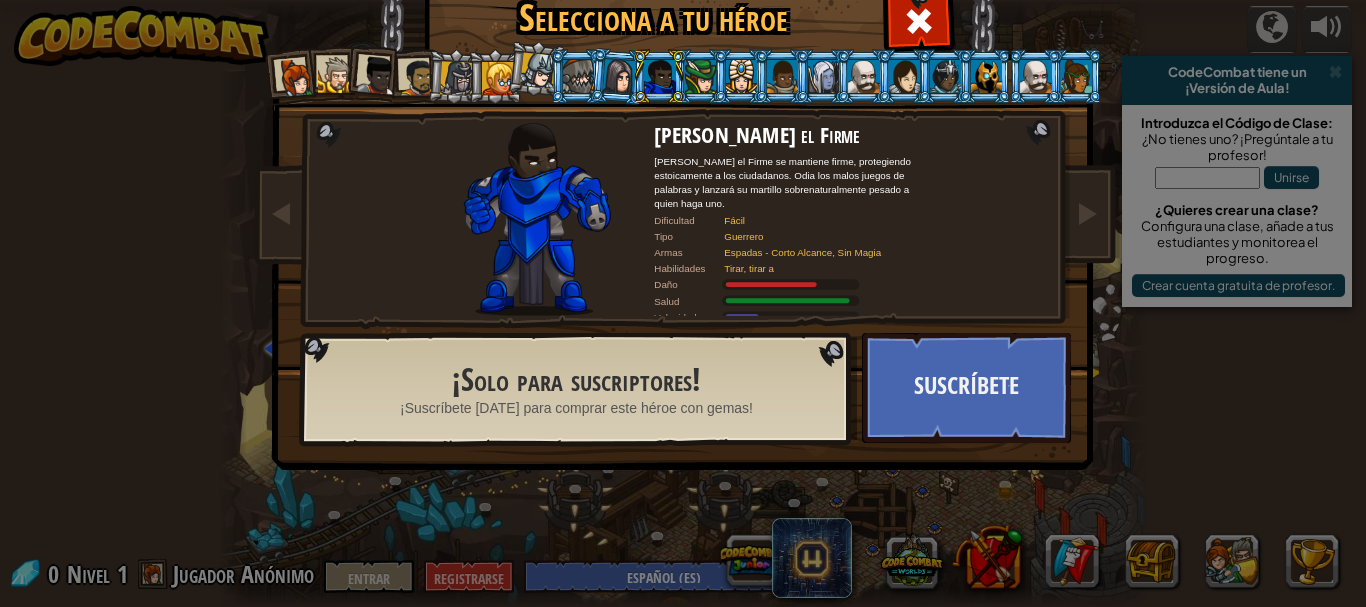 click at bounding box center [578, 76] 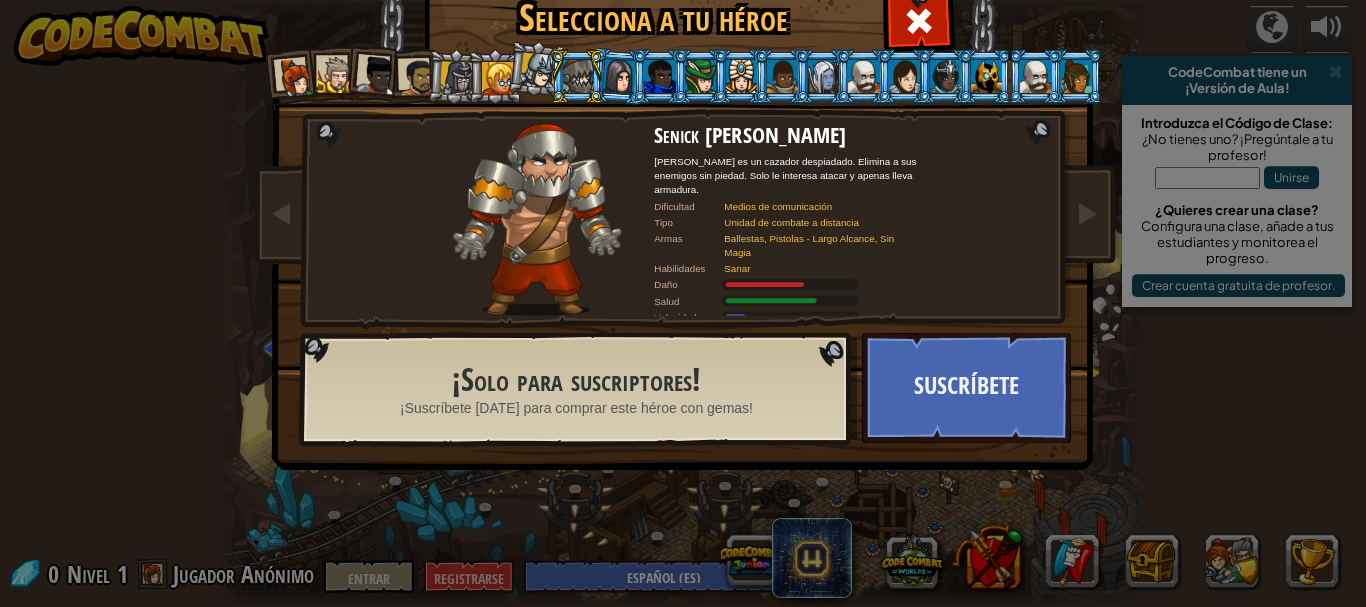 click at bounding box center (536, 68) 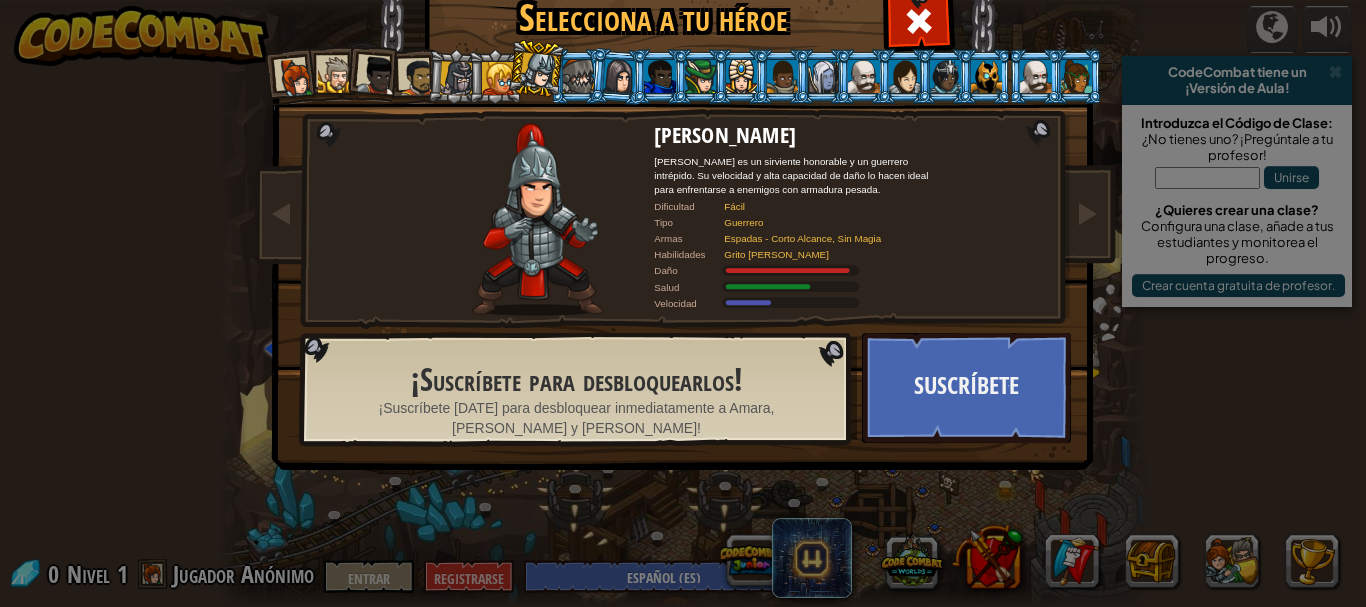 click at bounding box center (498, 78) 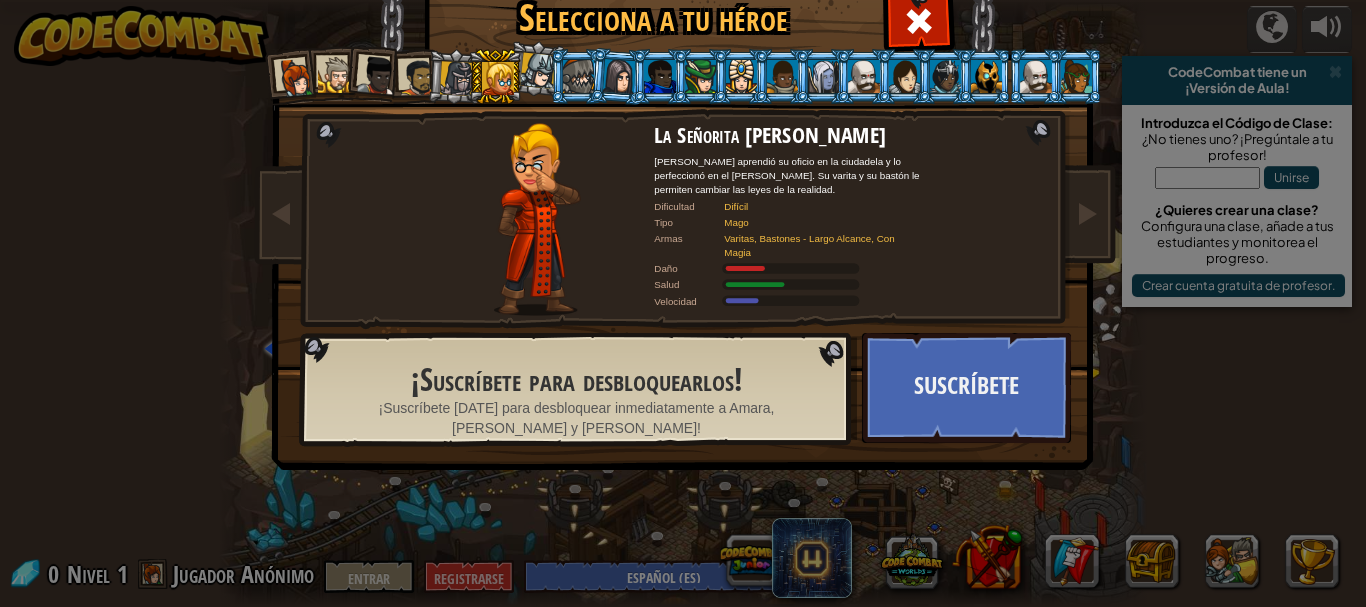 click at bounding box center [457, 78] 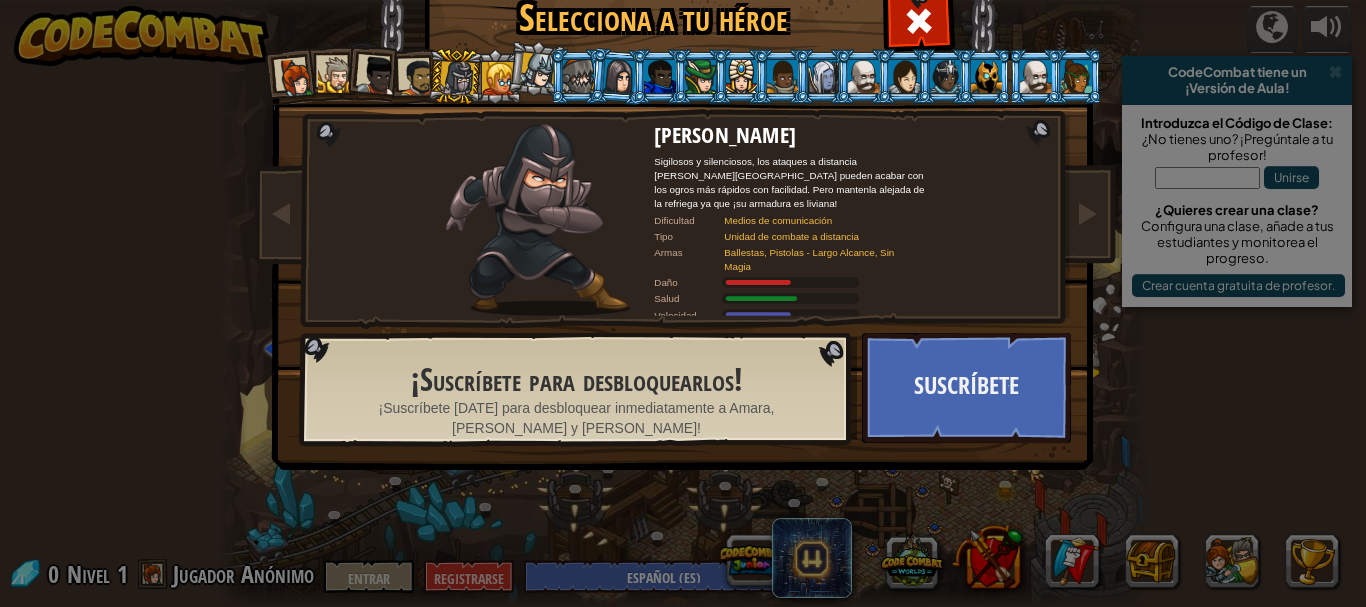 click at bounding box center [417, 77] 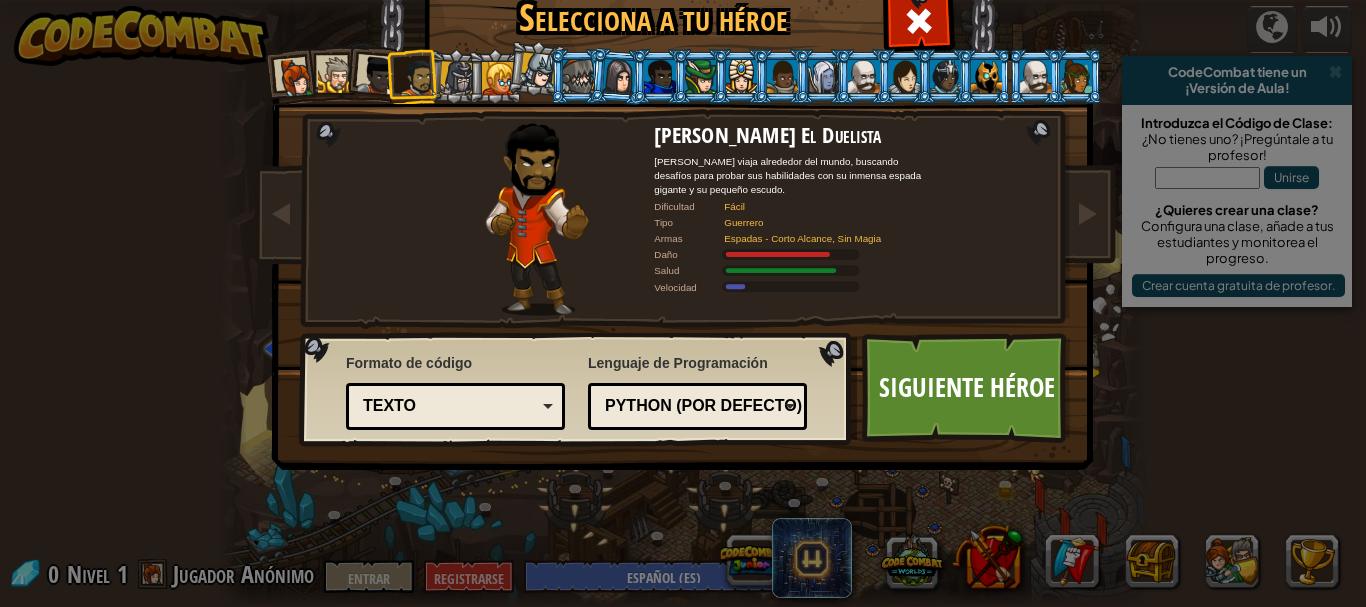 click at bounding box center (413, 77) 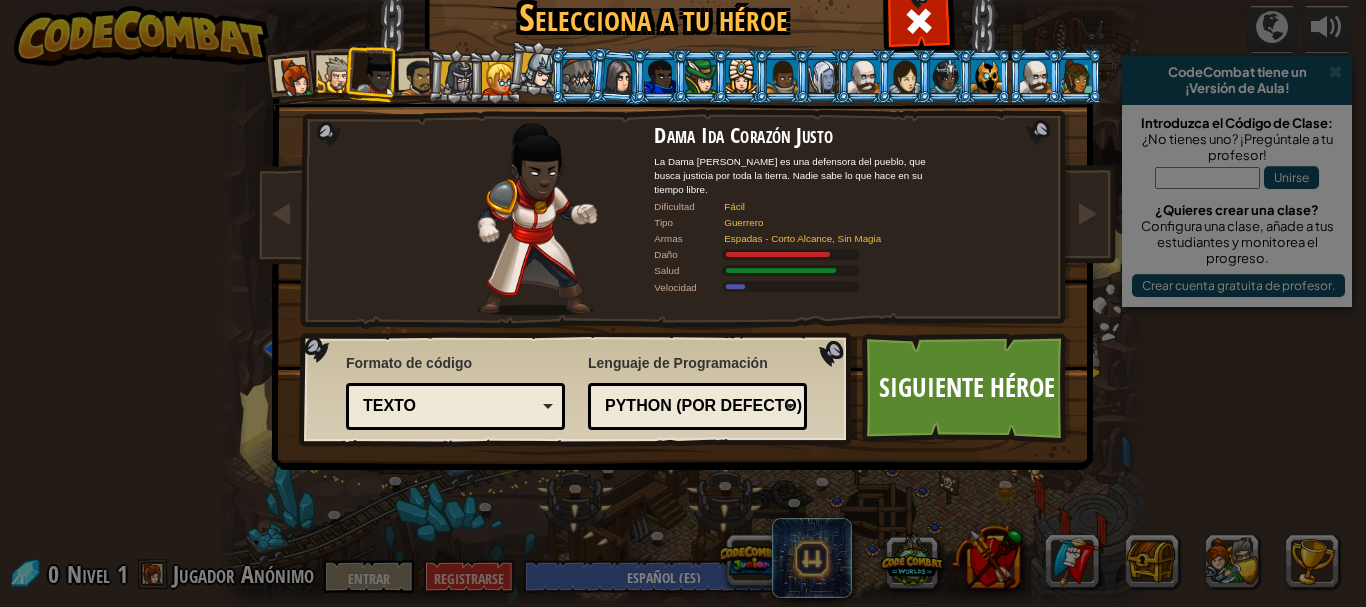 click at bounding box center [336, 75] 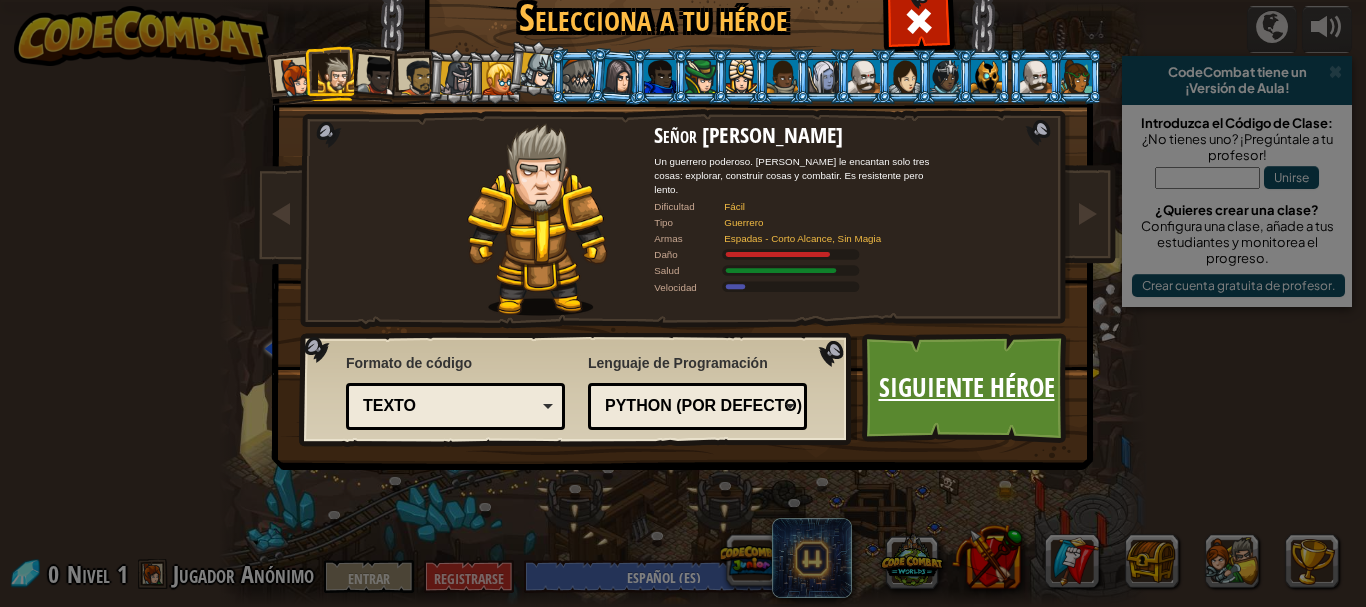 click on "Siguiente héroe" at bounding box center (967, 387) 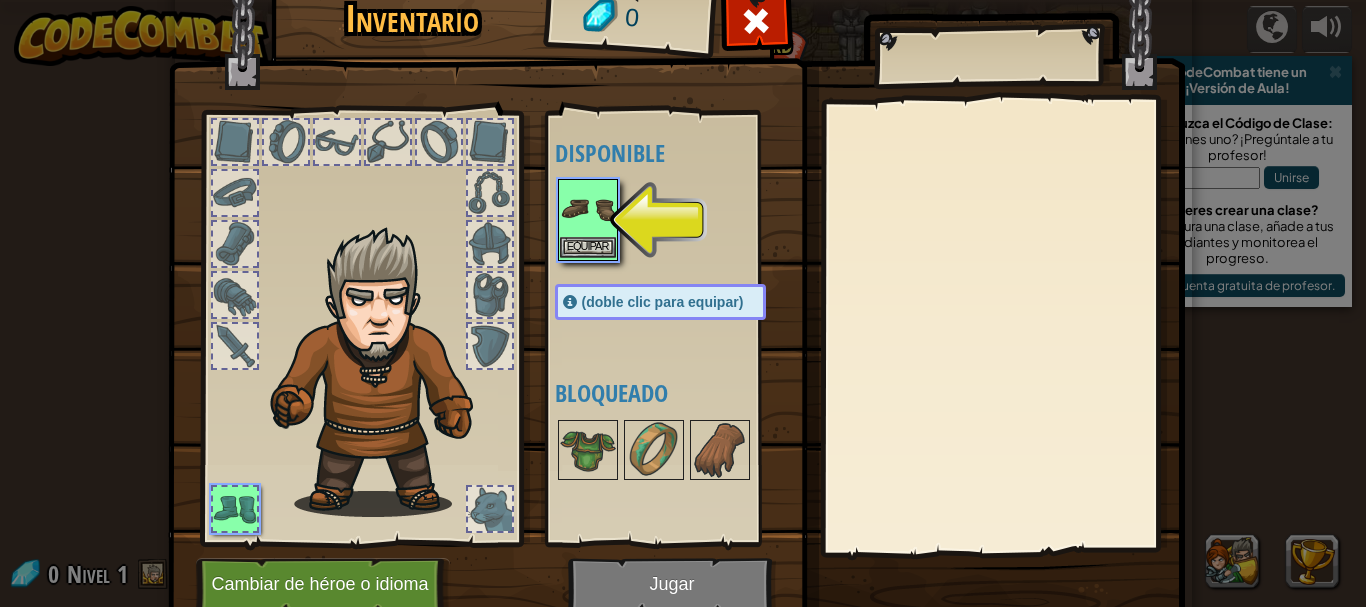 click at bounding box center [588, 209] 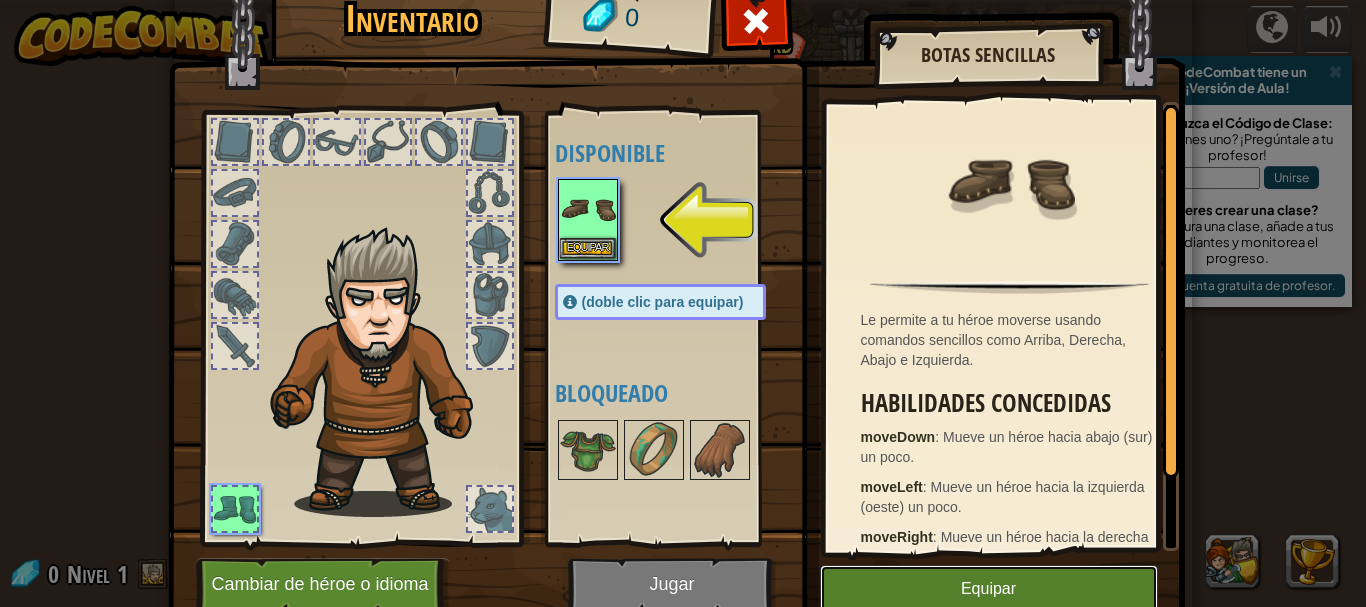 click on "Equipar" at bounding box center (988, 589) 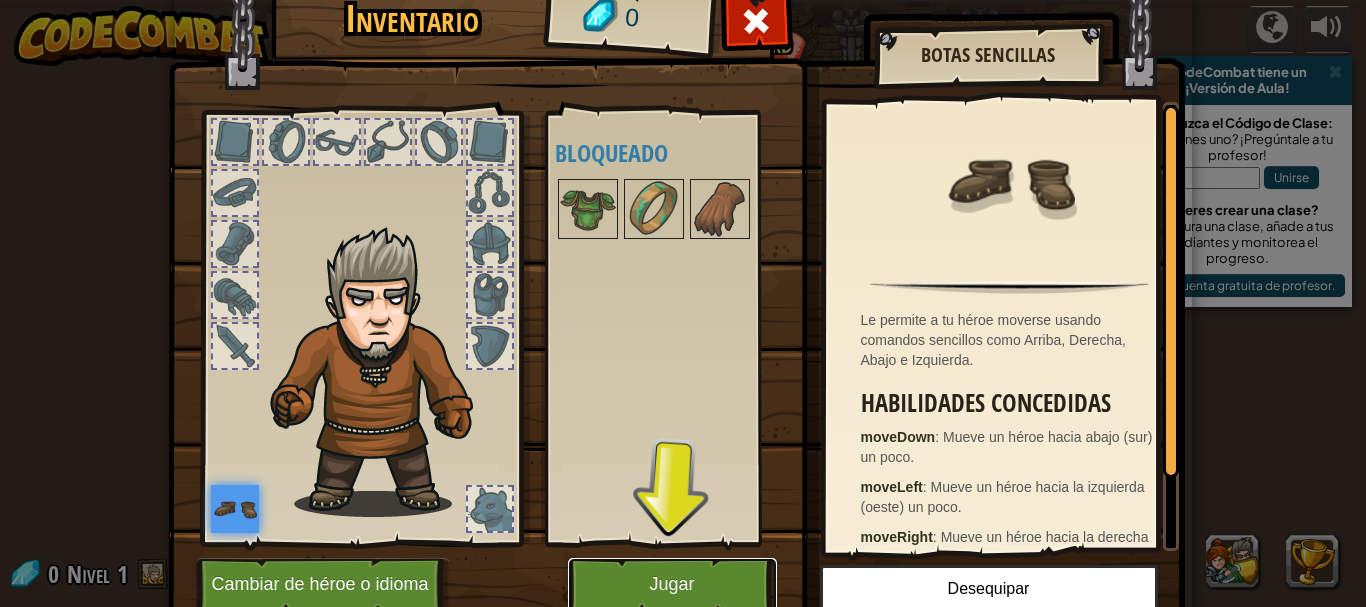 click on "Jugar" at bounding box center [672, 585] 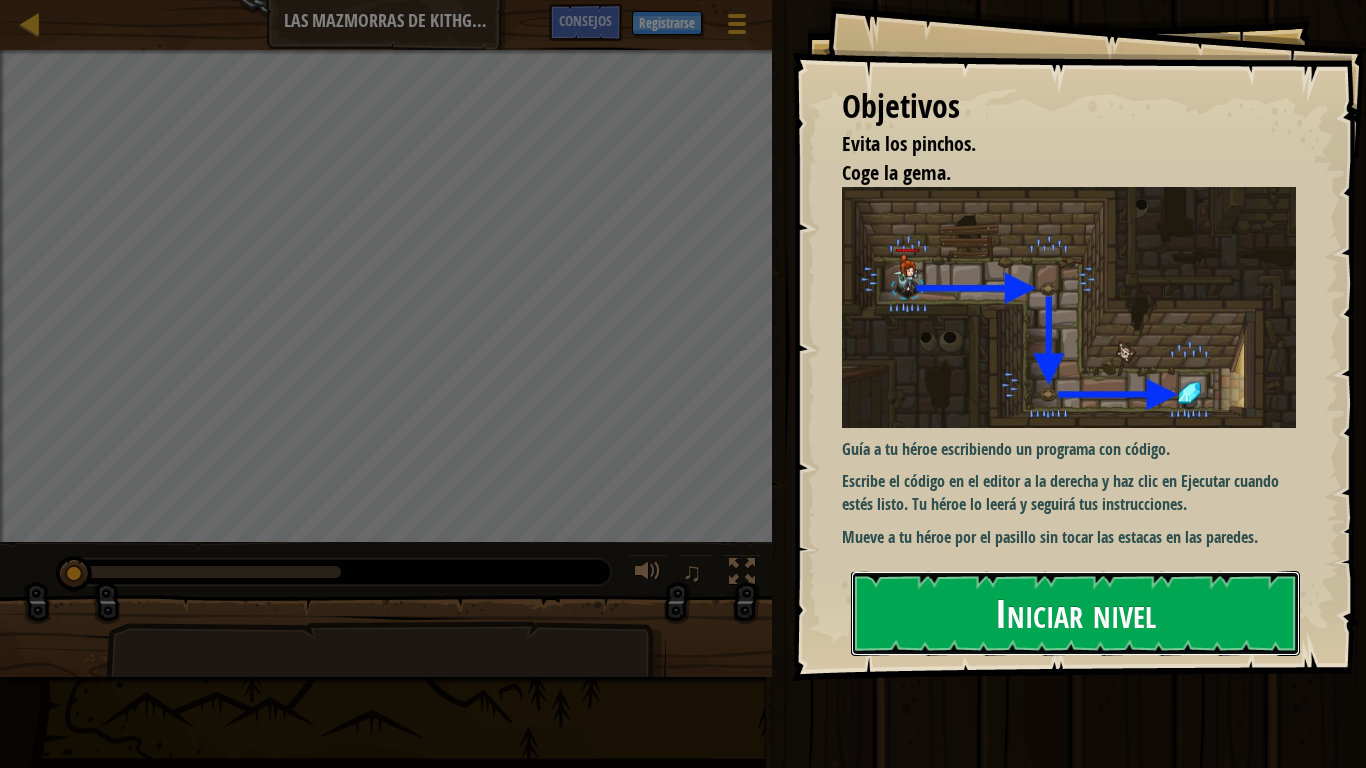 click on "Iniciar nivel" at bounding box center [1075, 613] 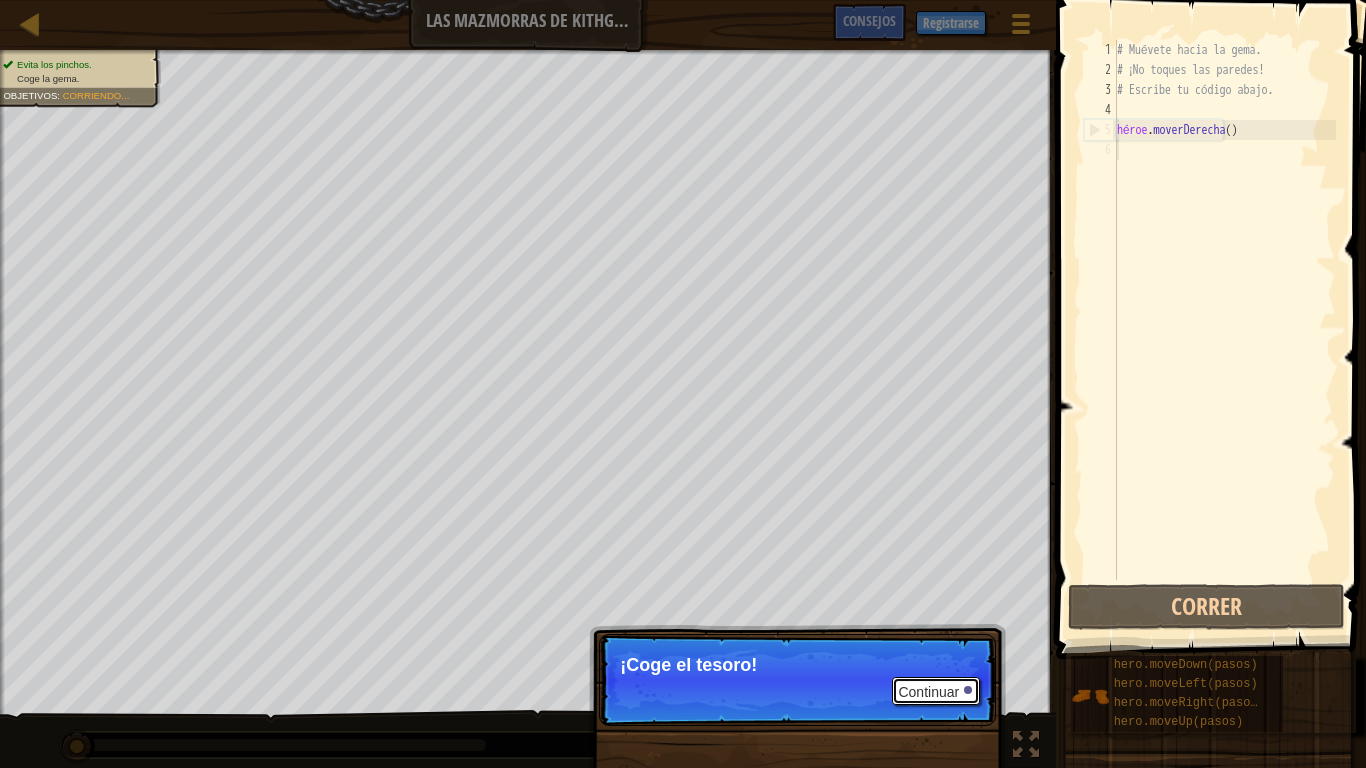 click on "Continuar" at bounding box center [936, 691] 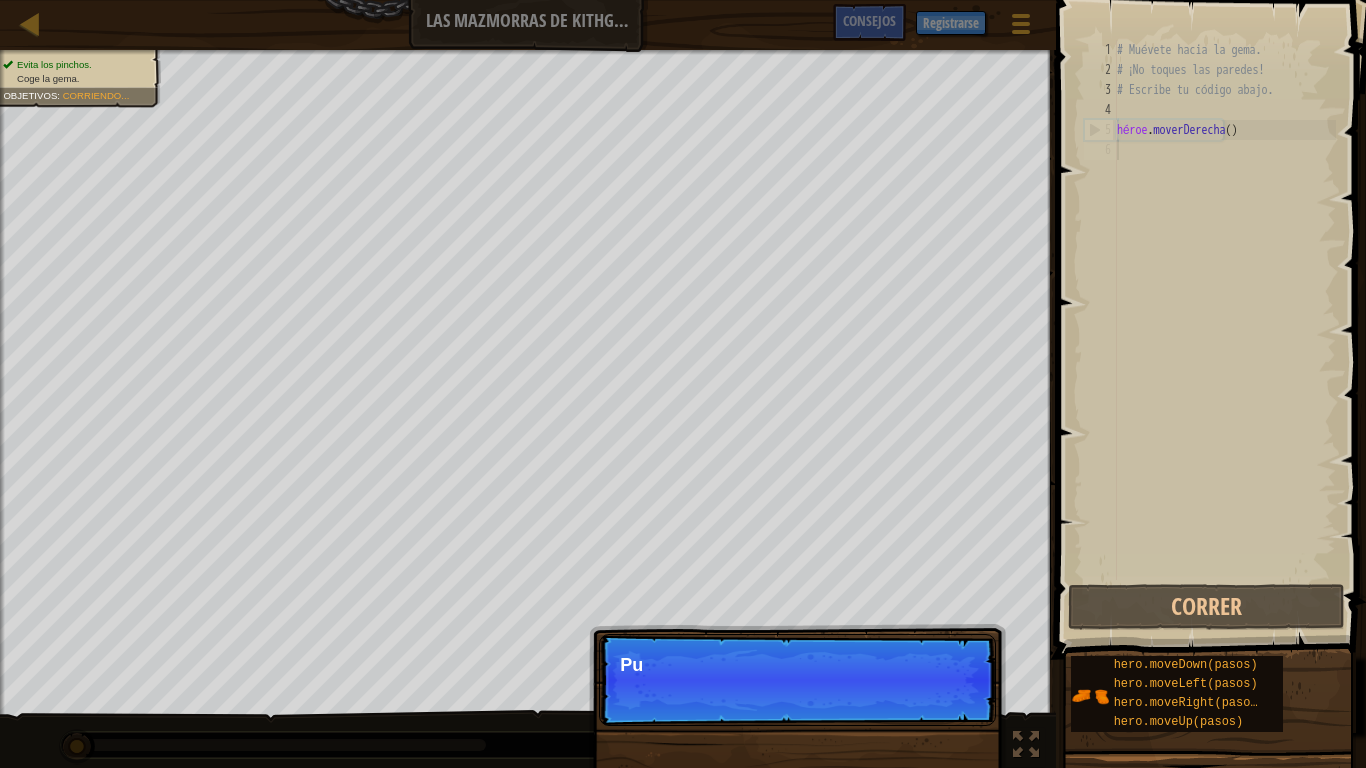 scroll, scrollTop: 9, scrollLeft: 0, axis: vertical 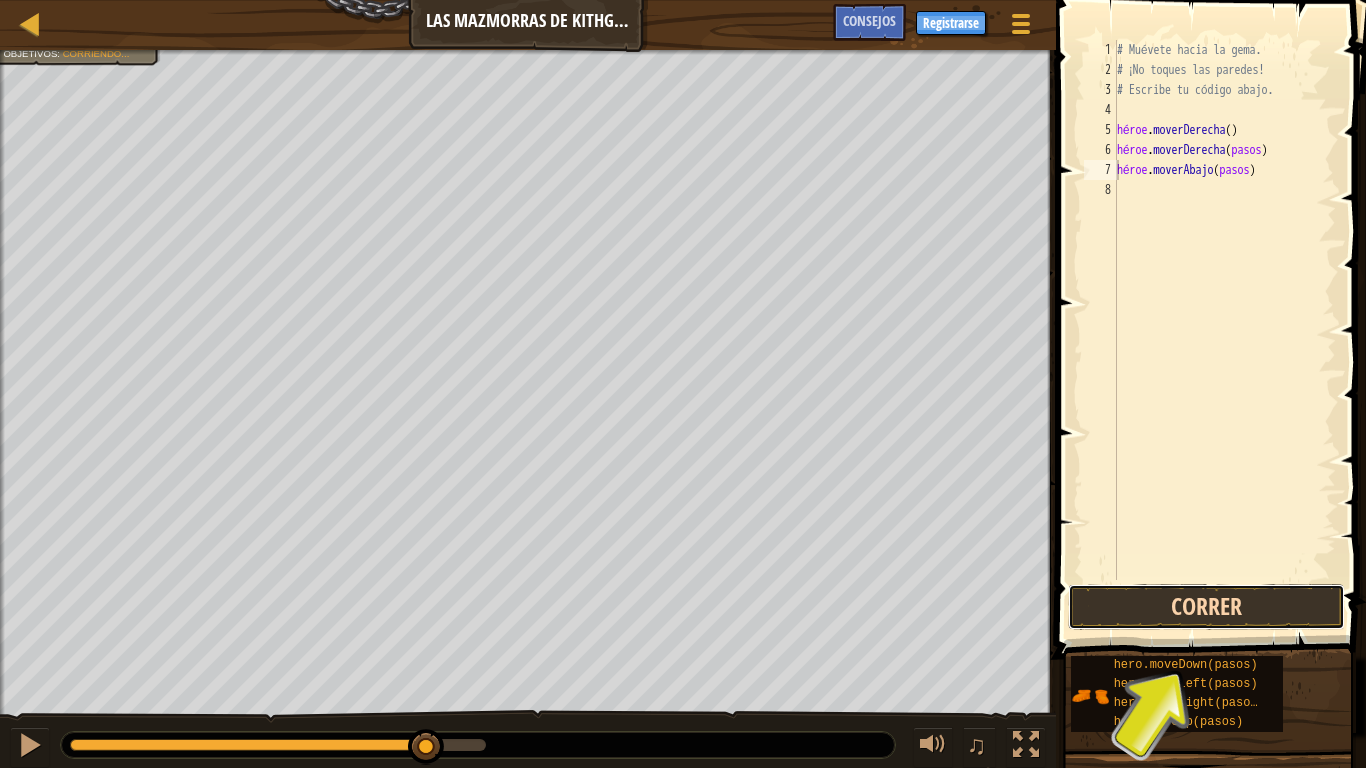 click on "Correr" at bounding box center [1206, 607] 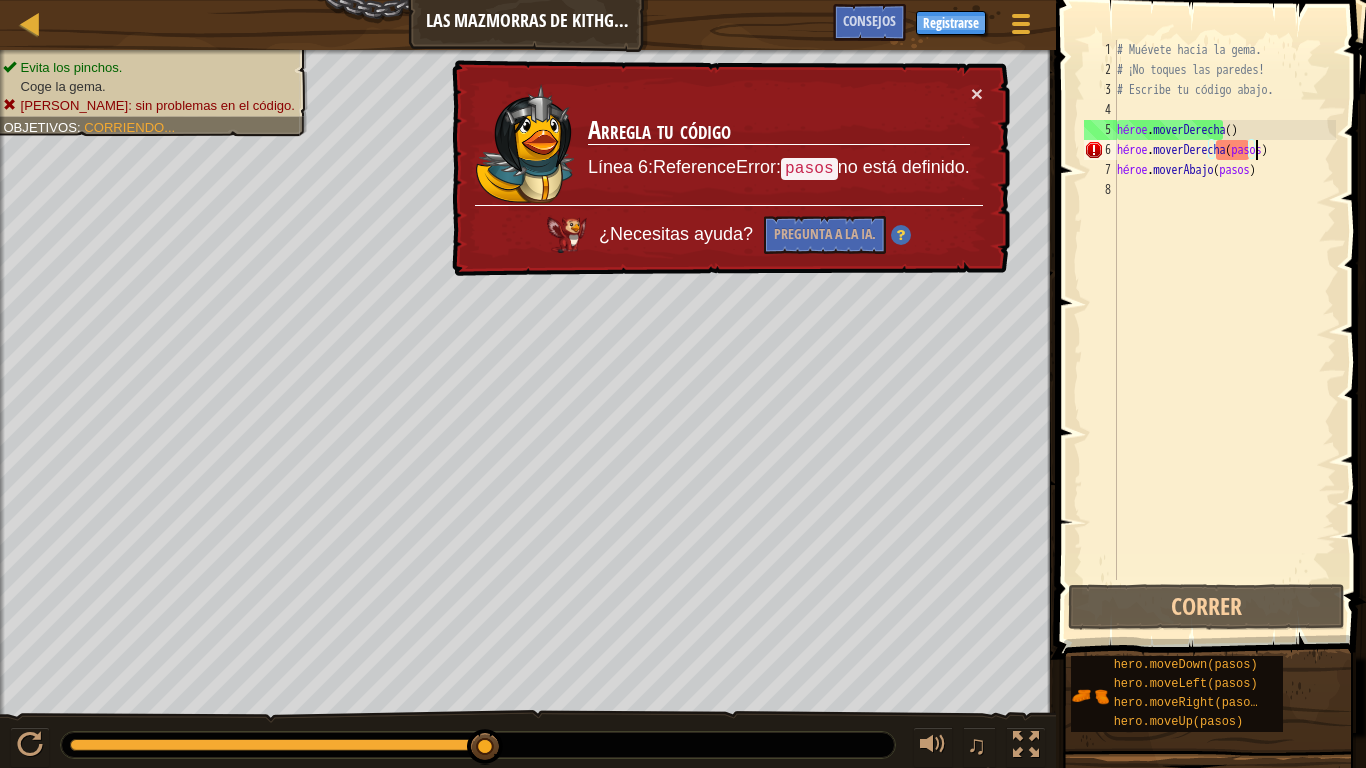 click on "# Muévete hacia la gema. # ¡No toques las paredes! # Escribe tu código abajo. héroe  .  moverDerecha  (  ) héroe  .  moverDerecha  (  pasos  ) héroe  .  moverAbajo  (  pasos  )" at bounding box center (1224, 330) 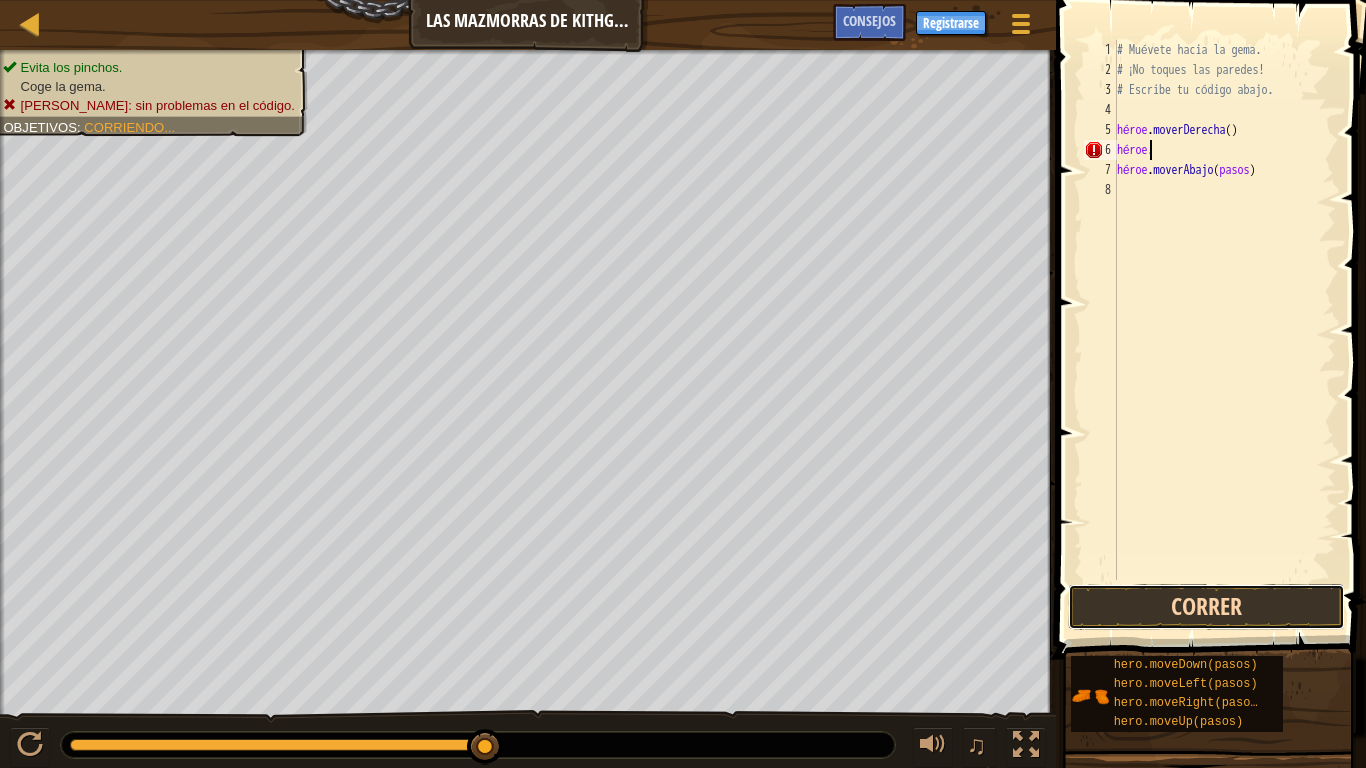 click on "Correr" at bounding box center [1206, 607] 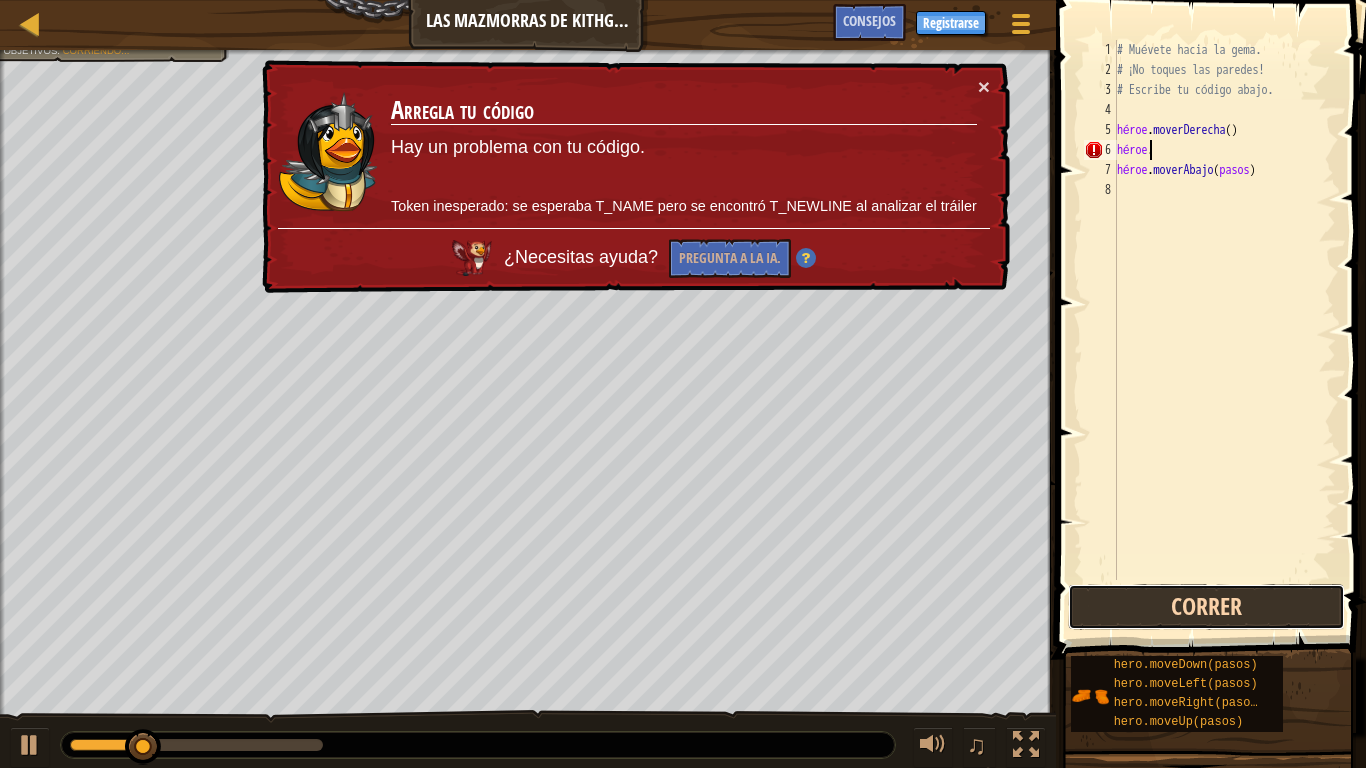 click on "Correr" at bounding box center [1206, 607] 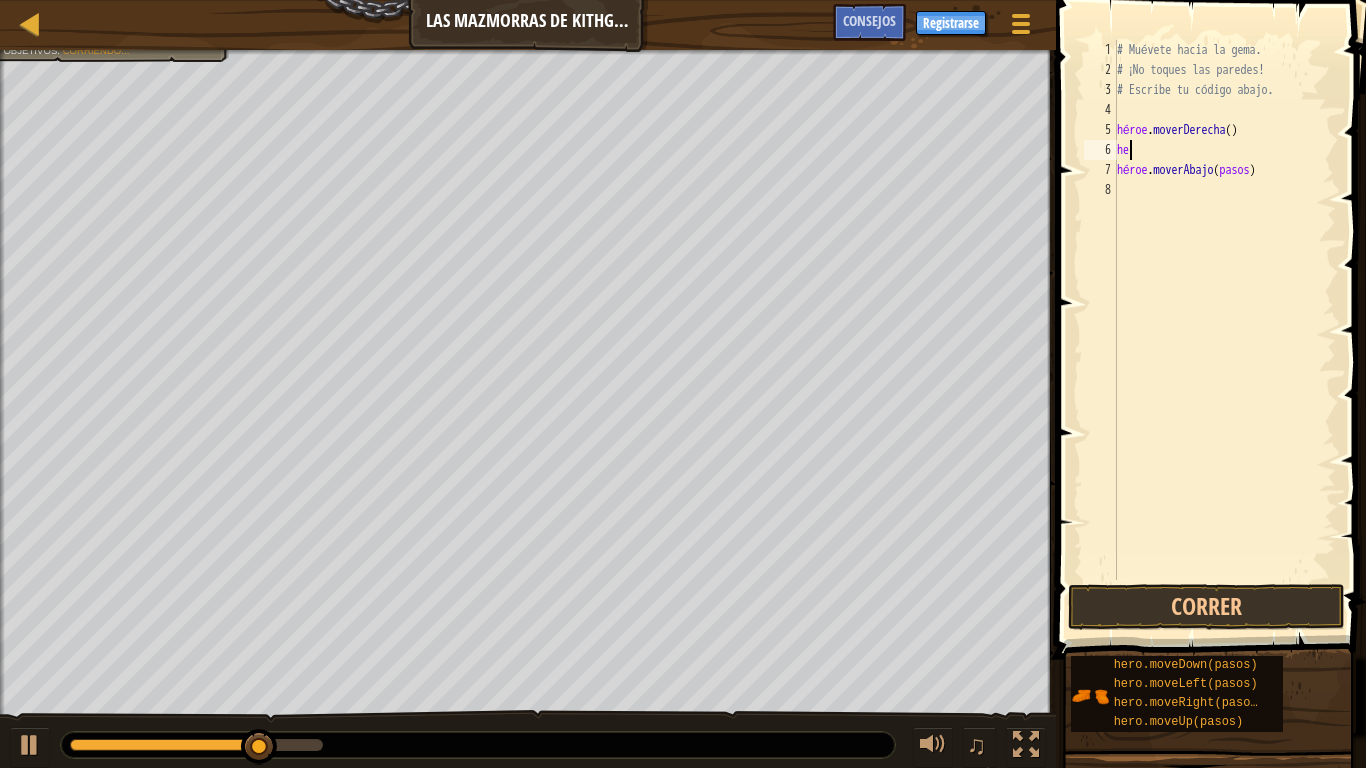 type on "h" 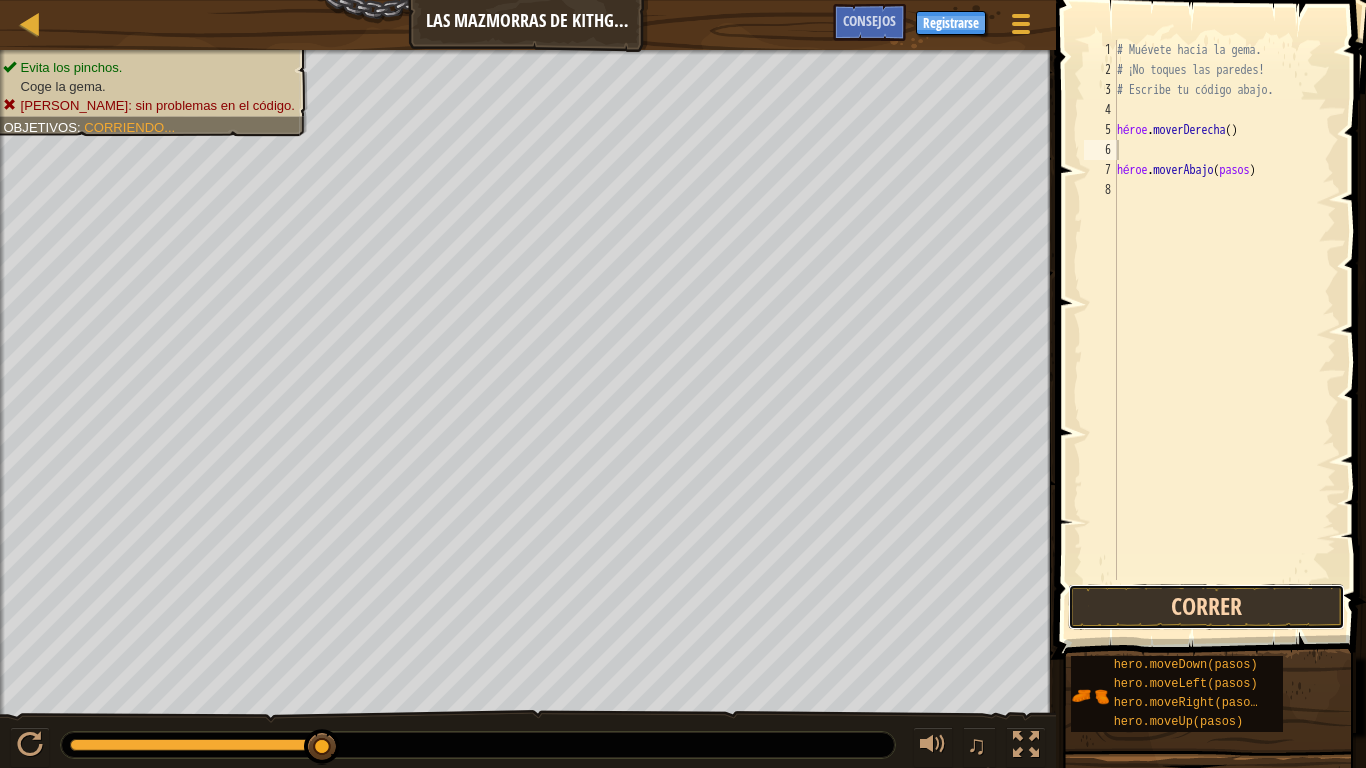 click on "Correr" at bounding box center [1206, 607] 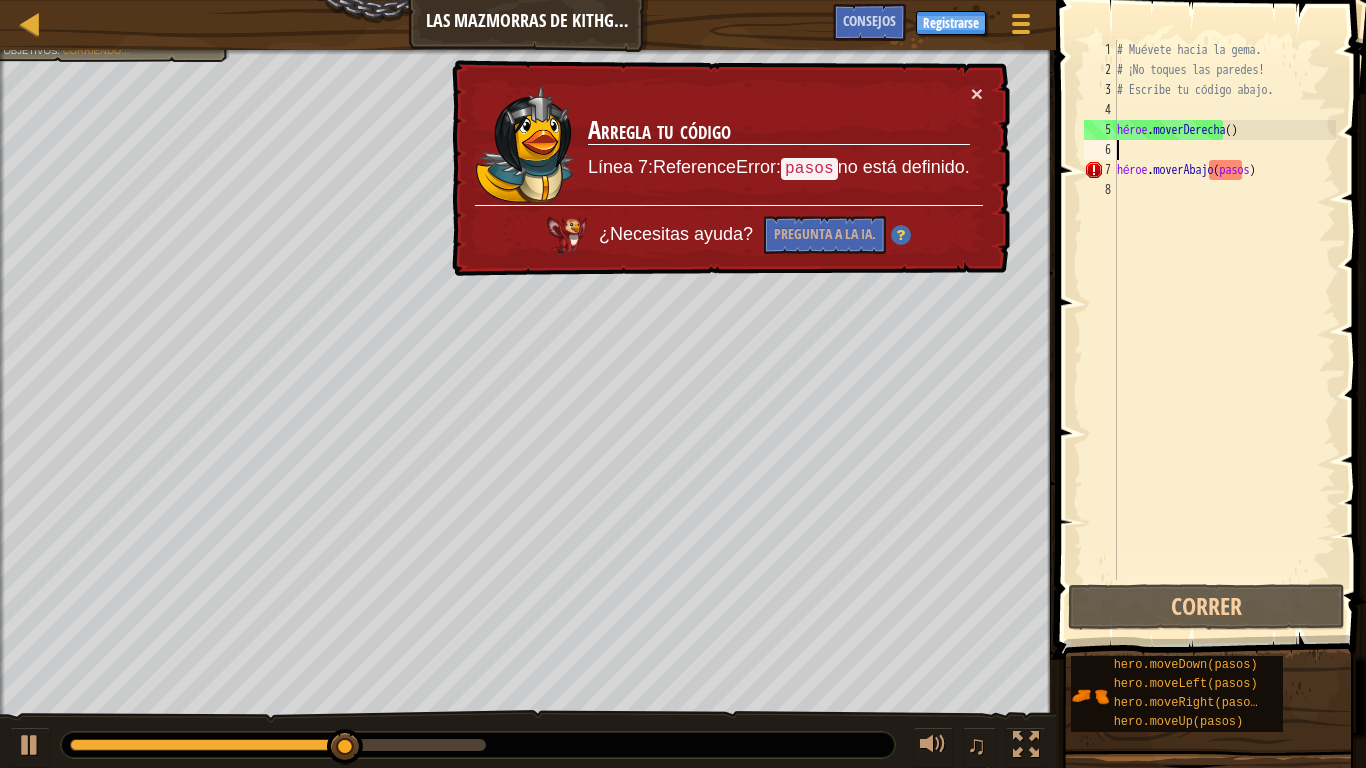 click on "# Muévete hacia la gema. # ¡No toques las paredes! # Escribe tu código abajo. héroe  .  moverDerecha  (  ) héroe  .  moverAbajo  (  pasos  )" at bounding box center (1224, 330) 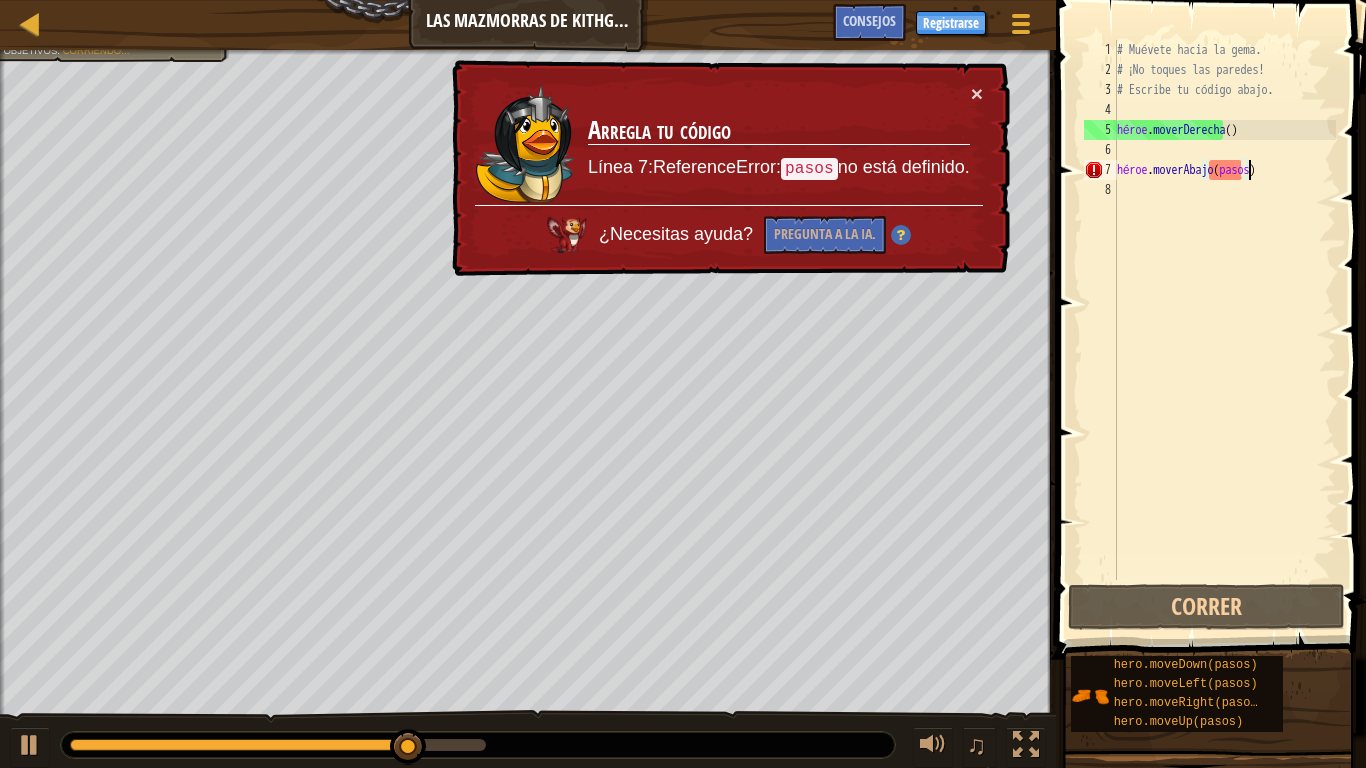 click on "# Muévete hacia la gema. # ¡No toques las paredes! # Escribe tu código abajo. héroe  .  moverDerecha  (  ) héroe  .  moverAbajo  (  pasos  )" at bounding box center [1224, 330] 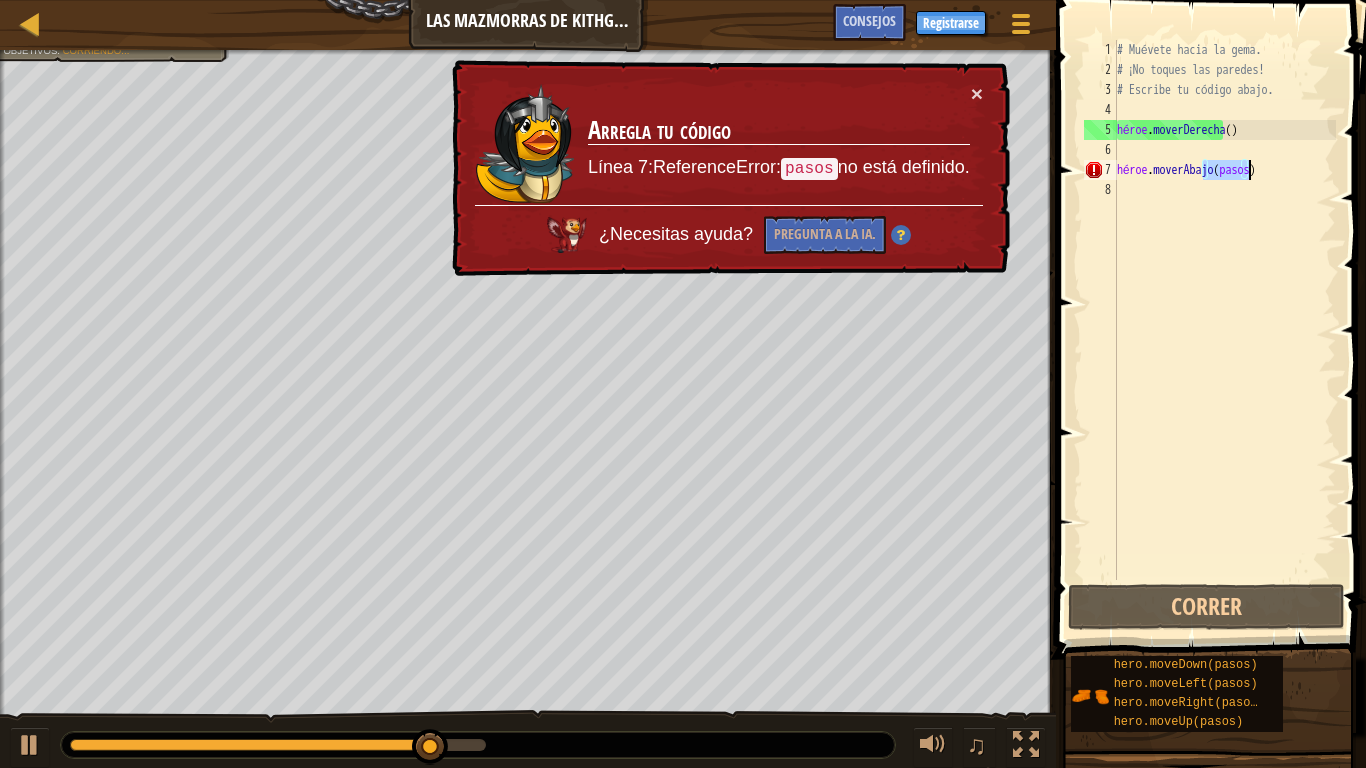 click on "# Muévete hacia la gema. # ¡No toques las paredes! # Escribe tu código abajo. héroe  .  moverDerecha  (  ) héroe  .  moverAbajo  (  pasos  )" at bounding box center (1224, 330) 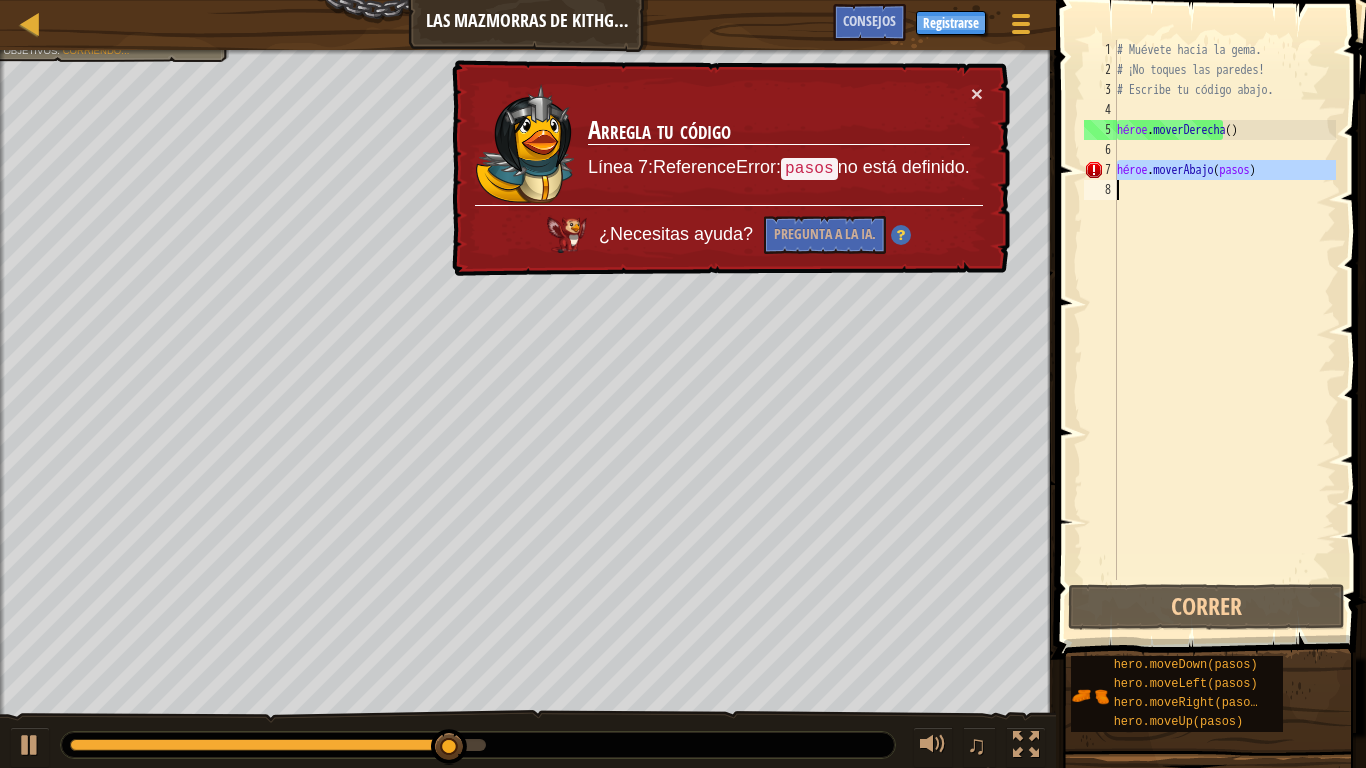 click on "# Muévete hacia la gema. # ¡No toques las paredes! # Escribe tu código abajo. héroe  .  moverDerecha  (  ) héroe  .  moverAbajo  (  pasos  )" at bounding box center (1224, 330) 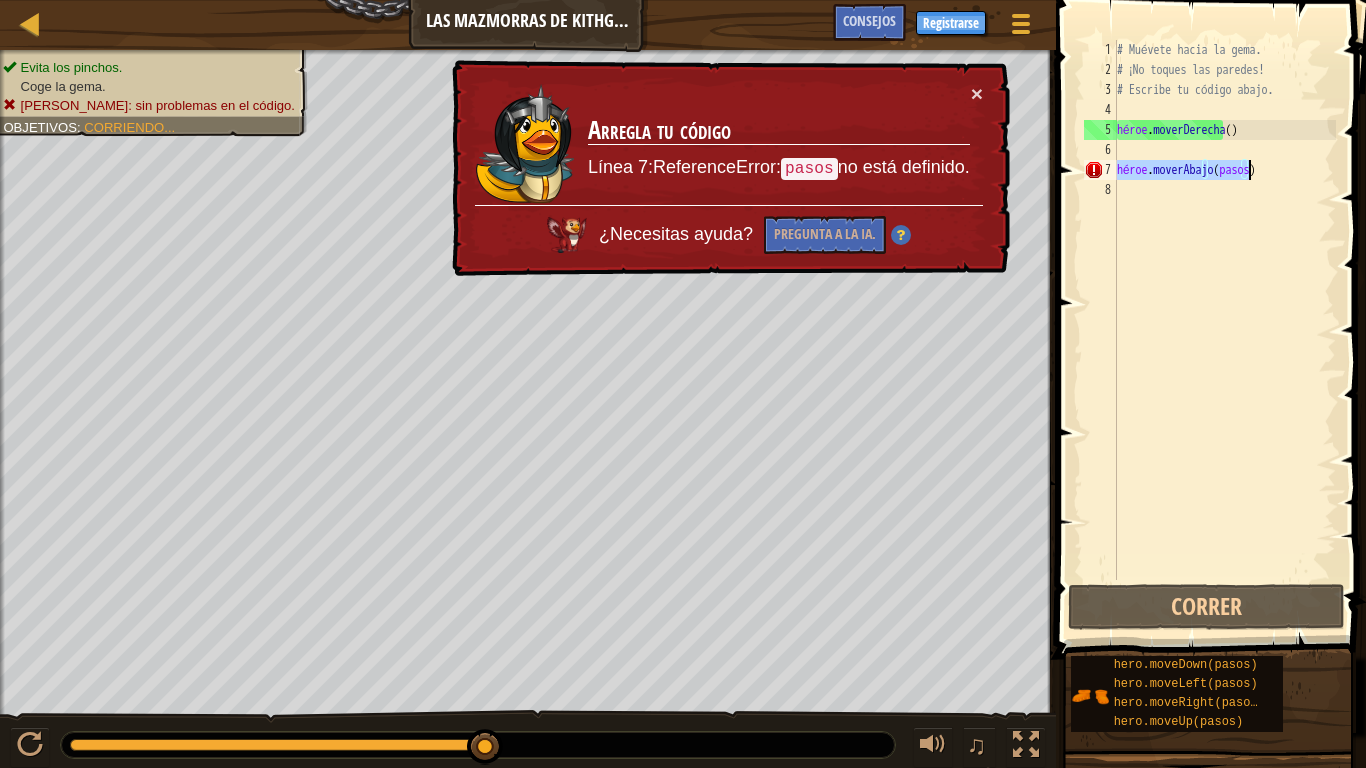 drag, startPoint x: 1117, startPoint y: 161, endPoint x: 1309, endPoint y: 172, distance: 192.31485 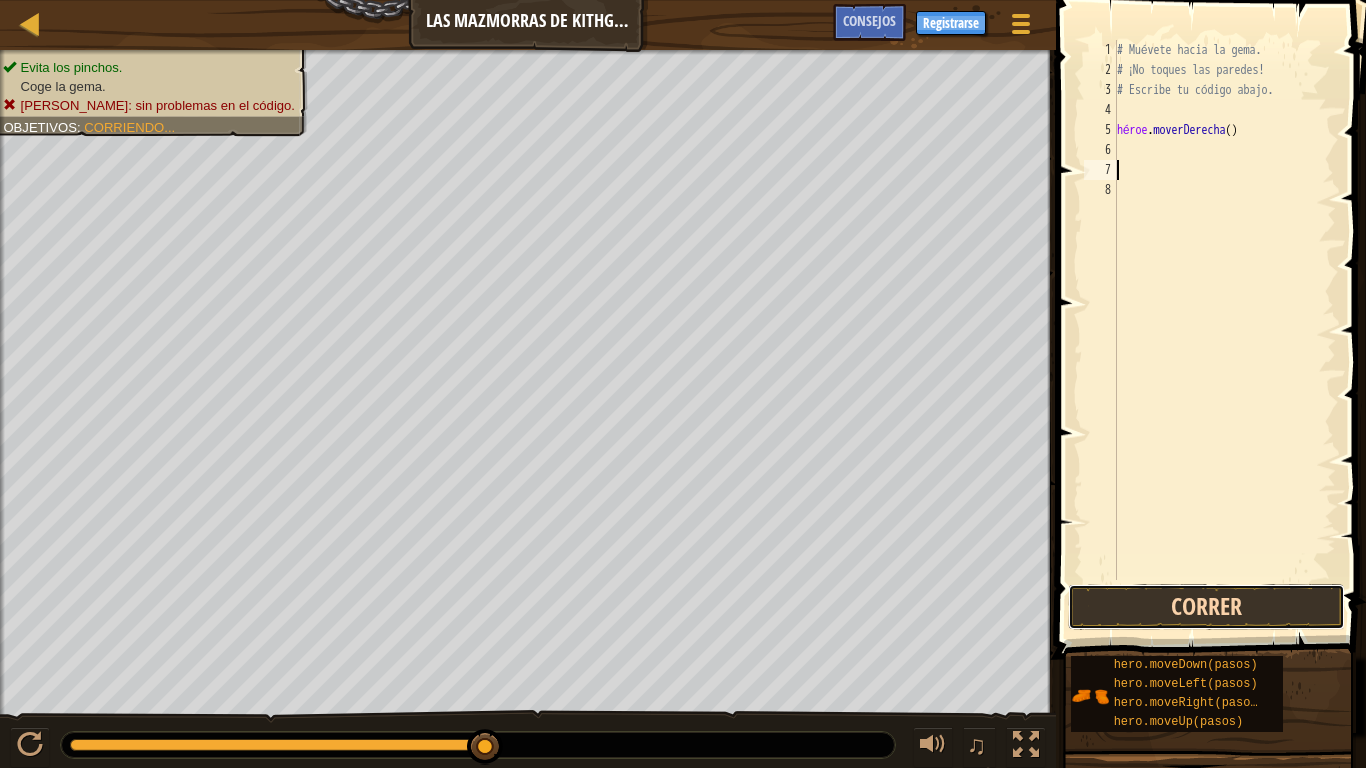 click on "Correr" at bounding box center (1206, 607) 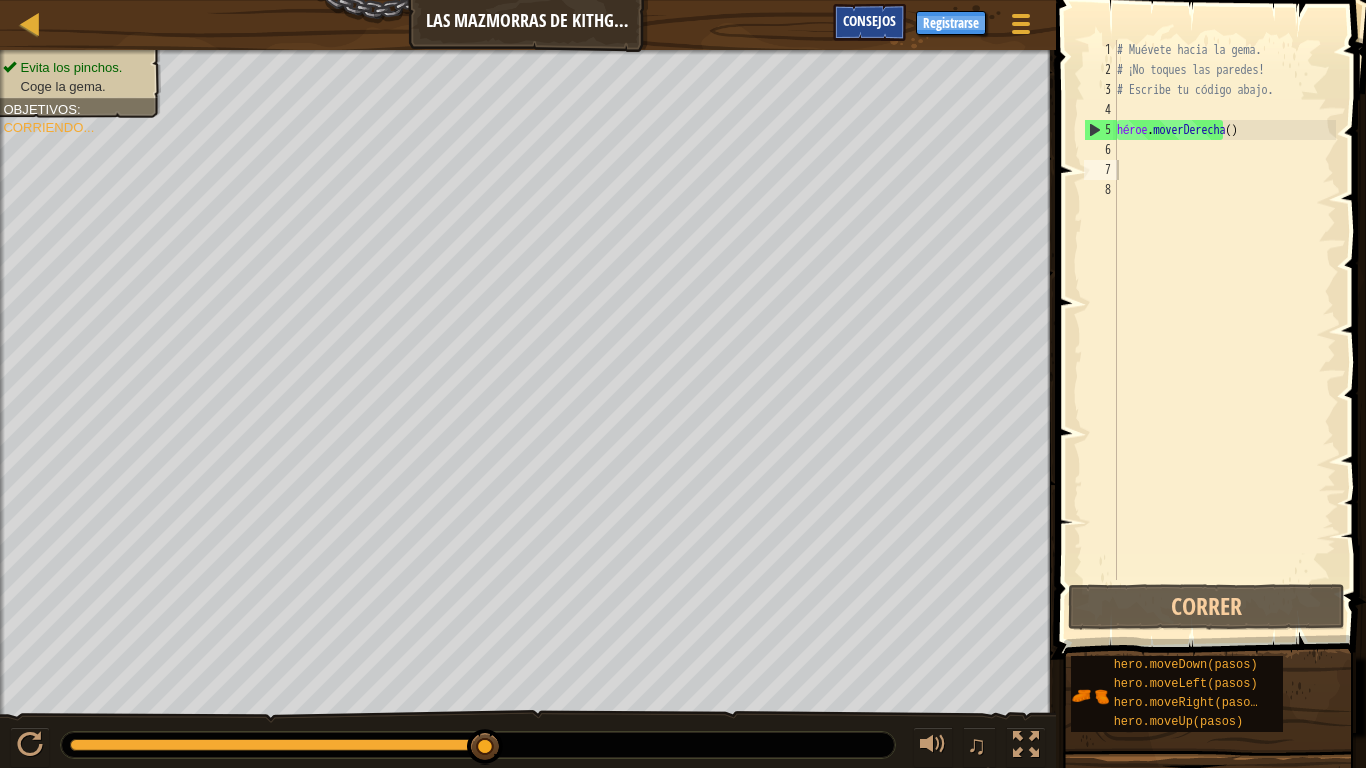 click on "Consejos" at bounding box center (869, 20) 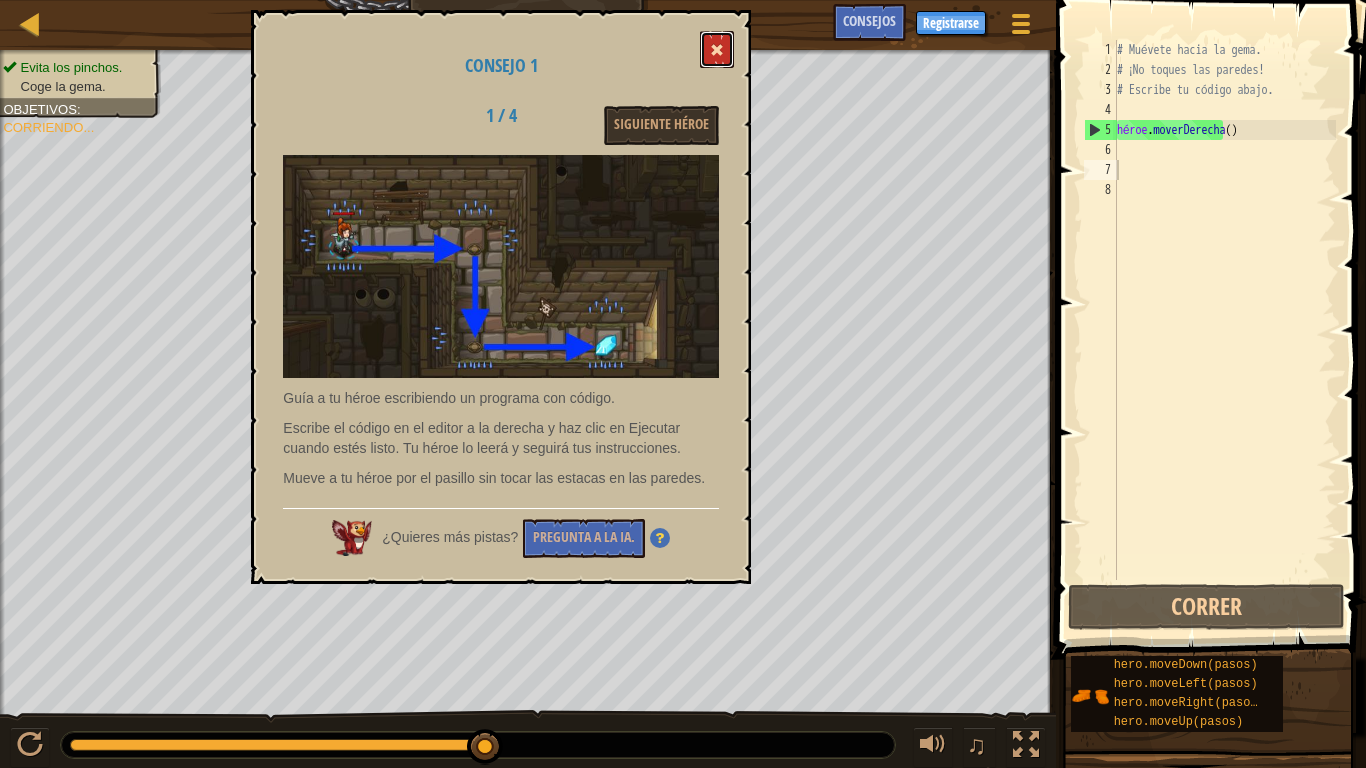 click at bounding box center (717, 50) 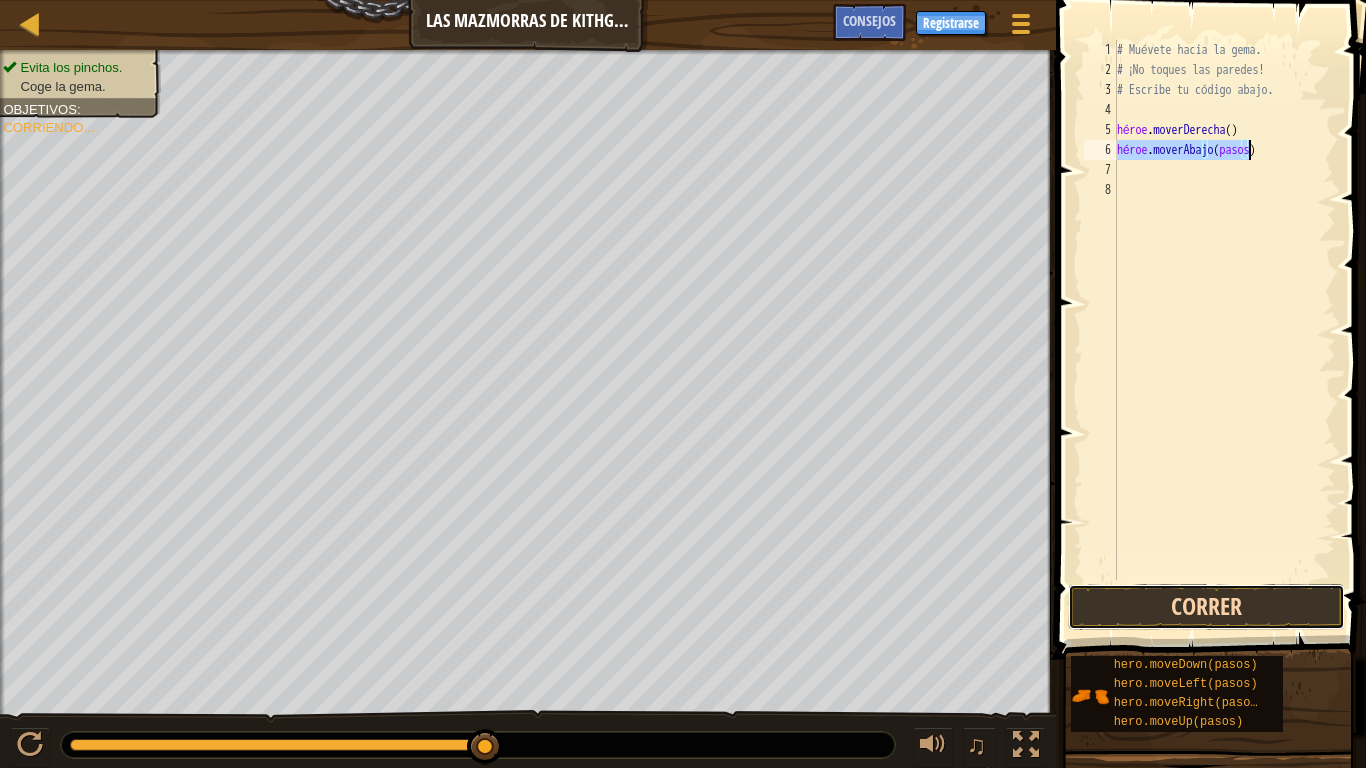 click on "Correr" at bounding box center (1206, 607) 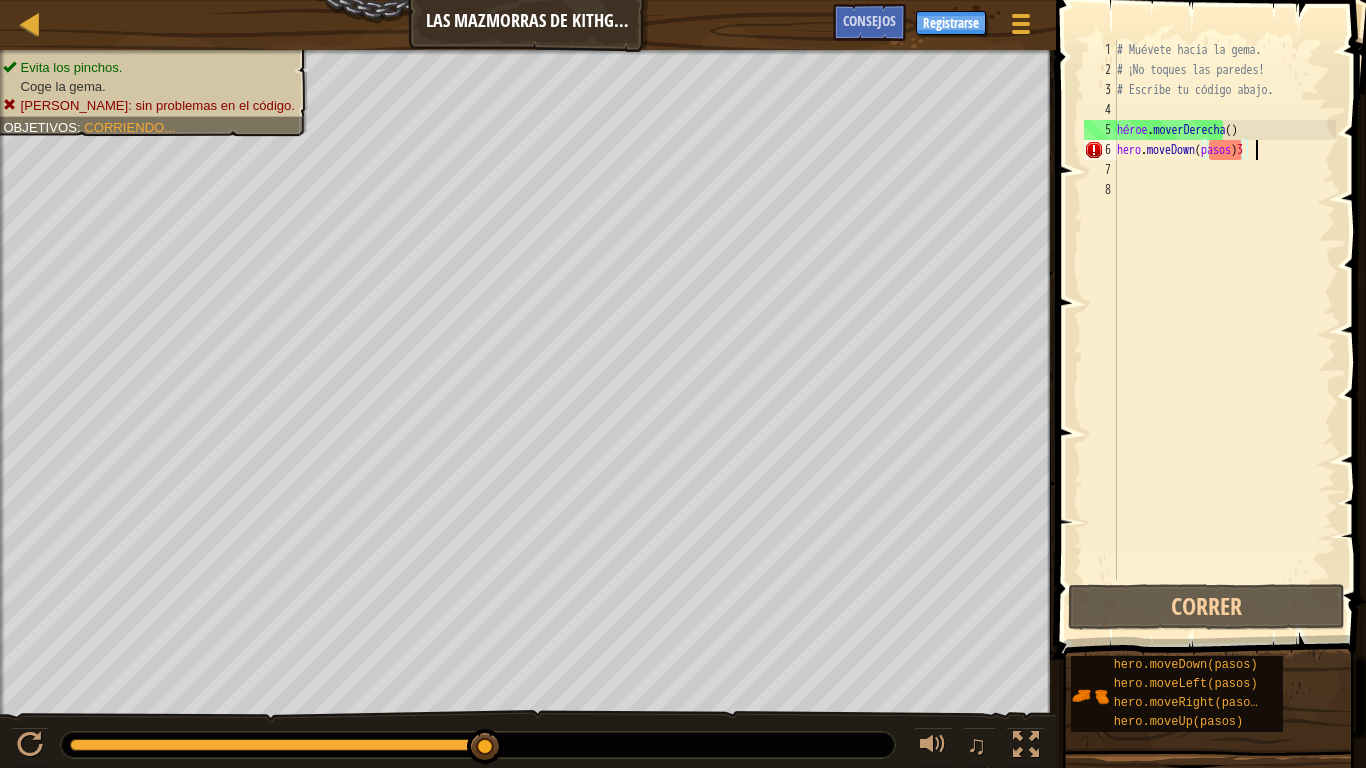 scroll, scrollTop: 9, scrollLeft: 11, axis: both 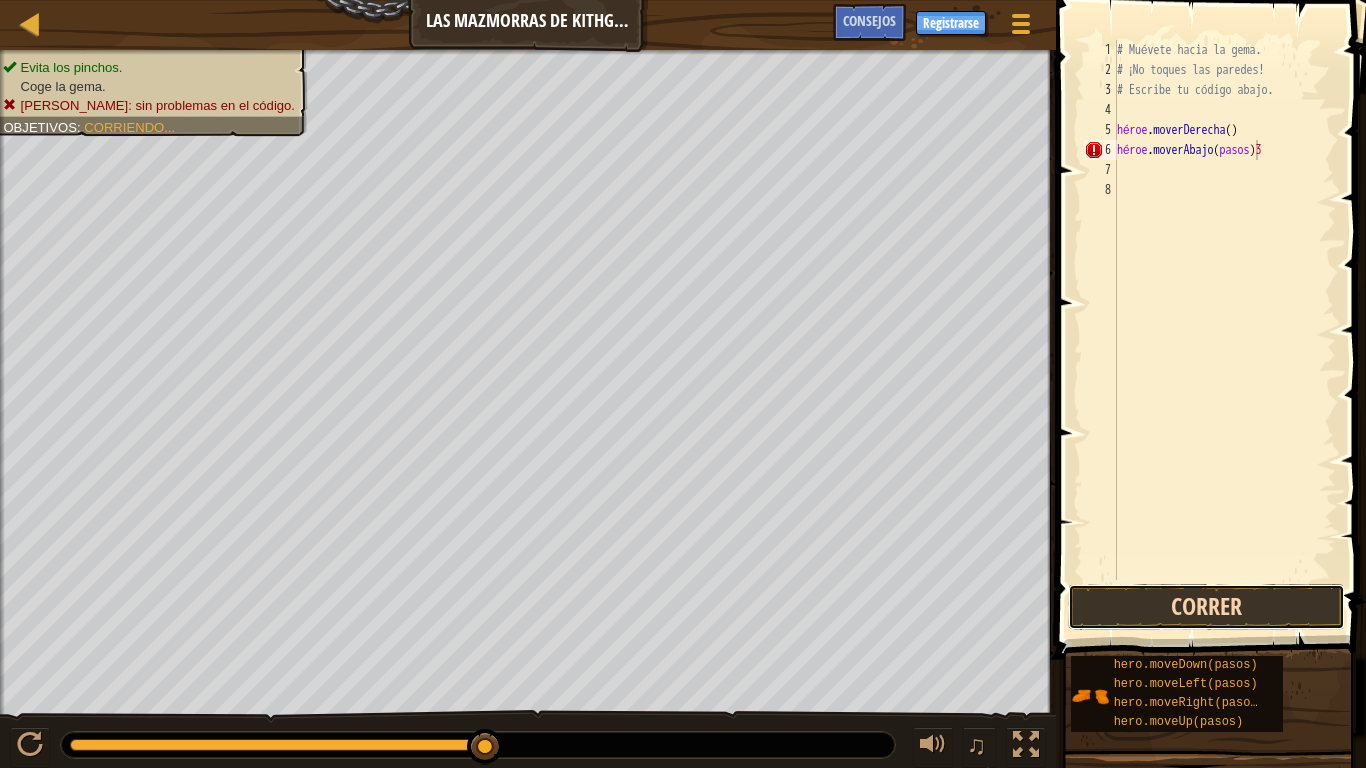 click on "Correr" at bounding box center [1206, 607] 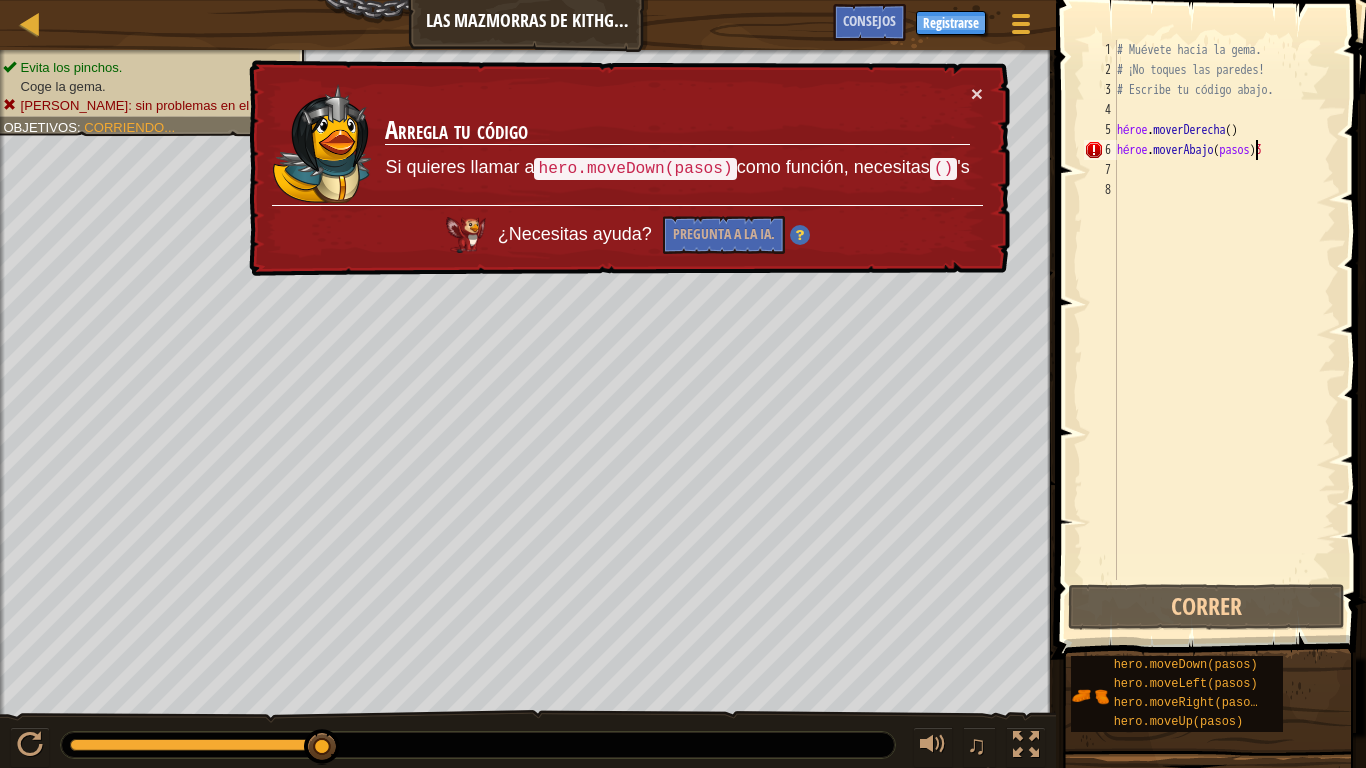 click on "# Muévete hacia la gema. # ¡No toques las paredes! # Escribe tu código abajo. héroe  .  moverDerecha  (  ) héroe  .  moverAbajo  (  pasos  )  3" at bounding box center (1224, 330) 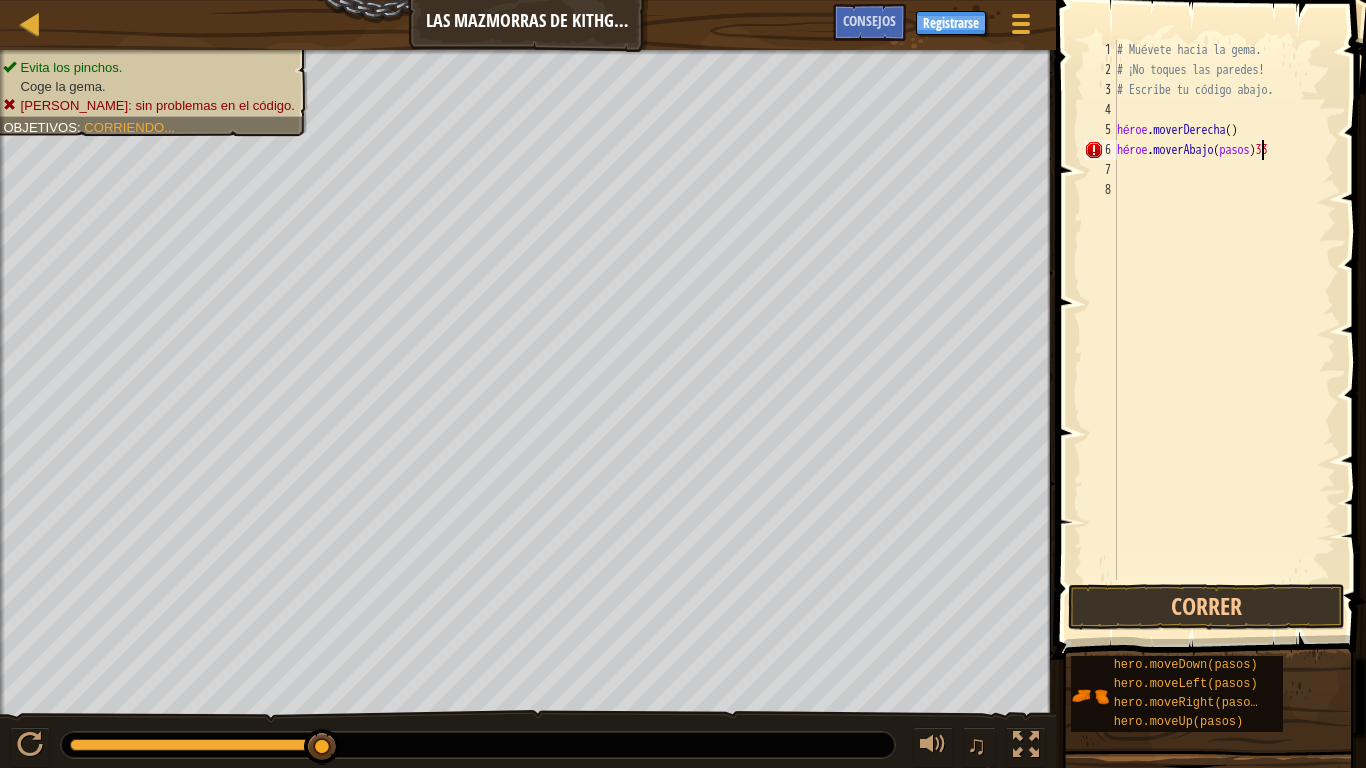 click on "# Muévete hacia la gema. # ¡No toques las paredes! # Escribe tu código abajo. héroe  .  moverDerecha  (  ) héroe  .  moverAbajo  (  pasos  )  33" at bounding box center [1224, 330] 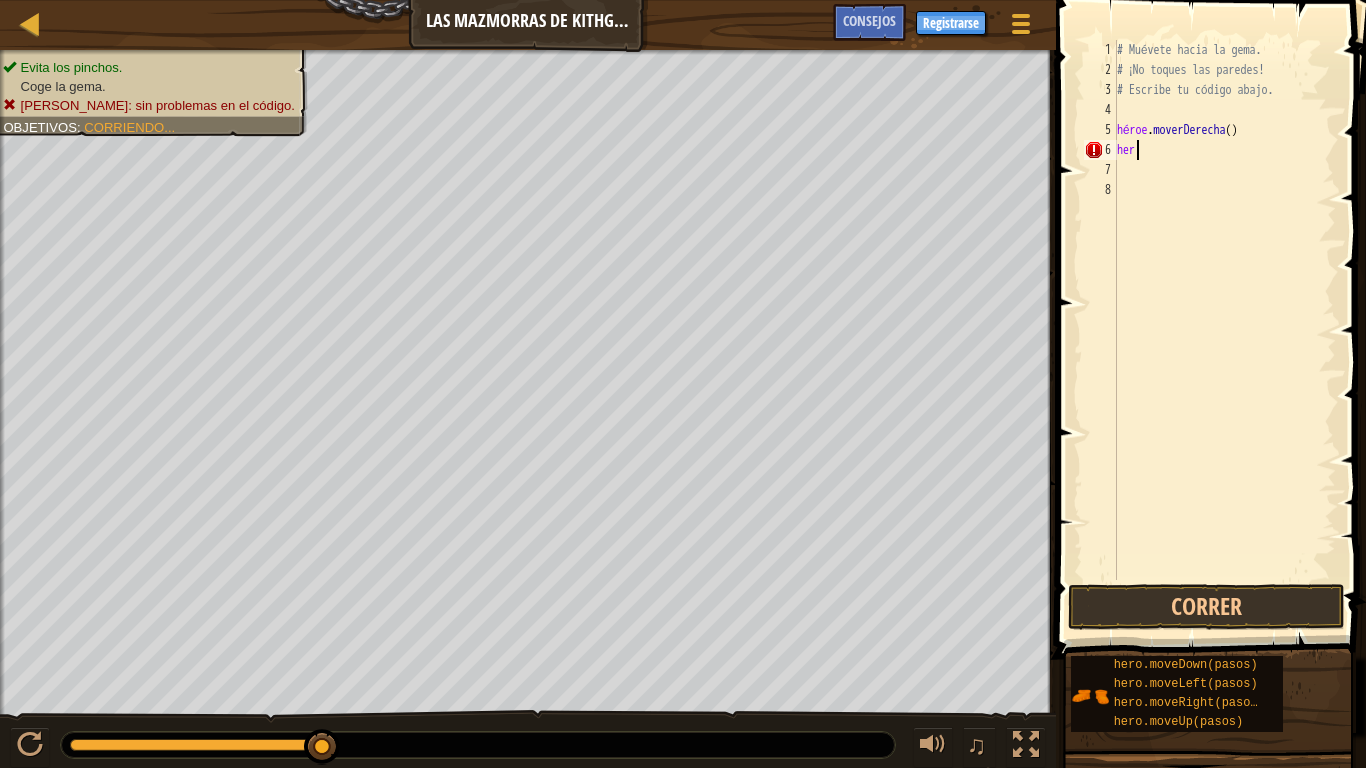 scroll, scrollTop: 9, scrollLeft: 0, axis: vertical 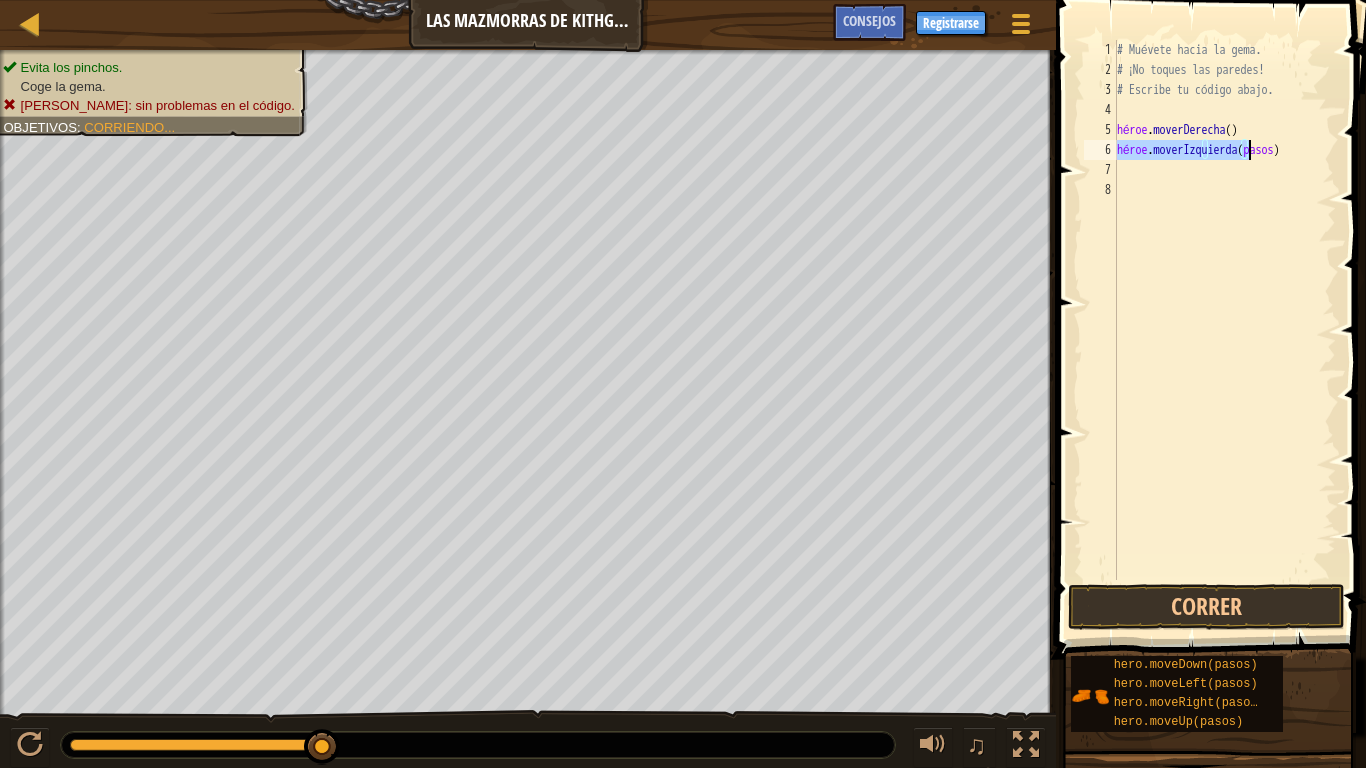 click on "# Muévete hacia la gema. # ¡No toques las paredes! # Escribe tu código abajo. héroe  .  moverDerecha  (  ) héroe  .  [GEOGRAPHIC_DATA]  (  pasos  )" at bounding box center (1224, 310) 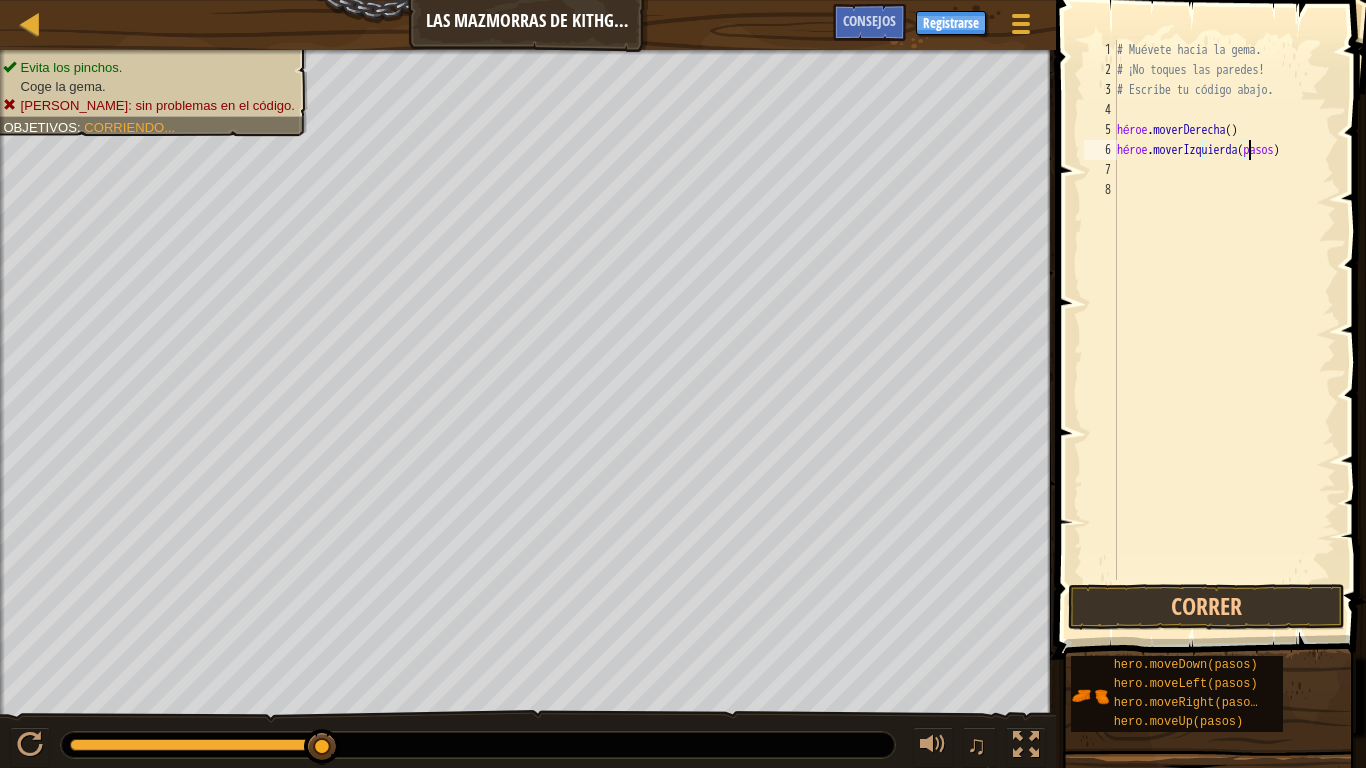 click on "# Muévete hacia la gema. # ¡No toques las paredes! # Escribe tu código abajo. héroe  .  moverDerecha  (  ) héroe  .  [GEOGRAPHIC_DATA]  (  pasos  )" at bounding box center (1224, 330) 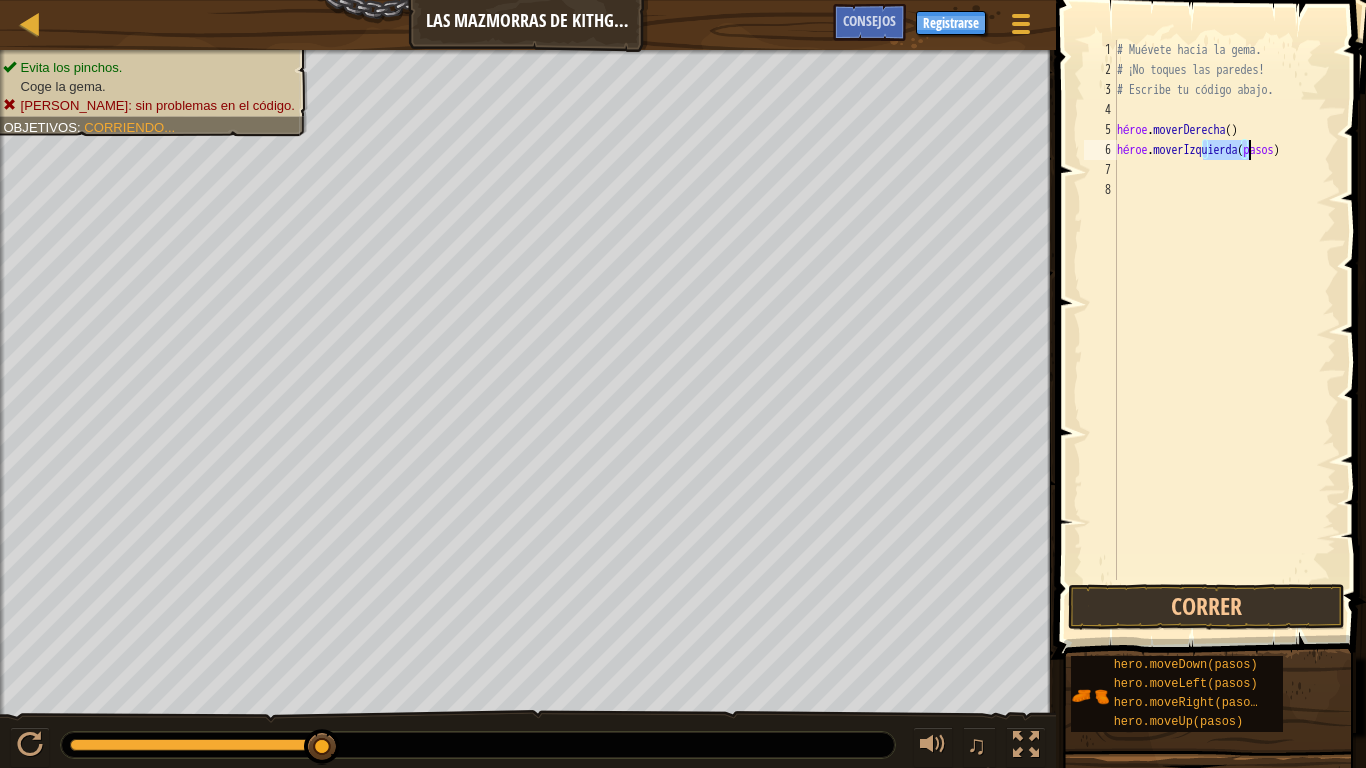 click on "# Muévete hacia la gema. # ¡No toques las paredes! # Escribe tu código abajo. héroe  .  moverDerecha  (  ) héroe  .  [GEOGRAPHIC_DATA]  (  pasos  )" at bounding box center [1224, 330] 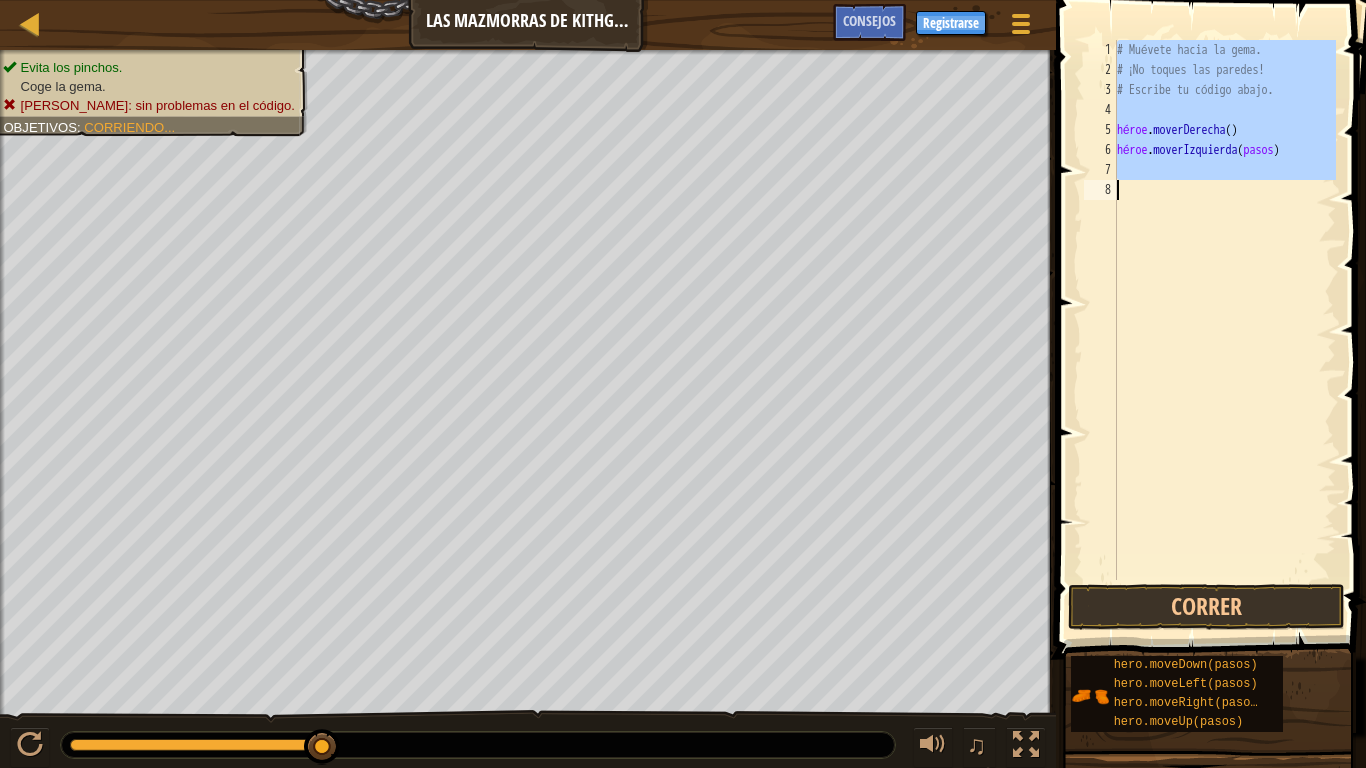 click on "# Muévete hacia la gema. # ¡No toques las paredes! # Escribe tu código abajo. héroe  .  moverDerecha  (  ) héroe  .  [GEOGRAPHIC_DATA]  (  pasos  )" at bounding box center (1224, 330) 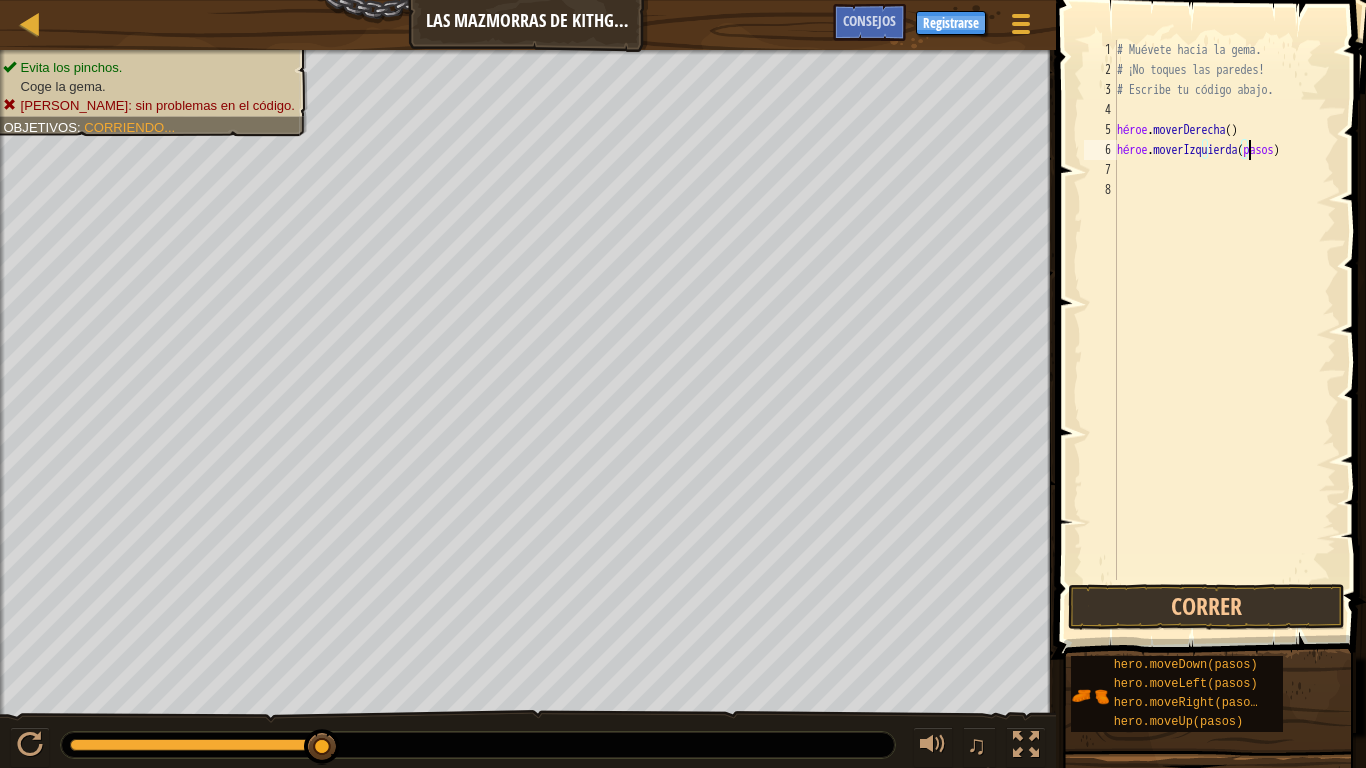 click on "# Muévete hacia la gema. # ¡No toques las paredes! # Escribe tu código abajo. héroe  .  moverDerecha  (  ) héroe  .  [GEOGRAPHIC_DATA]  (  pasos  )" at bounding box center [1224, 330] 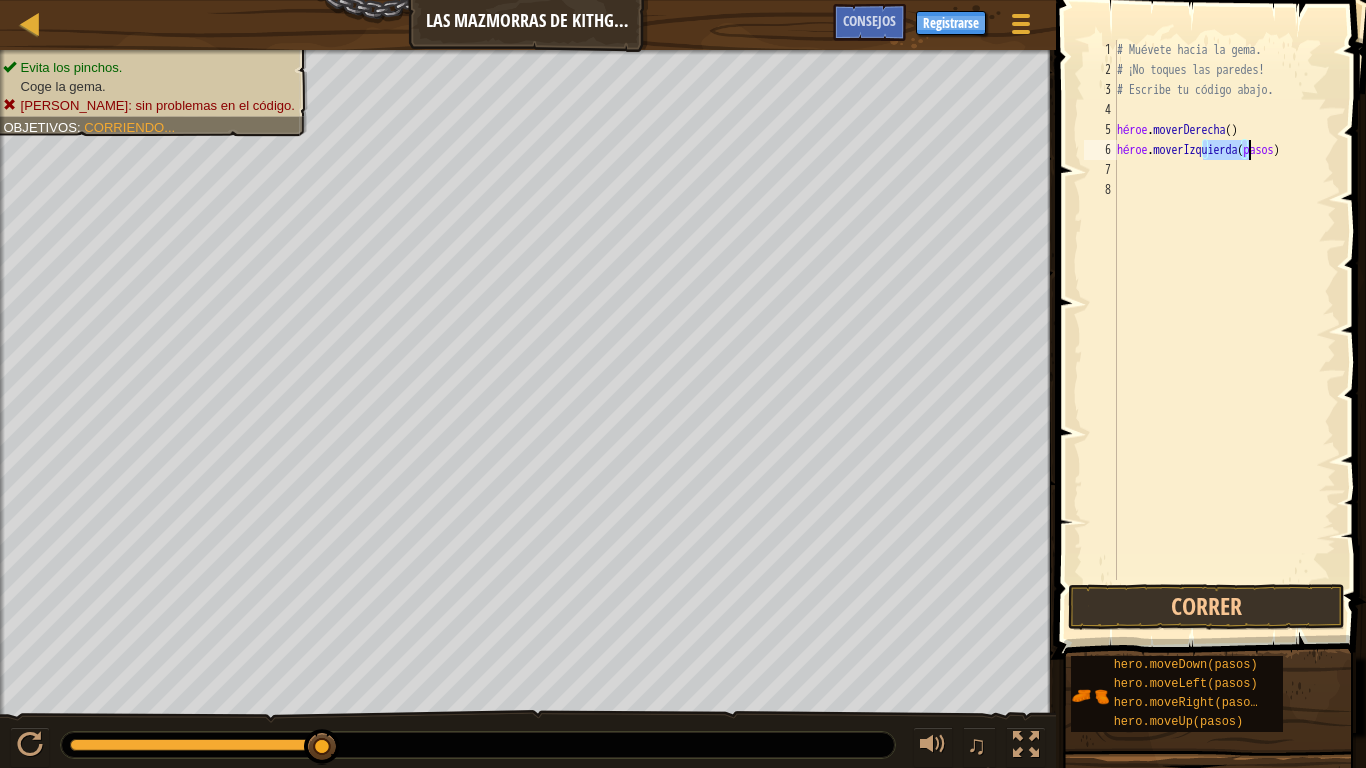 click on "# Muévete hacia la gema. # ¡No toques las paredes! # Escribe tu código abajo. héroe  .  moverDerecha  (  ) héroe  .  [GEOGRAPHIC_DATA]  (  pasos  )" at bounding box center (1224, 330) 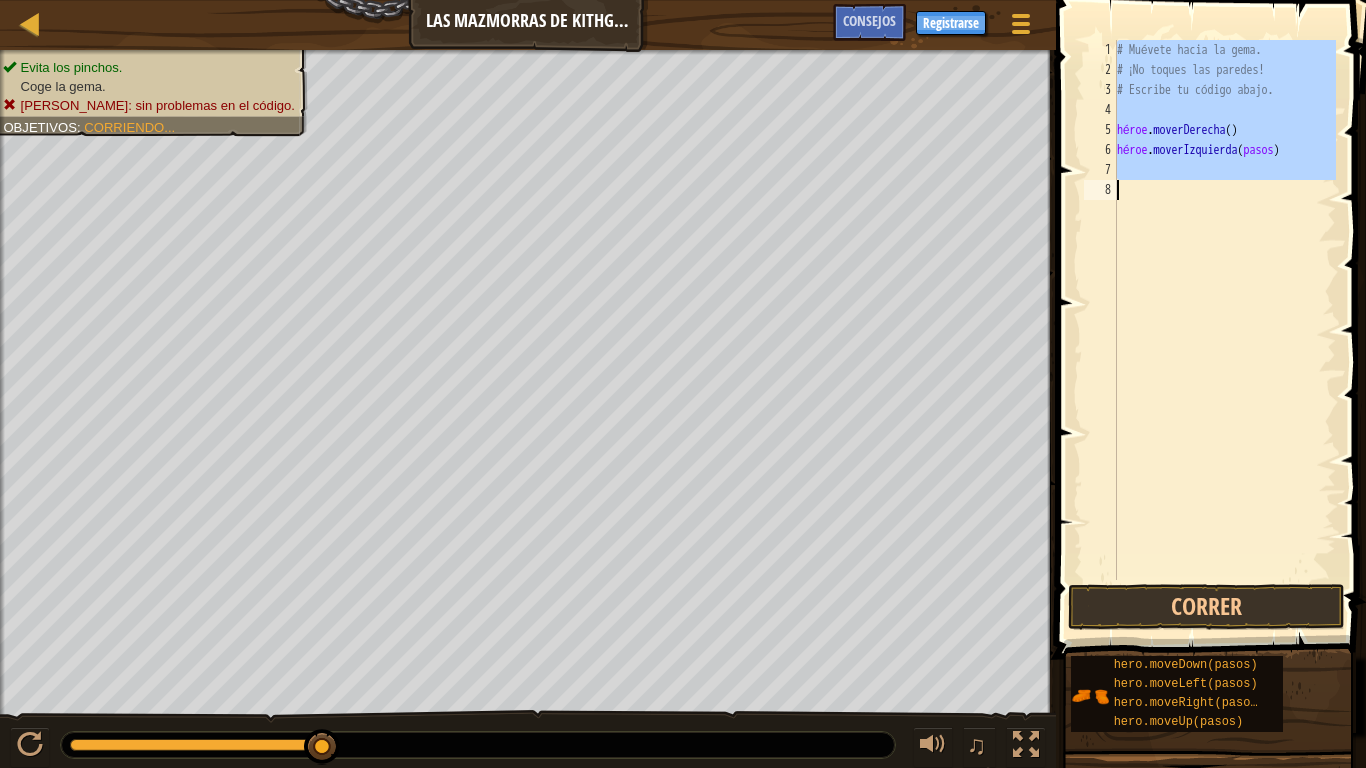 click on "# Muévete hacia la gema. # ¡No toques las paredes! # Escribe tu código abajo. héroe  .  moverDerecha  (  ) héroe  .  [GEOGRAPHIC_DATA]  (  pasos  )" at bounding box center (1224, 330) 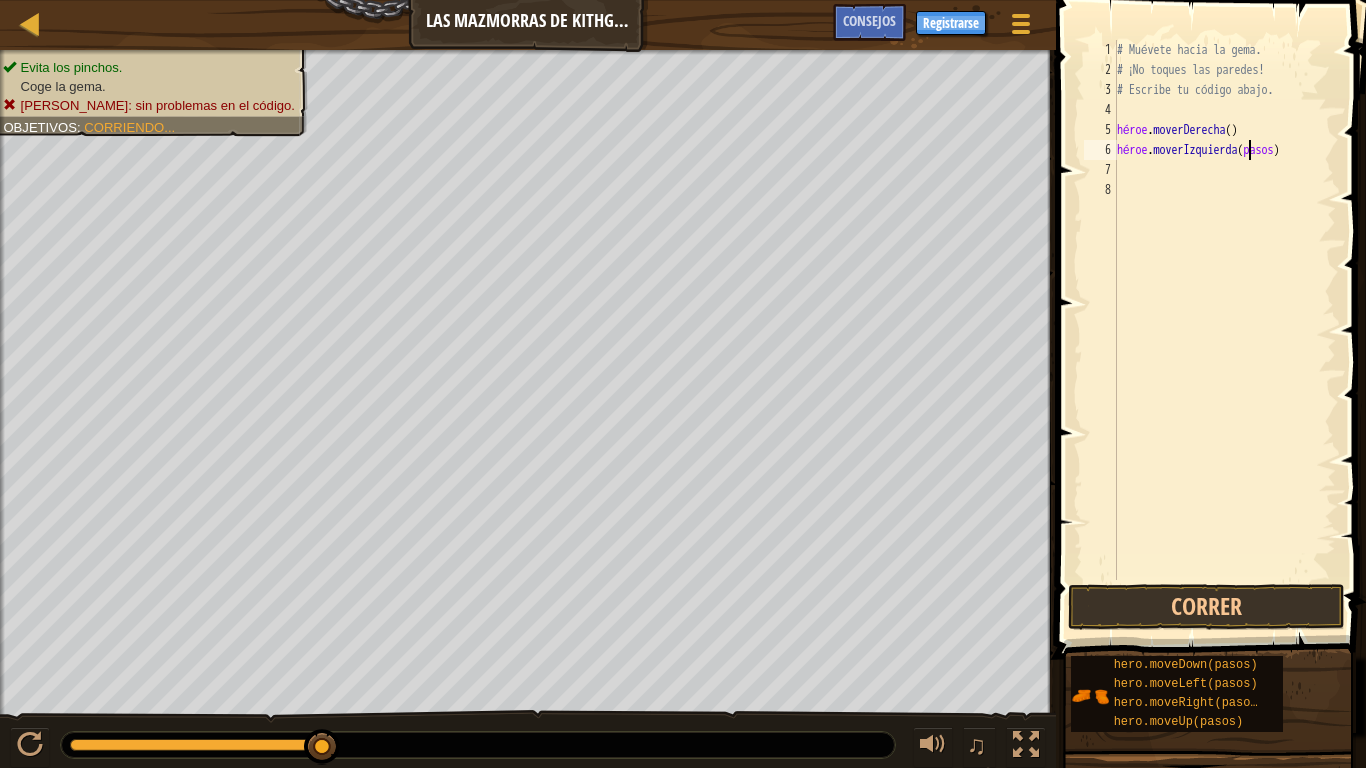 click on "# Muévete hacia la gema. # ¡No toques las paredes! # Escribe tu código abajo. héroe  .  moverDerecha  (  ) héroe  .  [GEOGRAPHIC_DATA]  (  pasos  )" at bounding box center (1224, 330) 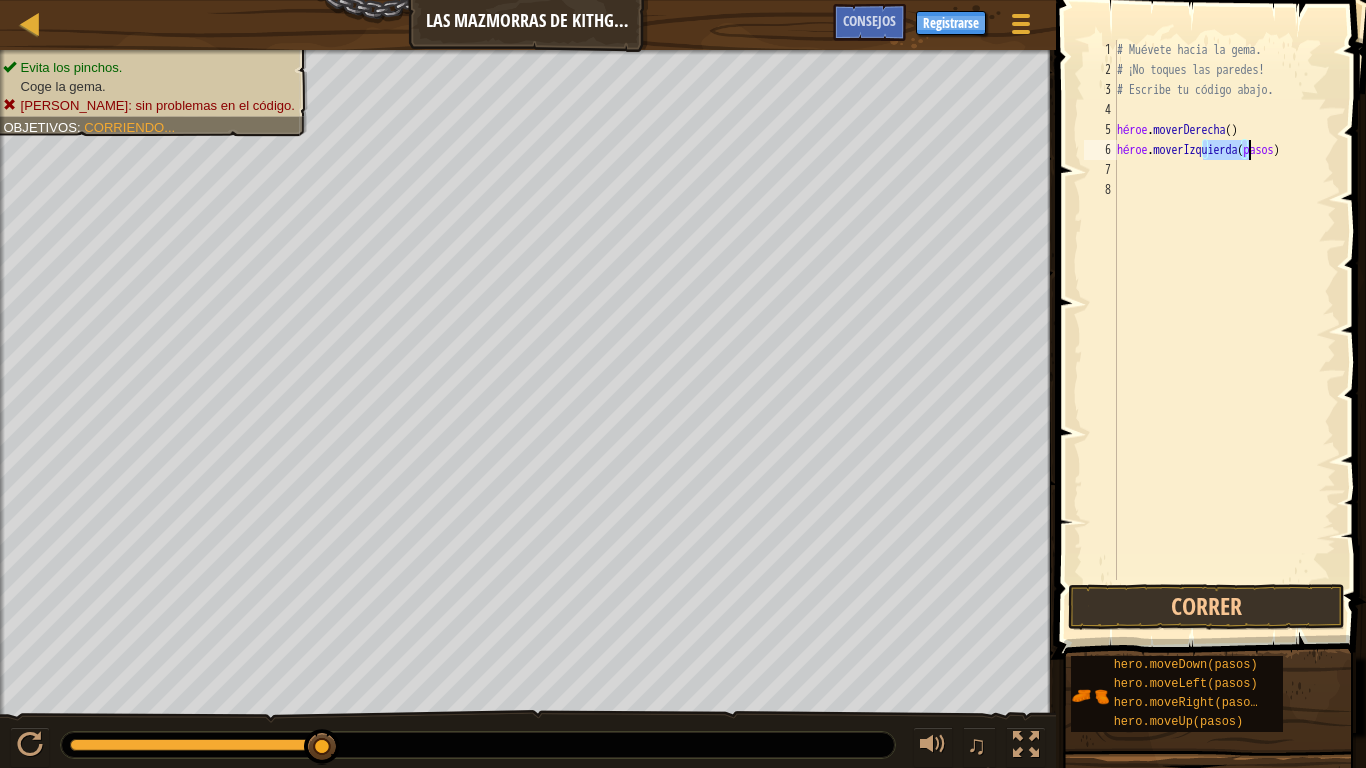 click on "# Muévete hacia la gema. # ¡No toques las paredes! # Escribe tu código abajo. héroe  .  moverDerecha  (  ) héroe  .  [GEOGRAPHIC_DATA]  (  pasos  )" at bounding box center [1224, 330] 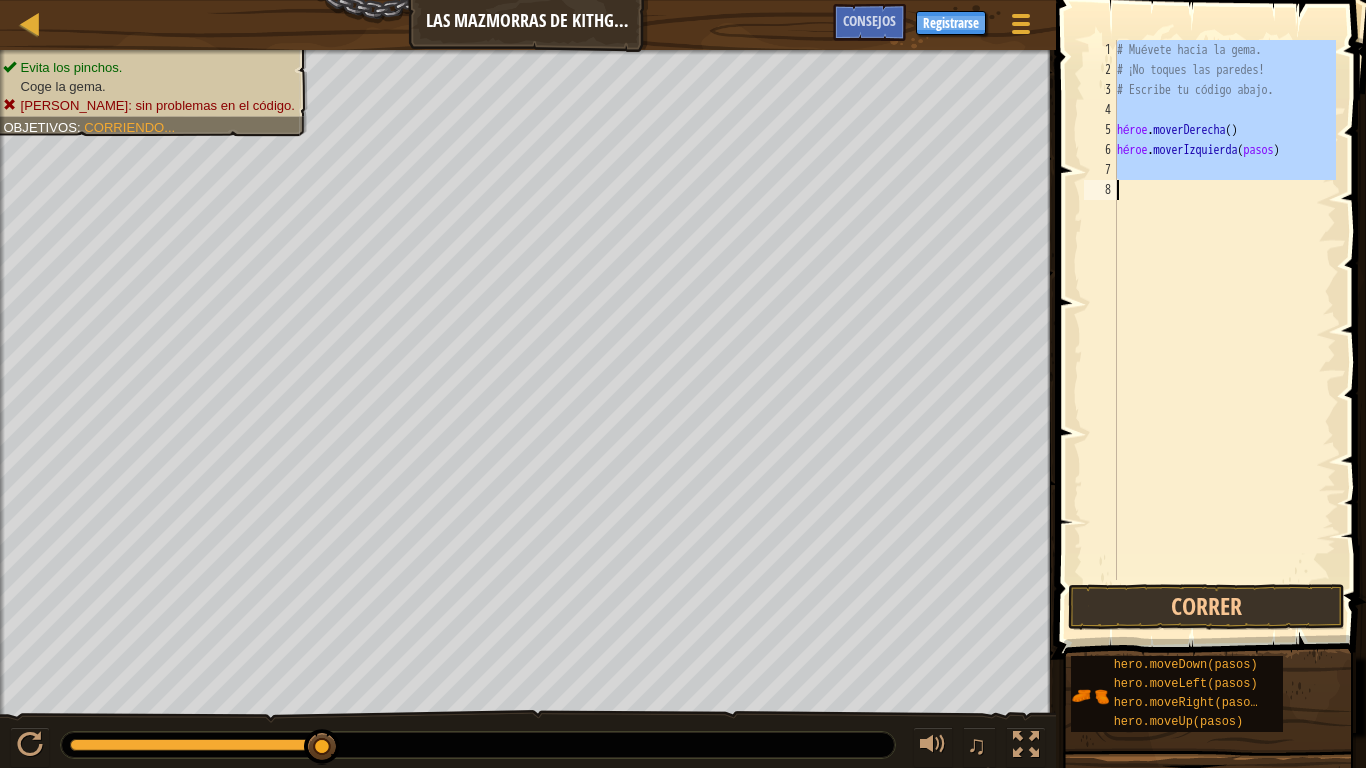 click on "# Muévete hacia la gema. # ¡No toques las paredes! # Escribe tu código abajo. héroe  .  moverDerecha  (  ) héroe  .  [GEOGRAPHIC_DATA]  (  pasos  )" at bounding box center (1224, 330) 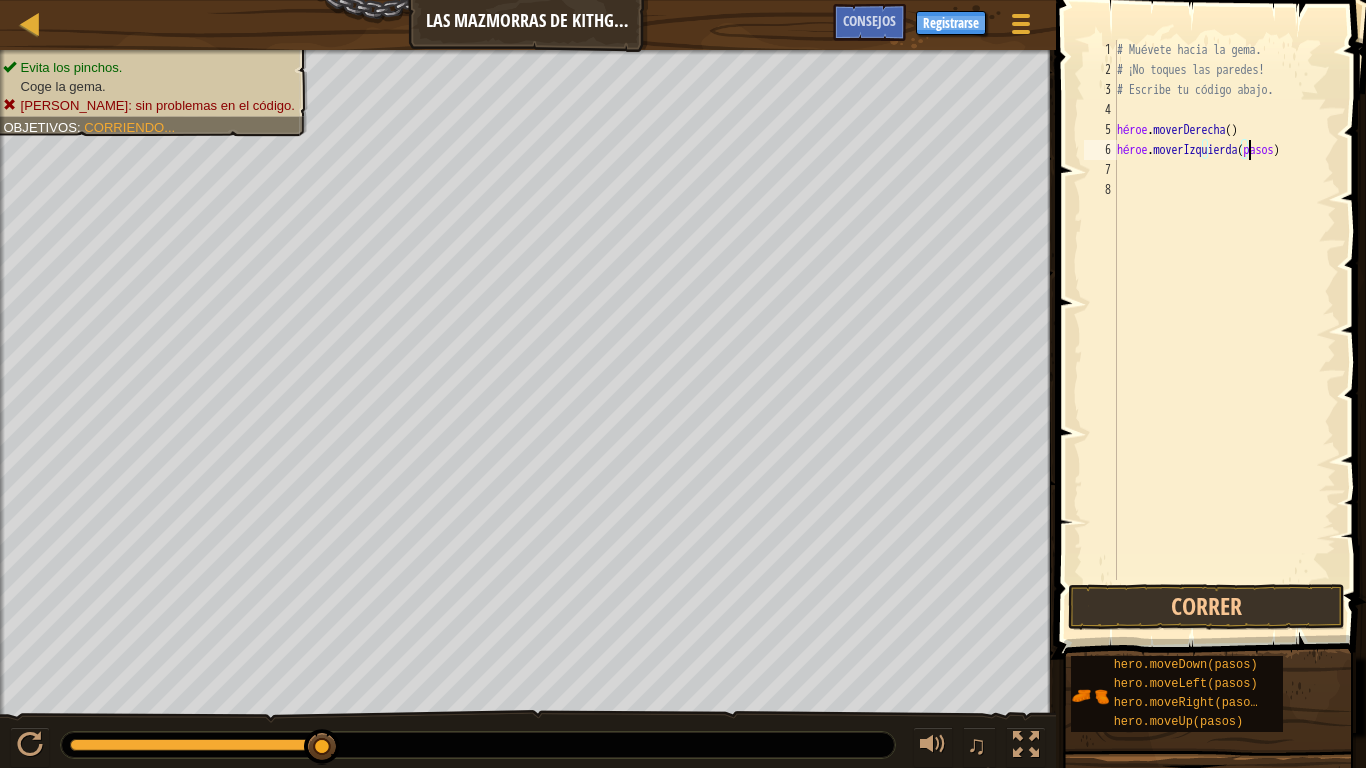 click on "# Muévete hacia la gema. # ¡No toques las paredes! # Escribe tu código abajo. héroe  .  moverDerecha  (  ) héroe  .  [GEOGRAPHIC_DATA]  (  pasos  )" at bounding box center [1224, 330] 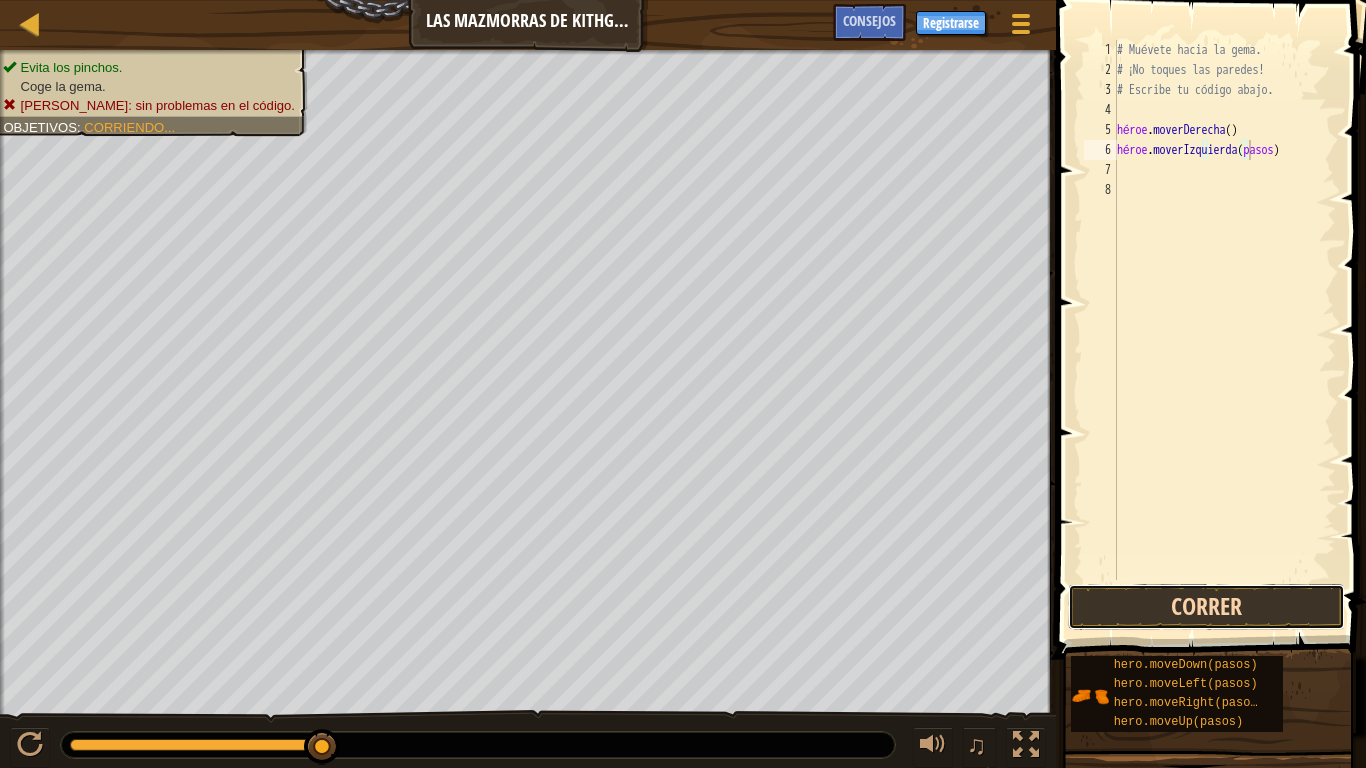 click on "Correr" at bounding box center [1206, 607] 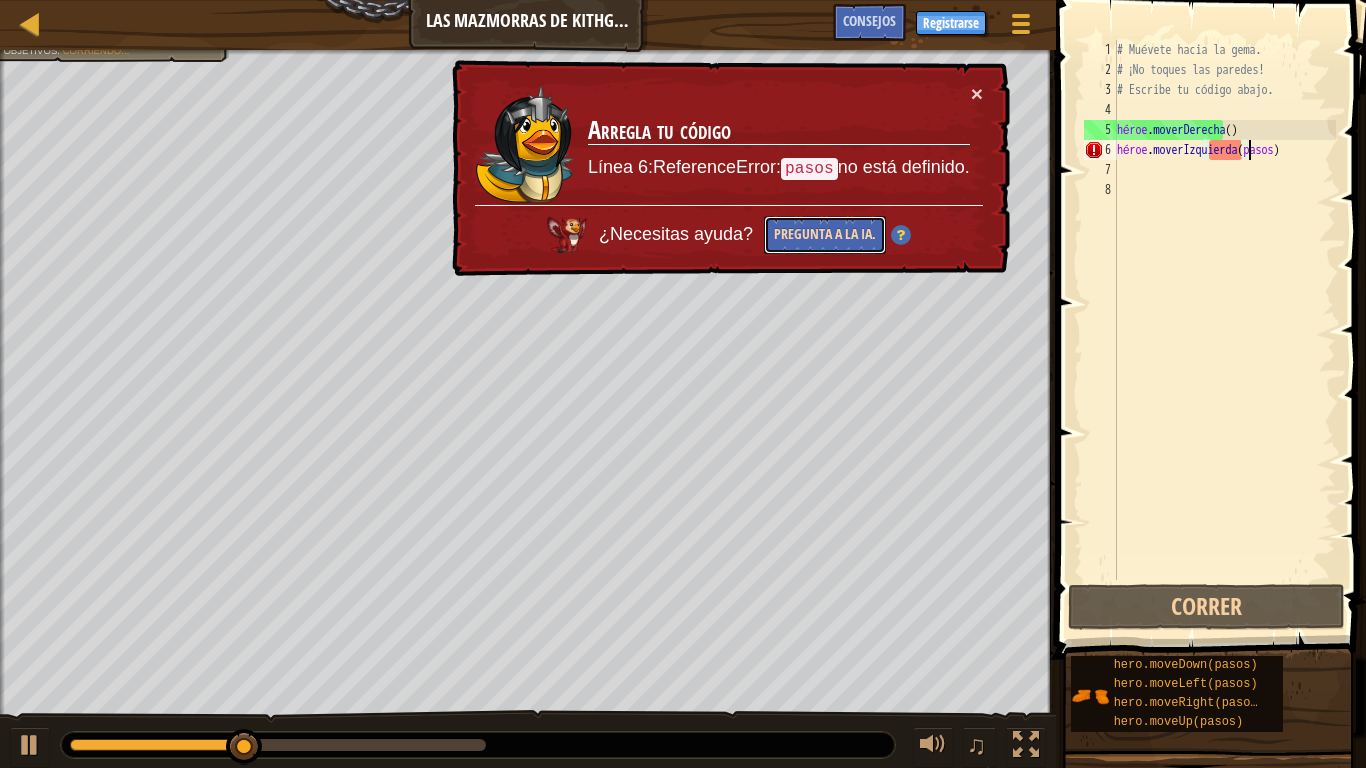 click on "Pregunta a la IA." at bounding box center (825, 235) 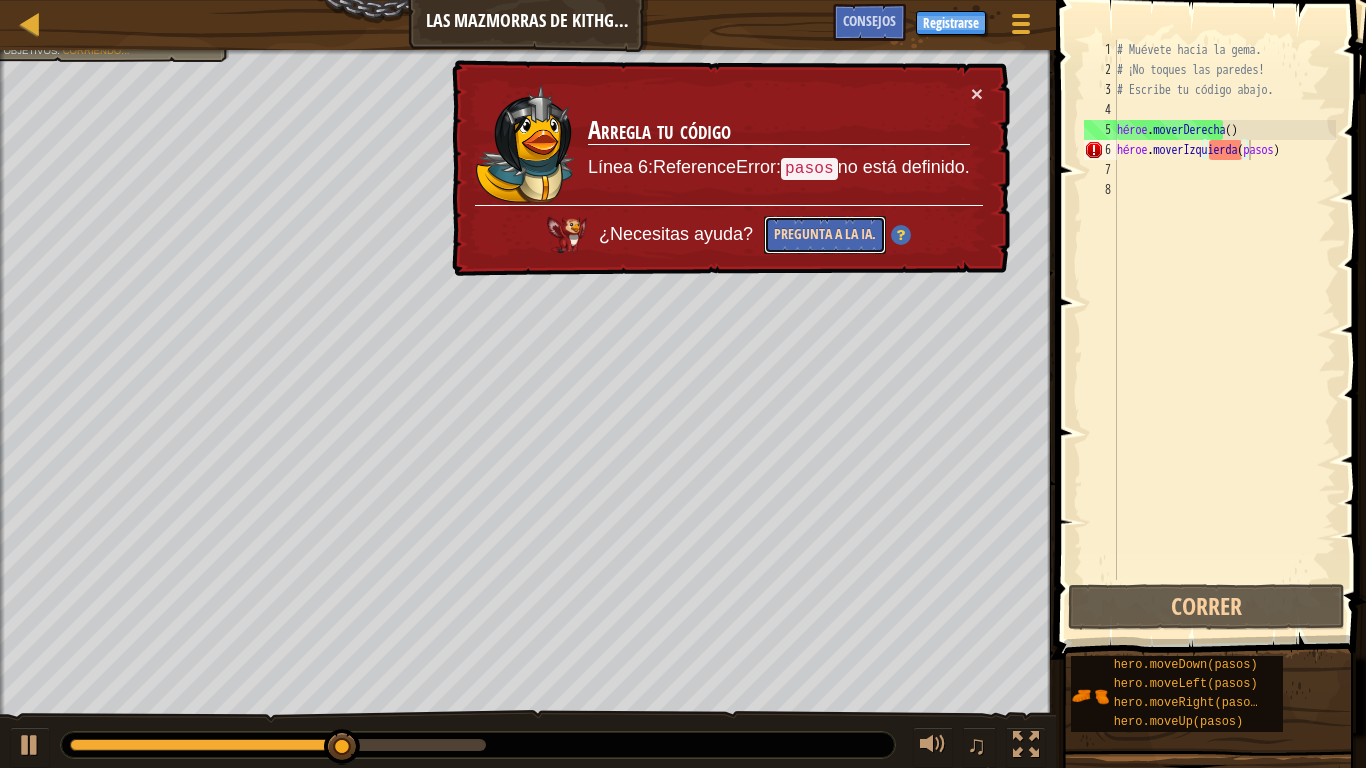 click on "Pregunta a la IA." at bounding box center (825, 235) 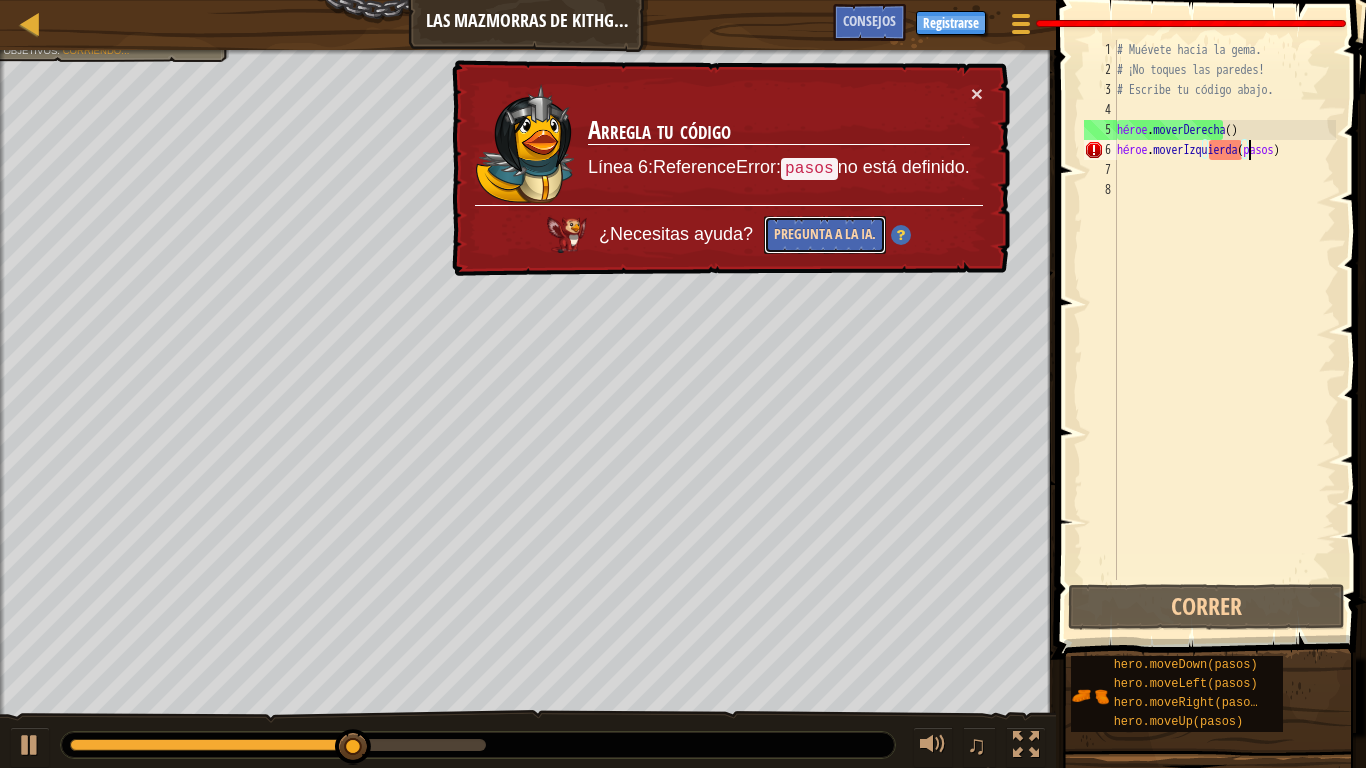 click on "Pregunta a la IA." at bounding box center [825, 235] 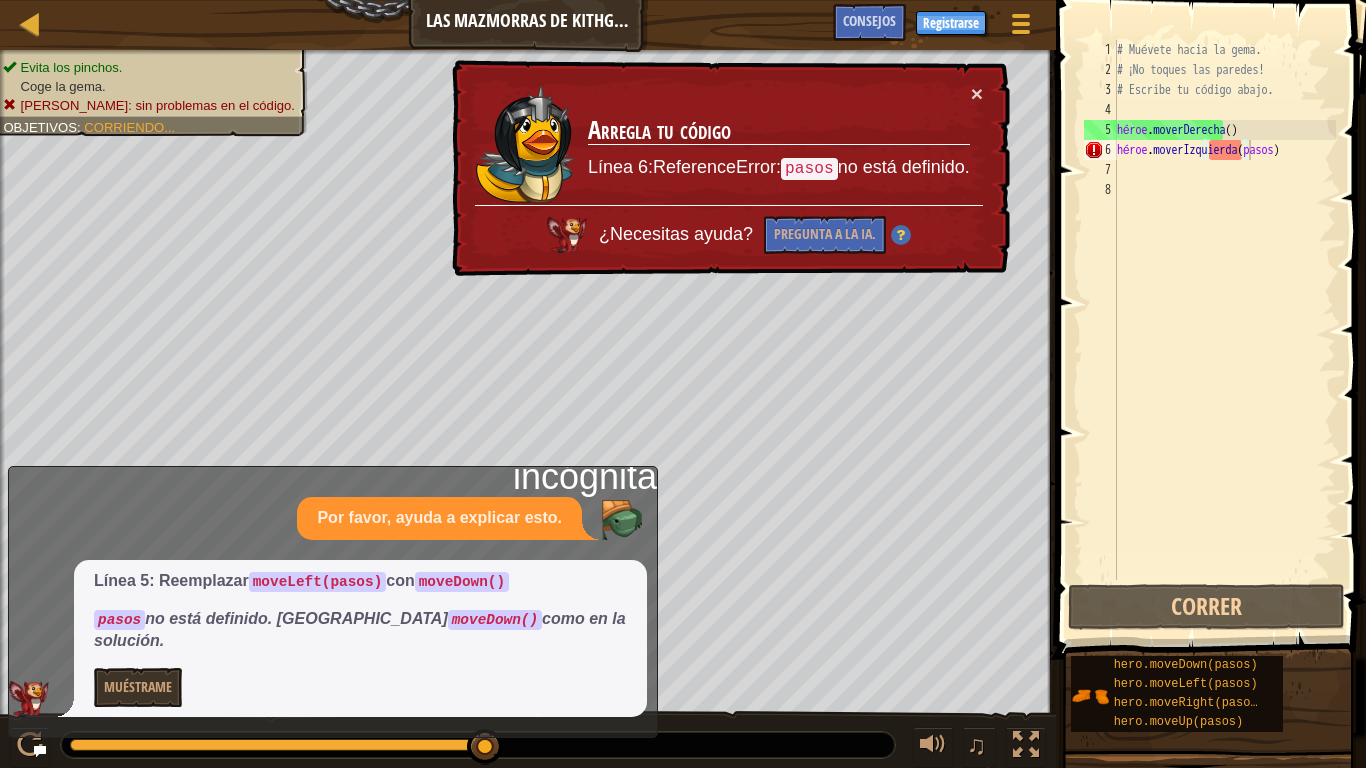 click on "Mapa Las mazmorras de Kithgard Menú del Juego Hecho Registrarse Consejos 1 2 3 4 5 6 7 8 # Move towards the gem. # Don’t touch the spikes! # Type your code below and click       Run when you’re done. hero . moveRight ( ) hero . moveDown ( ) hero . moveRight ( )     [DEMOGRAPHIC_DATA] Solución × Consejos hero.moveLeft(pasos) 1 2 3 4 5 6 7 8 # Muévete hacia la gema. # ¡No toques las paredes! # Escribe tu código abajo. héroe  .  moverDerecha  (  ) héroe  .  moverIzquierda  (  pasos  )     :  Python /" at bounding box center (683, 384) 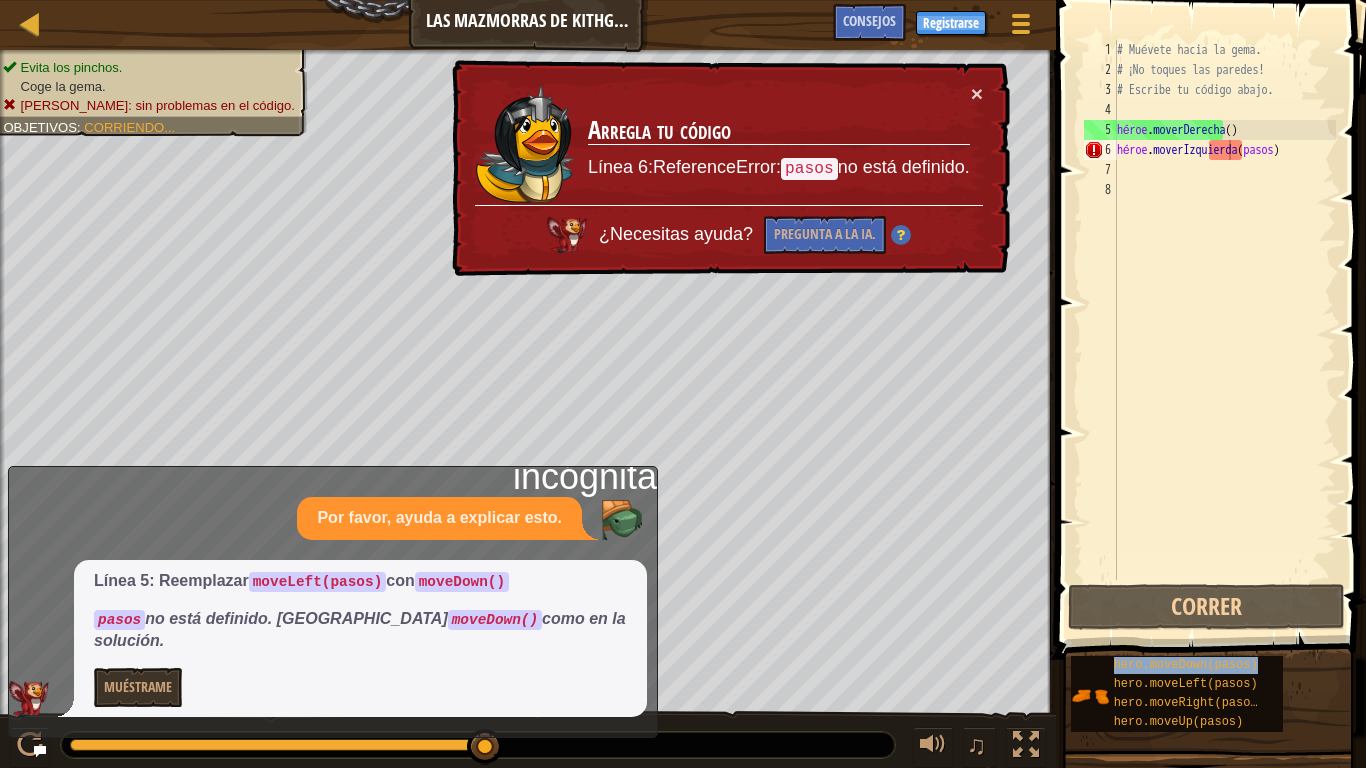 type on "hero.moveLeft(pashero.moveDown(pasos)os)" 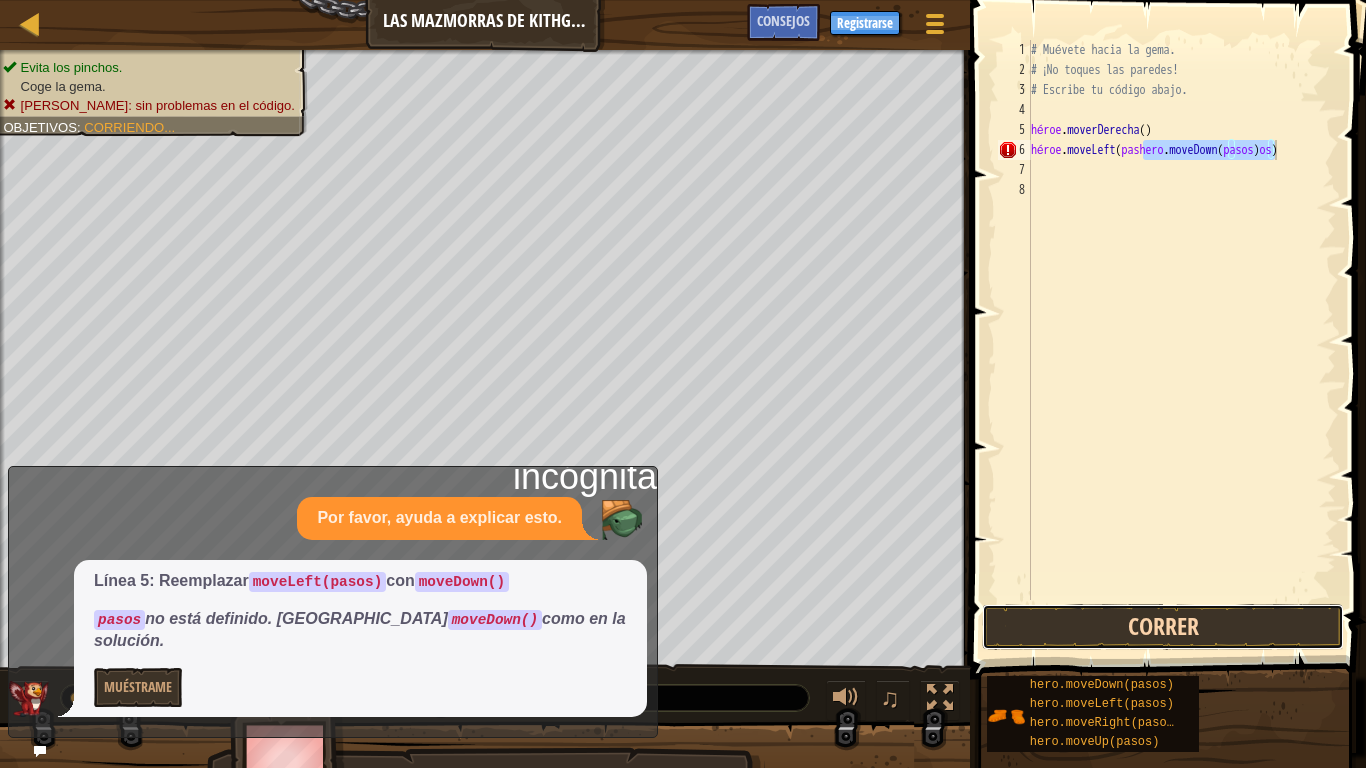 click on "Correr" at bounding box center (1162, 627) 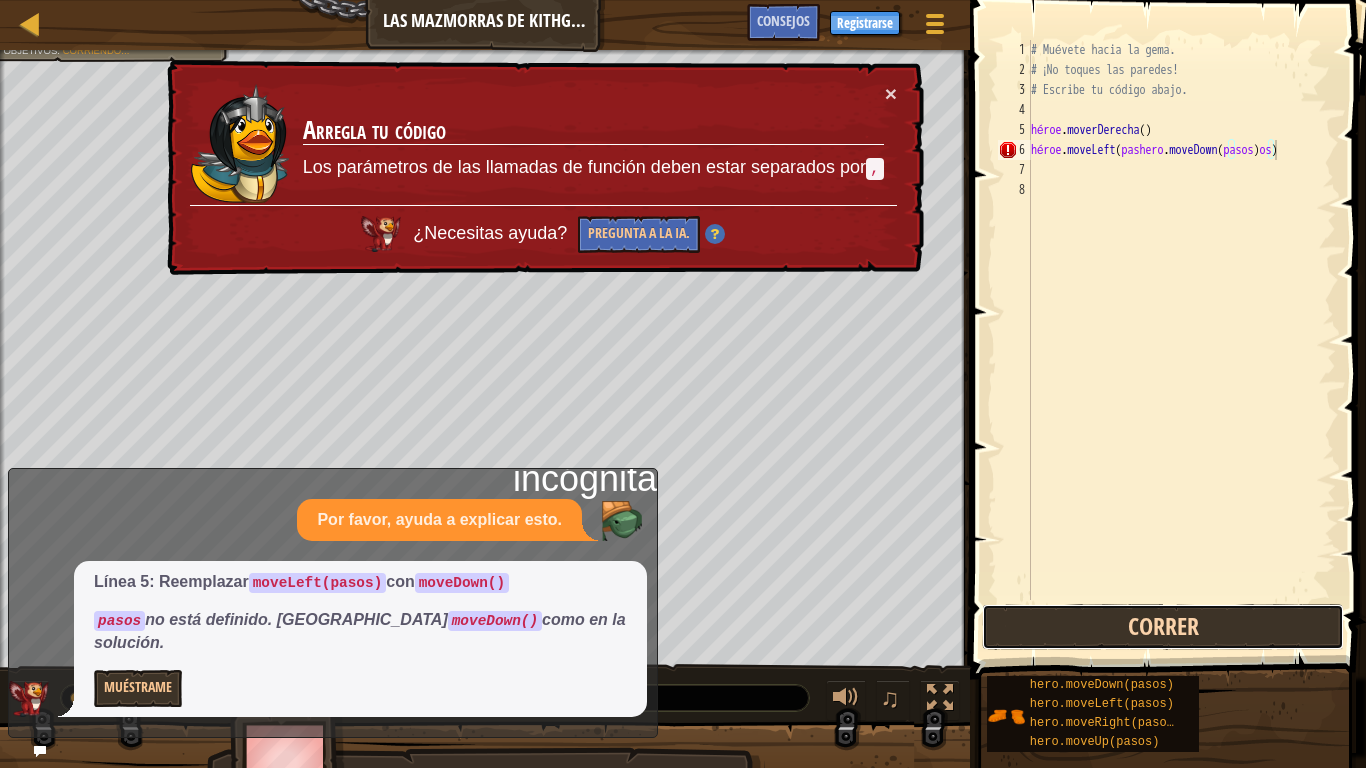 click on "Correr" at bounding box center [1162, 627] 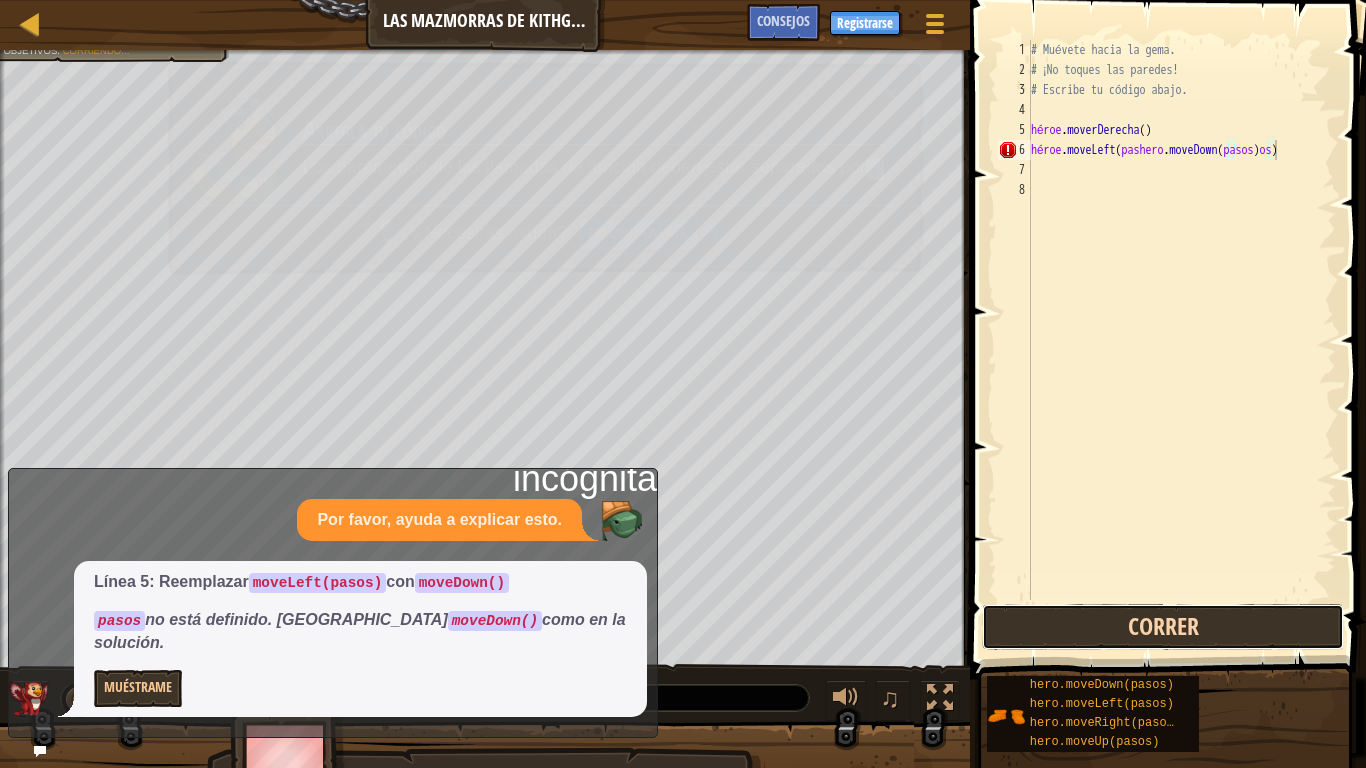 click on "Correr" at bounding box center (1162, 627) 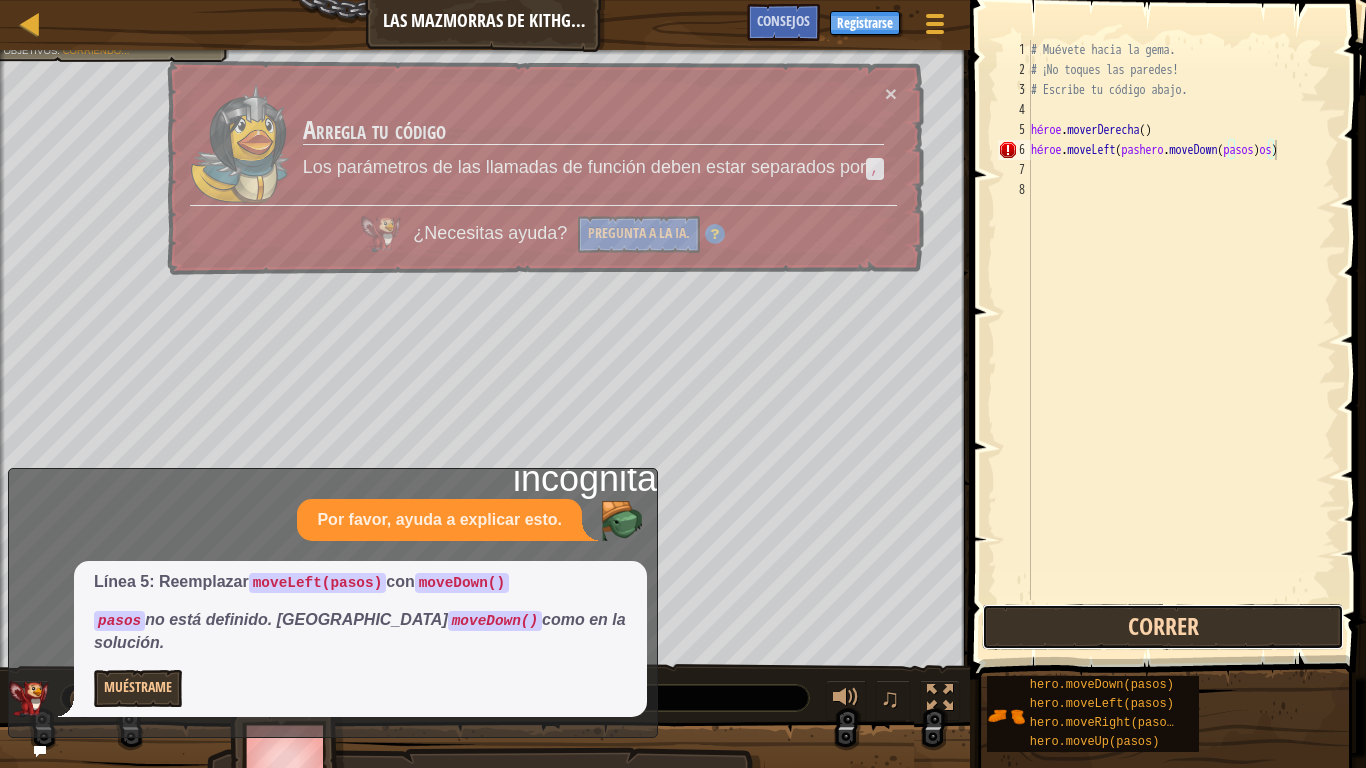 click on "Correr" at bounding box center [1162, 627] 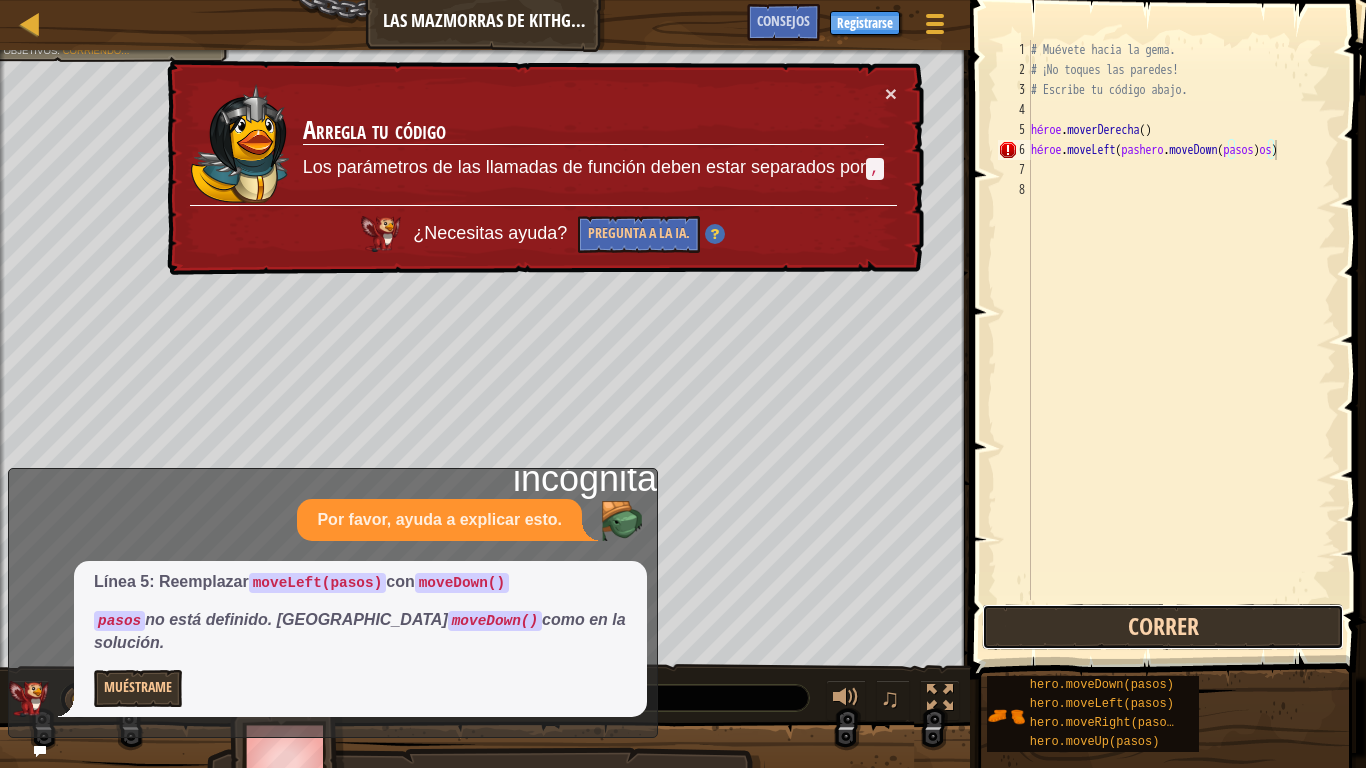 click on "Correr" at bounding box center (1162, 627) 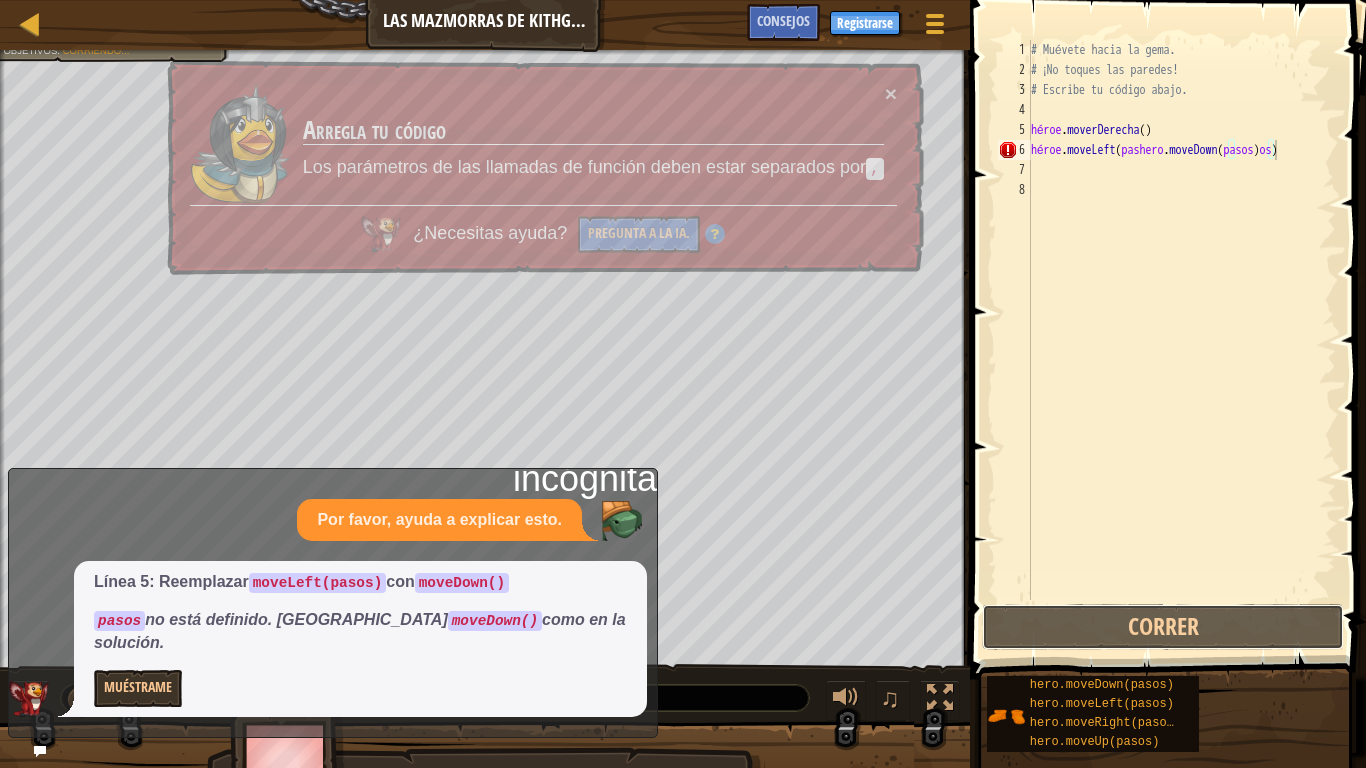drag, startPoint x: 1065, startPoint y: 637, endPoint x: 1101, endPoint y: 568, distance: 77.82673 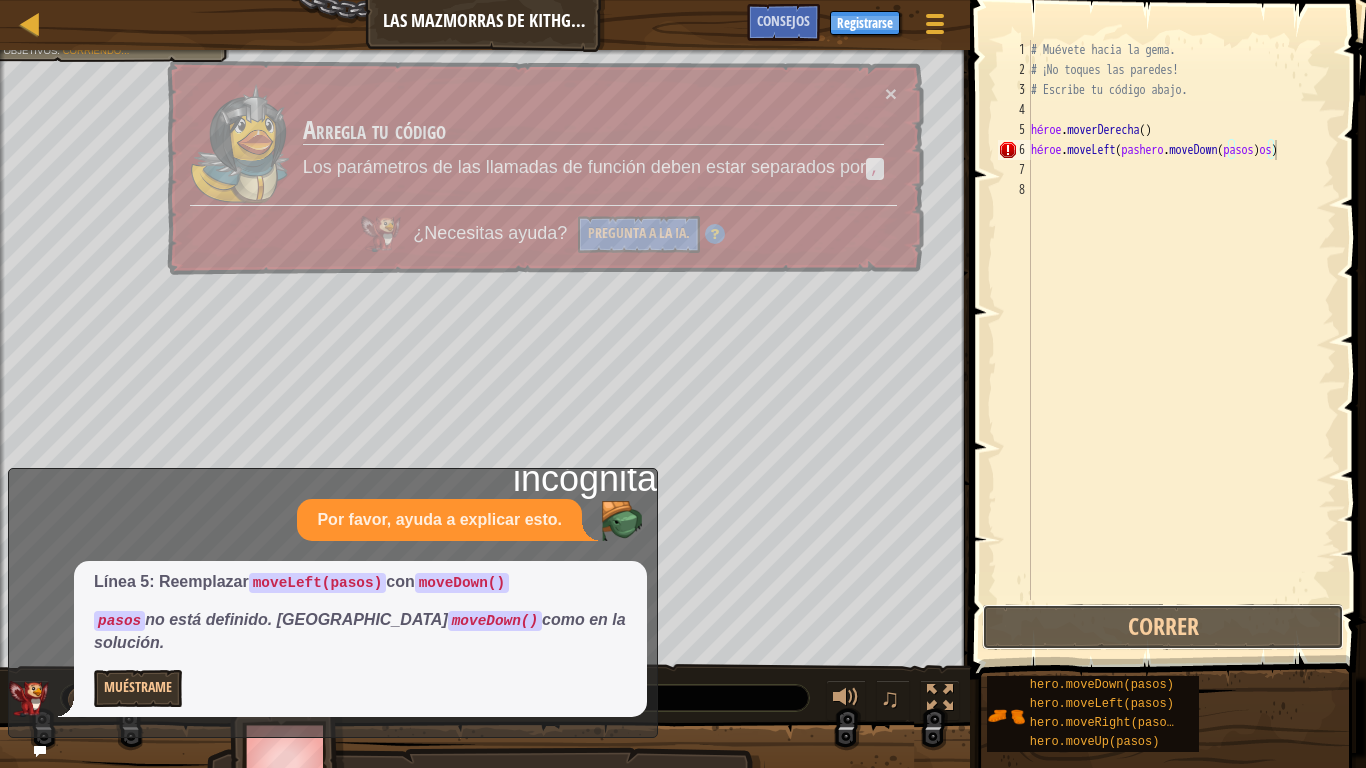 click on "hero.moveLeft(pashero.moveDown(pasos)os) 1 2 3 4 5 6 7 8 # Muévete hacia la gema. # ¡No toques las paredes! # Escribe tu código abajo. héroe  .  moverDerecha  (  ) héroe  .  moveLeft  (  pashero  .  moveDown  (  pasos  )  os  )     [DEMOGRAPHIC_DATA] XXXXXXXXXXXXXXXXXXXXXXXXXXXXXXXXXXXXXXXXXXXXXXXXXXXXXXXXXXXXXXXXXXXXXXXXXXXXXXXXXXXXXXXXXXXXXXXXXXXXXXXXXXXXXXXXXXXXXXXXXXXXXXXXXXXXXXXXXXXXXXXXXXXXXXXXXXXXXXXXXXXXXXXXXXXXXXXXXXXXXXXXXXXXXXXXXXXXXXXXXXXXXXXXXXXXXXXXXXXXXXXXXXXXXXXXXXXXXXXXXXXXXXXXXXXXXXXX :  [PERSON_NAME]" at bounding box center [1165, 379] 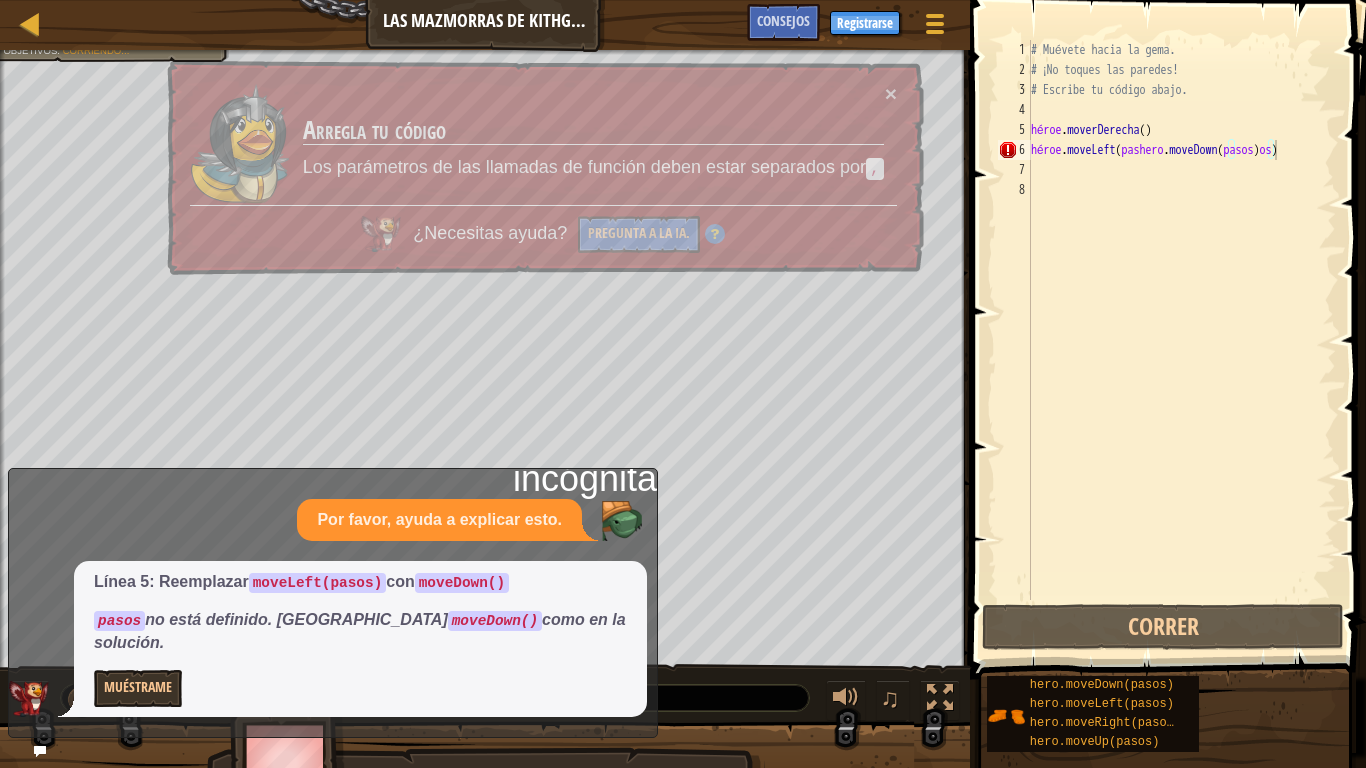 click on "# Muévete hacia la gema. # ¡No toques las paredes! # Escribe tu código abajo. héroe  .  moverDerecha  (  ) héroe  .  moveLeft  (  pashero  .  moveDown  (  pasos  )  os  )" at bounding box center [1181, 340] 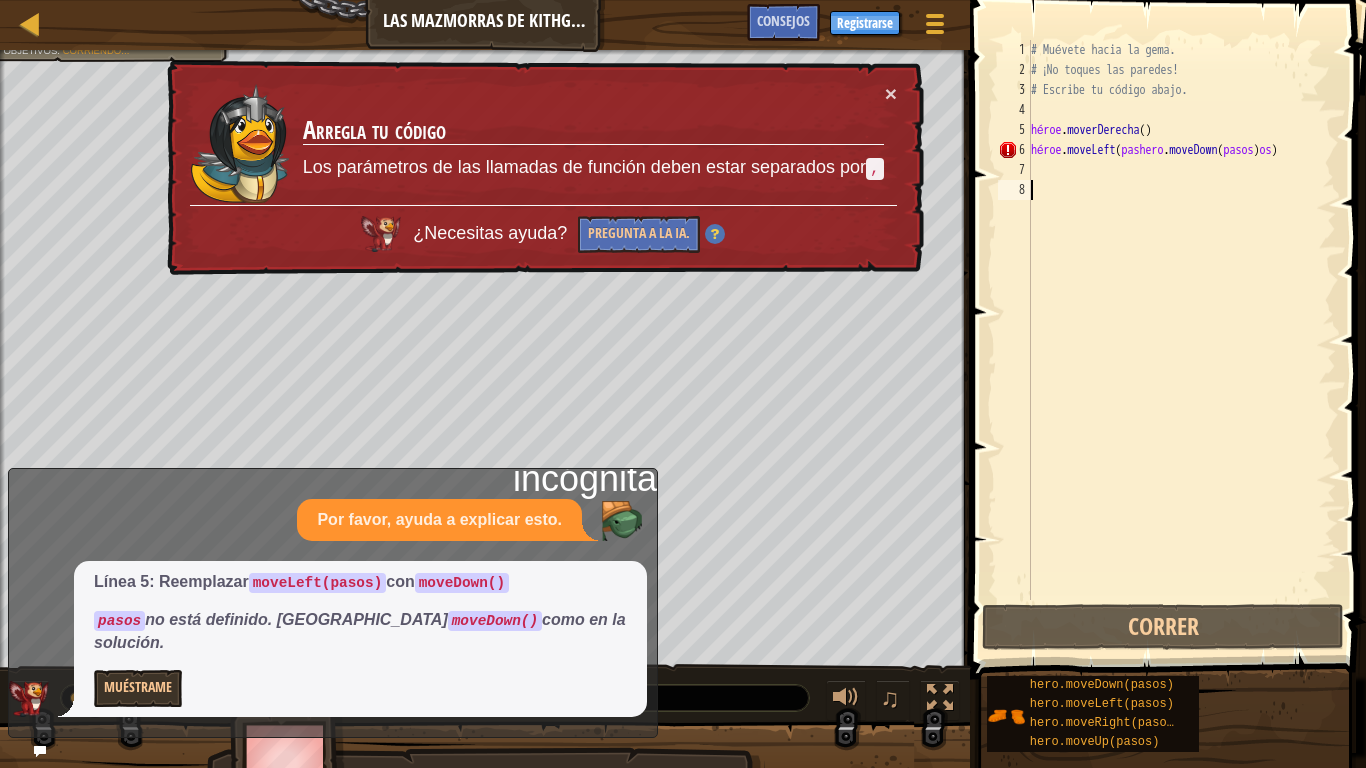 click on "# Muévete hacia la gema. # ¡No toques las paredes! # Escribe tu código abajo. héroe  .  moverDerecha  (  ) héroe  .  moveLeft  (  pashero  .  moveDown  (  pasos  )  os  )" at bounding box center [1181, 340] 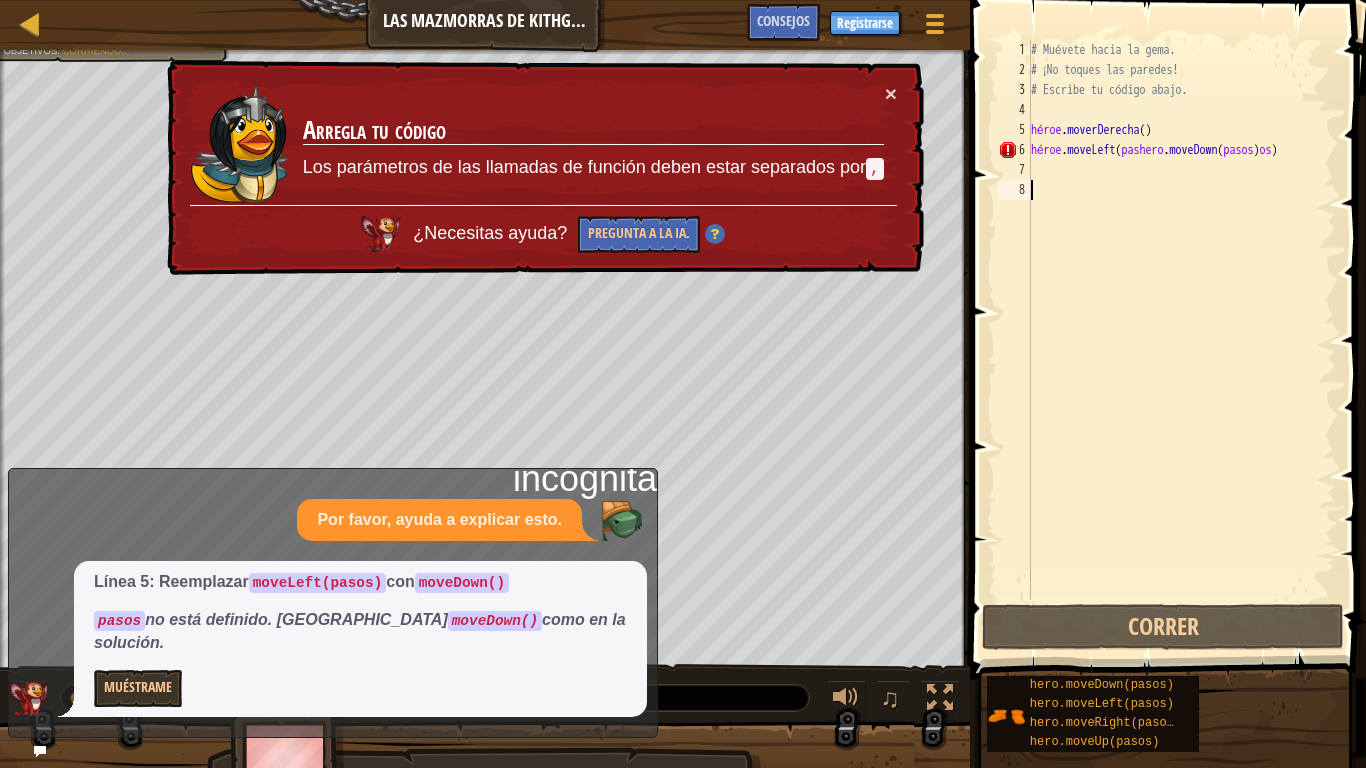 click on "# Muévete hacia la gema. # ¡No toques las paredes! # Escribe tu código abajo. héroe  .  moverDerecha  (  ) héroe  .  moveLeft  (  pashero  .  moveDown  (  pasos  )  os  )" at bounding box center [1181, 340] 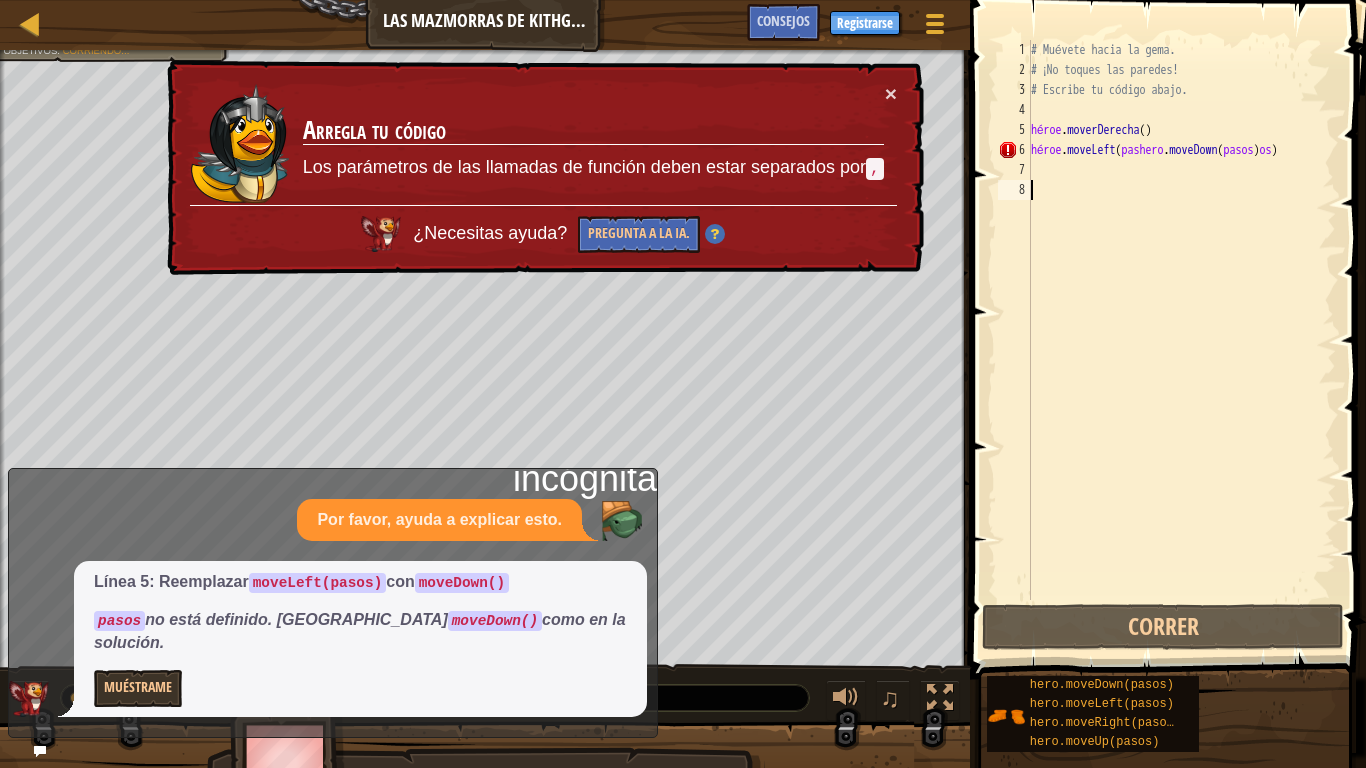 click on "# Muévete hacia la gema. # ¡No toques las paredes! # Escribe tu código abajo. héroe  .  moverDerecha  (  ) héroe  .  moveLeft  (  pashero  .  moveDown  (  pasos  )  os  )" at bounding box center [1181, 340] 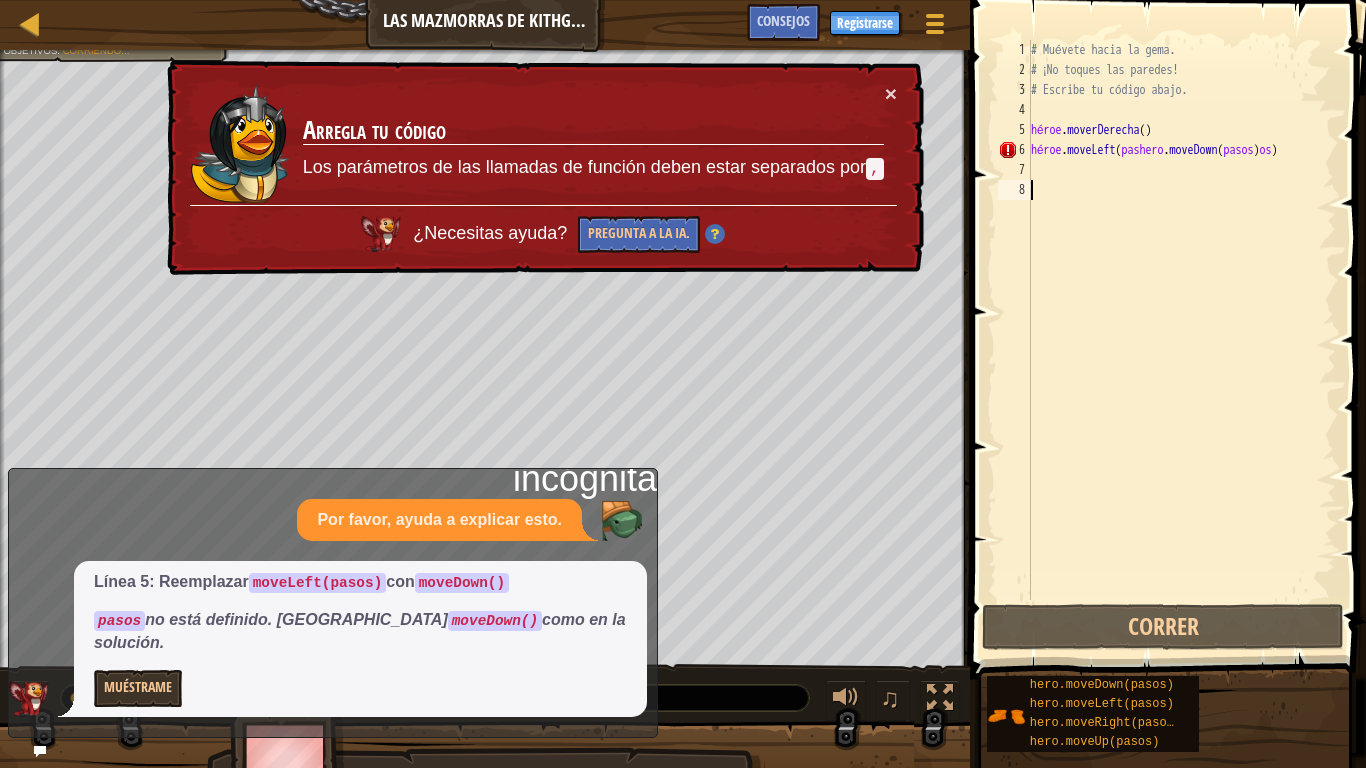 click on "# Muévete hacia la gema. # ¡No toques las paredes! # Escribe tu código abajo. héroe  .  moverDerecha  (  ) héroe  .  moveLeft  (  pashero  .  moveDown  (  pasos  )  os  )" at bounding box center (1181, 340) 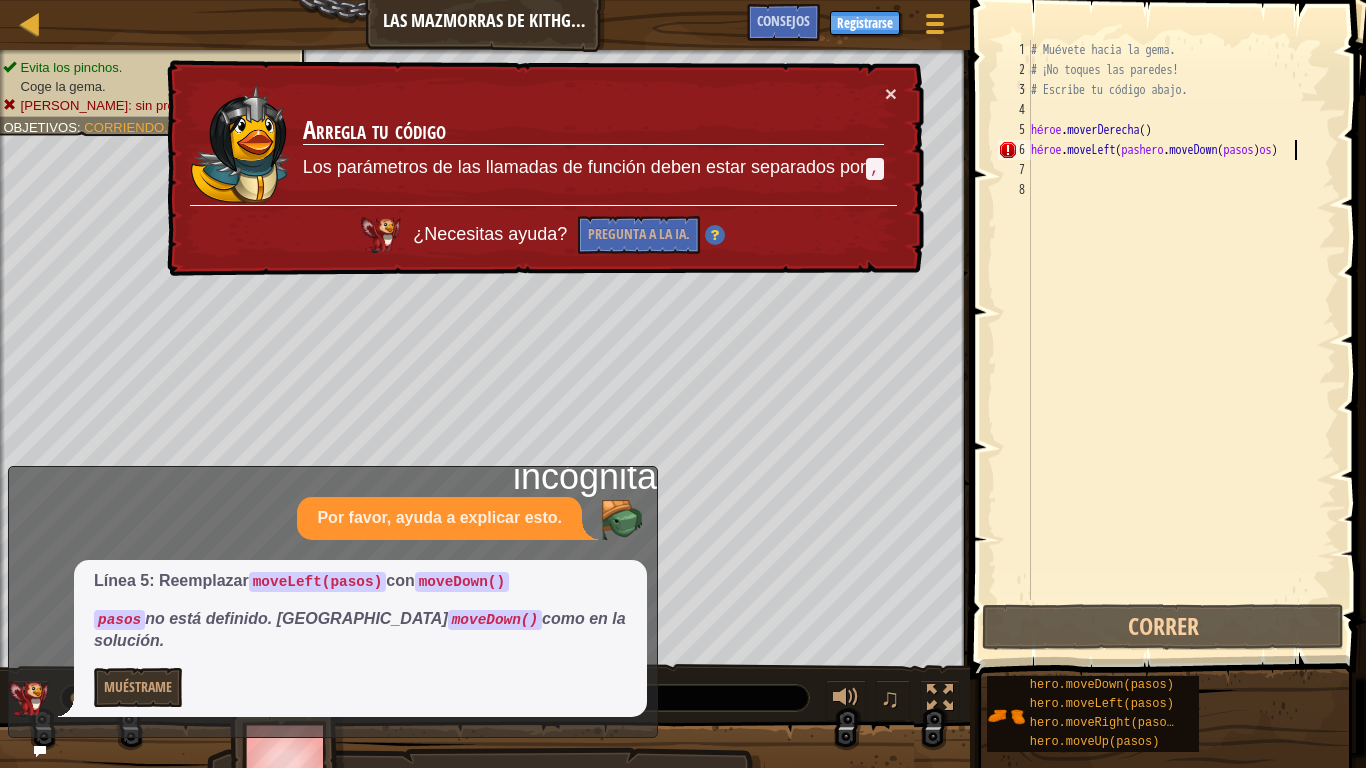 drag, startPoint x: 1331, startPoint y: 141, endPoint x: 1332, endPoint y: 155, distance: 14.035668 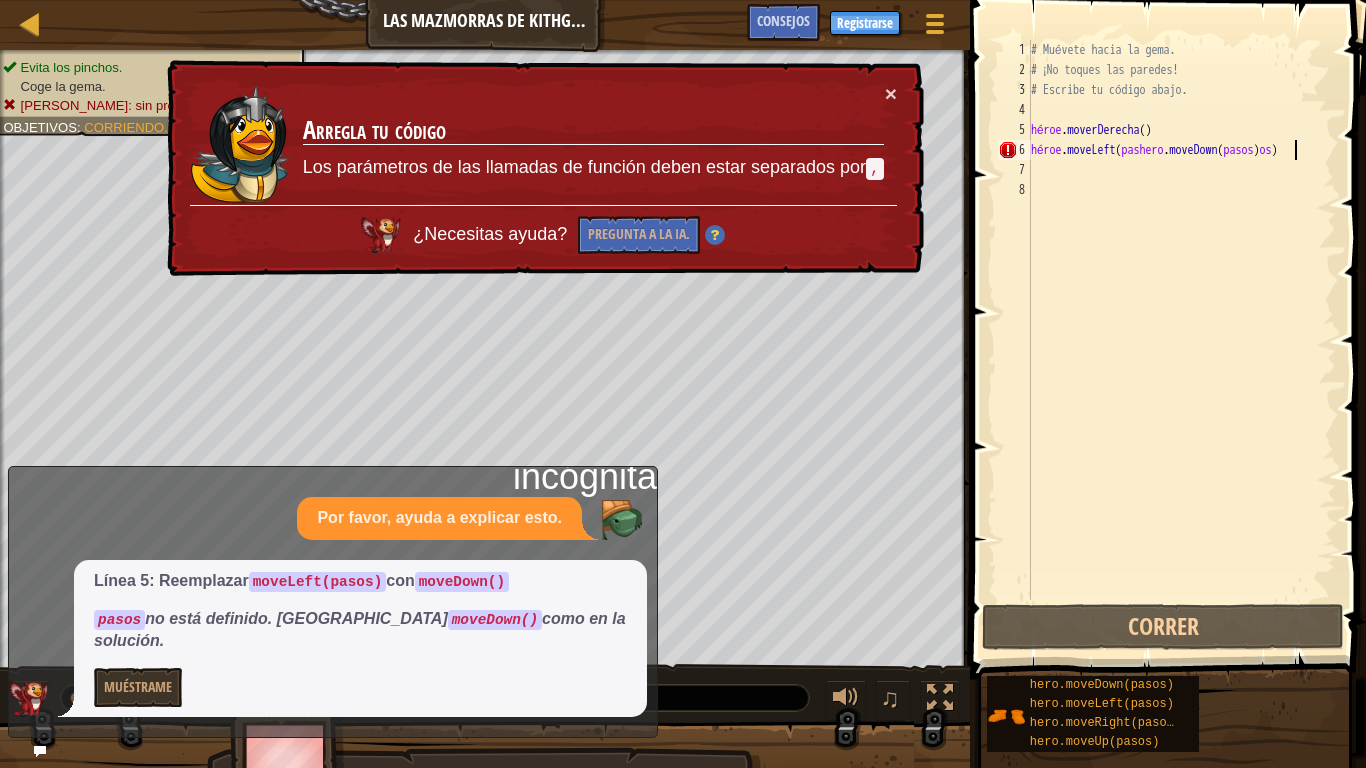 click on "# Muévete hacia la gema. # ¡No toques las paredes! # Escribe tu código abajo. héroe  .  moverDerecha  (  ) héroe  .  moveLeft  (  pashero  .  moveDown  (  pasos  )  os  )" at bounding box center [1181, 340] 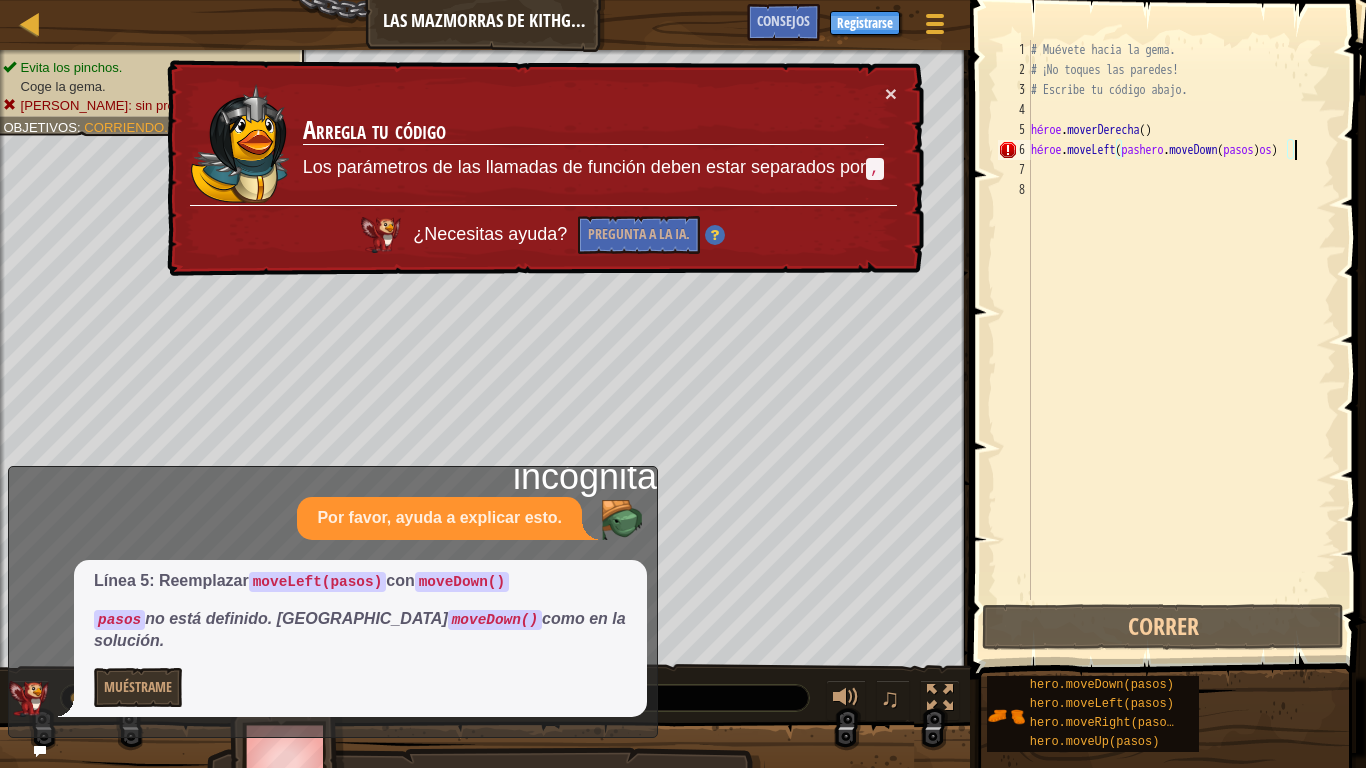 type on "hero.moveLeft(pashero.moveDown(pasos)os)3" 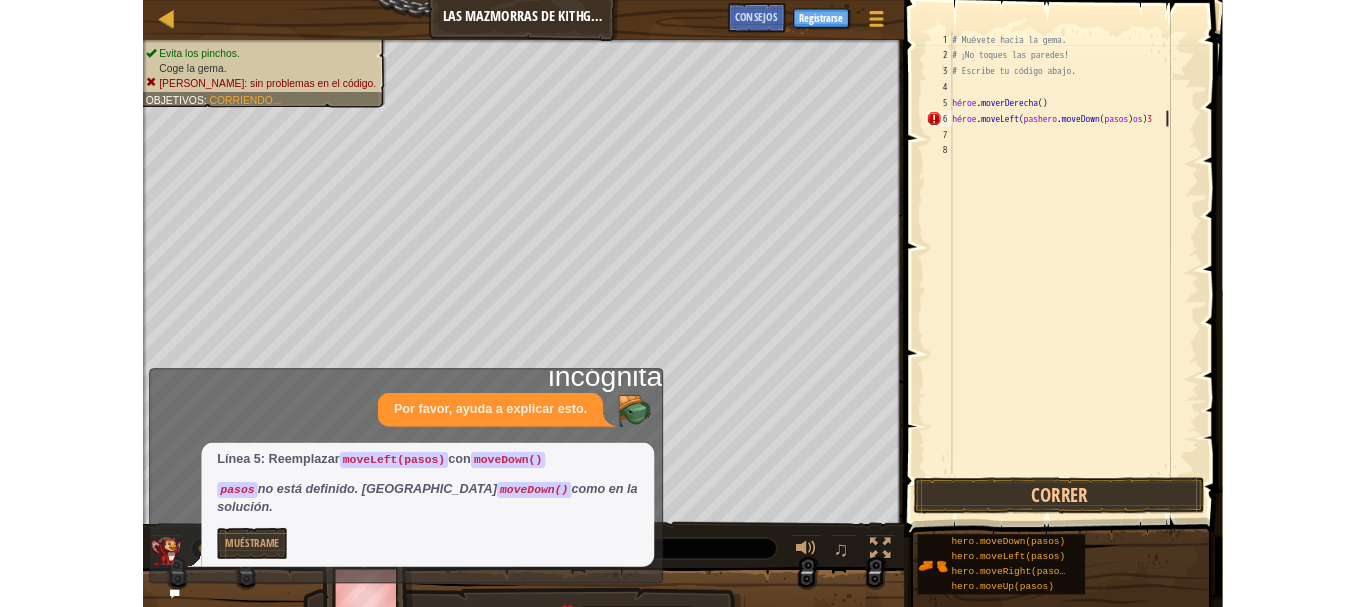 scroll, scrollTop: 9, scrollLeft: 0, axis: vertical 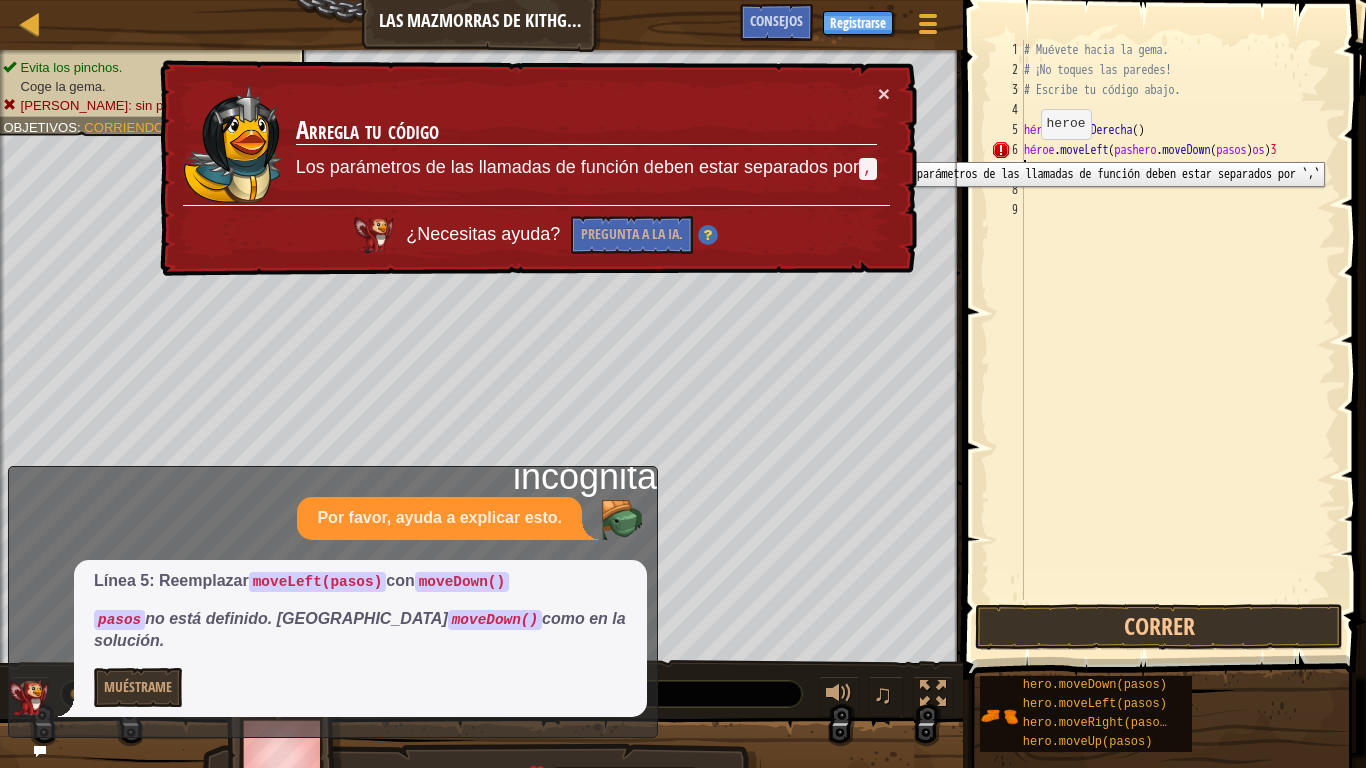 click on "6" at bounding box center (1007, 150) 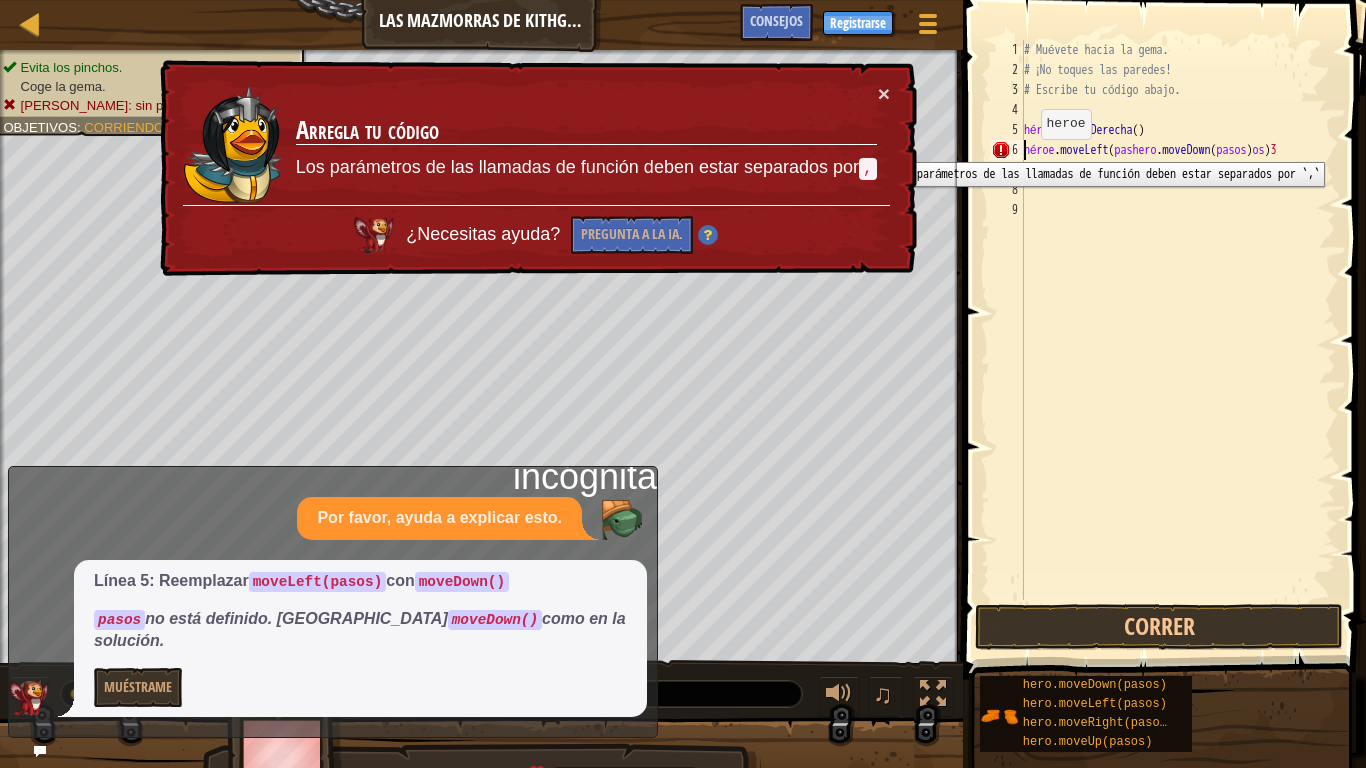click on "6" at bounding box center [1007, 150] 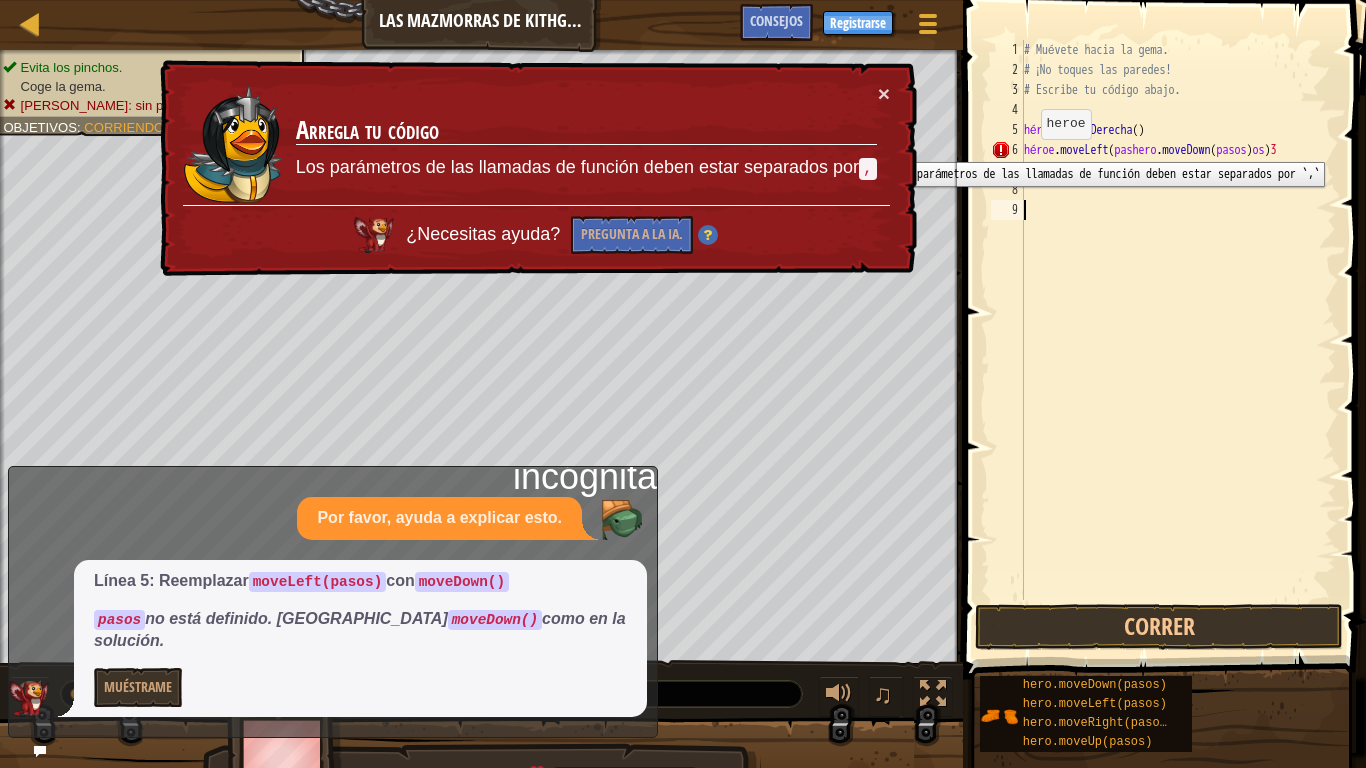 click on "6" at bounding box center [1007, 150] 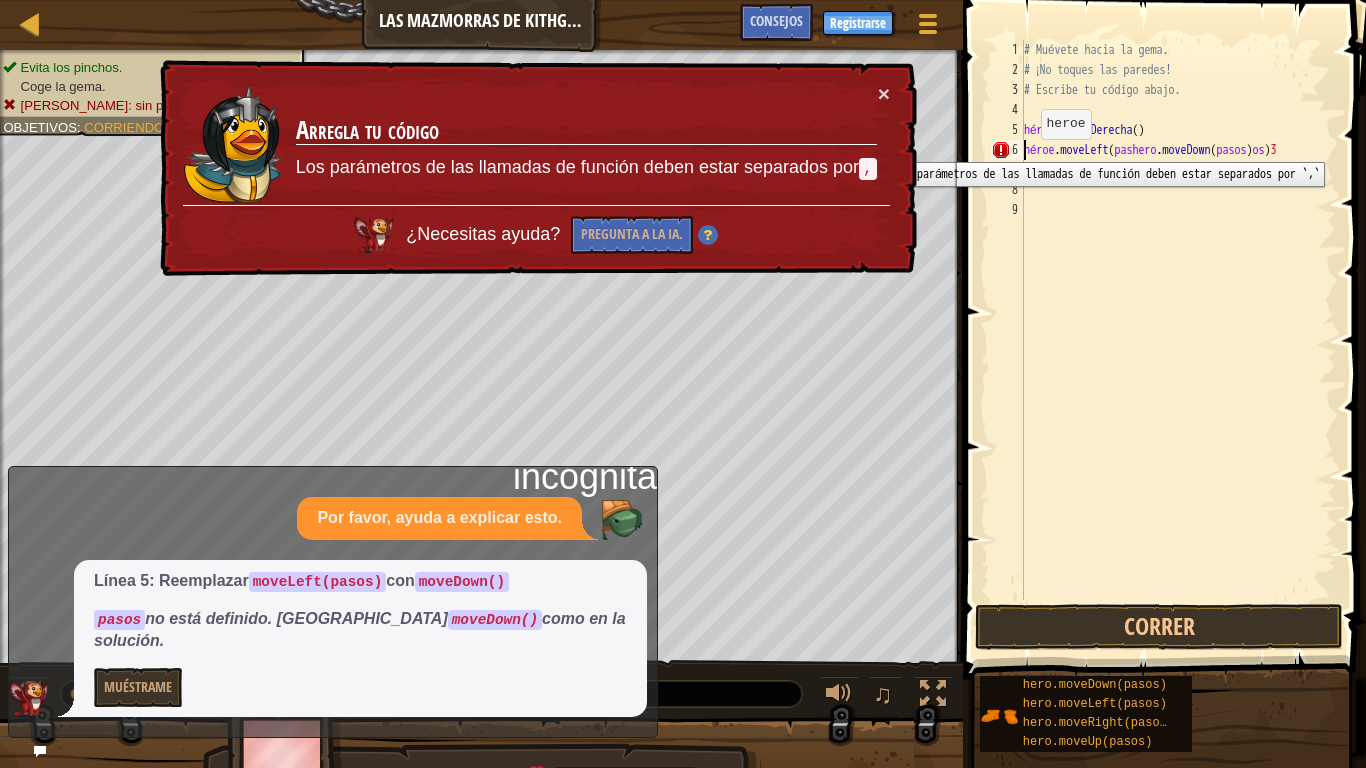 click on "6" at bounding box center [1007, 150] 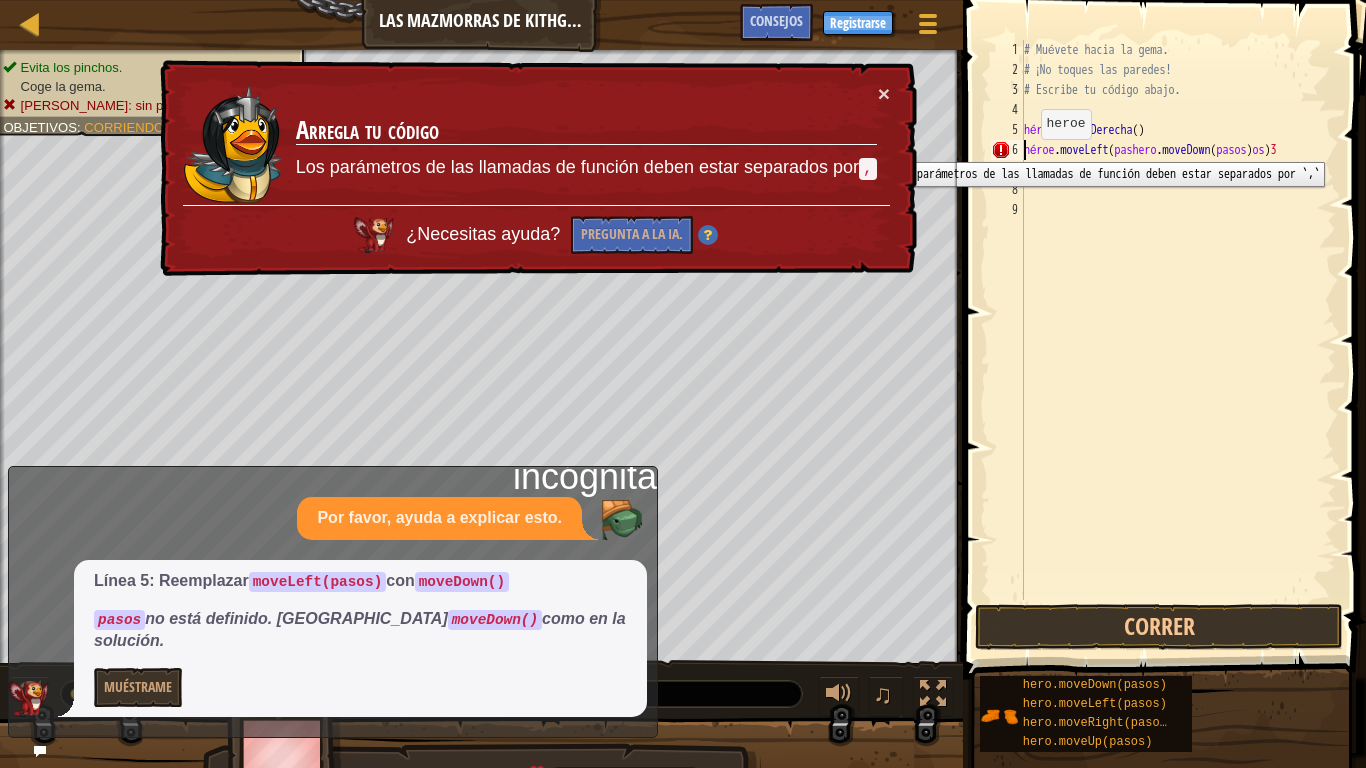 click on "6" at bounding box center (1007, 150) 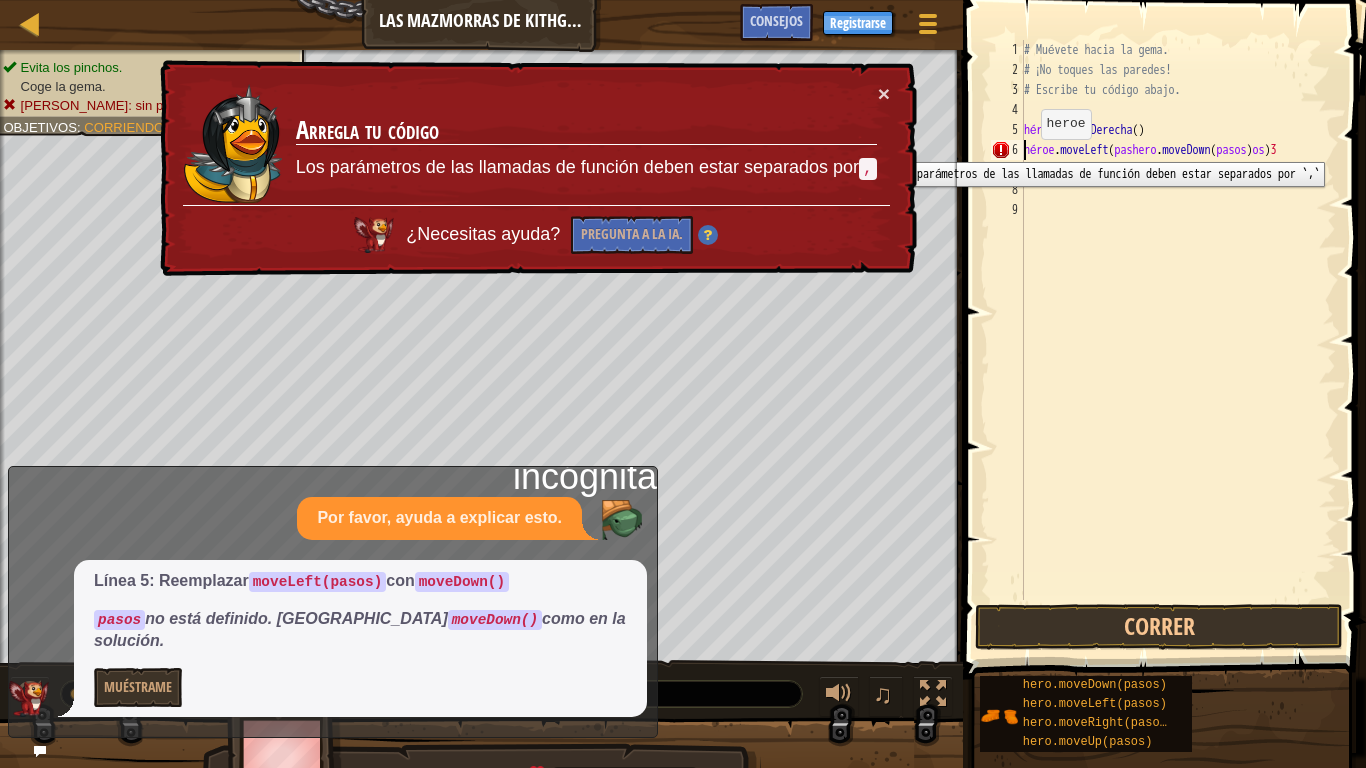 click on "6" at bounding box center (1007, 150) 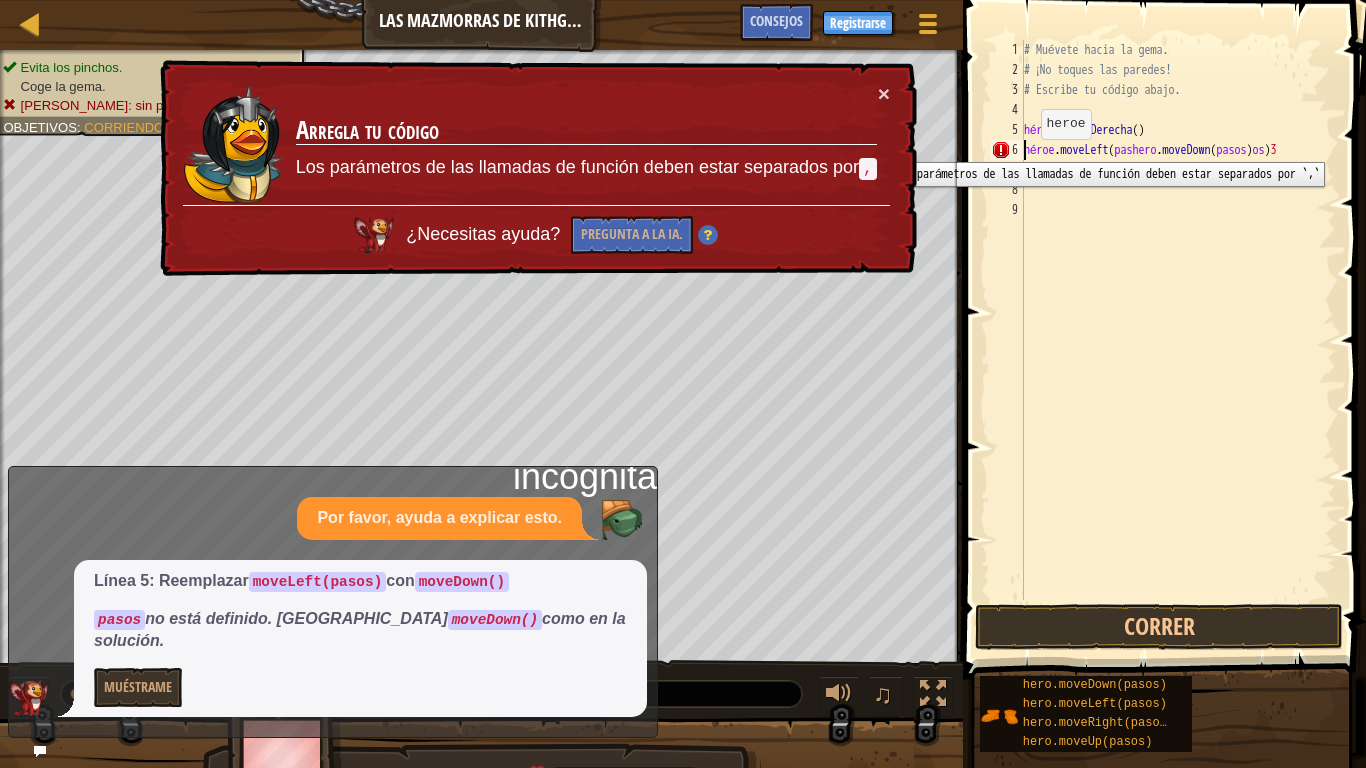 click on "6" at bounding box center (1007, 150) 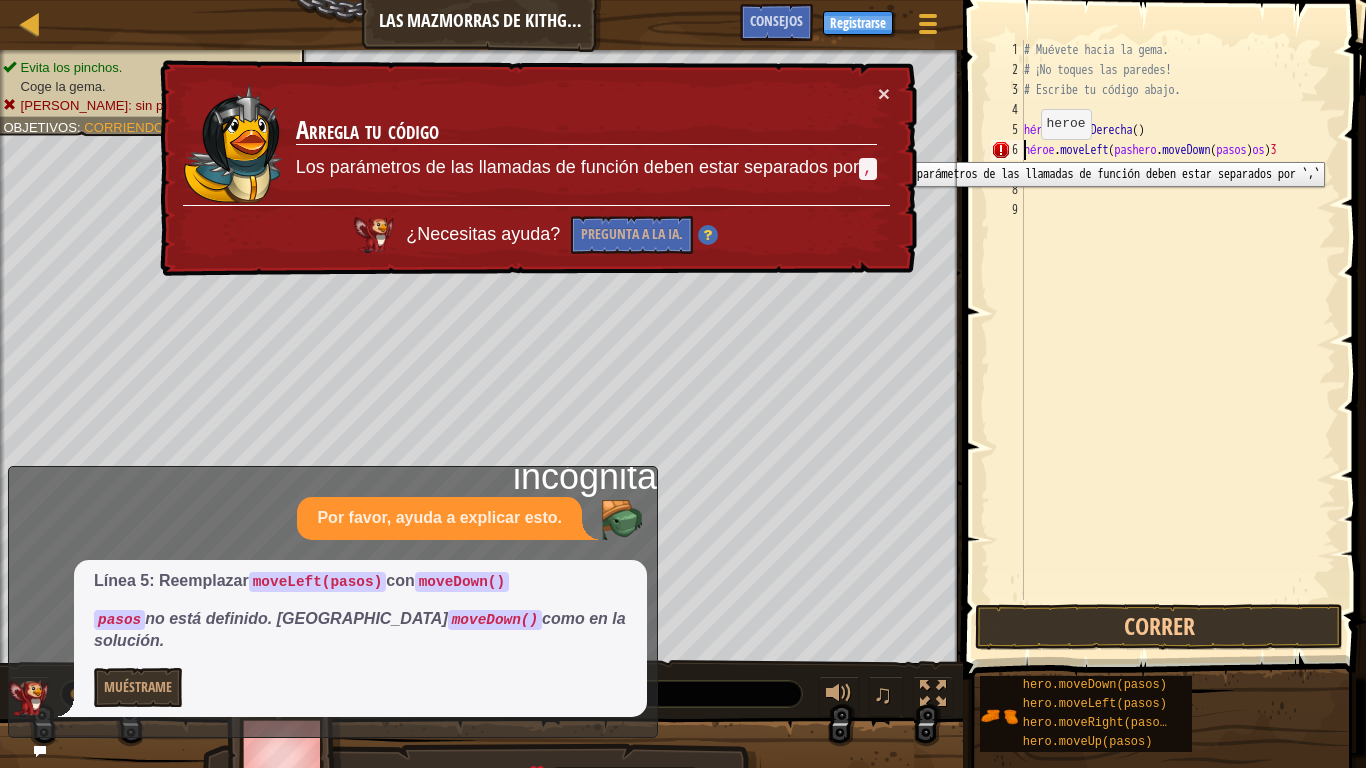 click on "6" at bounding box center [1007, 150] 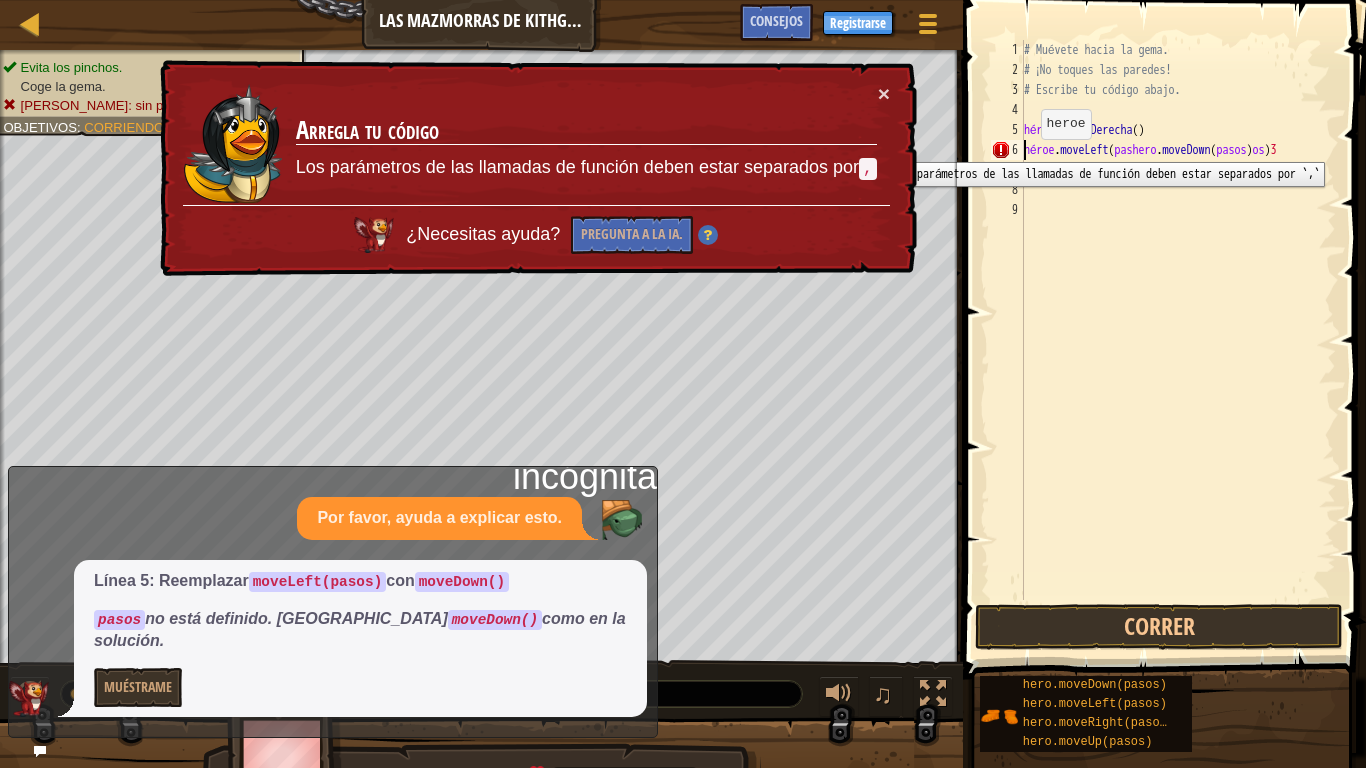 click on "6" at bounding box center (1007, 150) 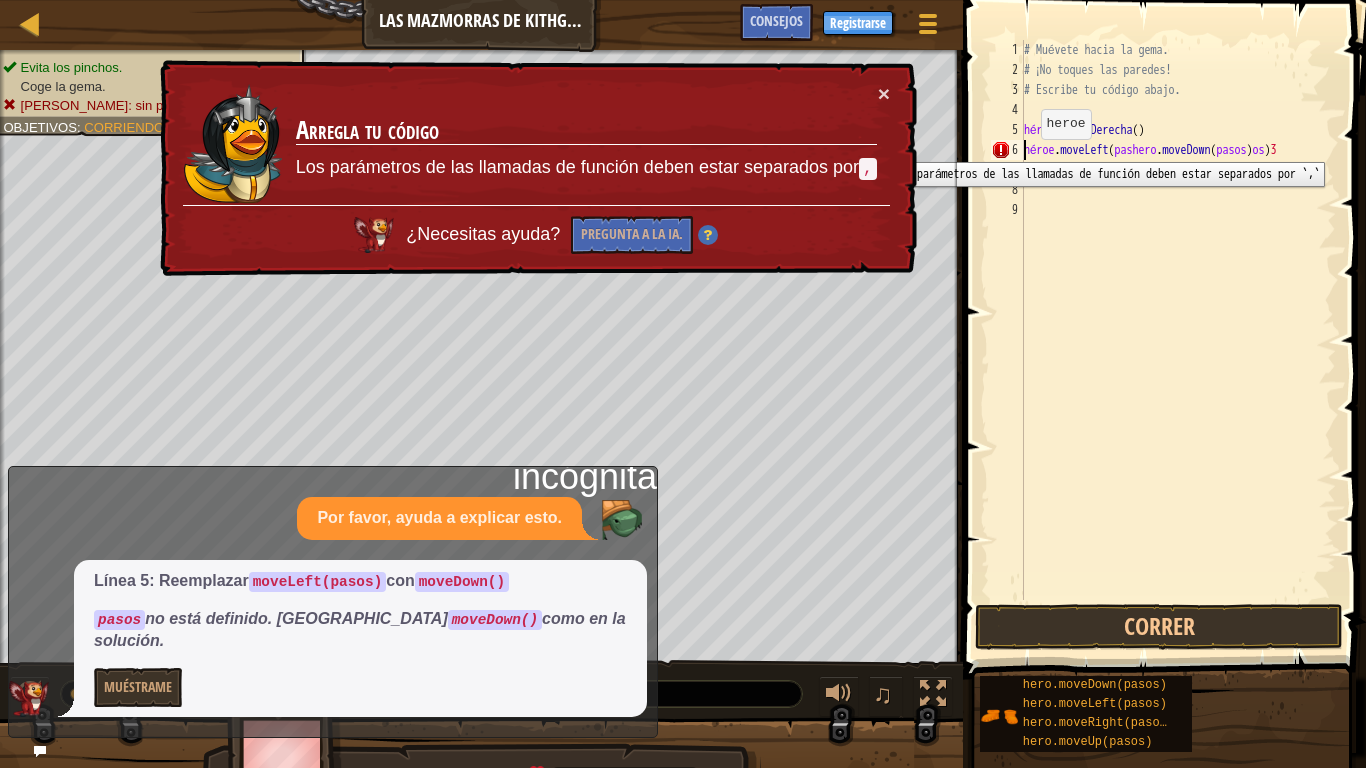 click on "6" at bounding box center (1007, 150) 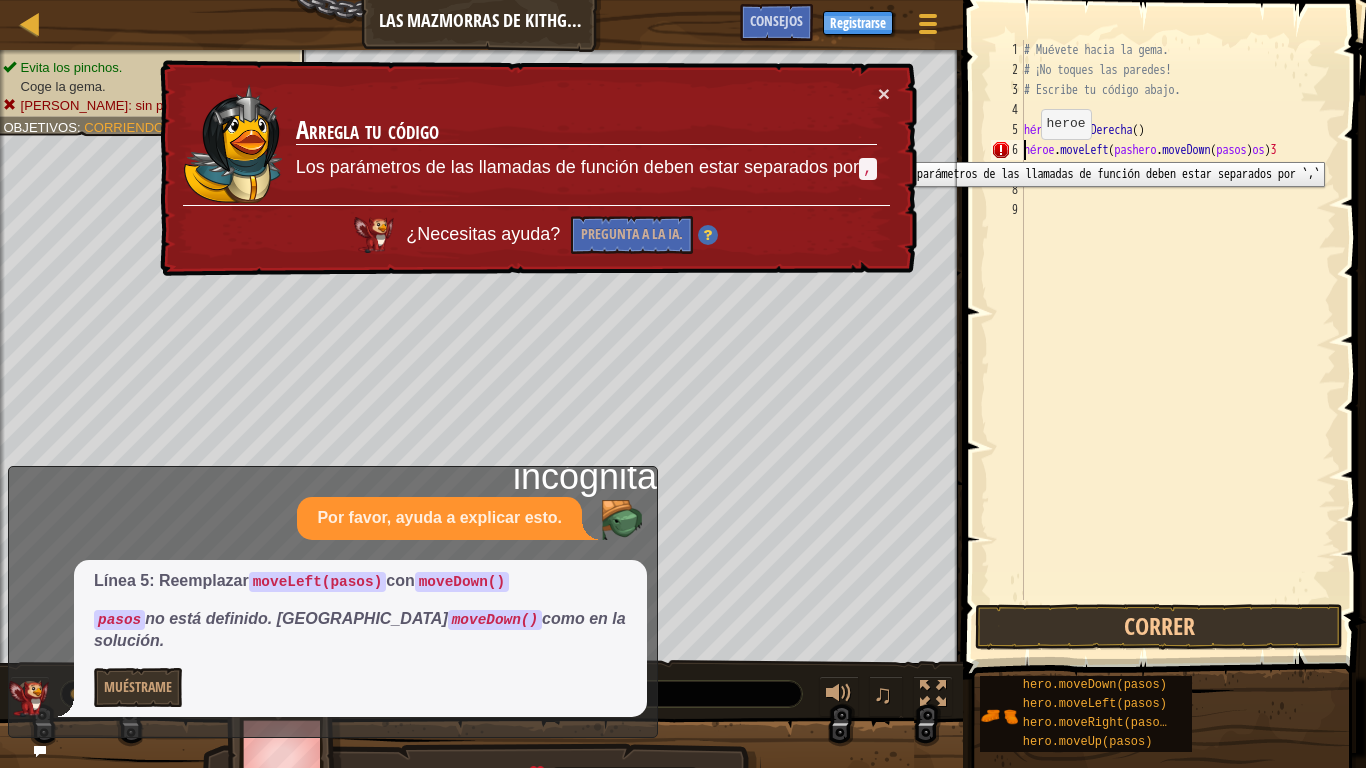 click on "6" at bounding box center [1007, 150] 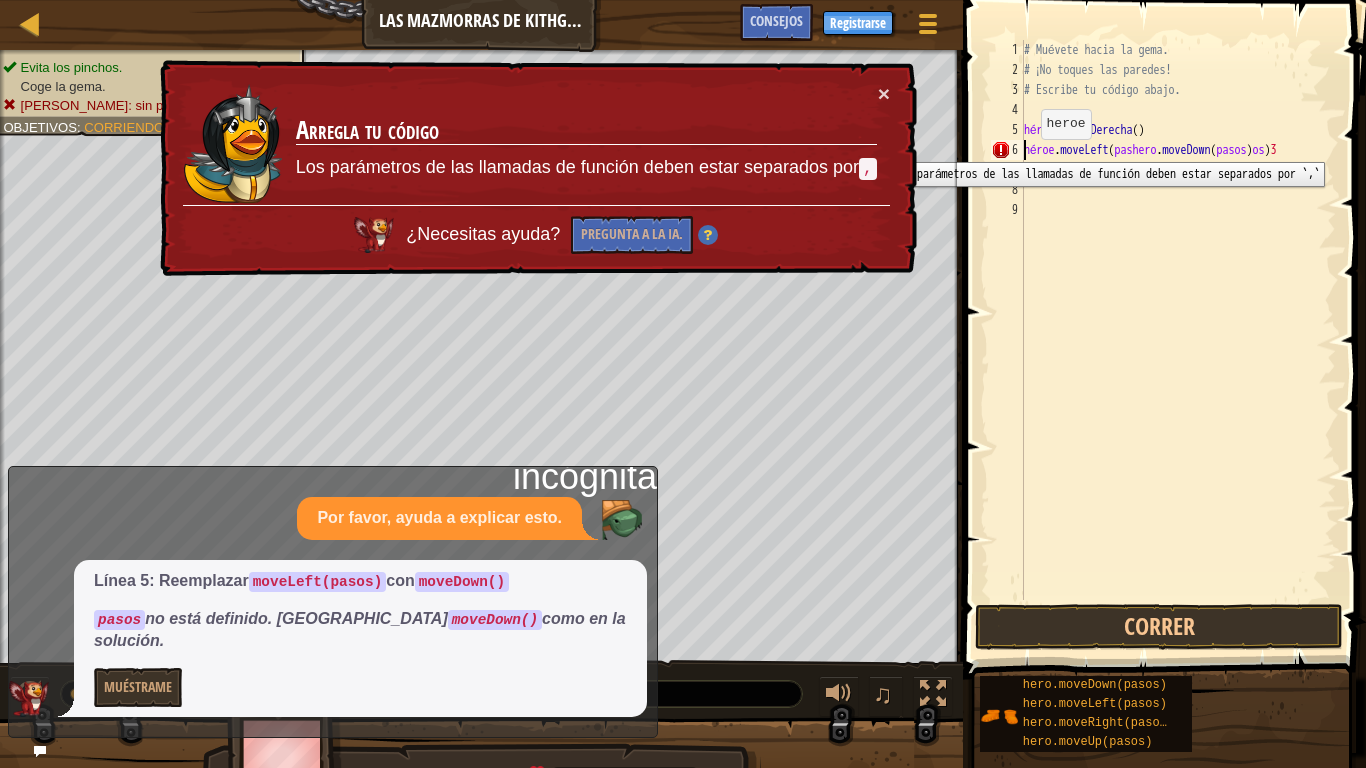 click on "6" at bounding box center [1007, 150] 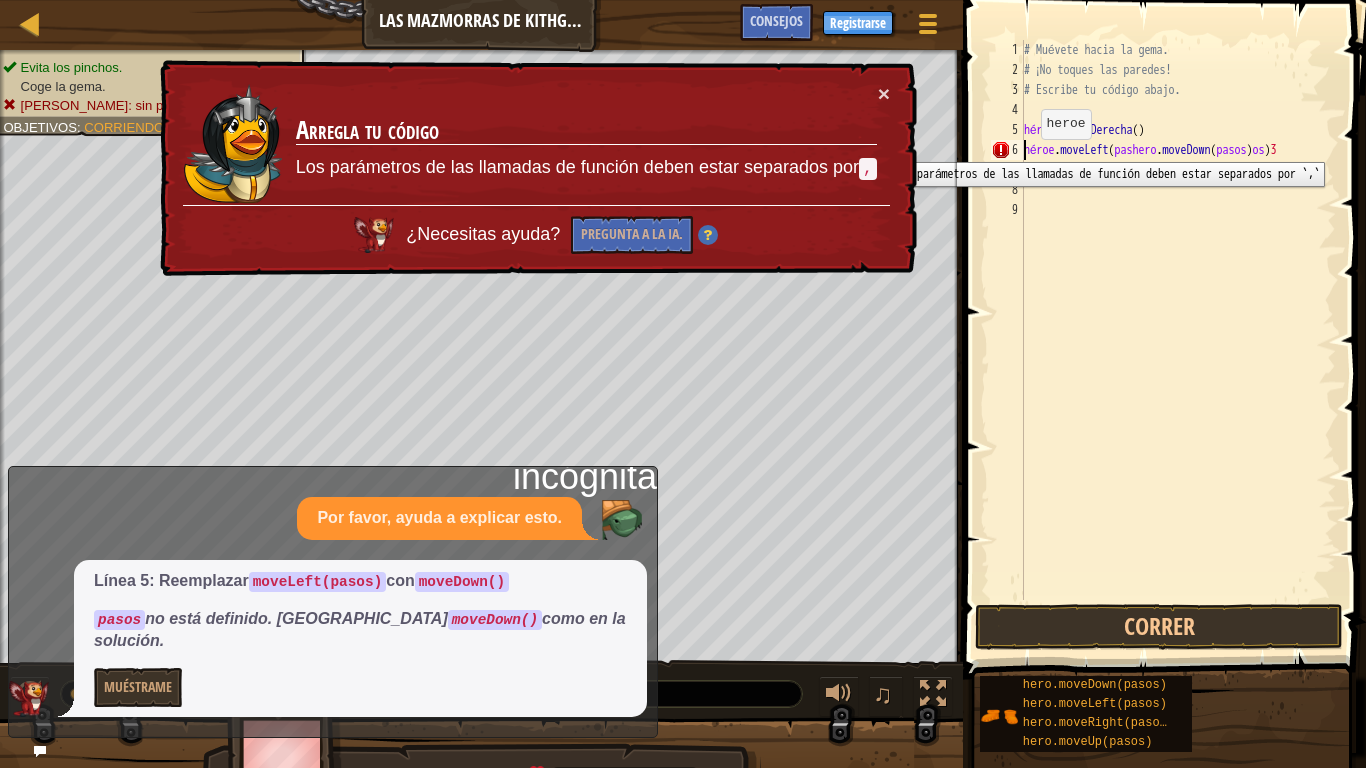 click on "6" at bounding box center (1007, 150) 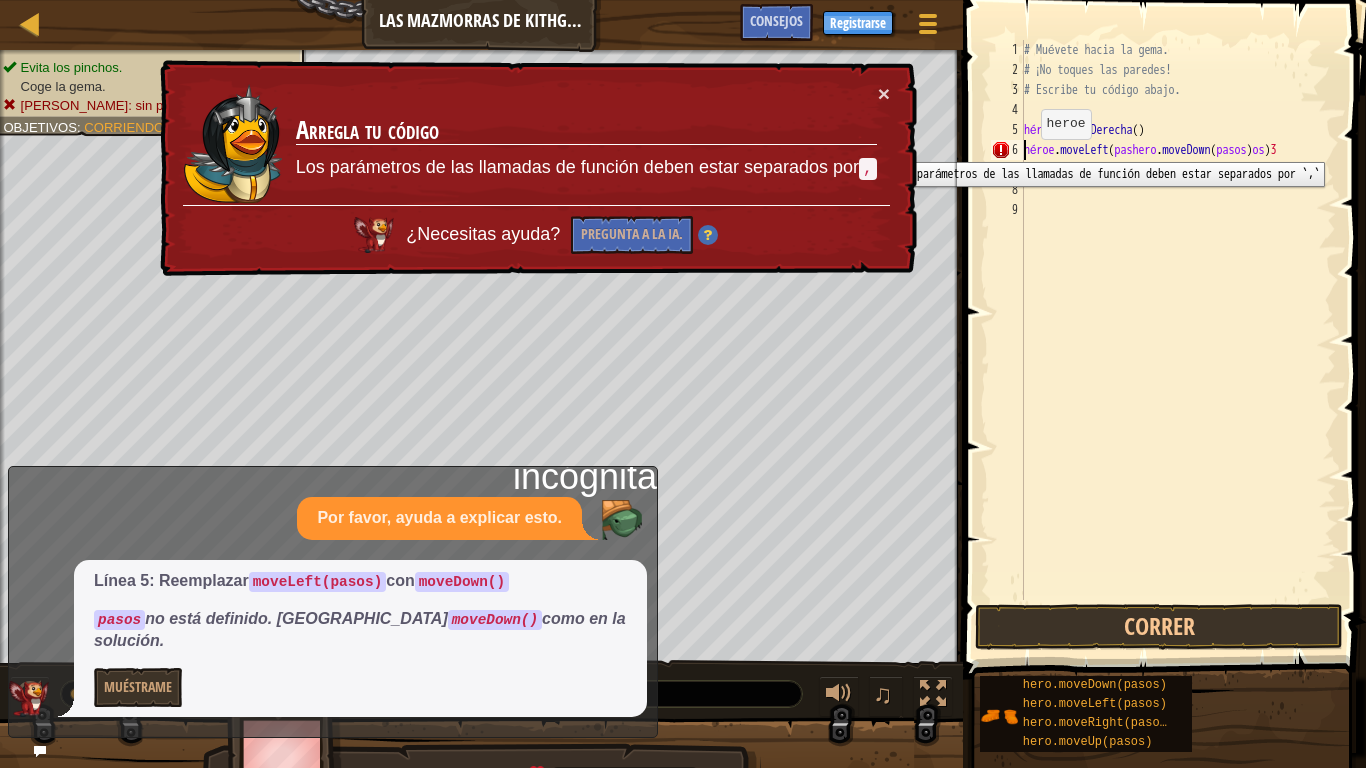 click on "6" at bounding box center [1007, 150] 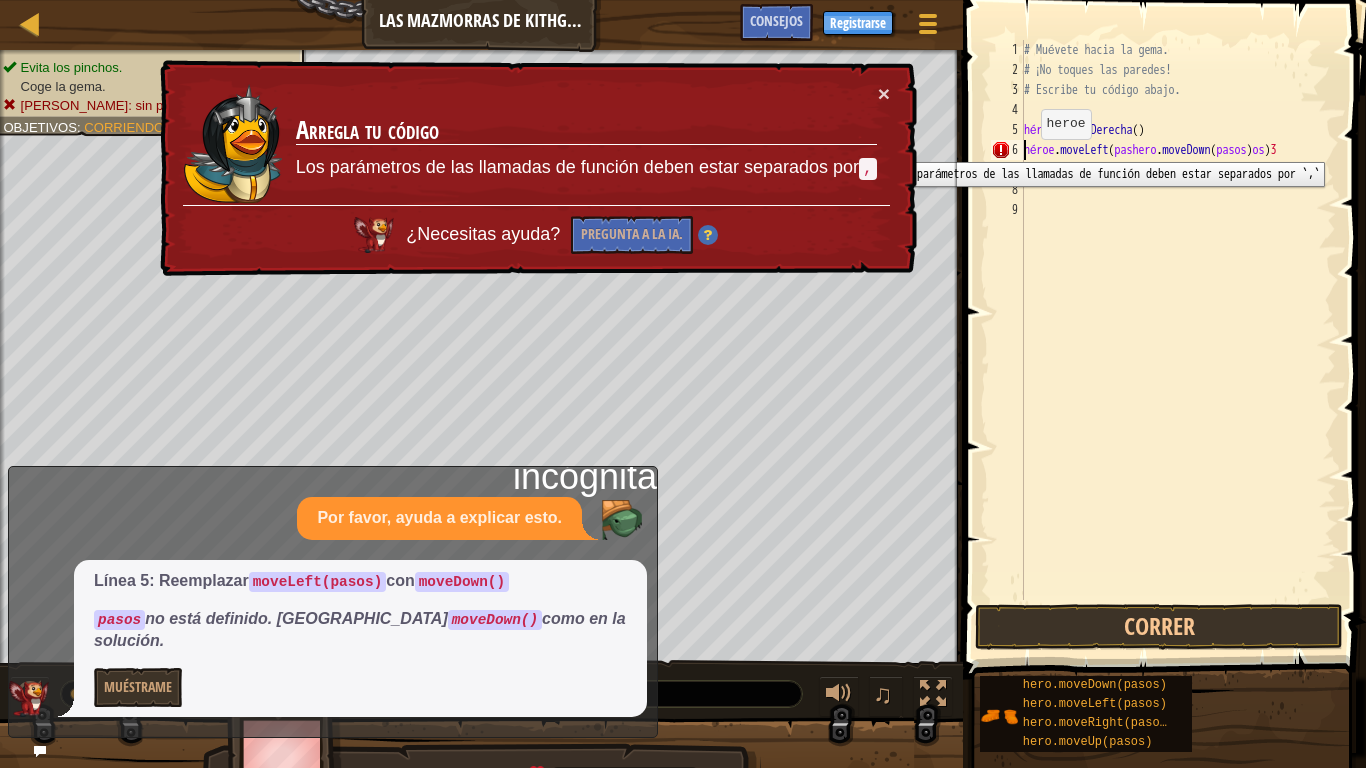 click on "6" at bounding box center (1007, 150) 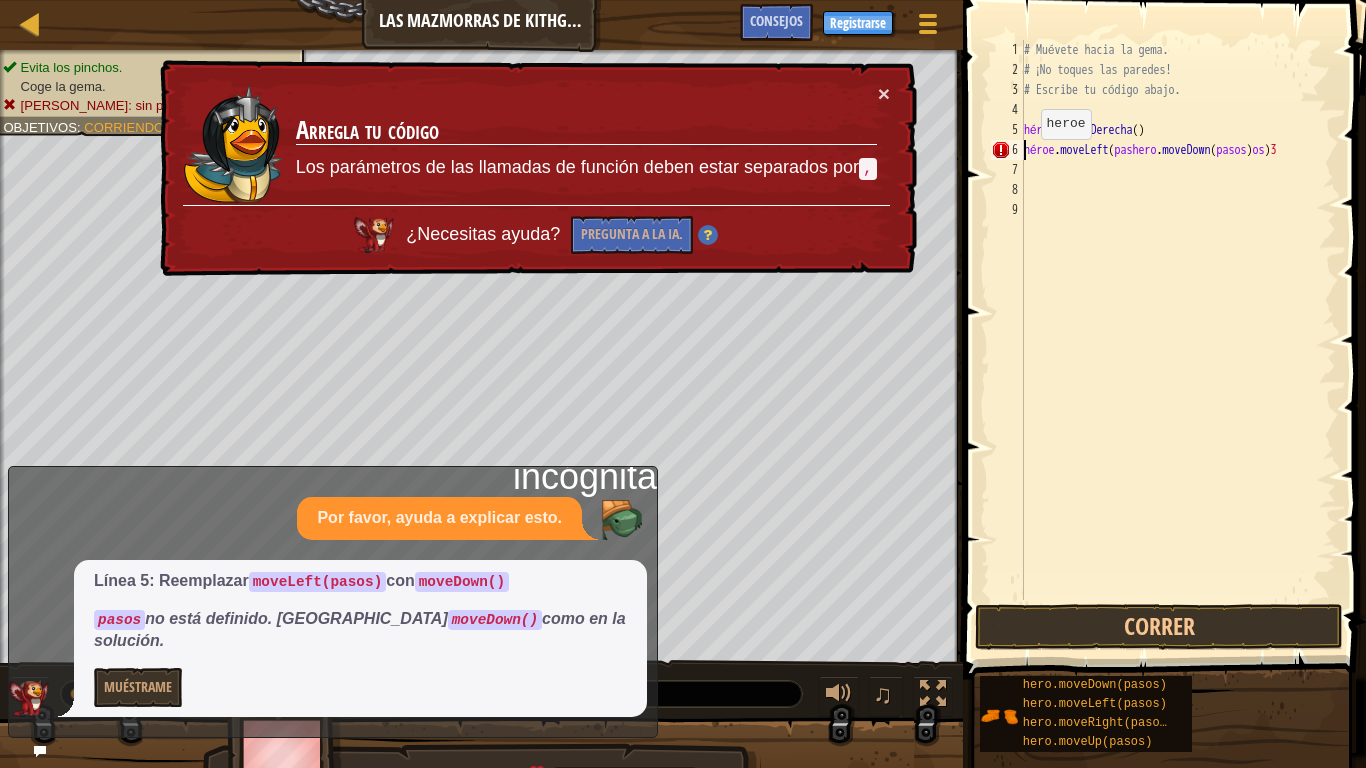 click on "× Arregla tu código Los parámetros de las llamadas de función deben estar separados por ,
¿Necesitas ayuda? Pregunta a la IA." at bounding box center (536, 168) 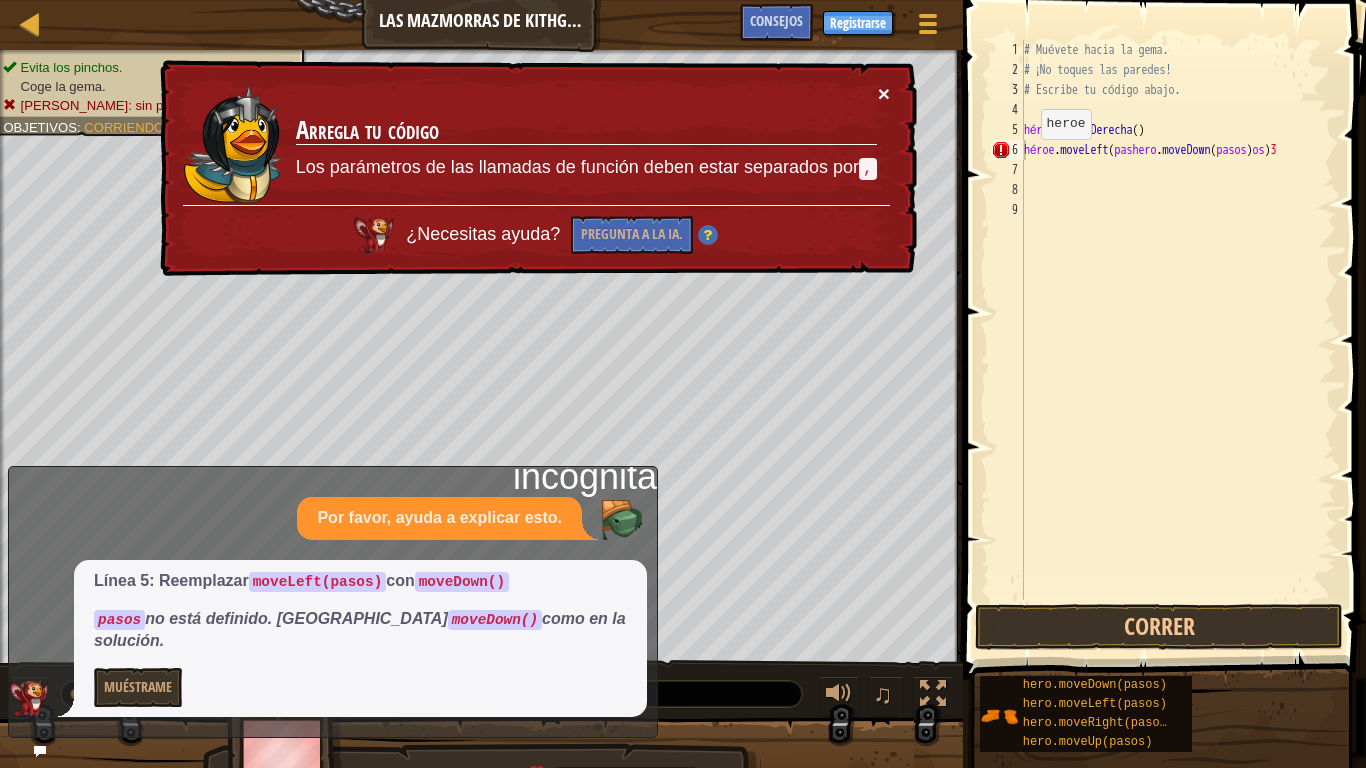 click on "× Arregla tu código Los parámetros de las llamadas de función deben estar separados por ,
¿Necesitas ayuda? Pregunta a la IA." at bounding box center (536, 168) 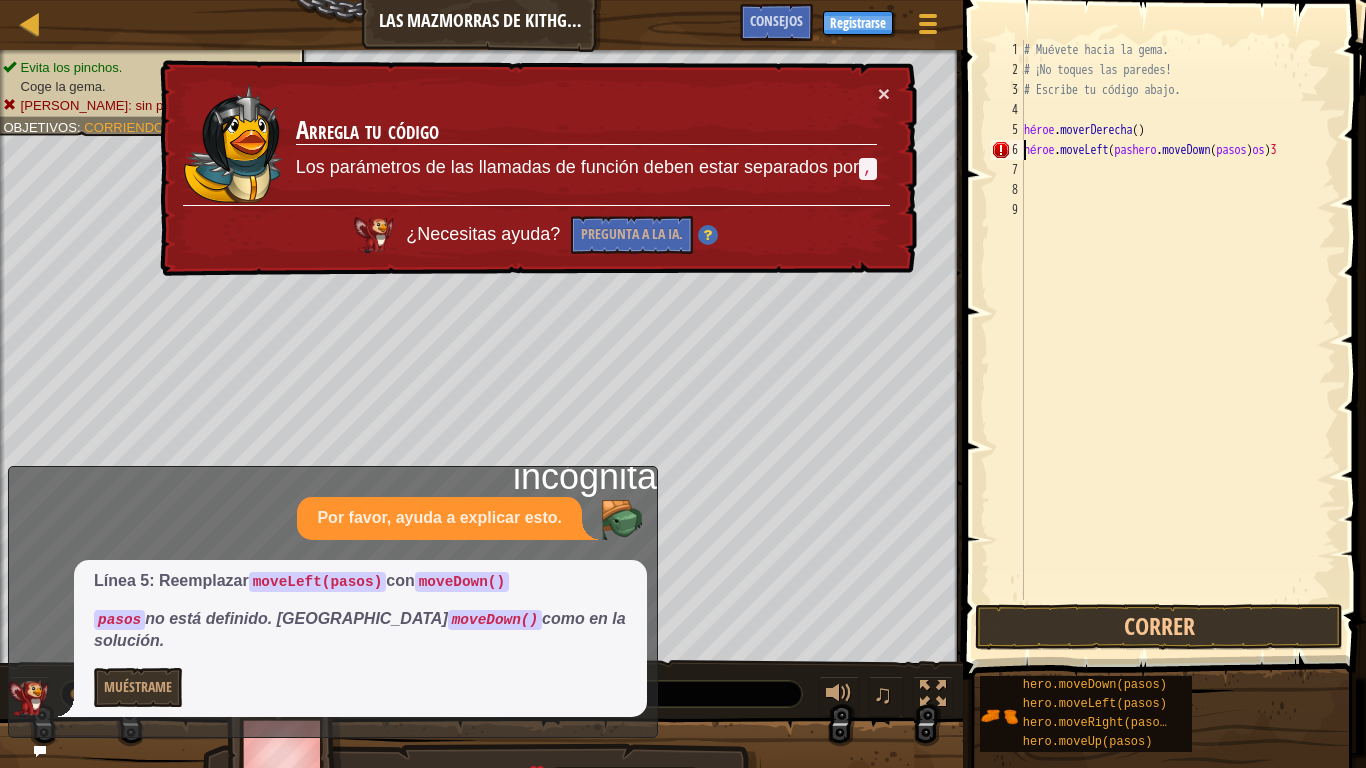 click on "# Muévete hacia la gema. # ¡No toques las paredes! # Escribe tu código abajo. héroe  .  moverDerecha  (  ) héroe  .  moveLeft  (  pashero  .  moveDown  (  pasos  )  os  )  3" at bounding box center [1178, 340] 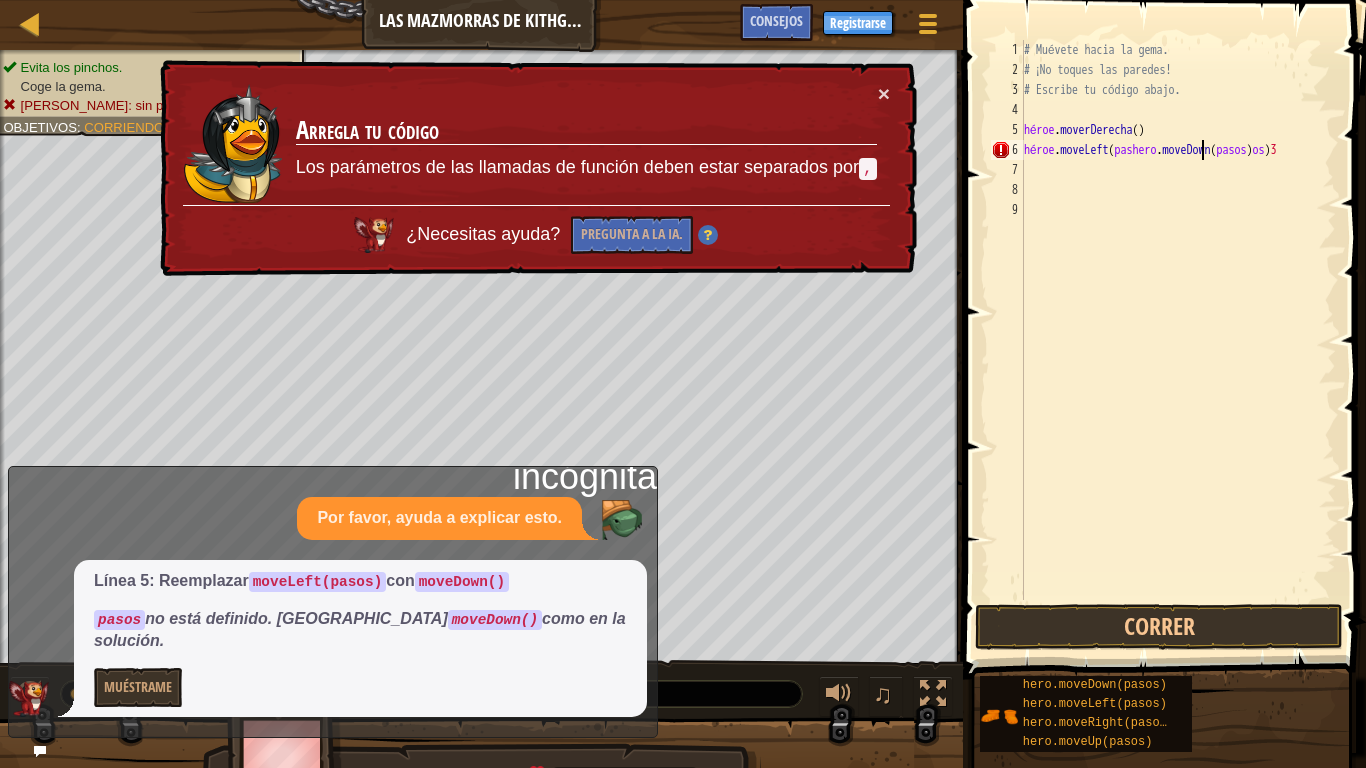 click on "# Muévete hacia la gema. # ¡No toques las paredes! # Escribe tu código abajo. héroe  .  moverDerecha  (  ) héroe  .  moveLeft  (  pashero  .  moveDown  (  pasos  )  os  )  3" at bounding box center (1178, 340) 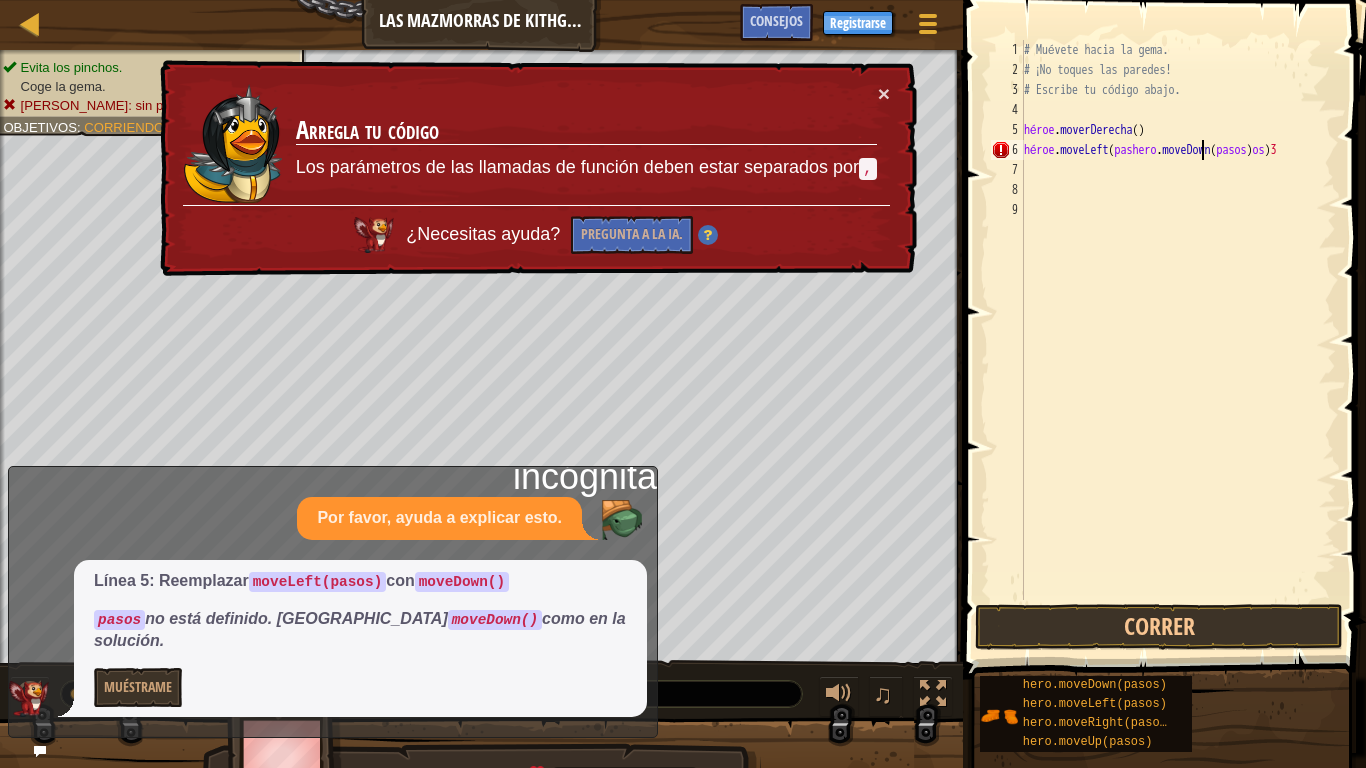 click on "# Muévete hacia la gema. # ¡No toques las paredes! # Escribe tu código abajo. héroe  .  moverDerecha  (  ) héroe  .  moveLeft  (  pashero  .  moveDown  (  pasos  )  os  )  3" at bounding box center [1178, 340] 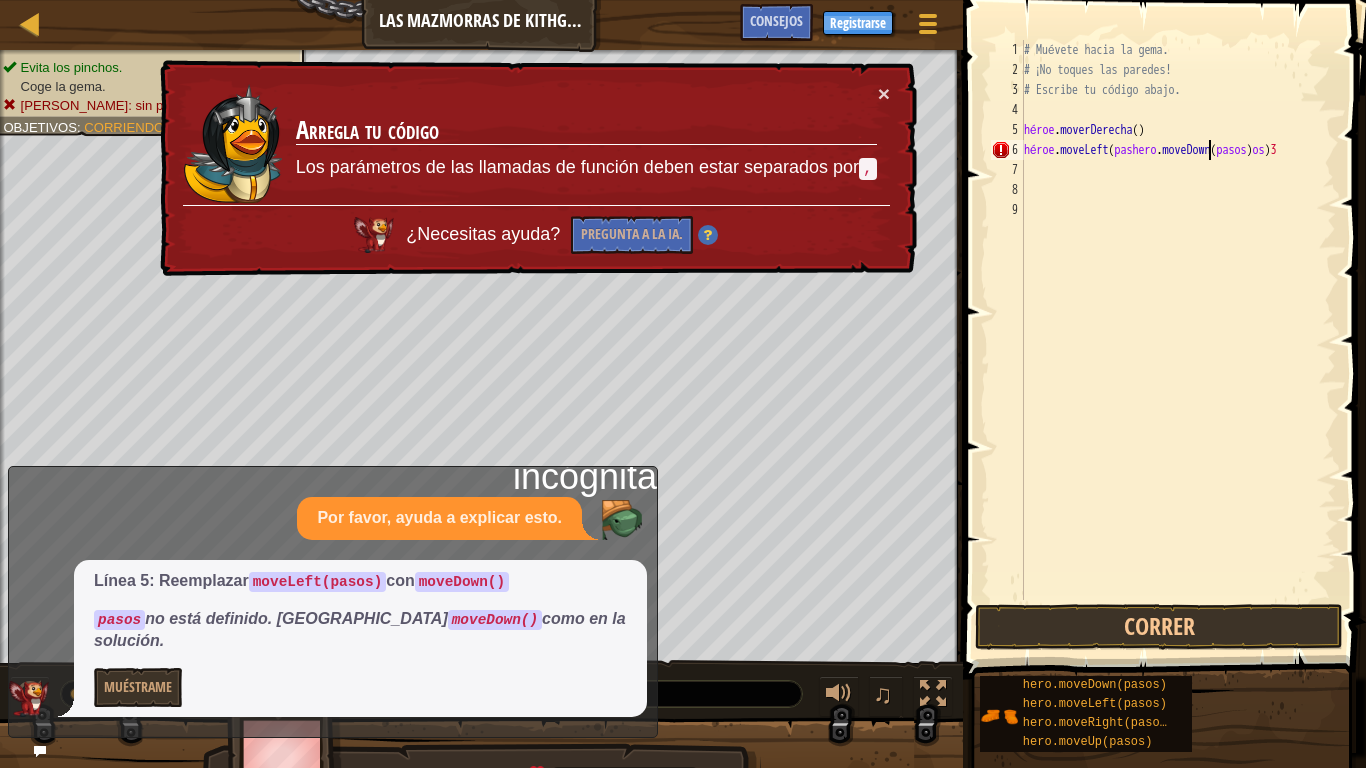 type on "hero.moveLeft(pashero.moveDwn(pasos)os)3" 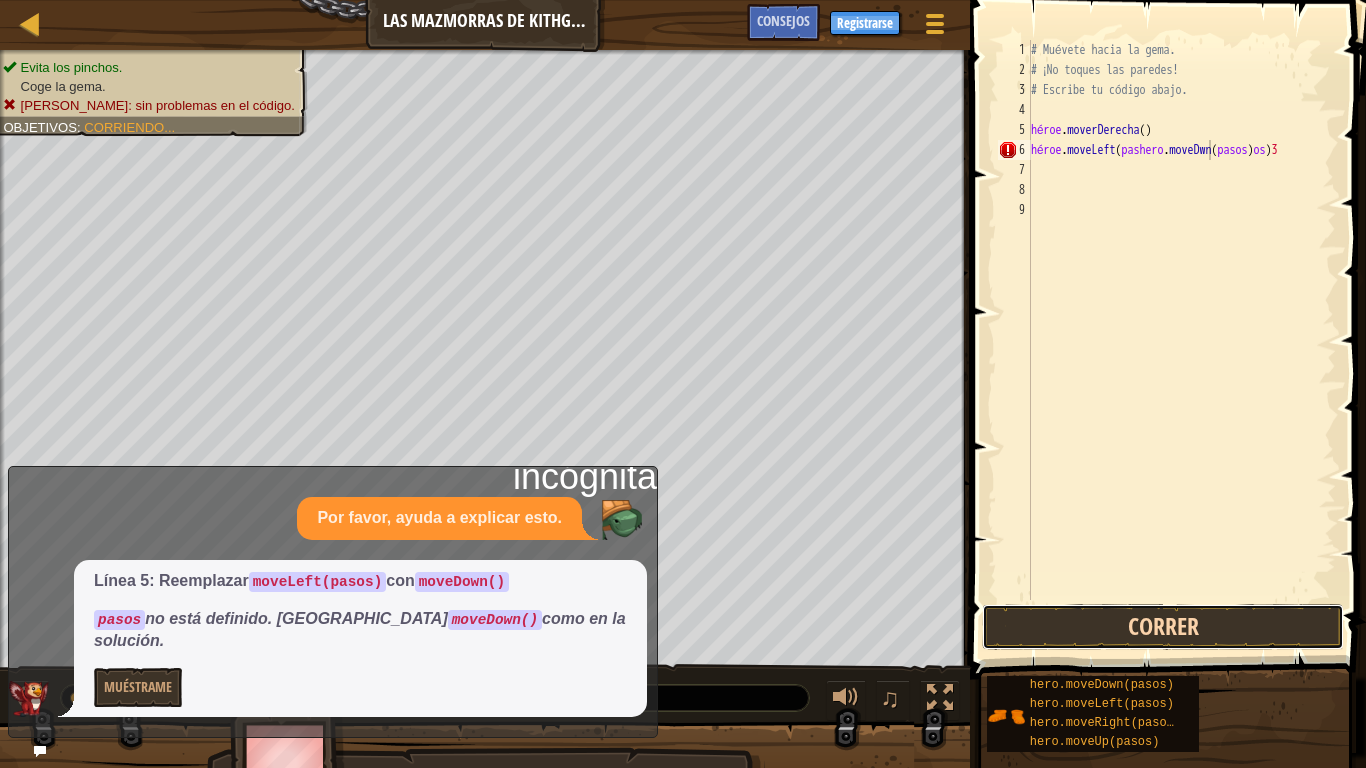 click on "Correr" at bounding box center (1162, 627) 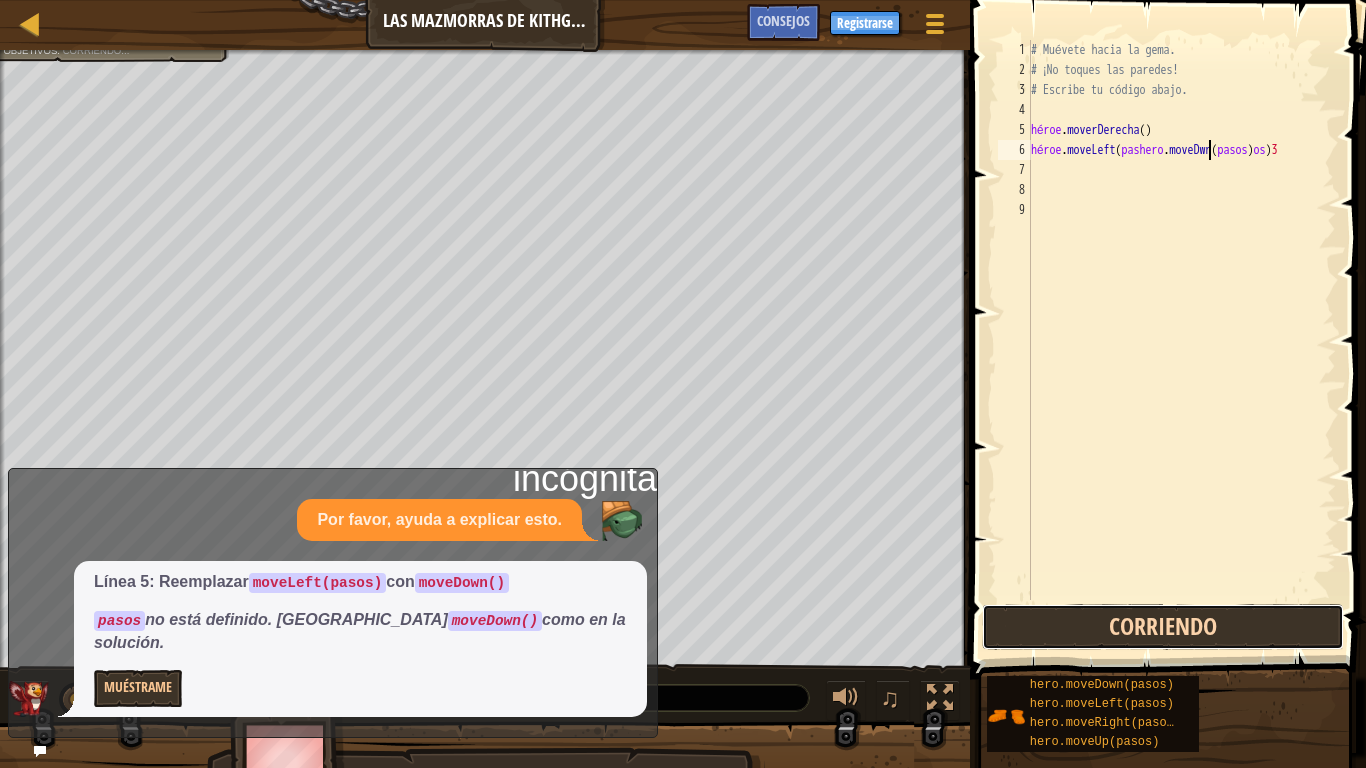 click on "Corriendo" at bounding box center (1162, 627) 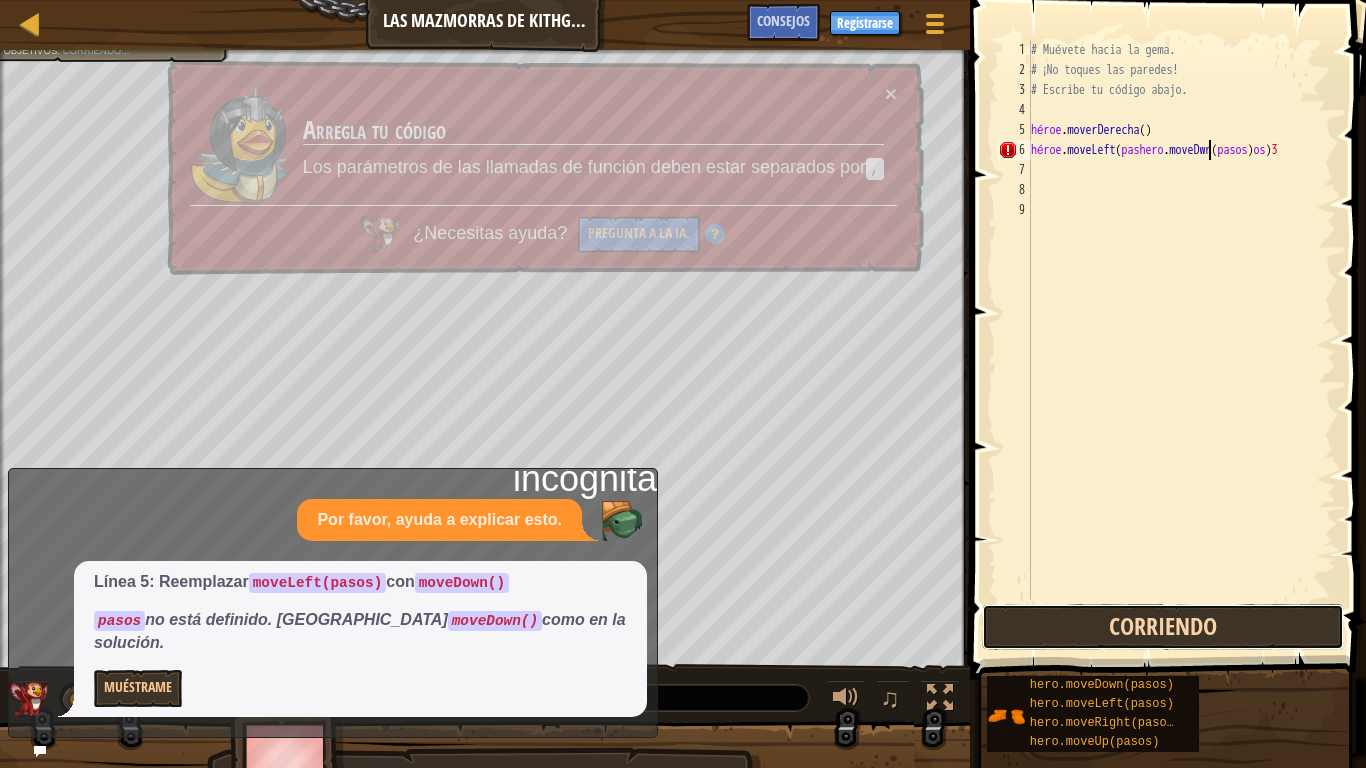 click on "Corriendo" at bounding box center [1162, 627] 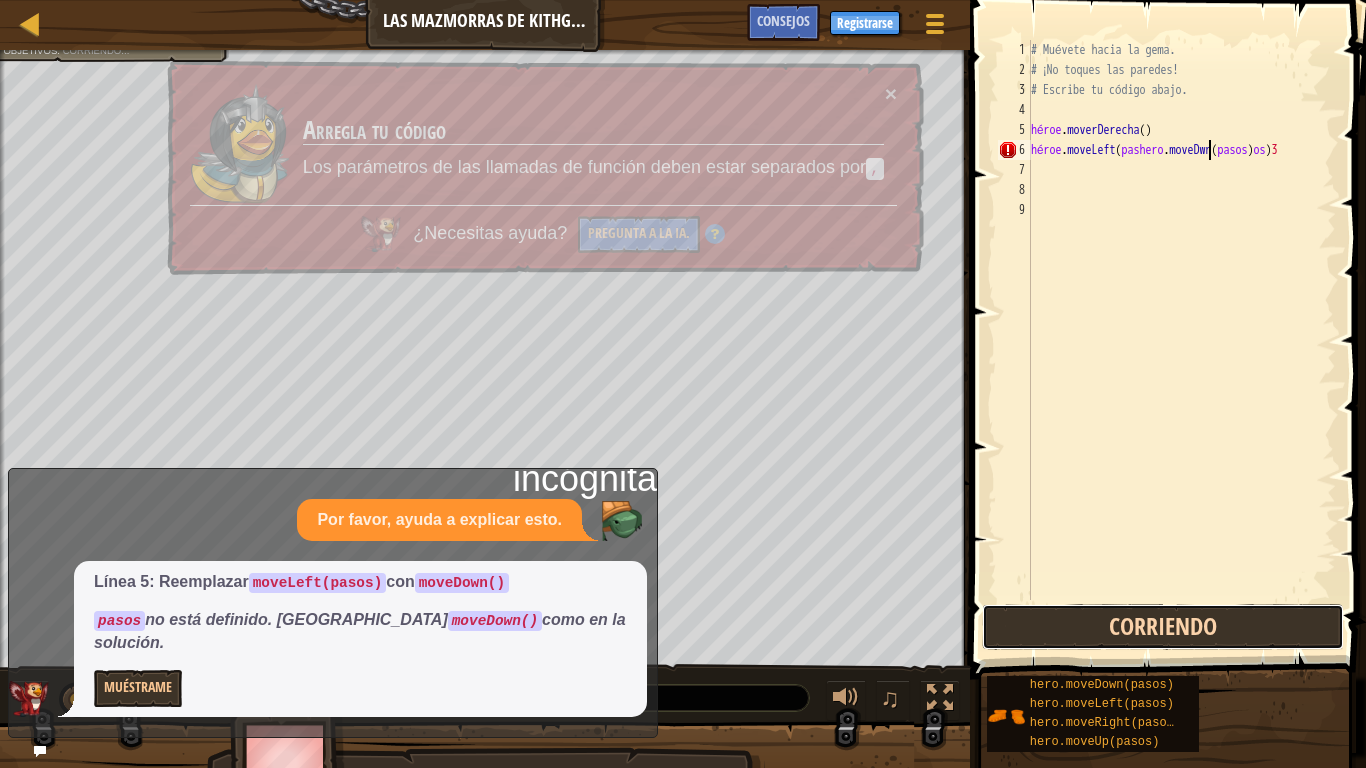 click on "Corriendo" at bounding box center [1162, 627] 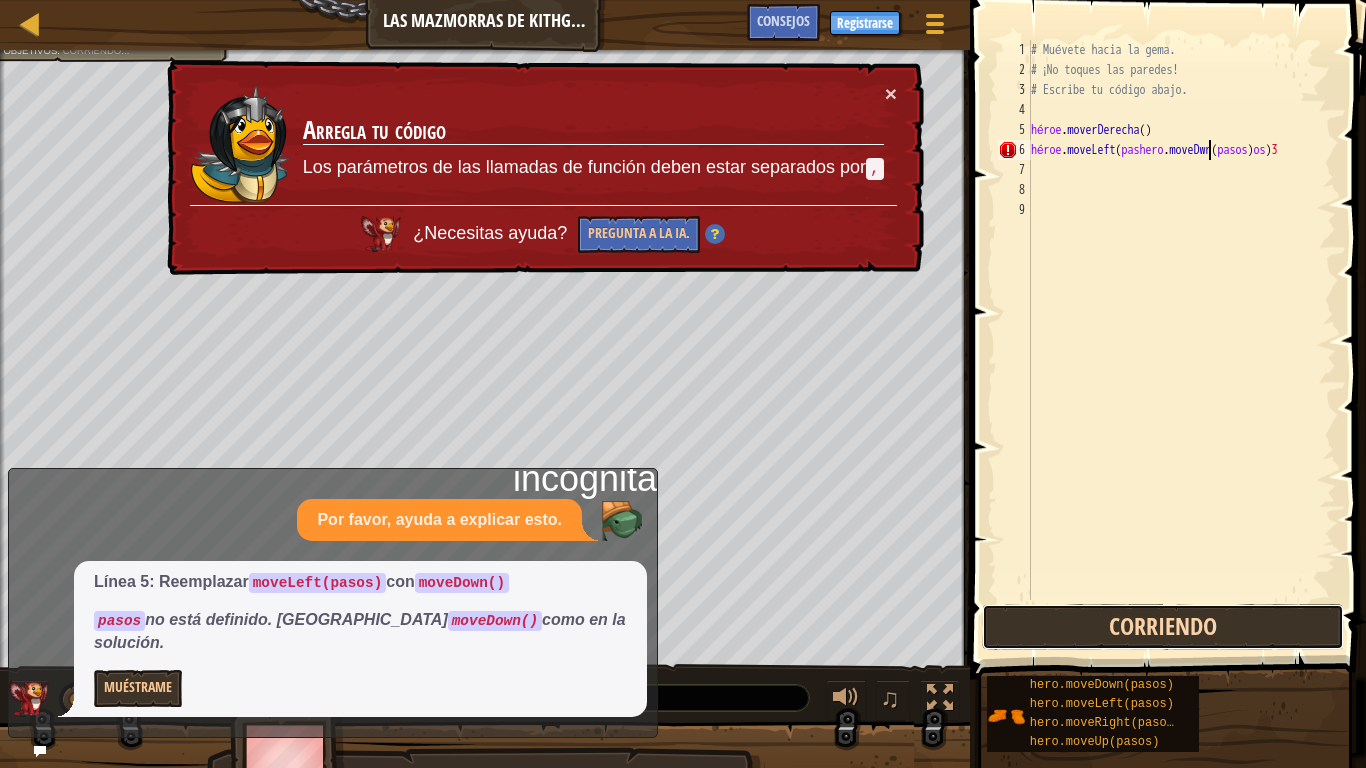 click on "Corriendo" at bounding box center (1162, 627) 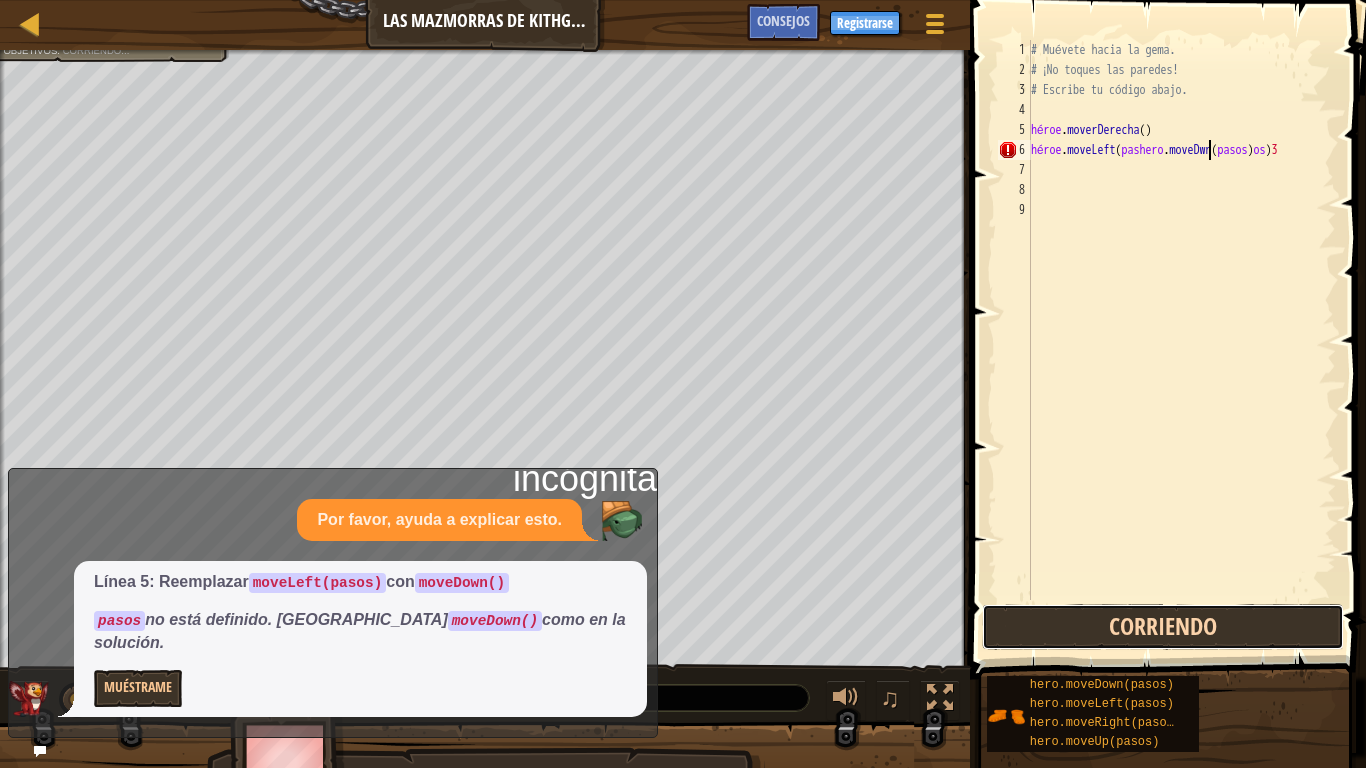 click on "Corriendo" at bounding box center [1162, 627] 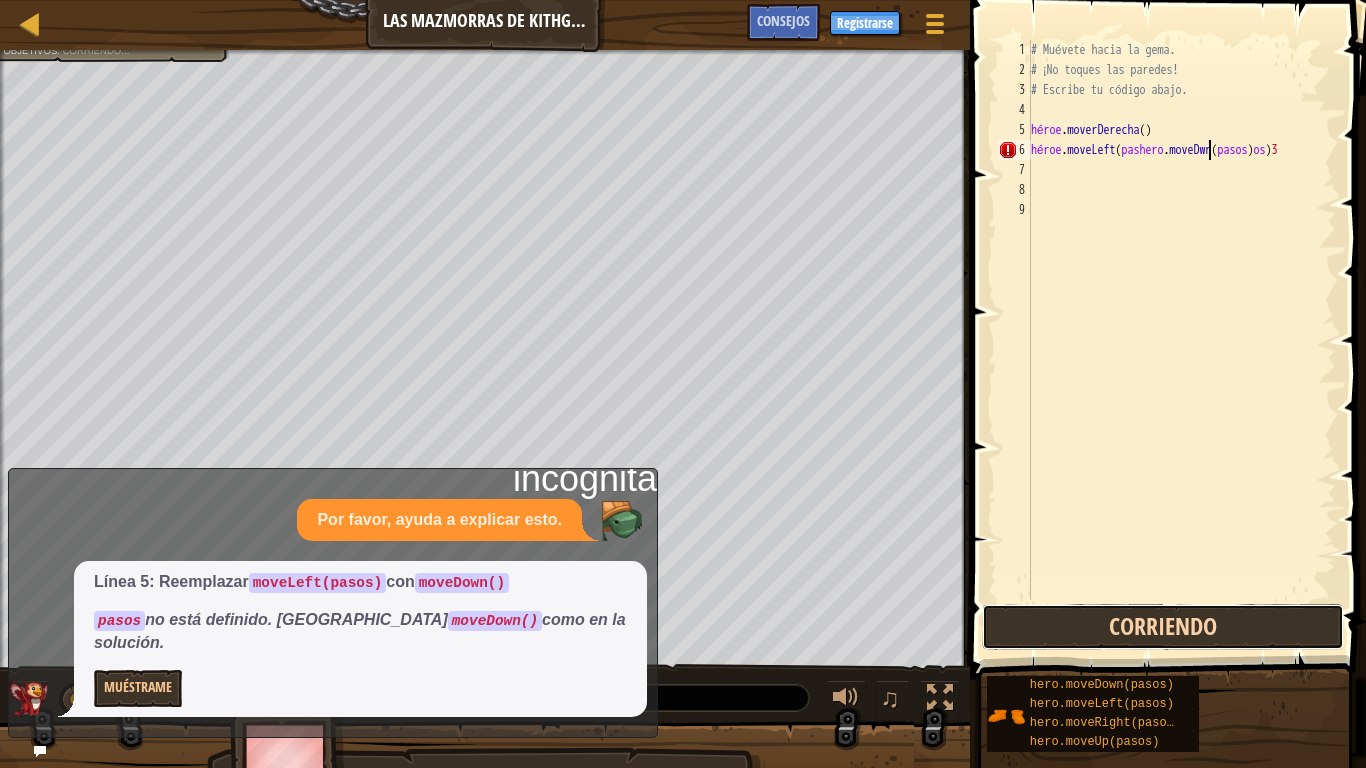 click on "Corriendo" at bounding box center (1162, 627) 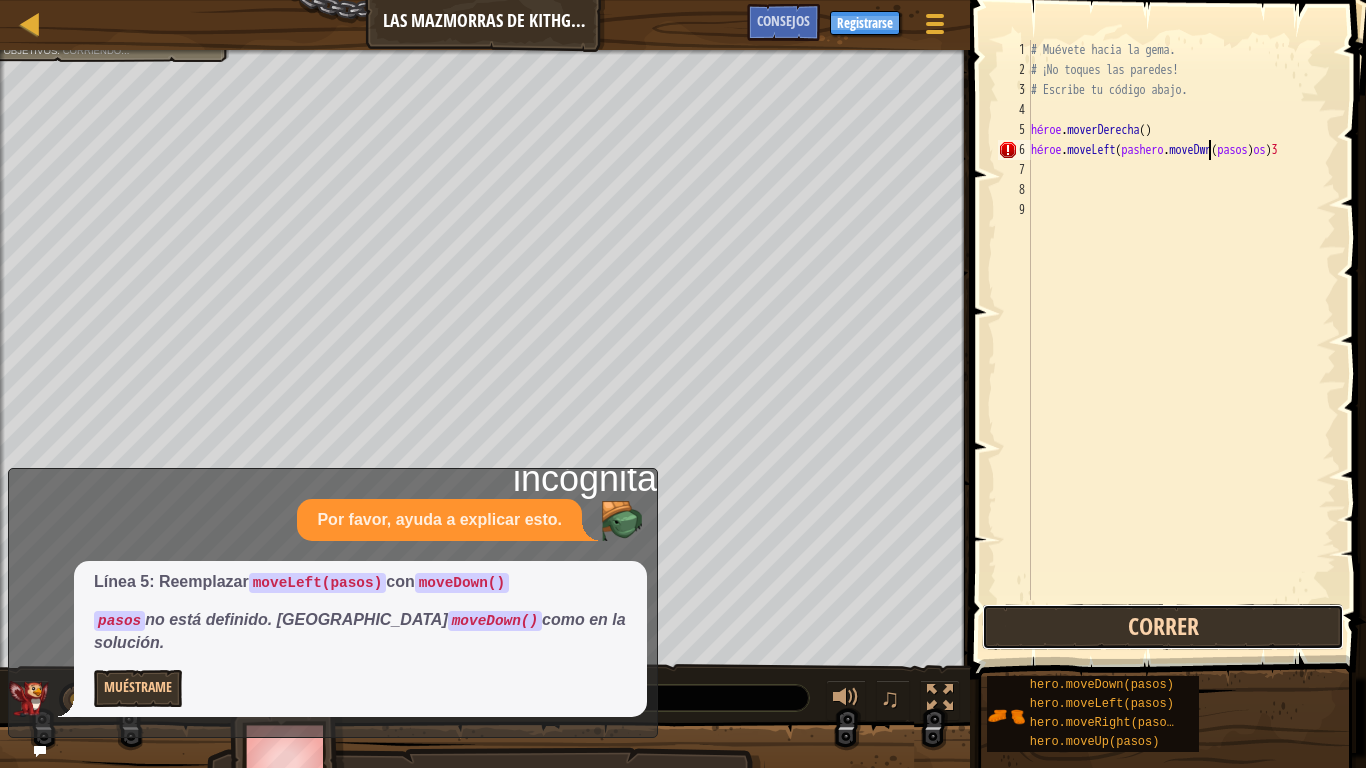 click on "Correr" at bounding box center [1162, 627] 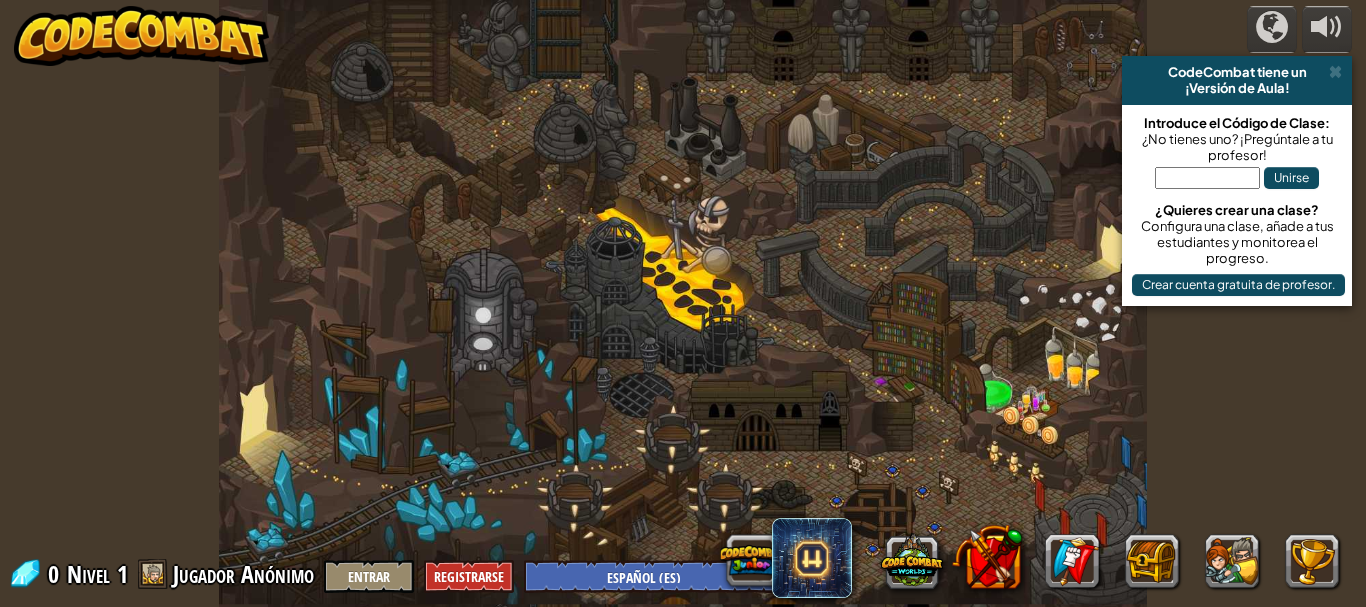 select on "es-ES" 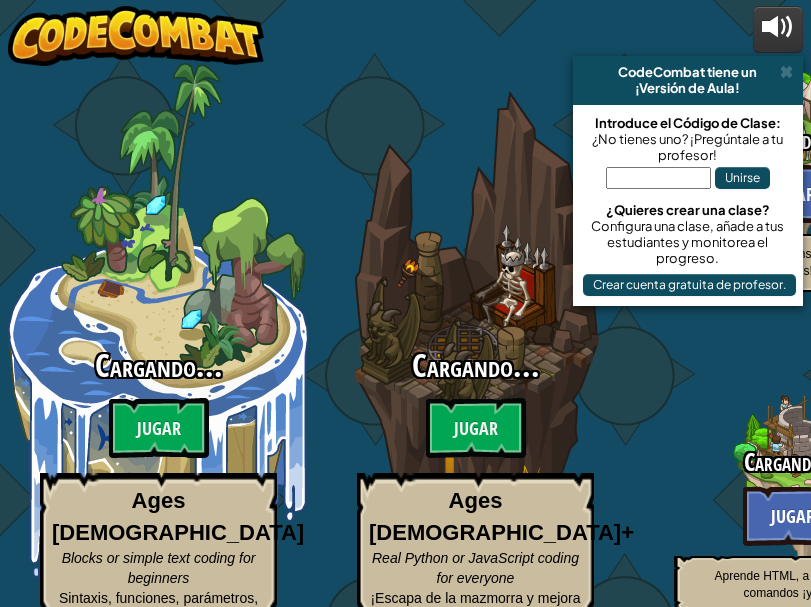 select on "es-ES" 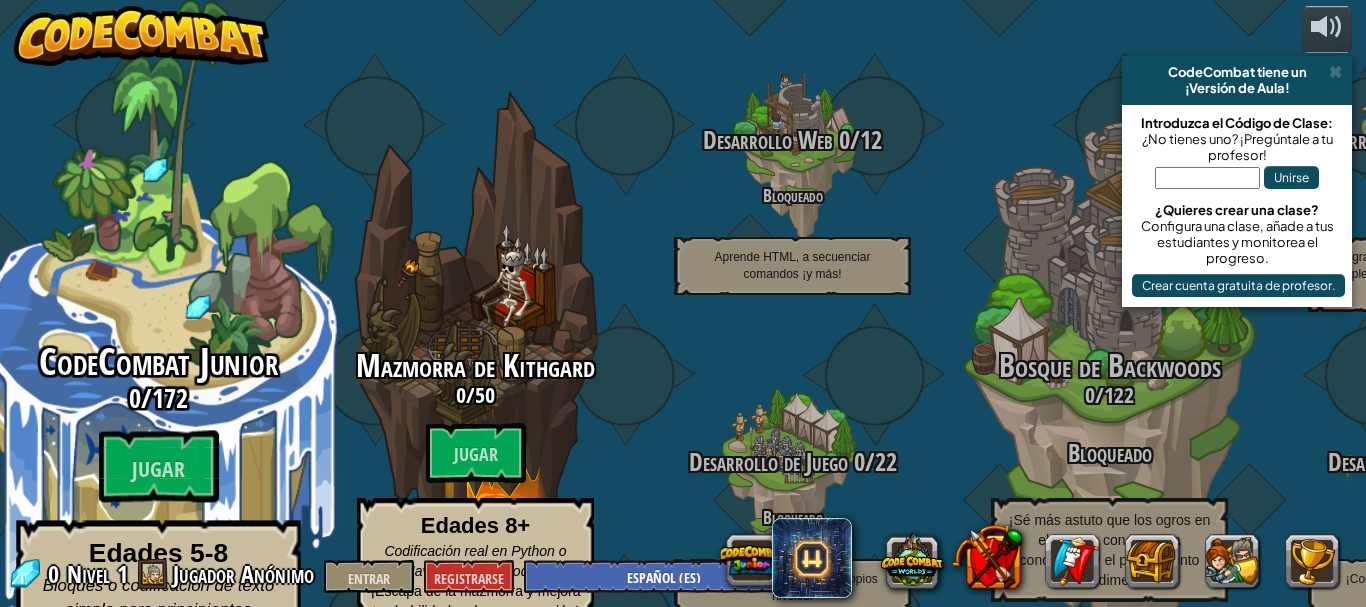 click on "CodeCombat Junior 0  /  172 Jugar Edades 5-8  Bloques o codificación de texto simple para principiantes  Sintaxis, funciones, parámetros, cadenas, bucles, condicionales" at bounding box center (158, 380) 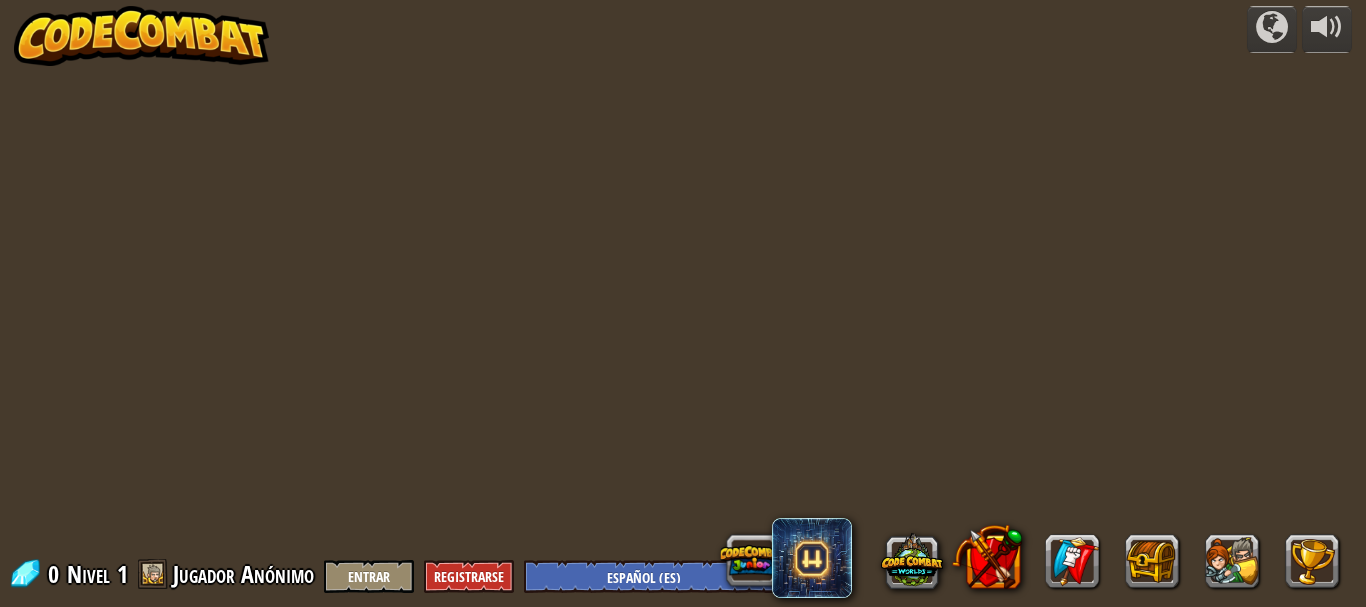 select on "es-ES" 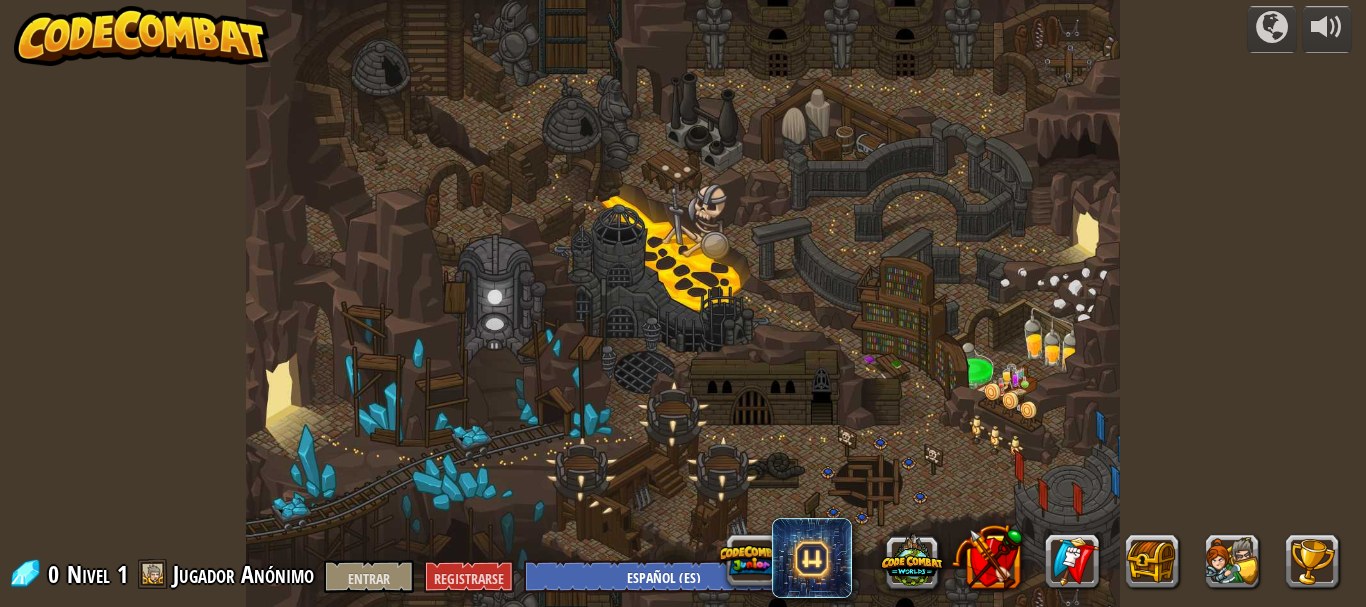 select on "es-ES" 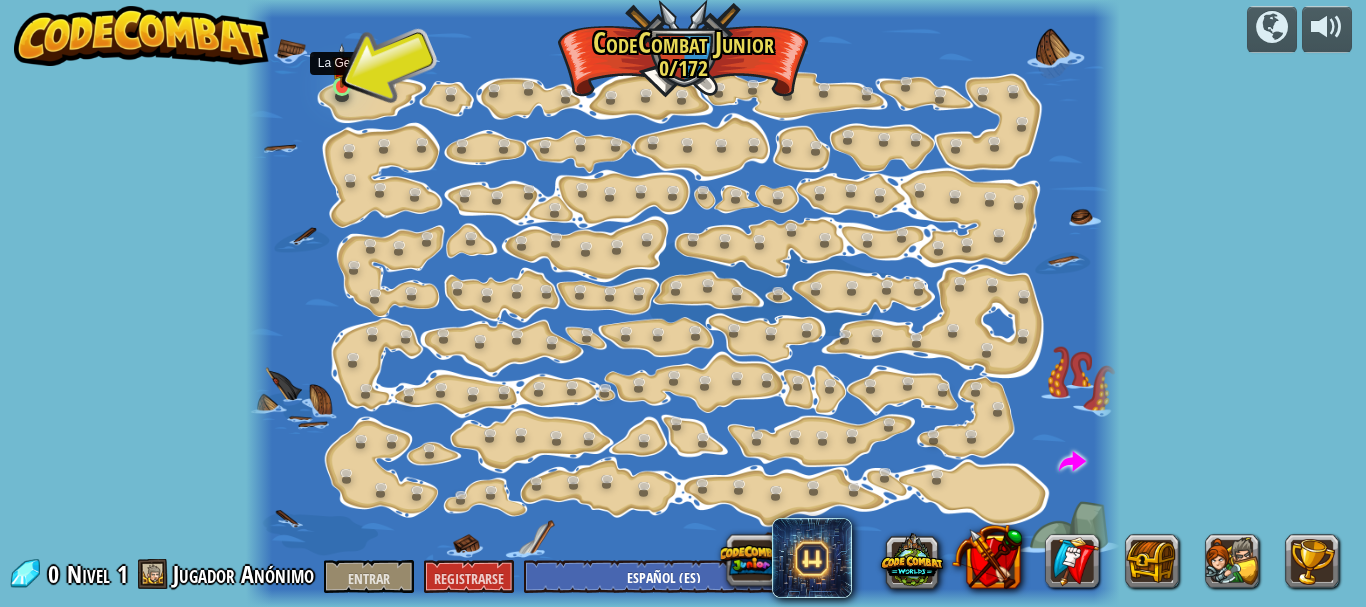 click at bounding box center [342, 65] 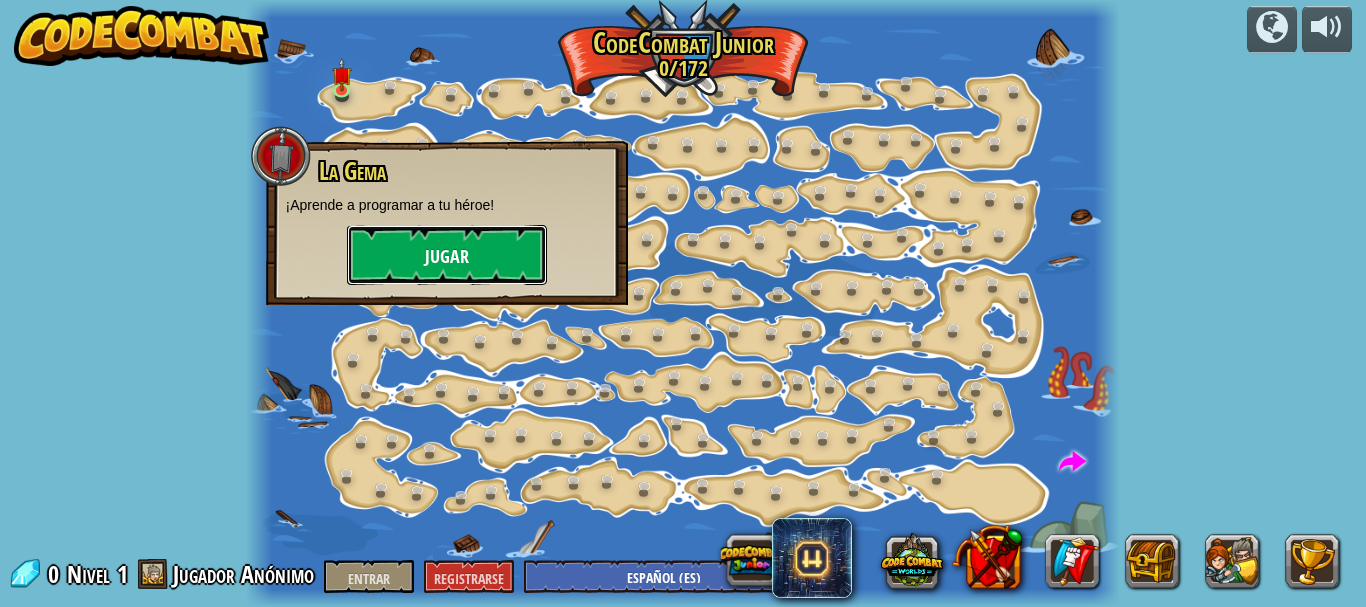click on "Jugar" at bounding box center (447, 257) 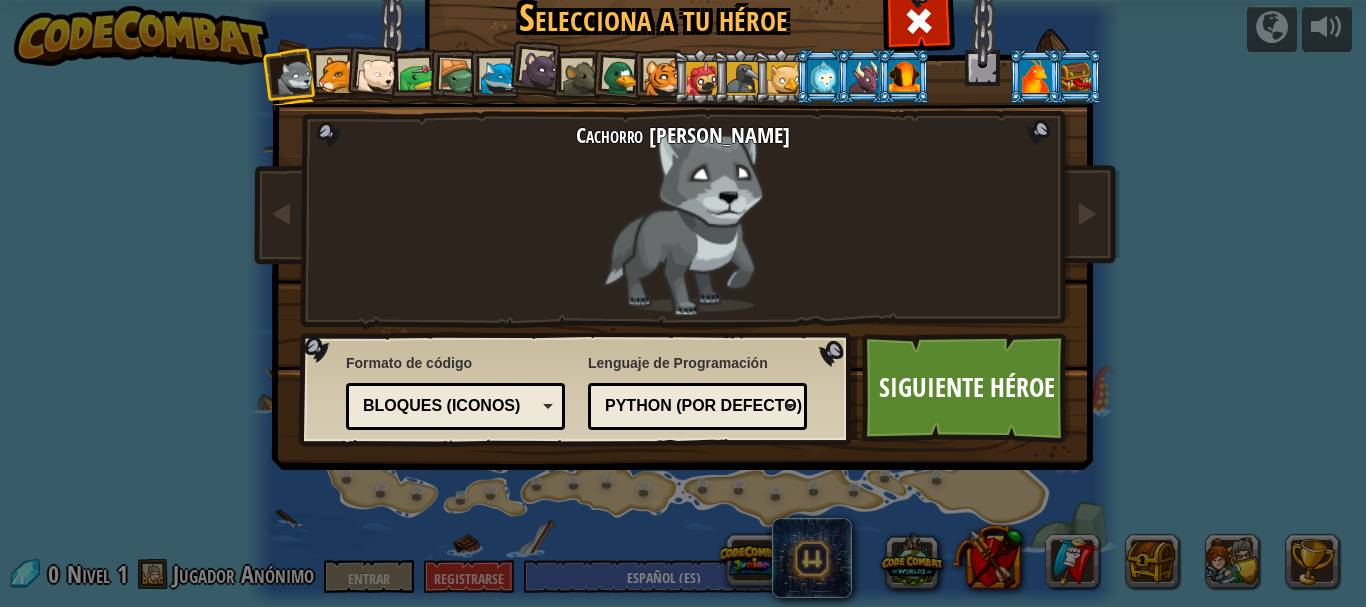 click at bounding box center (373, 73) 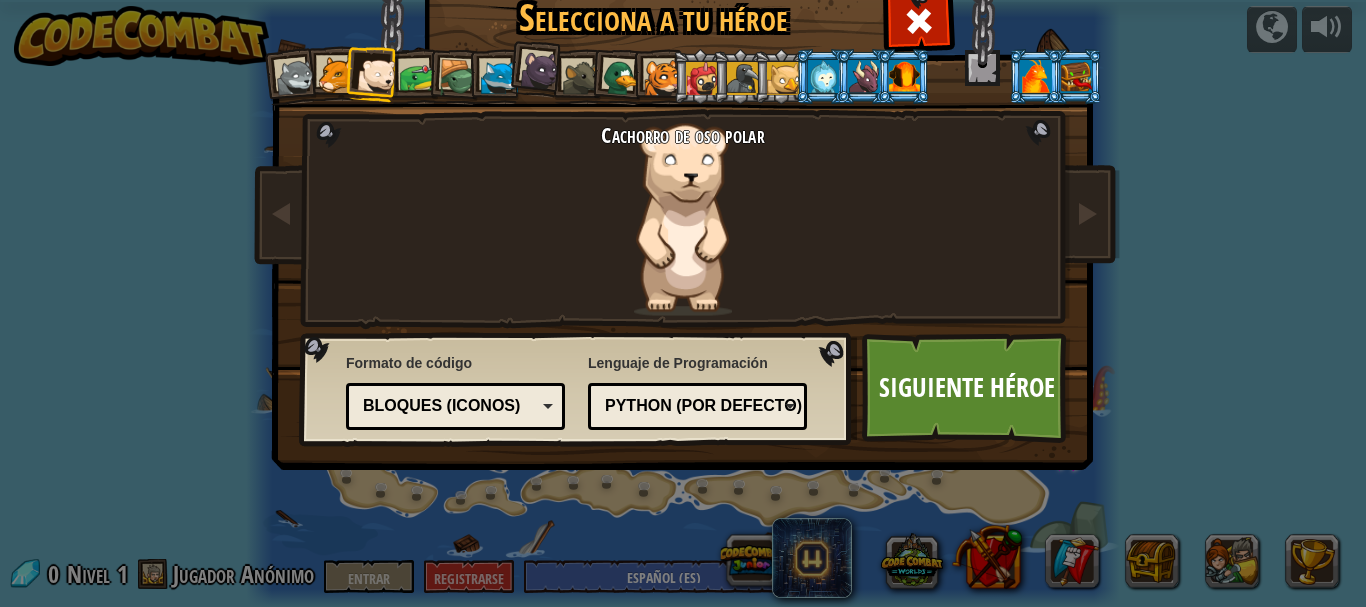 click at bounding box center [743, 78] 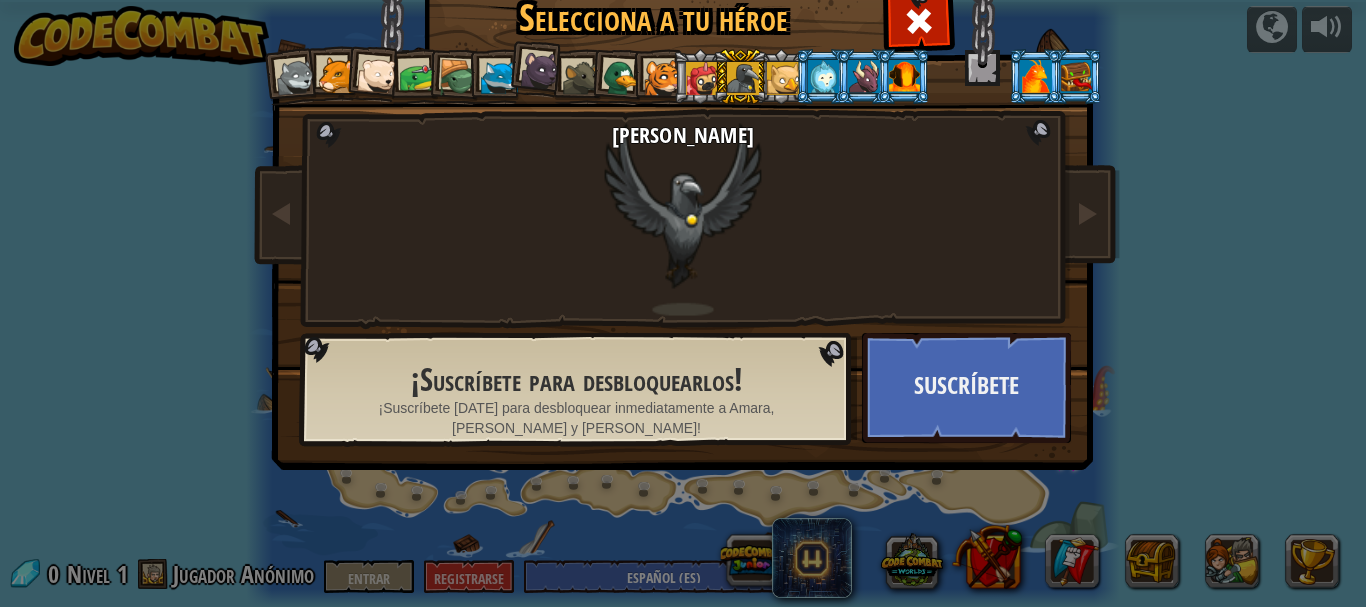 drag, startPoint x: 766, startPoint y: 65, endPoint x: 781, endPoint y: 65, distance: 15 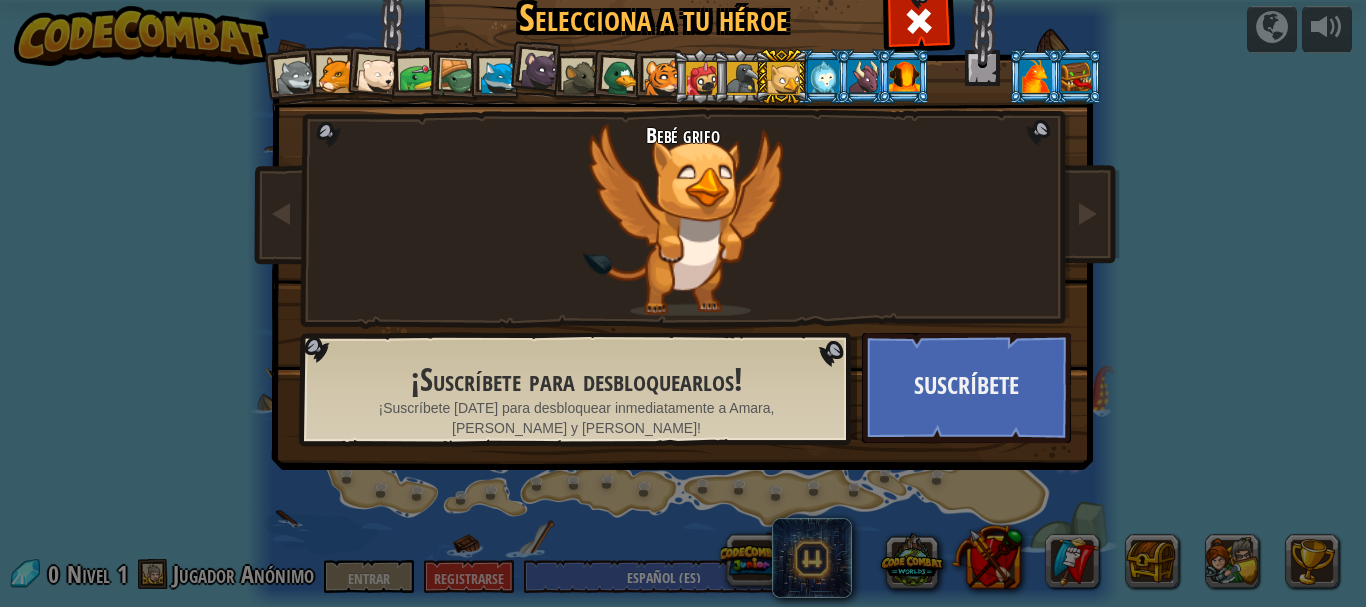 click at bounding box center [823, 76] 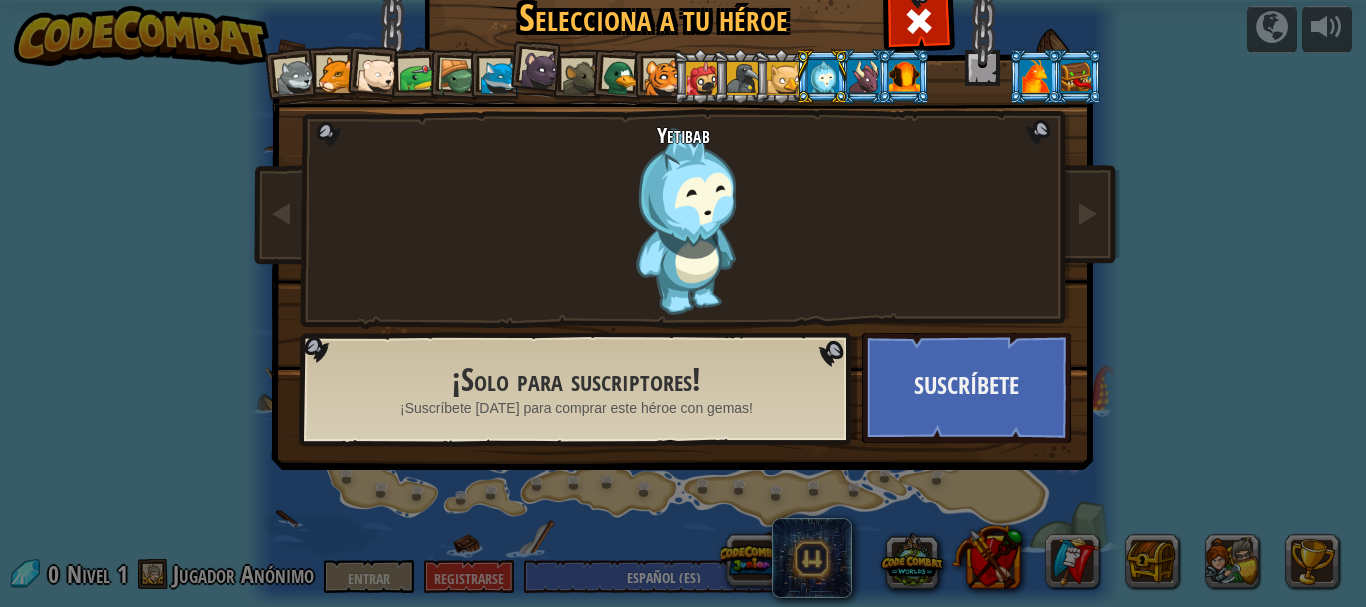 click at bounding box center (904, 76) 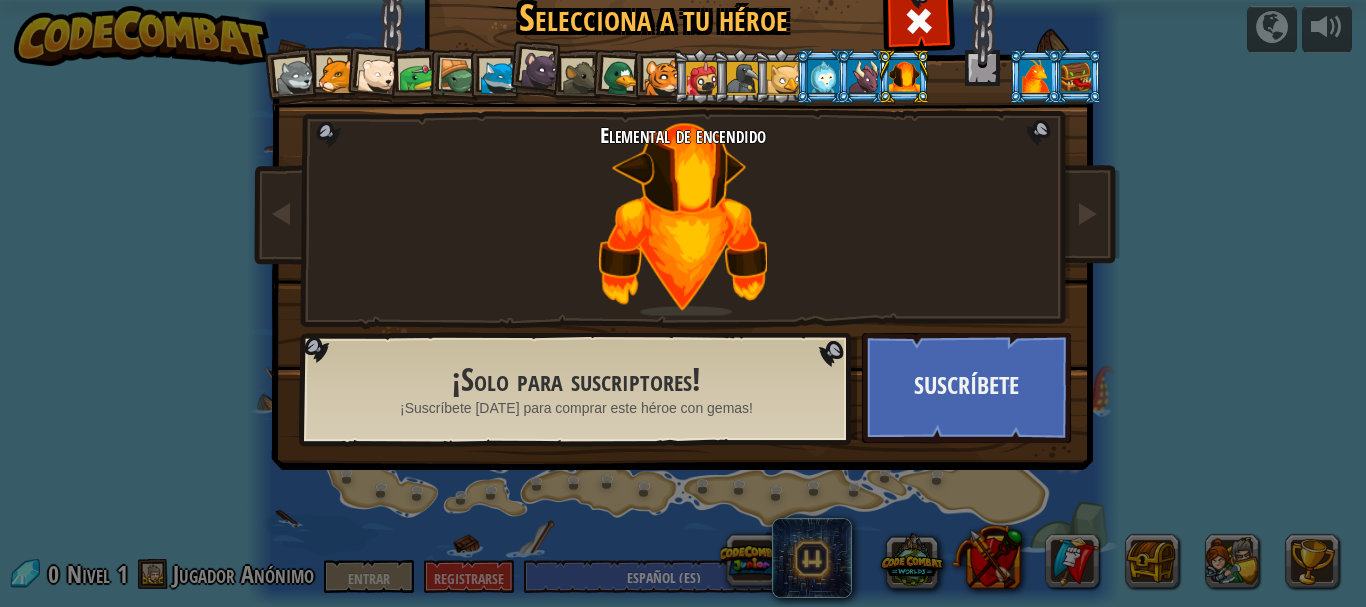 click at bounding box center [863, 76] 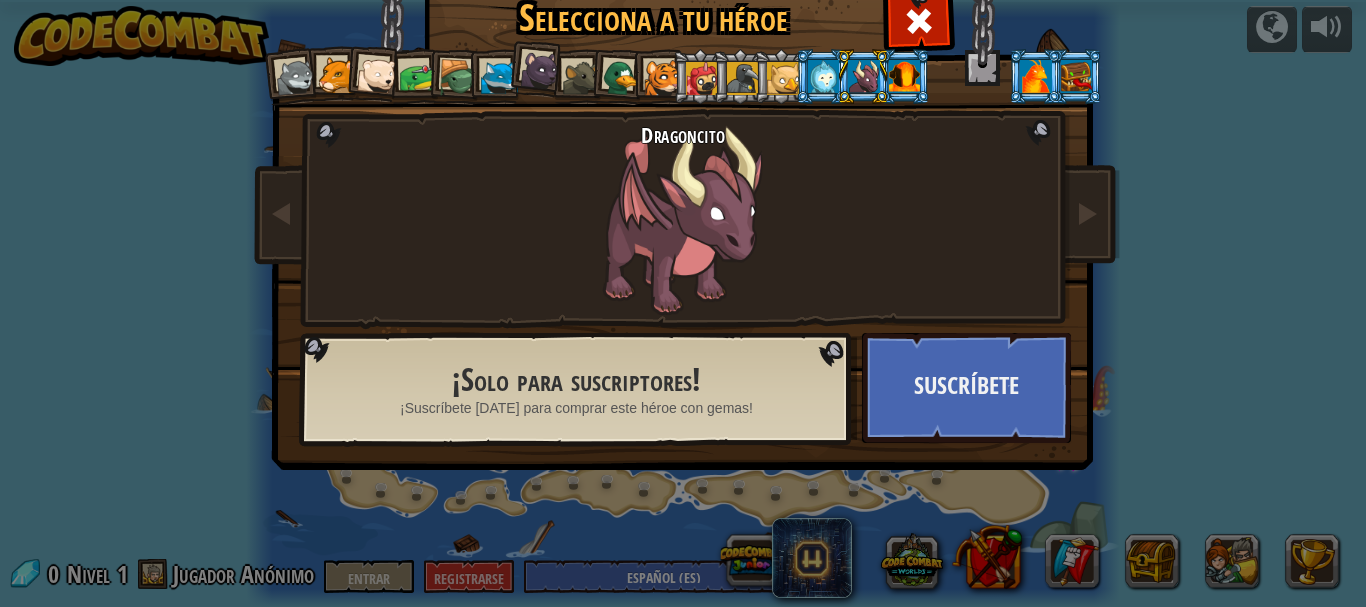 click at bounding box center [904, 76] 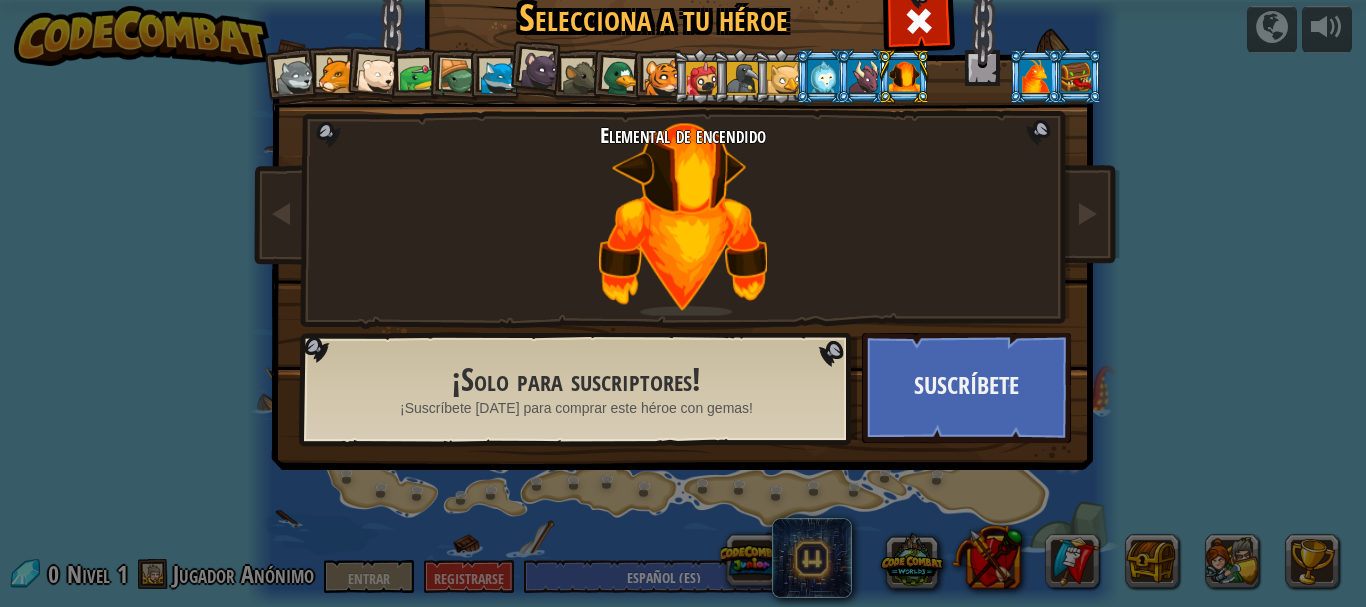 click at bounding box center (1035, 76) 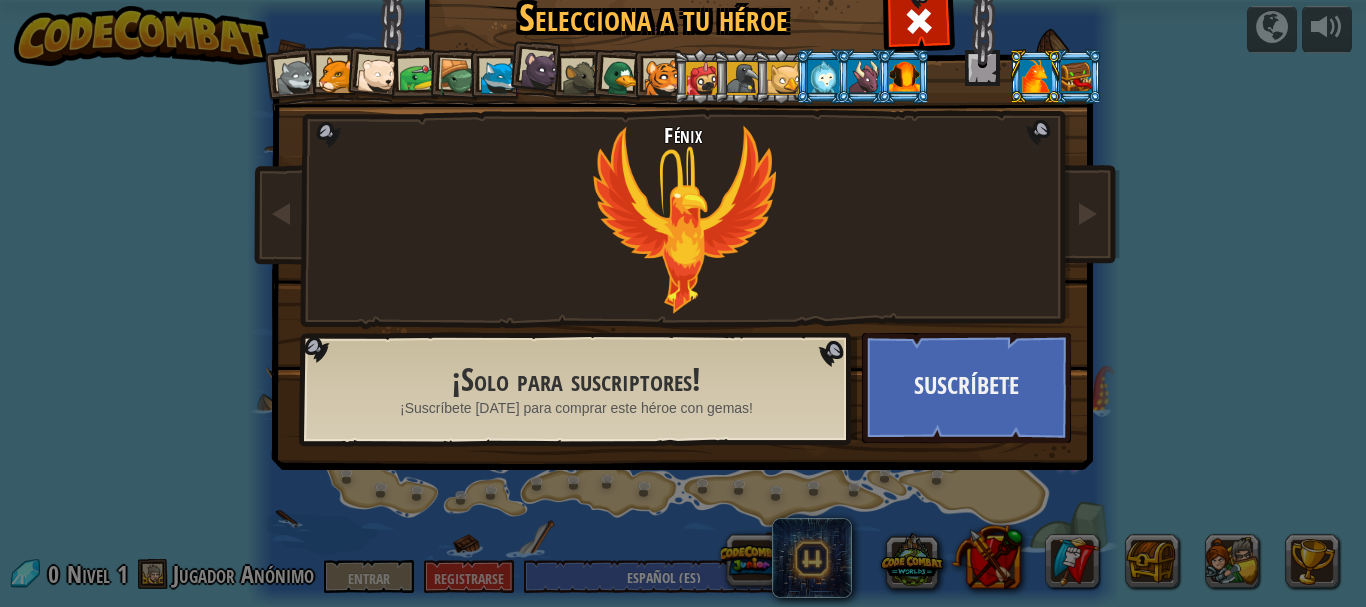 click at bounding box center [1035, 76] 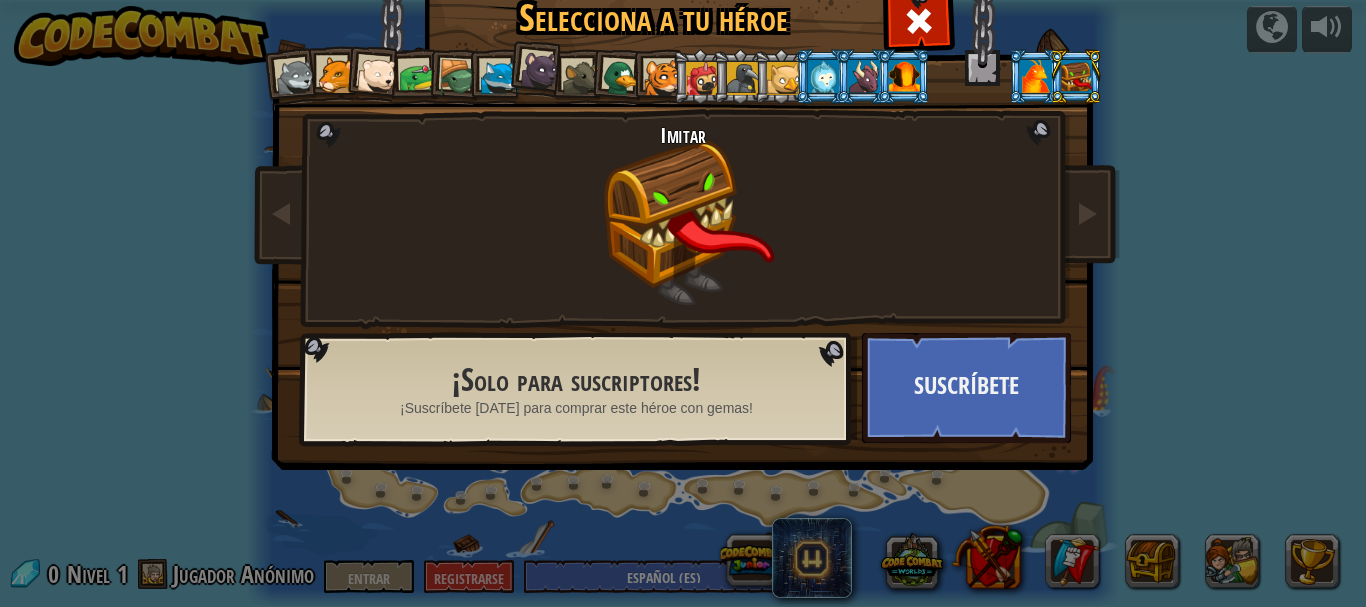 click at bounding box center [377, 76] 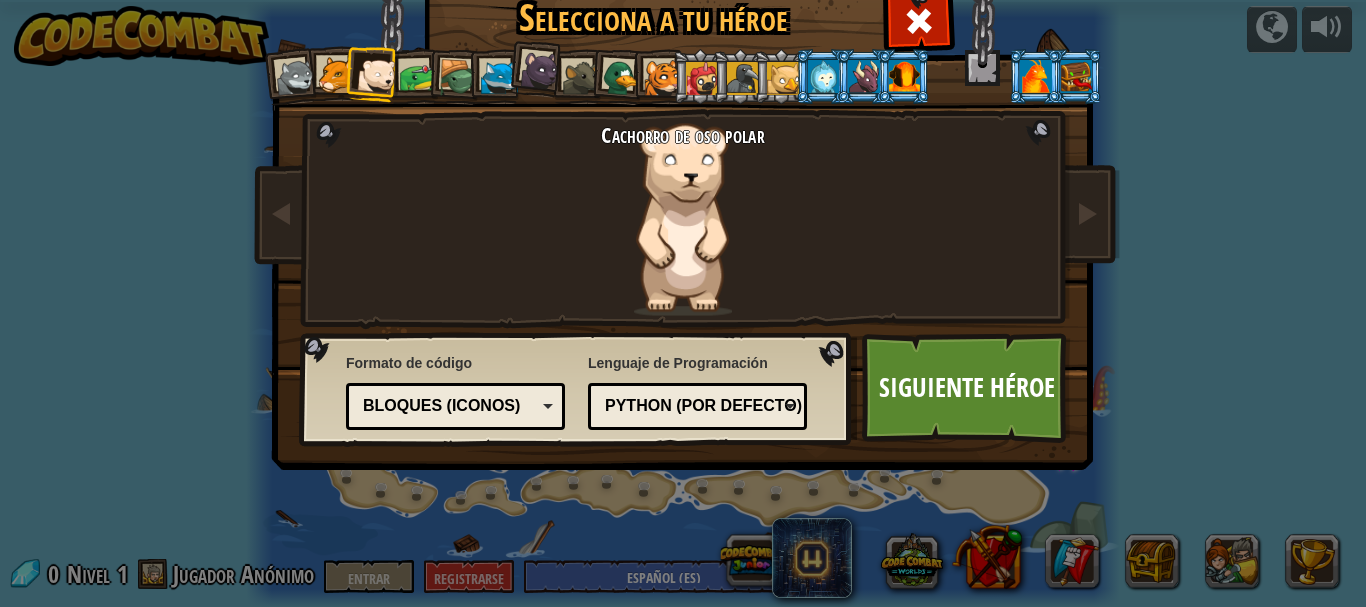 drag, startPoint x: 426, startPoint y: 59, endPoint x: 455, endPoint y: 71, distance: 31.38471 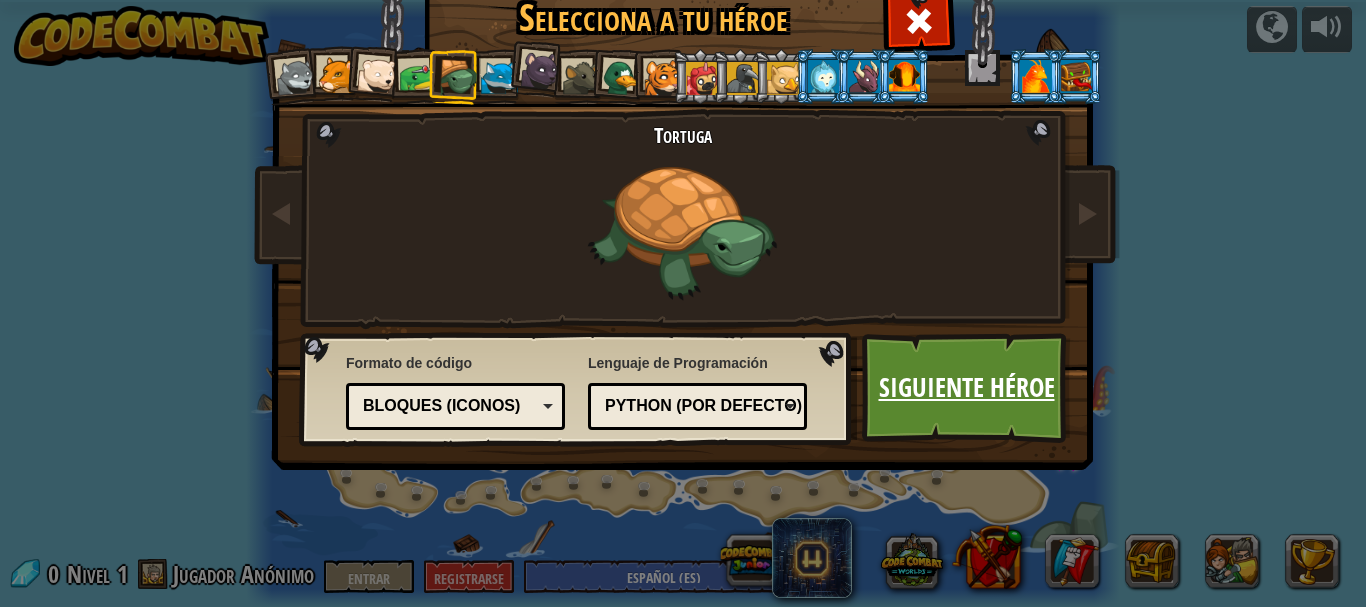 click on "Siguiente héroe" at bounding box center [967, 387] 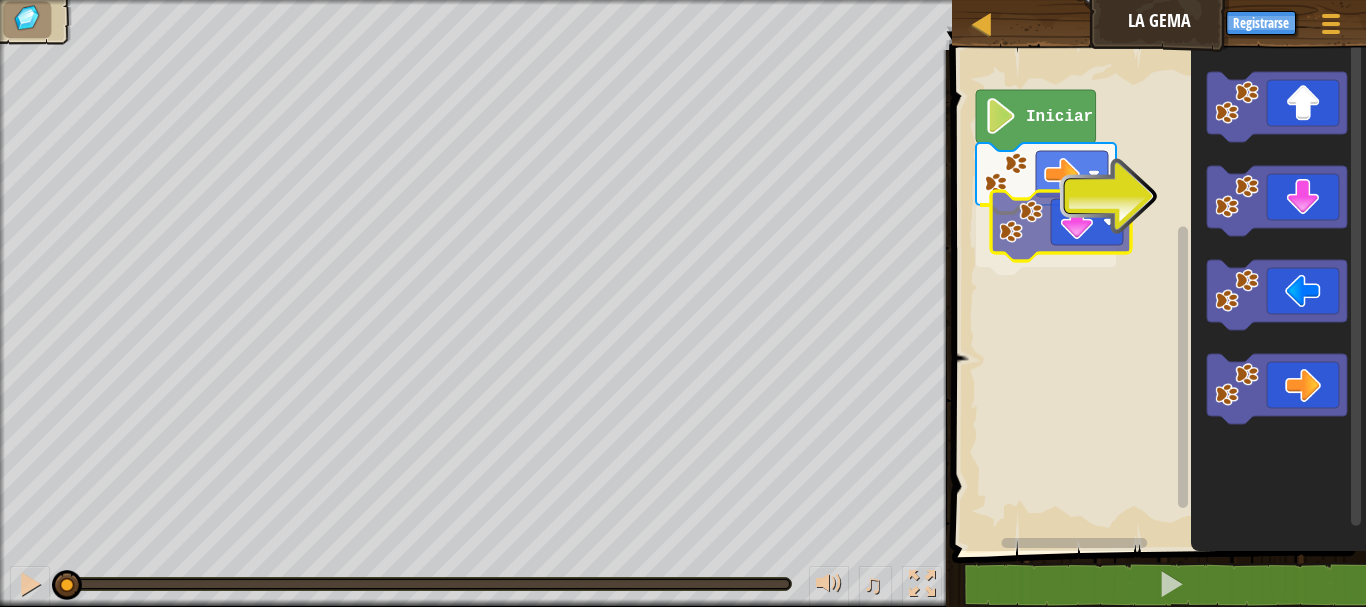 click on "Iniciar" at bounding box center [1156, 295] 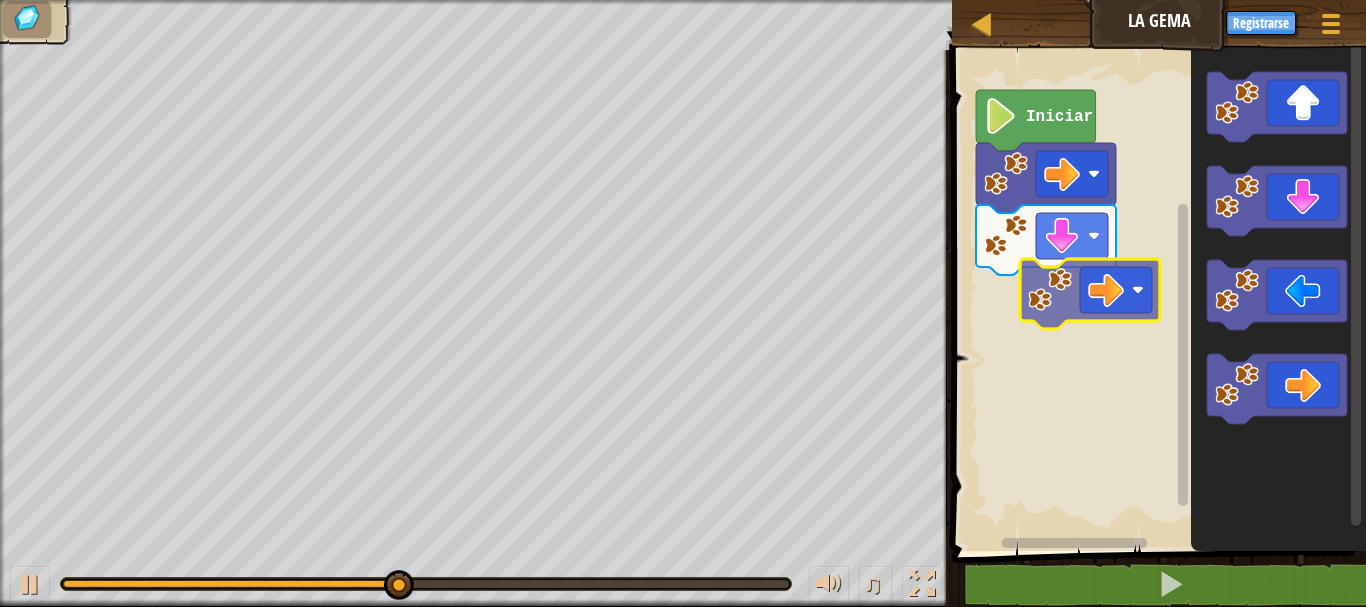 click on "Iniciar" at bounding box center (1156, 295) 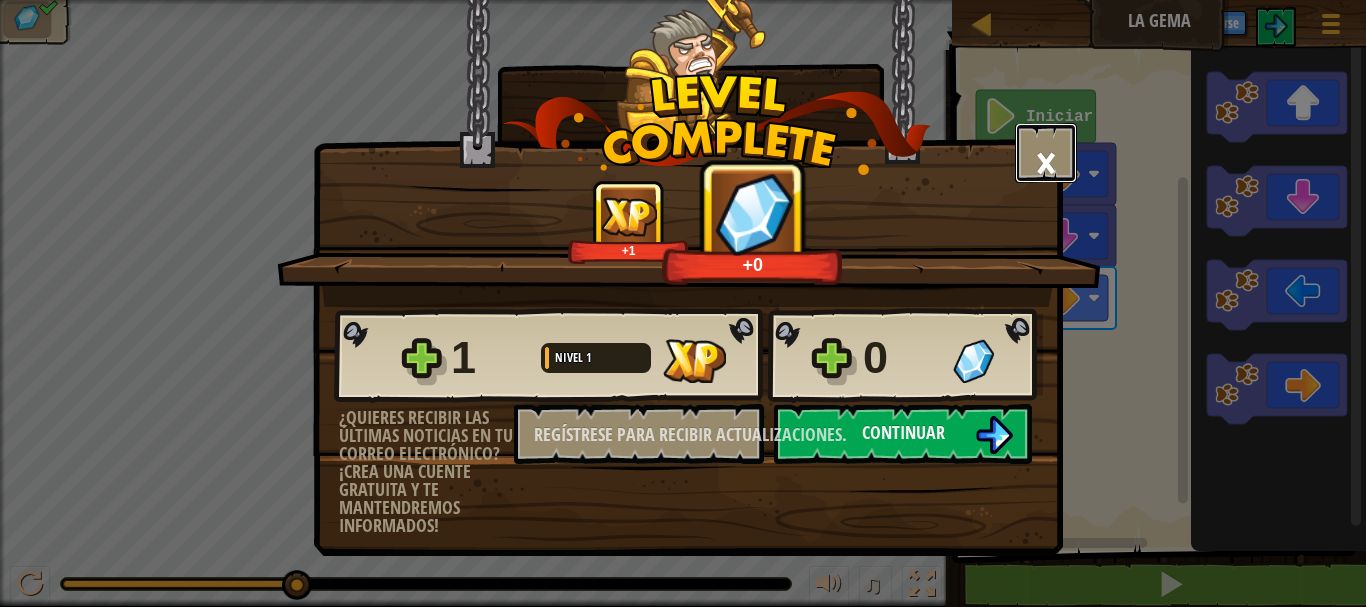 click on "×" at bounding box center [1046, 162] 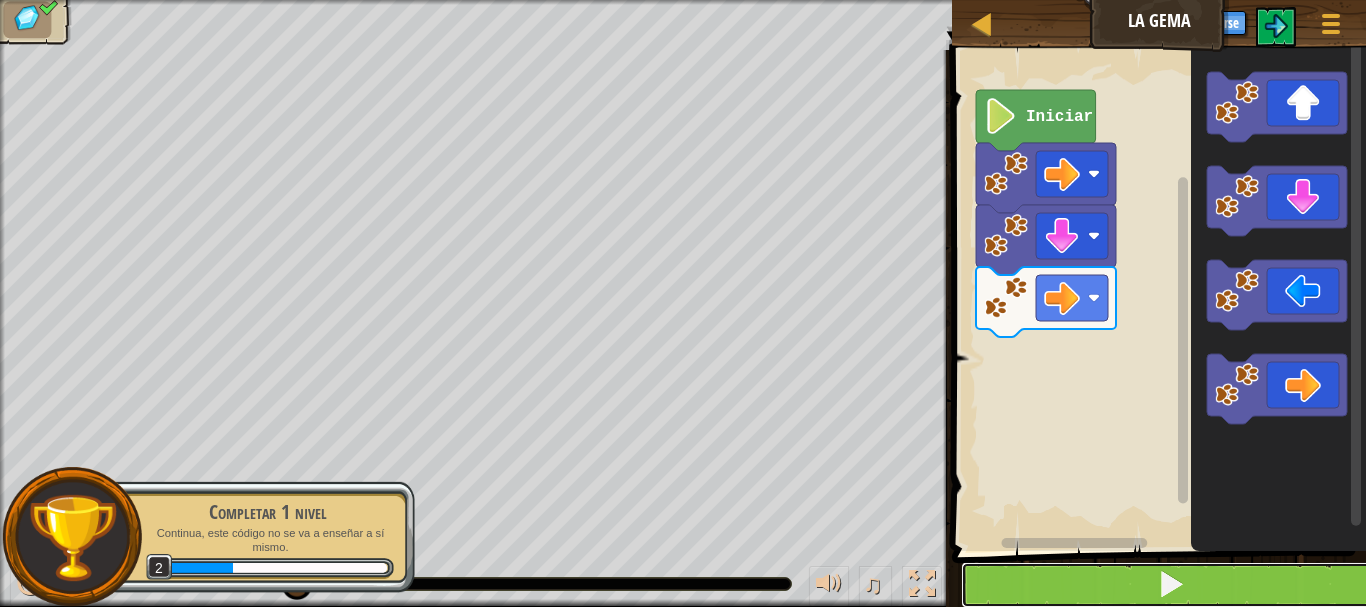 click at bounding box center (1171, 585) 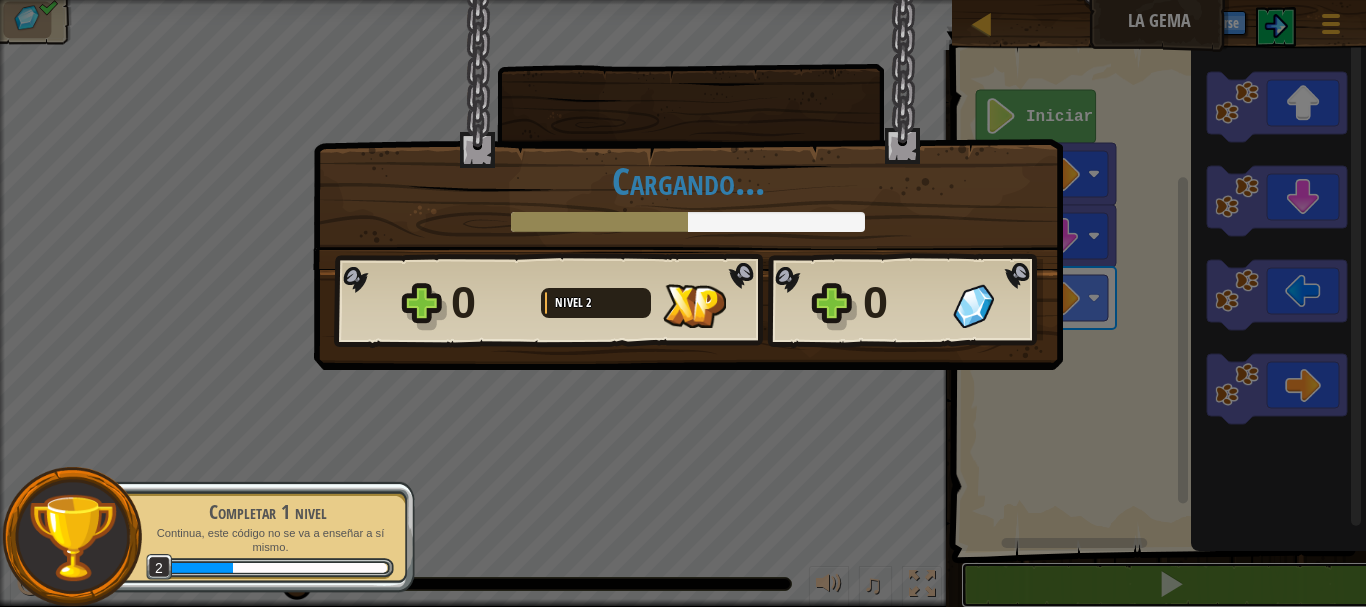 click on "Mapa La Gema Menú del [DEMOGRAPHIC_DATA] Registrarse 1     [DEMOGRAPHIC_DATA] הההההההההההההההההההההההההההההההה הההההההההההההההההההההההההההההההה הההההההההההההההההההההההההההההההה XXXXXXXXXXXXXXXXXXXXXXXXXXXXXXXXXXXXXXXXXXXXXXXXXXXXXXXXXXXXXXXXXXXXXXXXXXXXXXXXXXXXXXXXXXXXXXXXXXXXXXXXXXXXXXXXXXXXXXXXXXXXXXXXXXXXXXXXXXXXXXXXXXXXXXXXXXXXXXXXXXXXXXXXXXXXXXXXXXXXXXXXXXXXXXXXXXXXXXXXXXXXXXXXXXXXXXXXXXXXXXXXXXXXXXXXXXXXXXXXXXXXXXXXXXXXXXXX Solución × Bloques 1 2 go ( 'right' )     Iniciar Código Salvado Lenguaje de programación : Pitón Declaración / Llamar / subir('arriba') ir('abajo') ir('izquierda') ir('derecha') × ♫ 1 2" at bounding box center [683, 1] 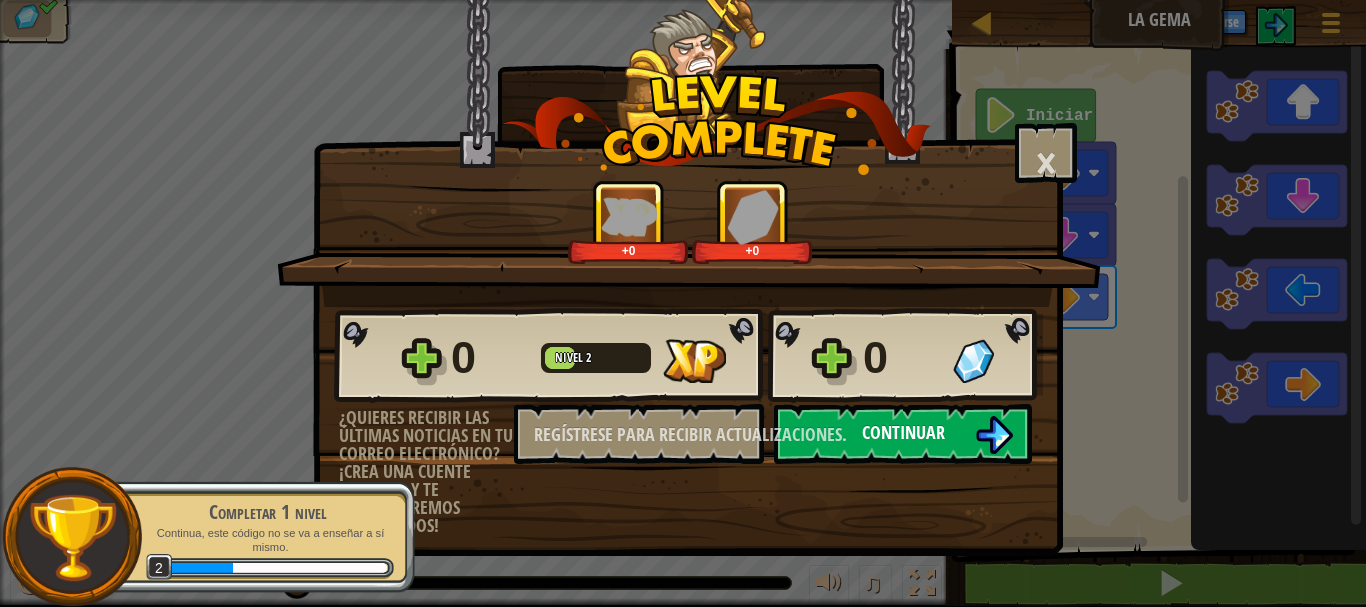 click on "Continuar" at bounding box center (903, 434) 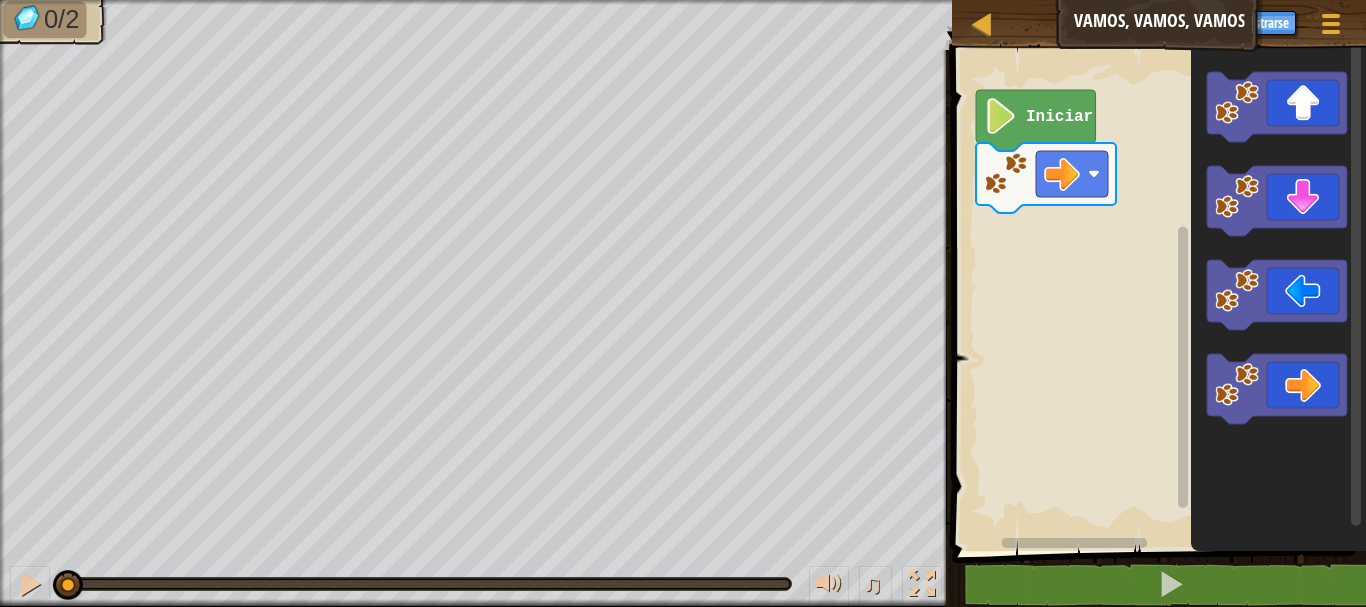 click 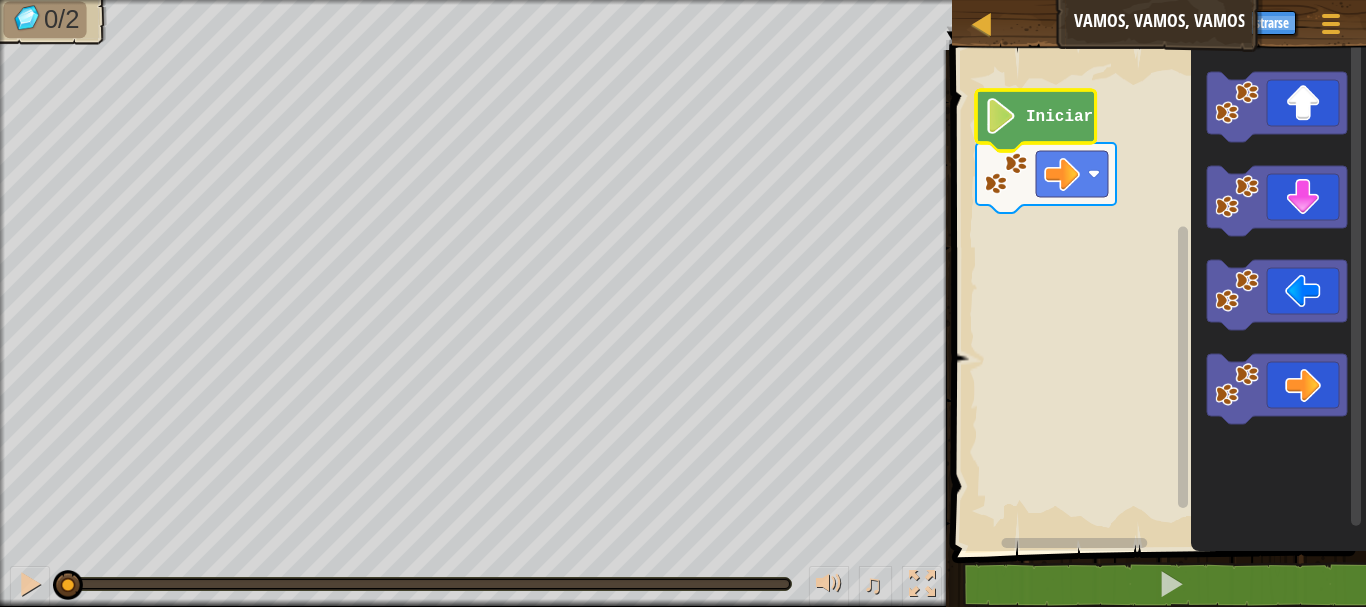 click on "Iniciar" 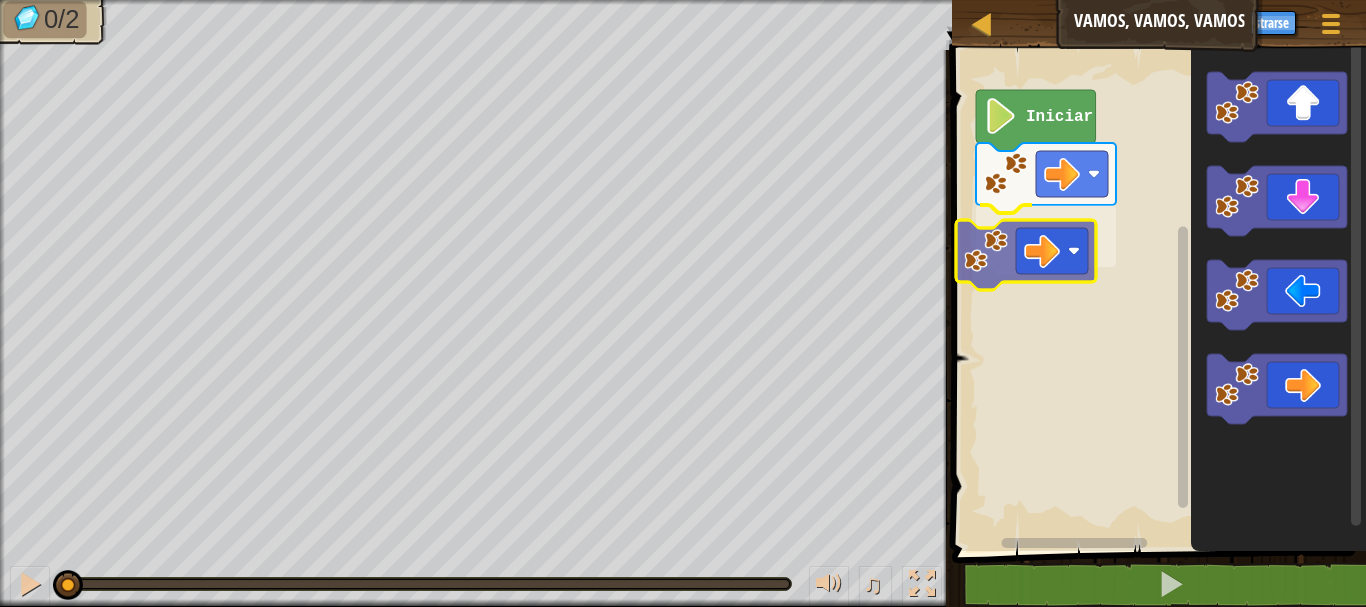 click on "Iniciar" at bounding box center (1156, 295) 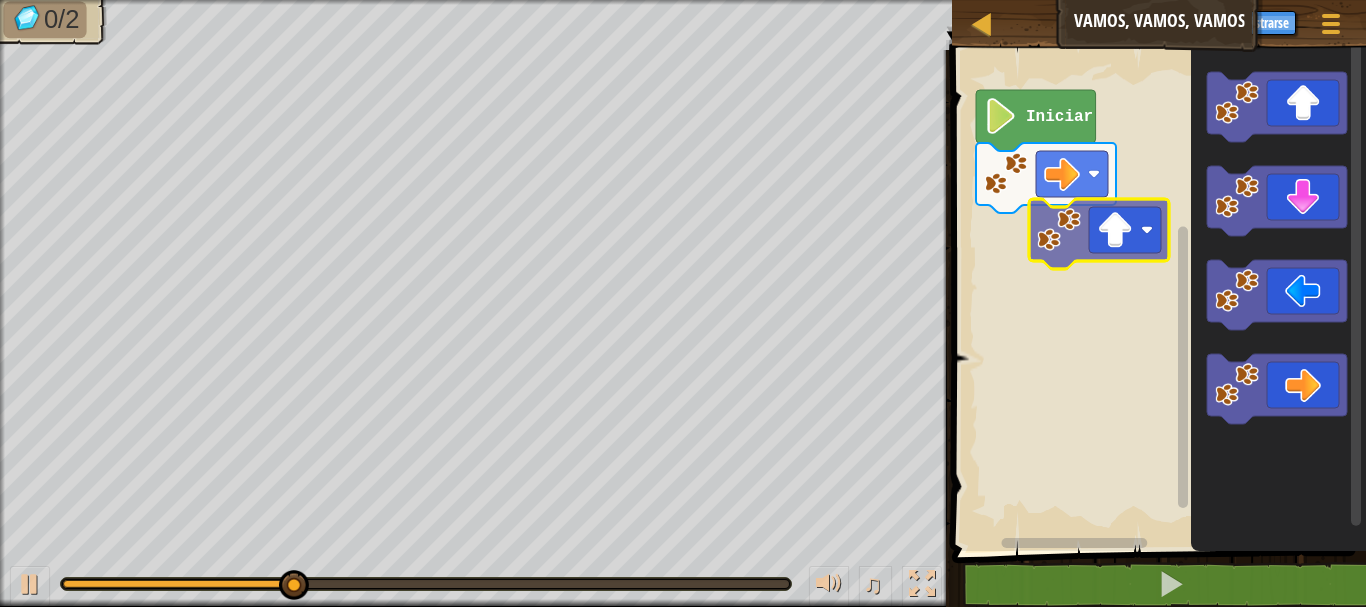 click on "Iniciar" at bounding box center [1156, 295] 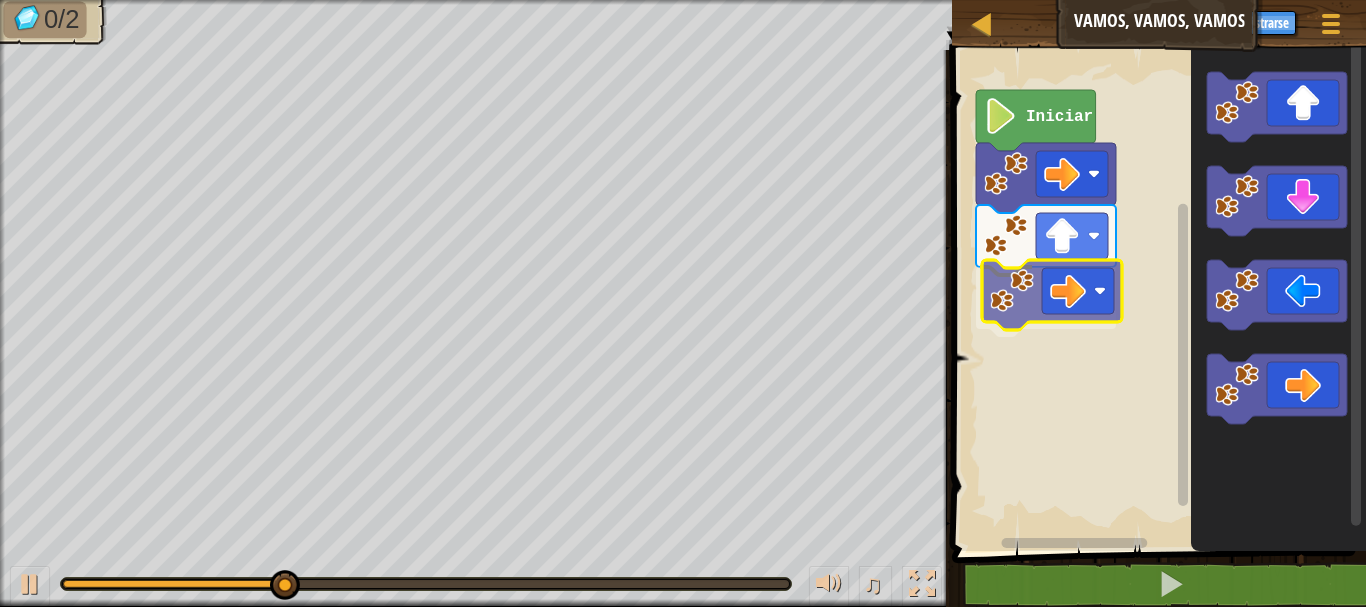 click on "Iniciar" at bounding box center [1156, 295] 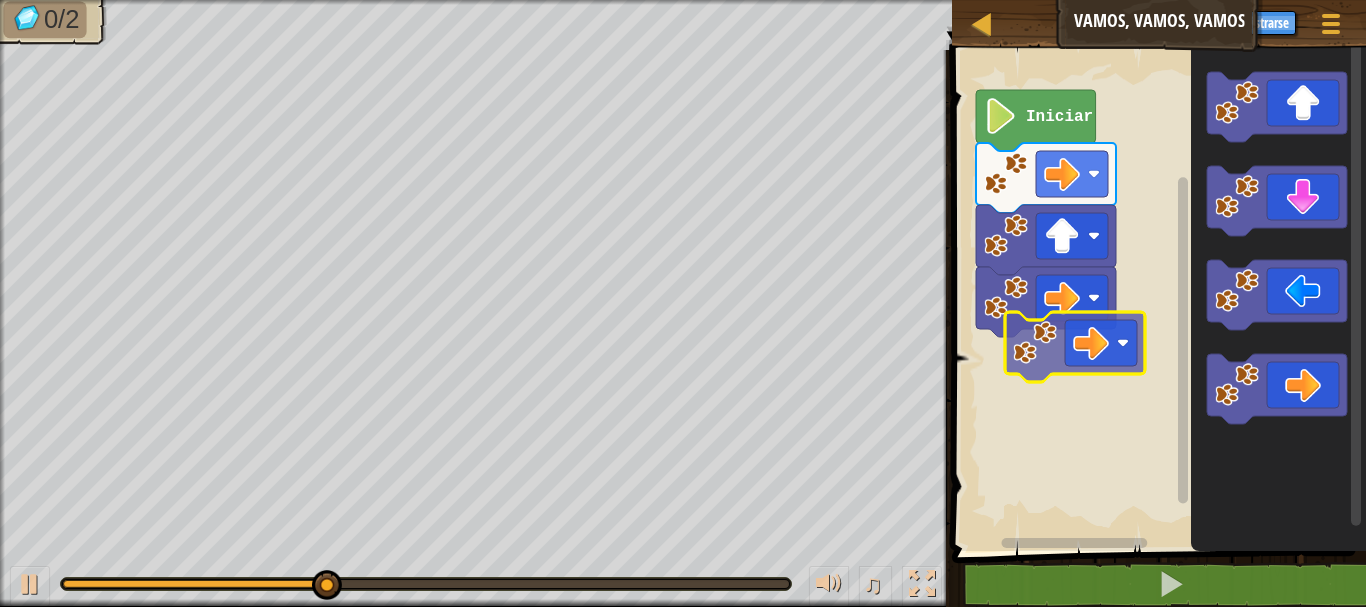 click on "Iniciar" at bounding box center (1156, 295) 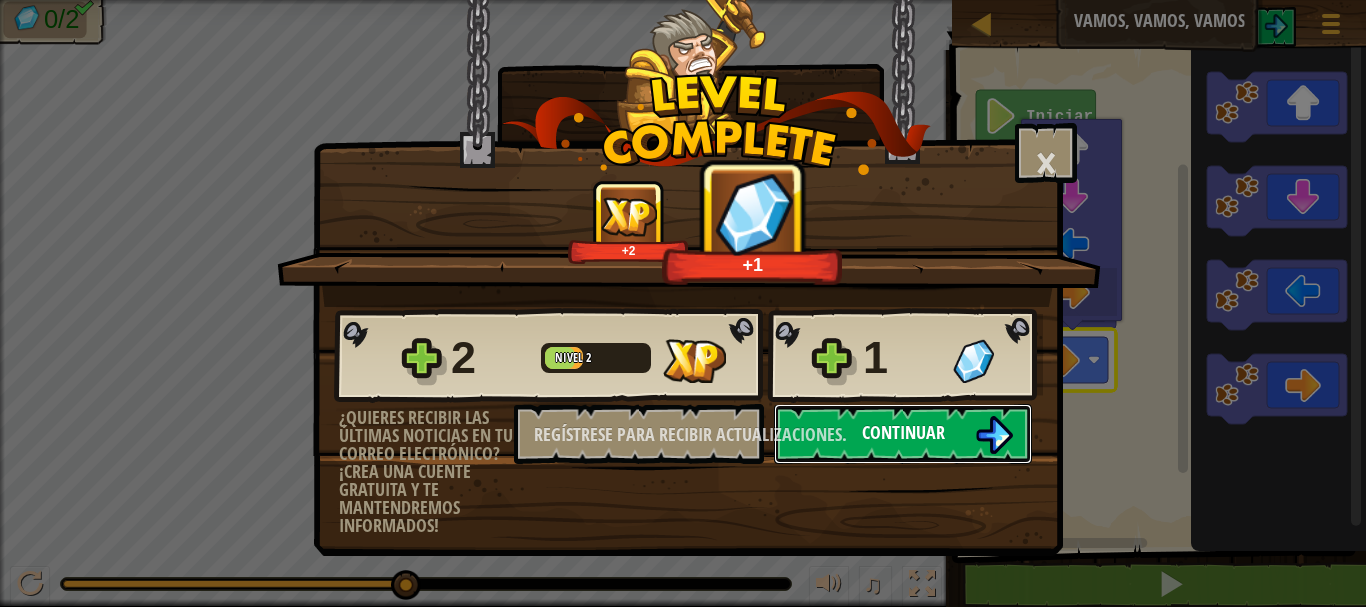 click on "Continuar" at bounding box center (903, 432) 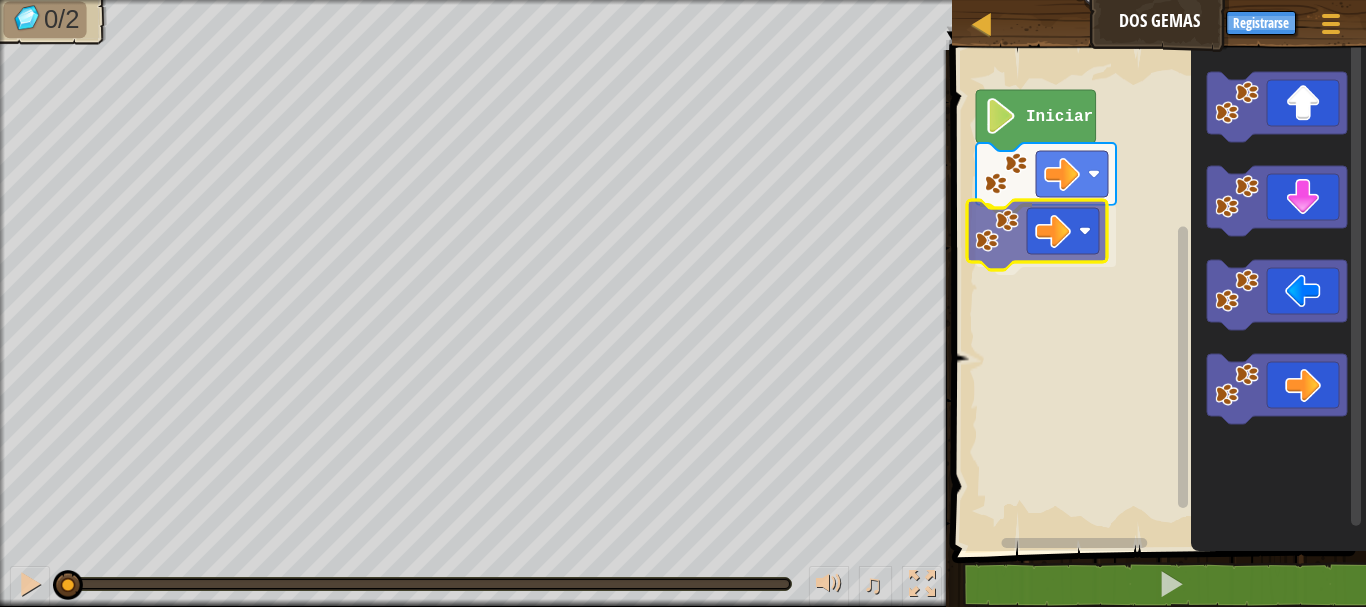 click on "Iniciar" at bounding box center (1156, 295) 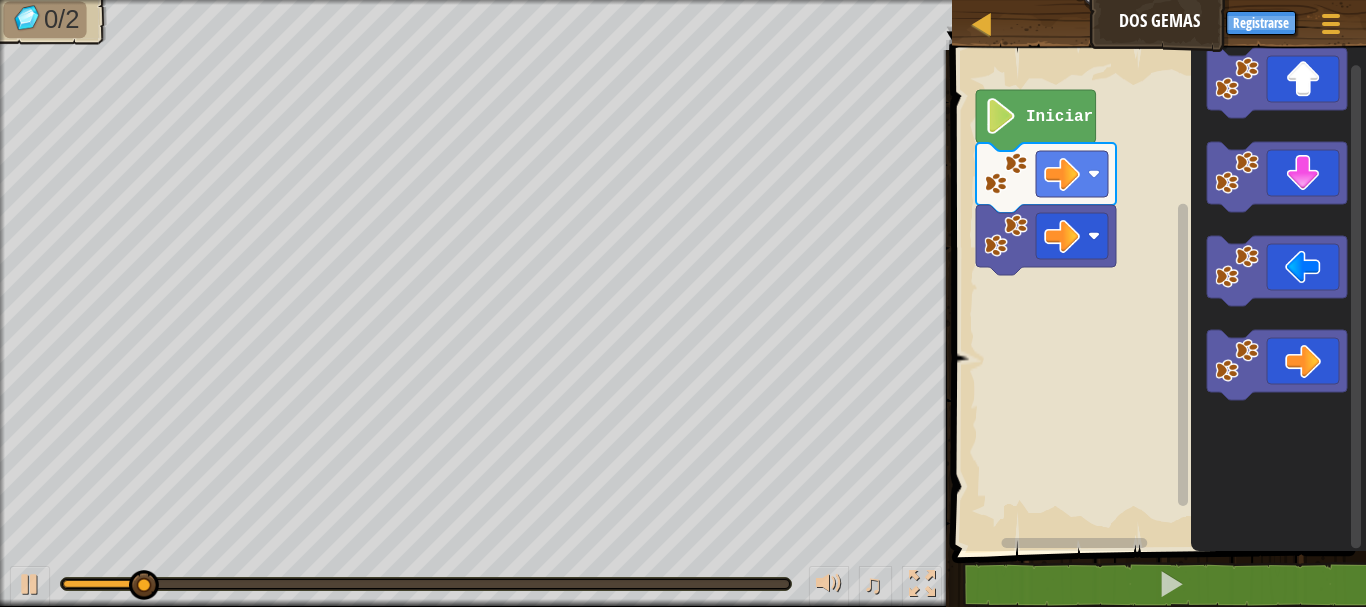 click on "Iniciar" at bounding box center (1156, 295) 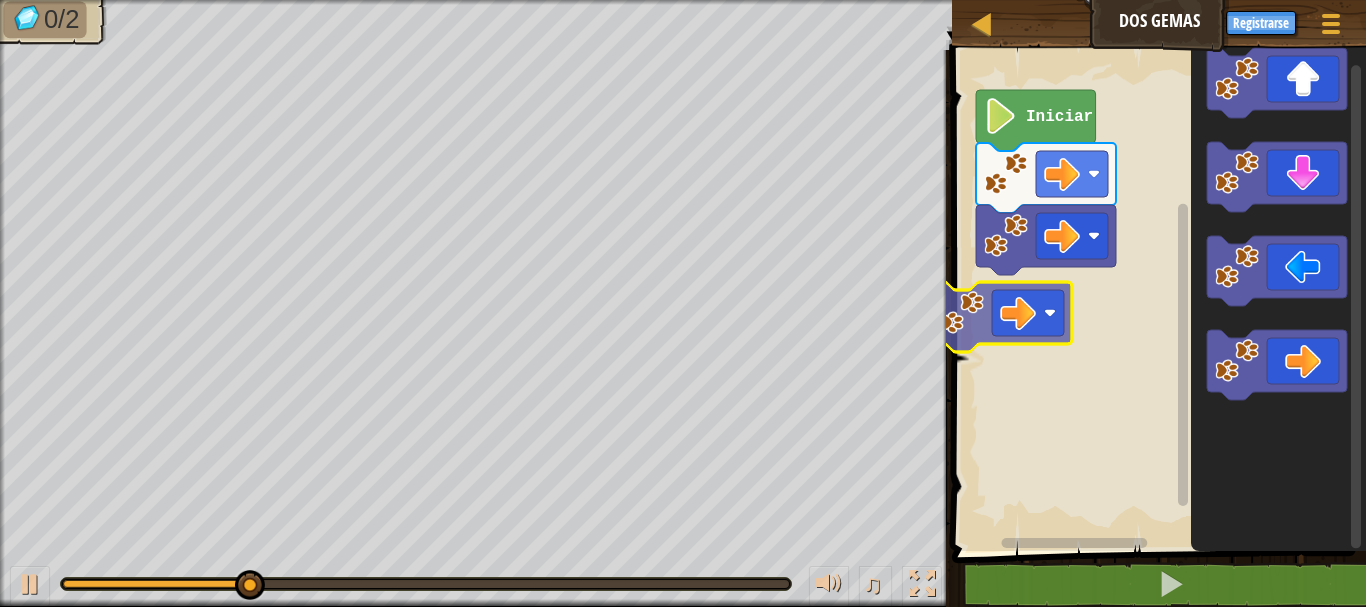 click on "Iniciar" at bounding box center [1156, 295] 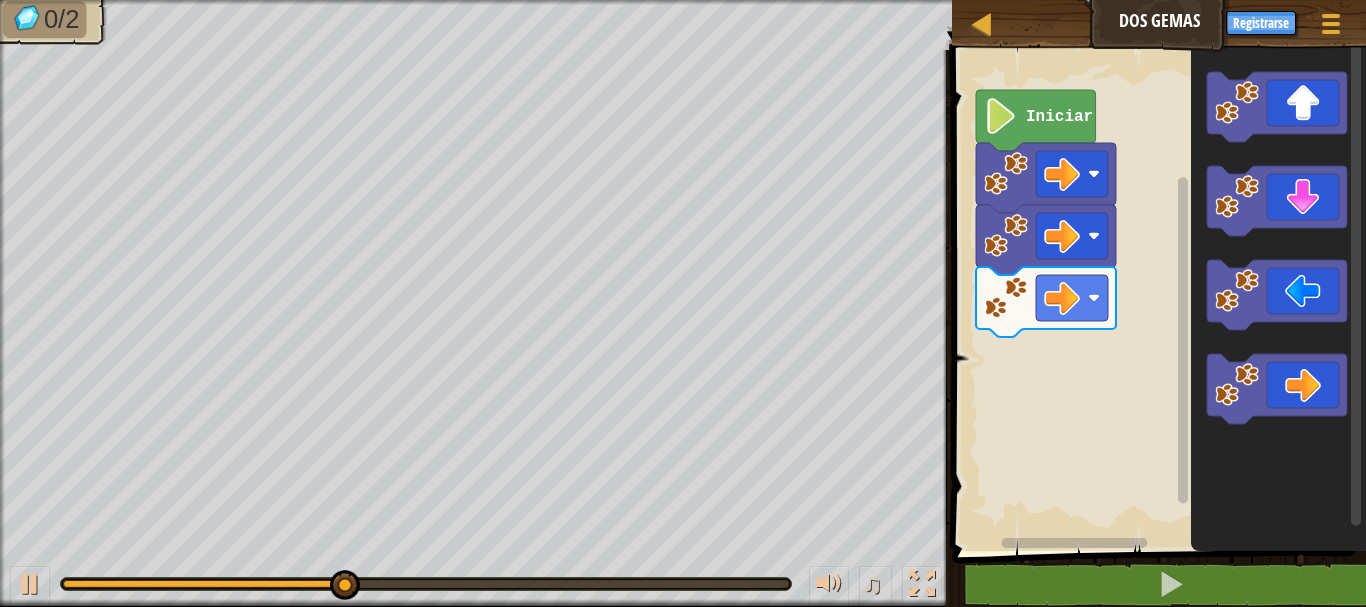 click on "Iniciar" at bounding box center (1156, 295) 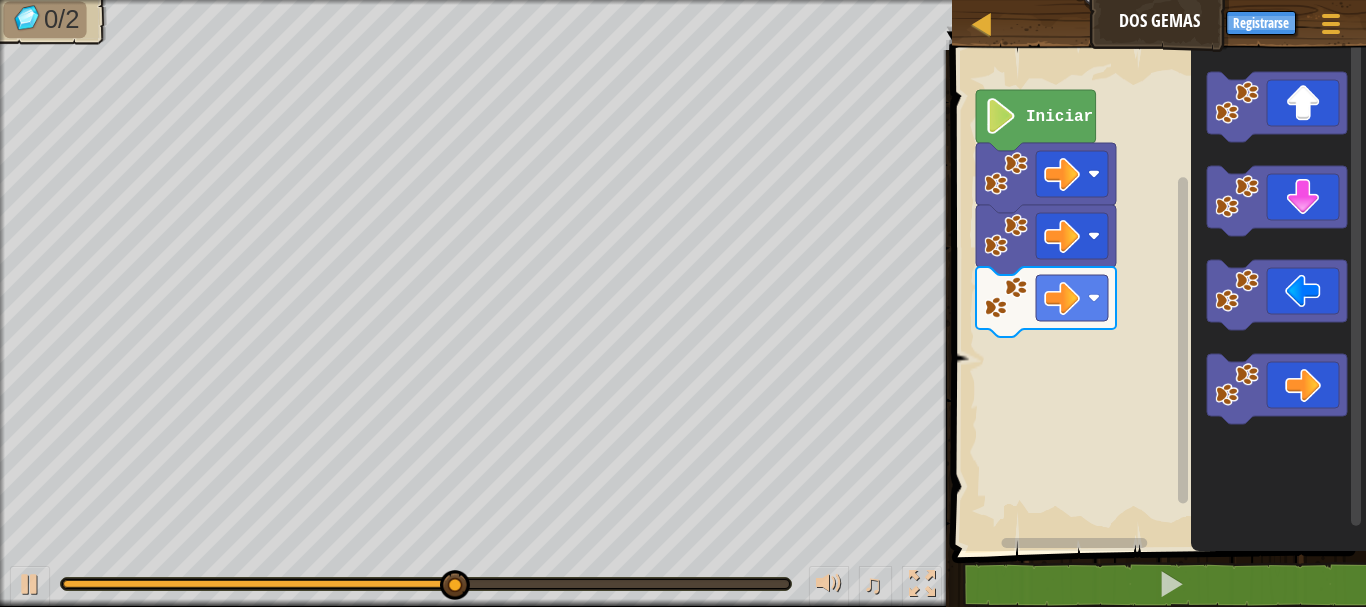 click on "Iniciar" at bounding box center (1156, 295) 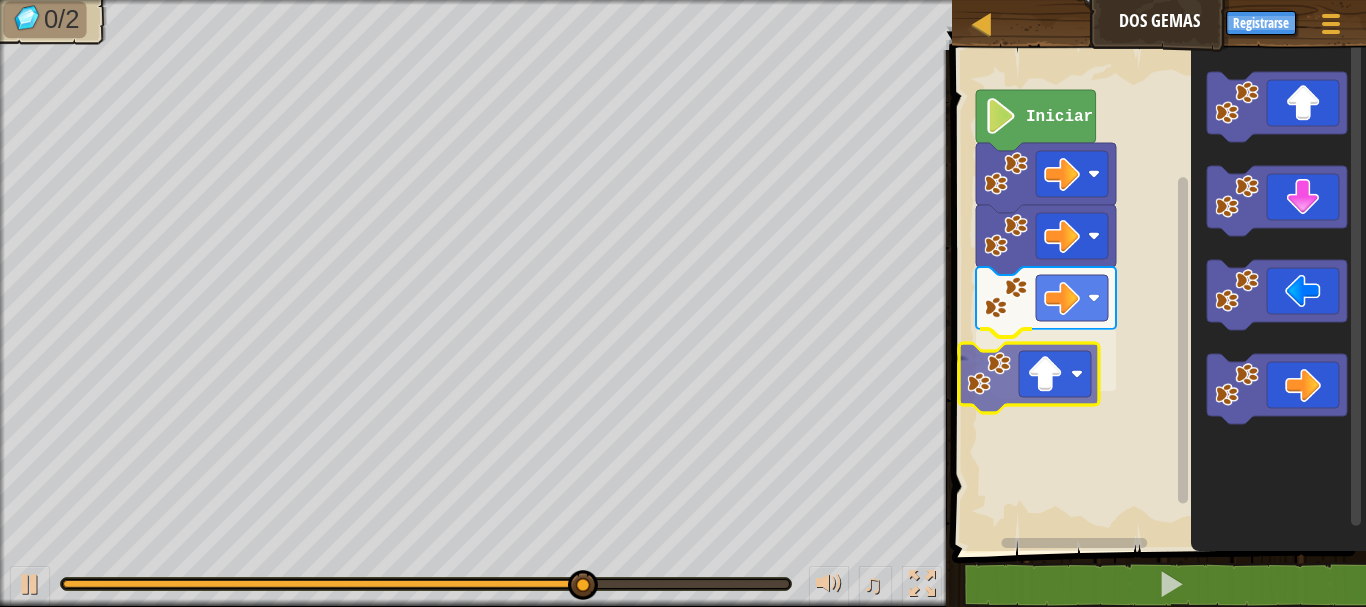 click on "Iniciar" at bounding box center (1156, 295) 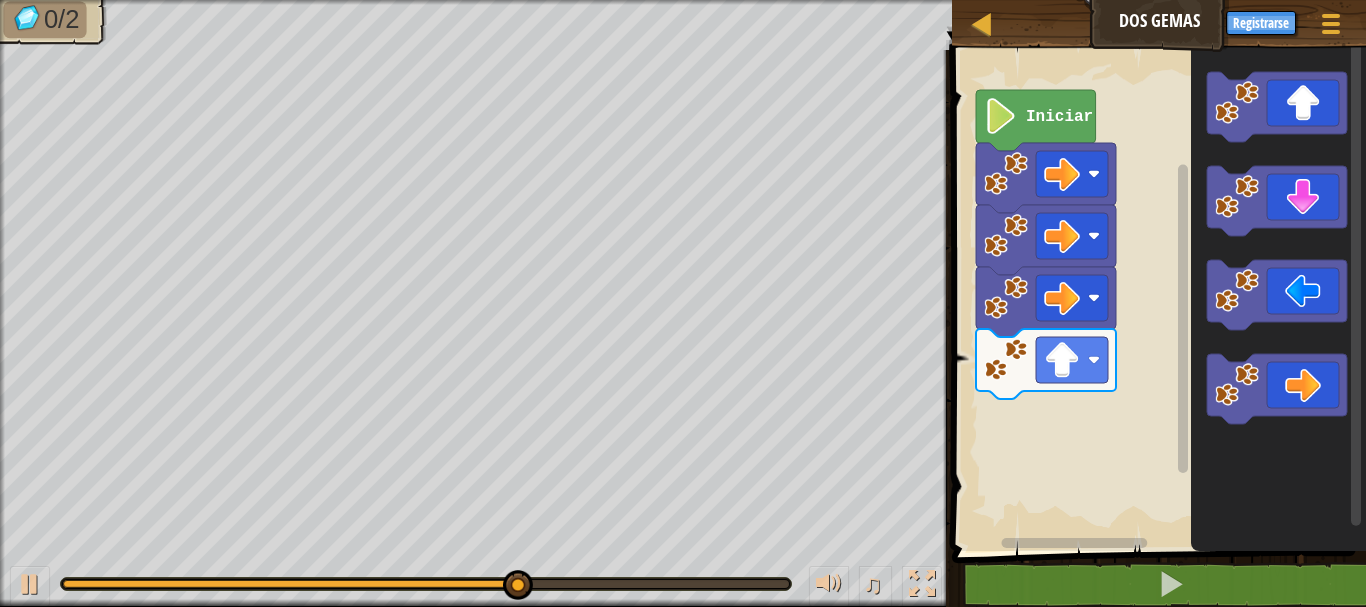 click on "Iniciar" at bounding box center [1156, 295] 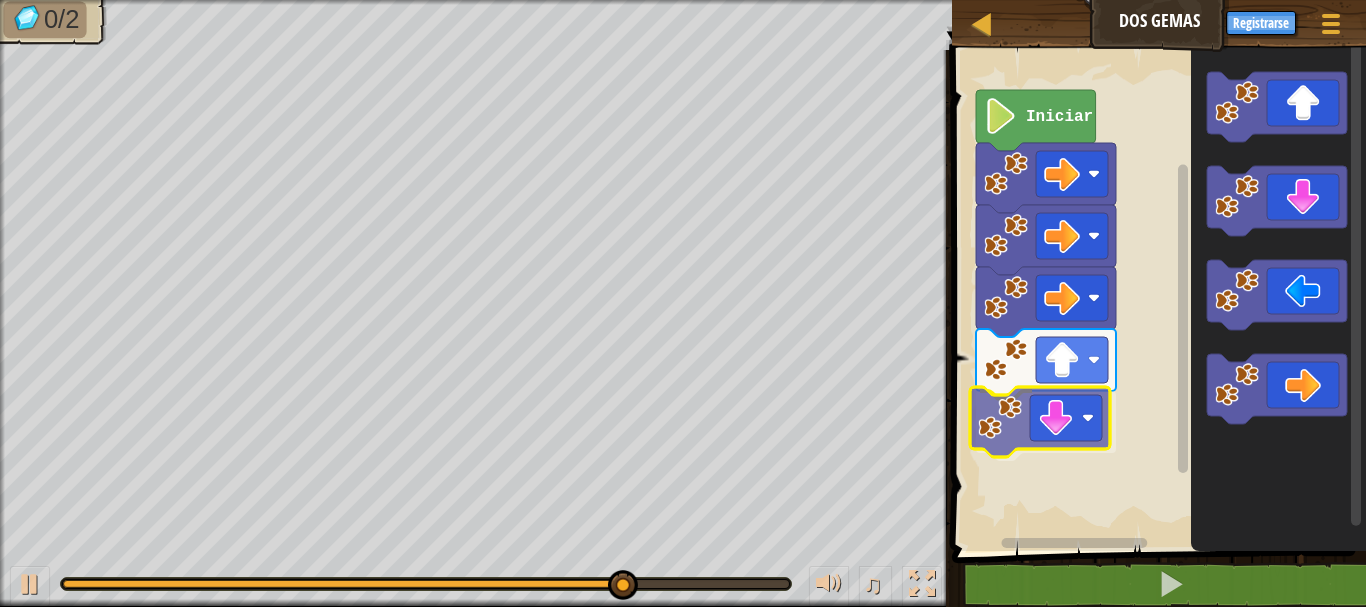 click on "Iniciar" at bounding box center [1156, 295] 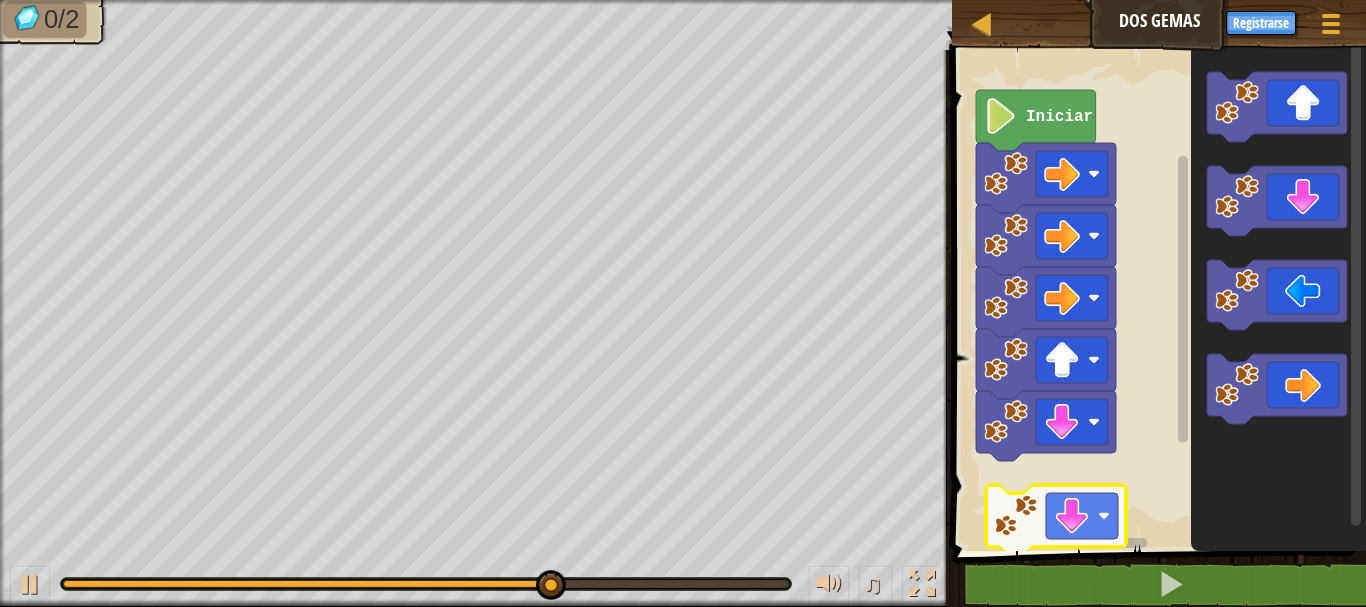 click on "Iniciar" at bounding box center (1156, 295) 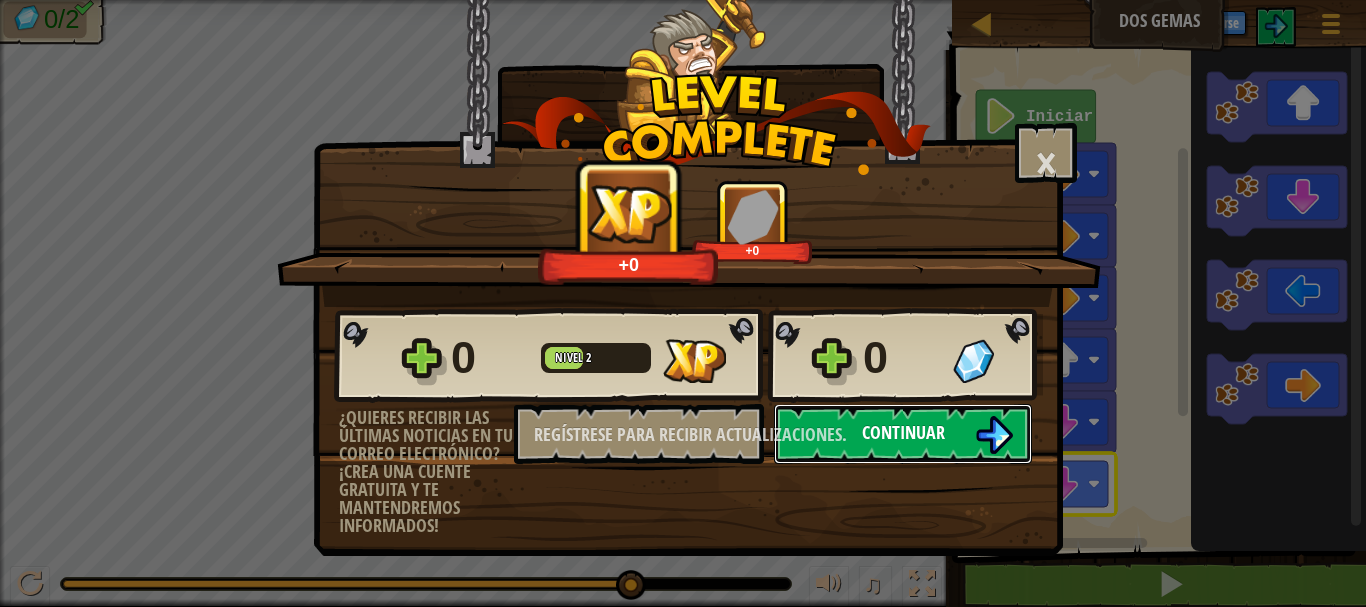 click on "Continuar" at bounding box center (903, 432) 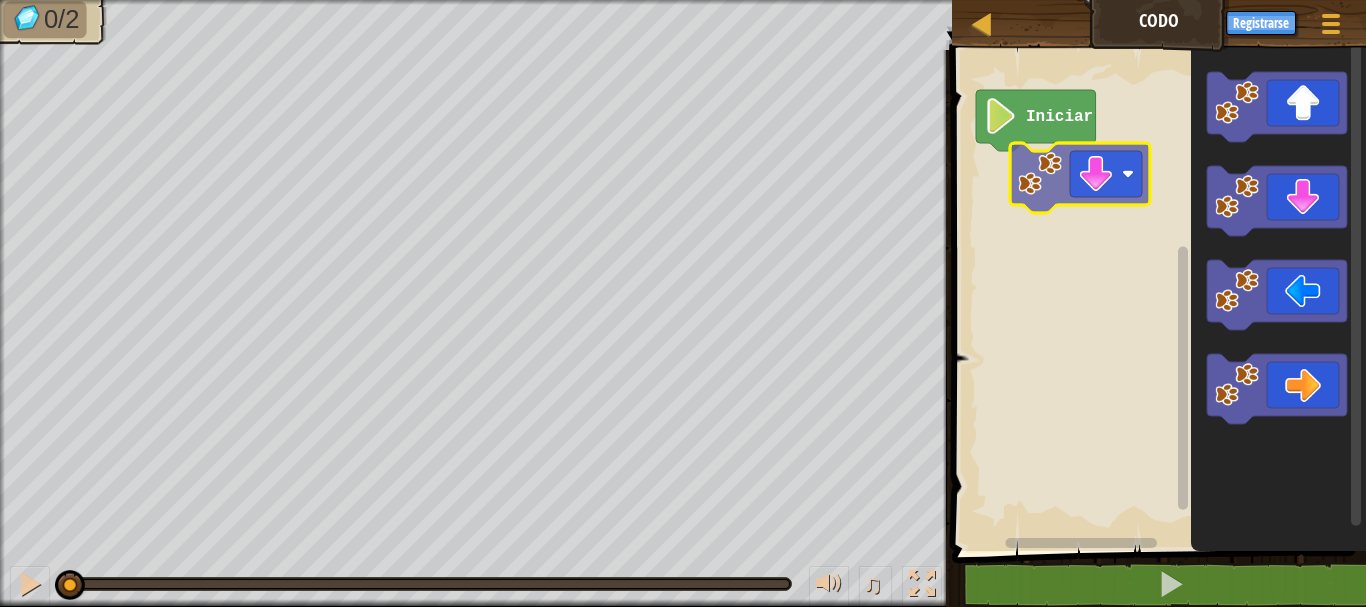 click on "Iniciar" at bounding box center (1156, 295) 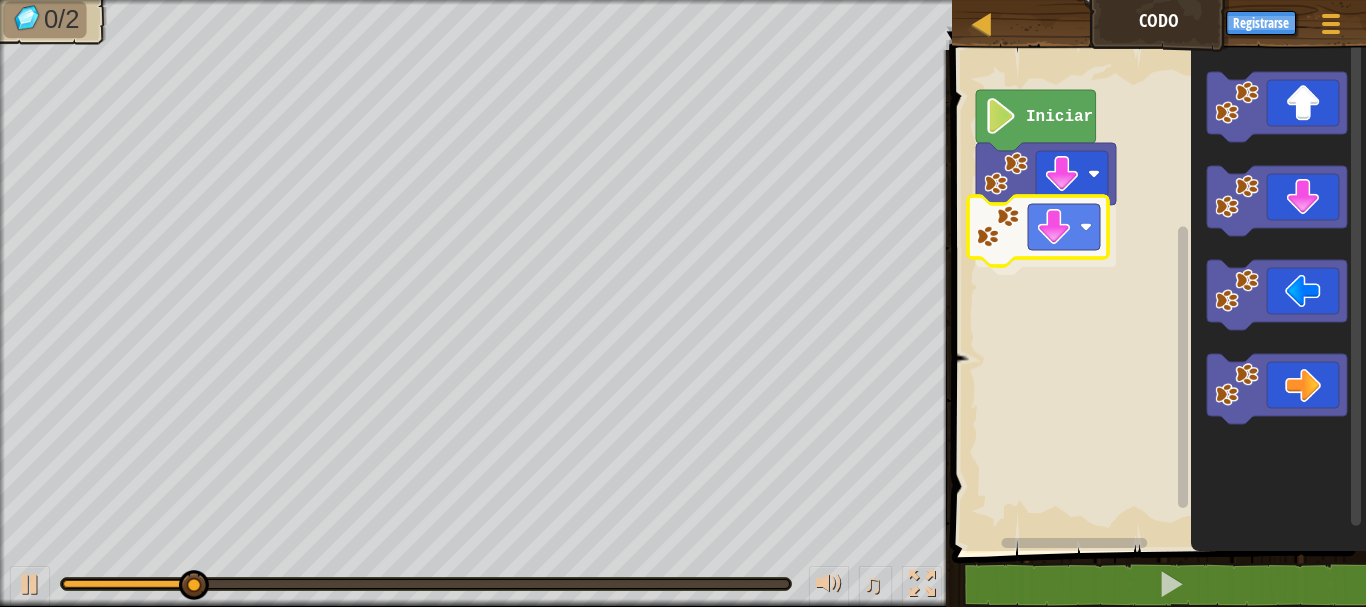 click on "Iniciar" at bounding box center [1156, 295] 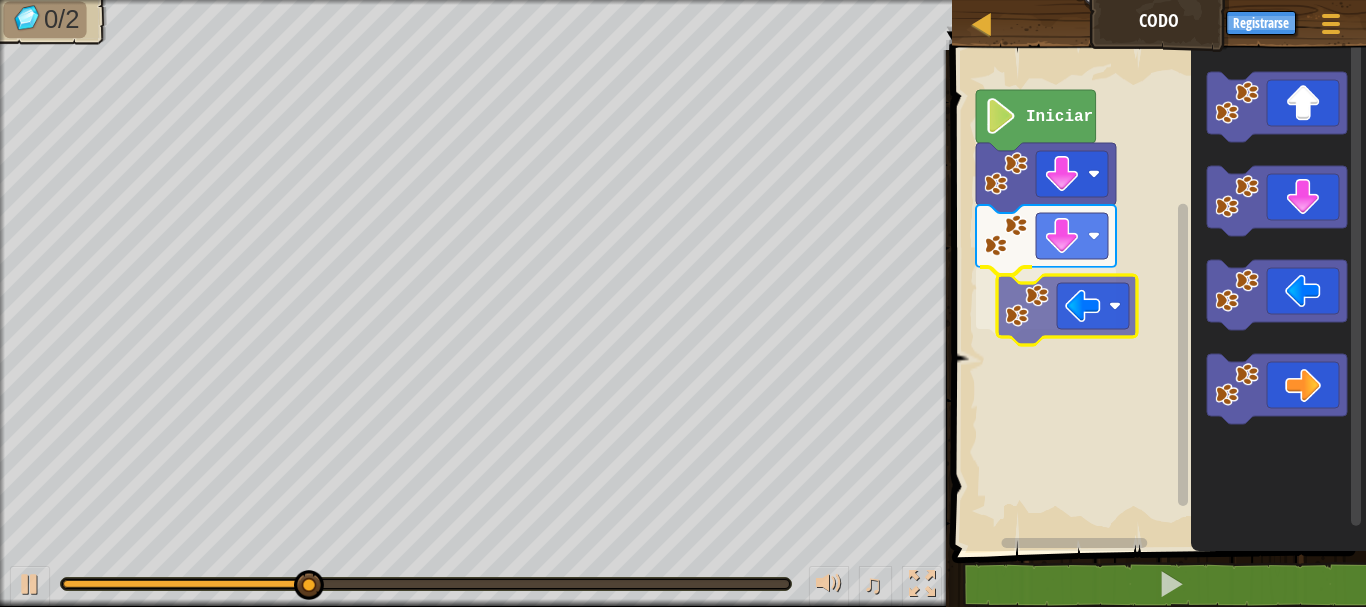 click on "Iniciar" at bounding box center (1156, 295) 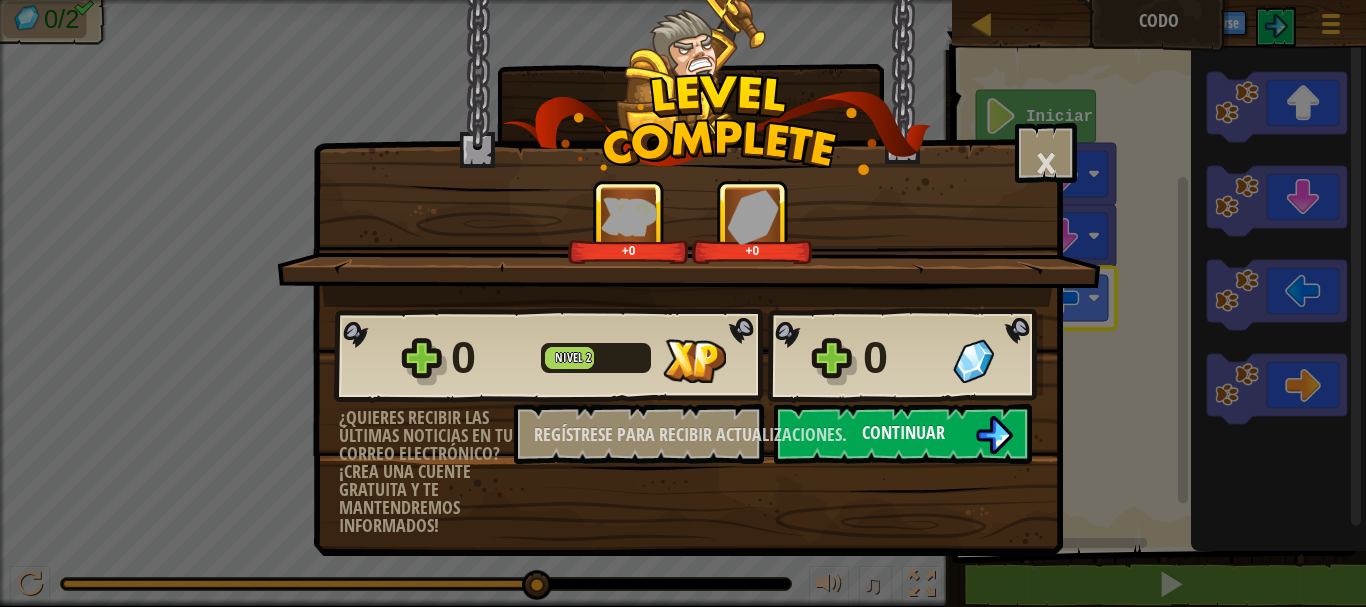 click on "0 Nivel  2 0" at bounding box center [688, 356] 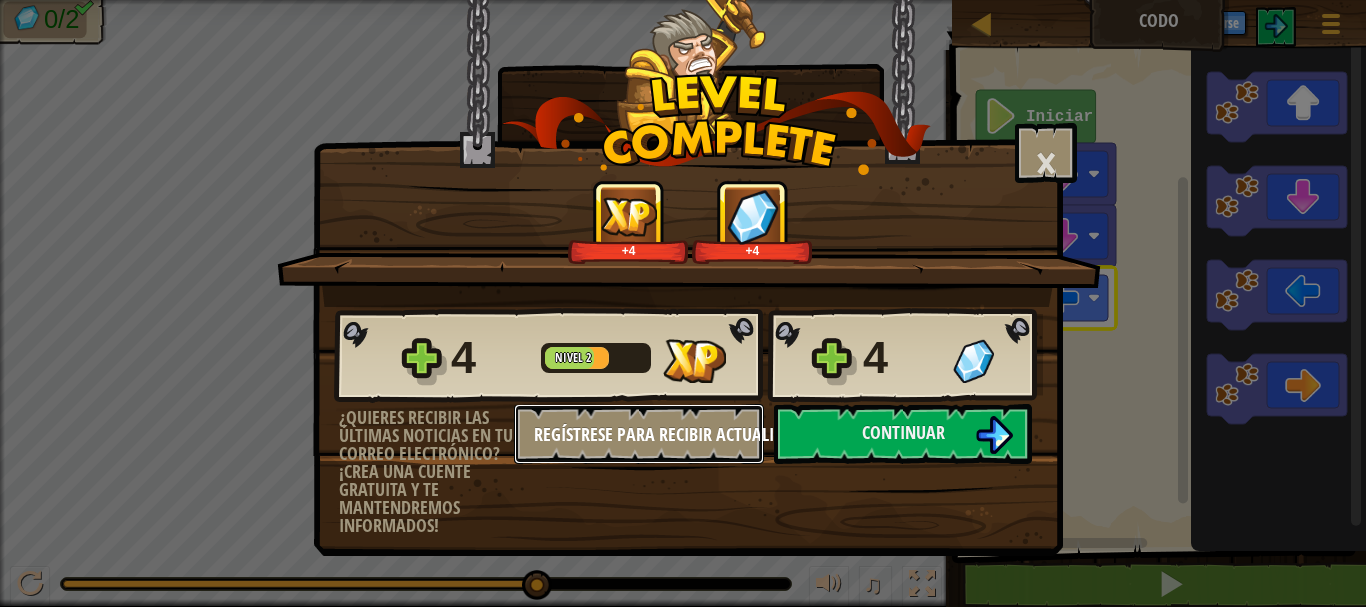 click on "4 Nivel  2 4 ¿Quieres recibir las últimas noticias en tu correo electrónico? ¡Crea una cuente gratuita y te mantendremos informados! Regístrese para recibir actualizaciones. Salvando Progreso Continuar" at bounding box center [688, 421] 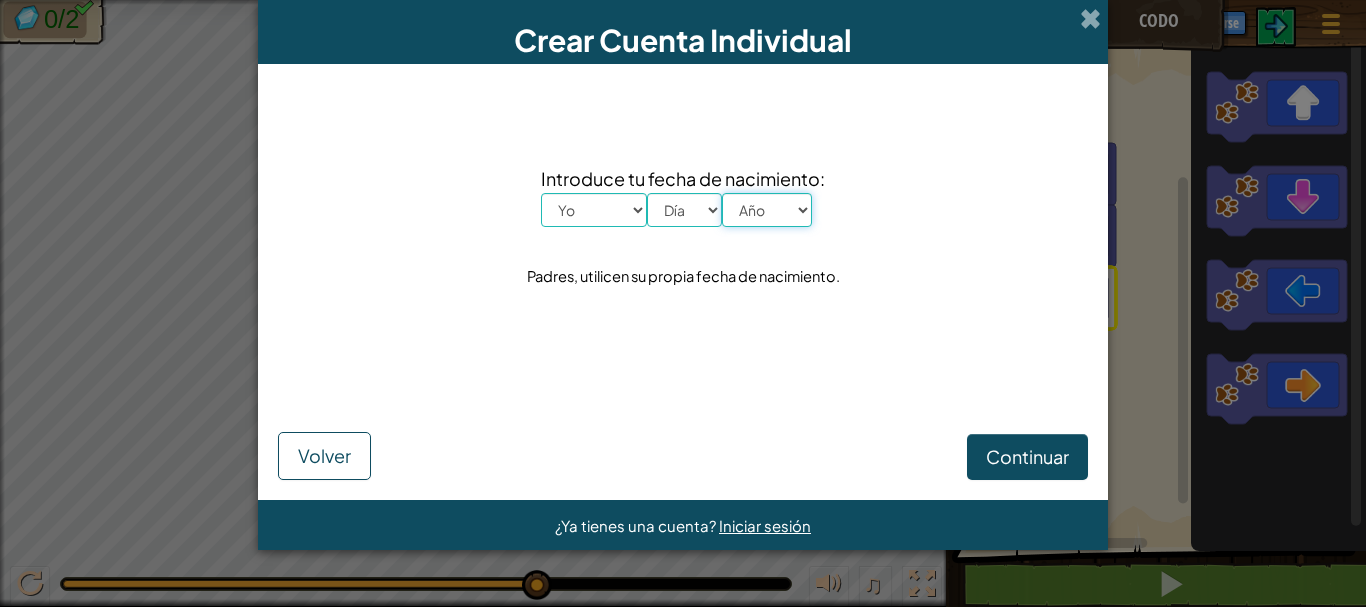 click on "Año 2025 2024 2023 2022 2021 2020 2019 2018 2017 2016 2015 2014 2013 2012 2011 2010 2009 2008 2007 2006 2005 2004 2003 2002 2001 2000 1999 1998 1997 1996 1995 1994 1993 1992 1991 1990 1989 1988 1987 1986 1985 1984 1983 1982 1981 1980 1979 1978 1977 1976 1975 1974 1973 1972 1971 1970 1969 1968 1967 1966 1965 1964 1963 1962 1961 1960 1959 1958 1957 1956 1955 1954 1953 1952 1951 1950 1949 1948 1947 1946 1945 1944 1943 1942 1941 1940 1939 1938 1937 1936 1935 1934 1933 1932 1931 1930 1929 1928 1927 1926" at bounding box center (767, 210) 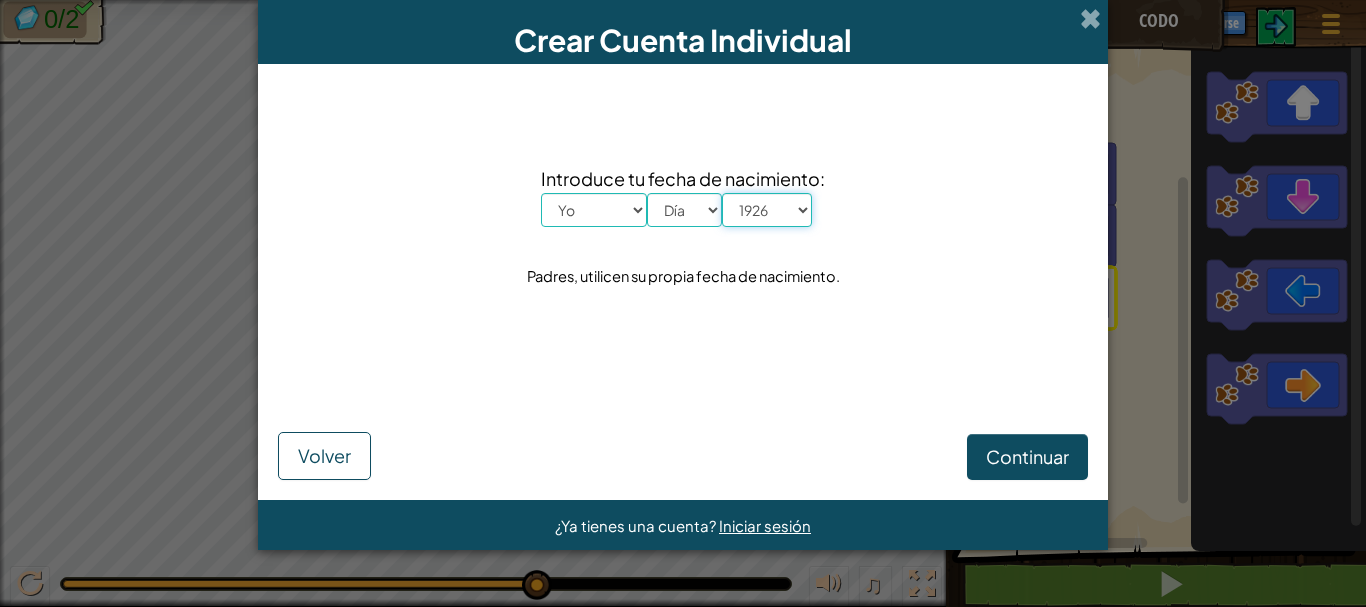 click on "Año 2025 2024 2023 2022 2021 2020 2019 2018 2017 2016 2015 2014 2013 2012 2011 2010 2009 2008 2007 2006 2005 2004 2003 2002 2001 2000 1999 1998 1997 1996 1995 1994 1993 1992 1991 1990 1989 1988 1987 1986 1985 1984 1983 1982 1981 1980 1979 1978 1977 1976 1975 1974 1973 1972 1971 1970 1969 1968 1967 1966 1965 1964 1963 1962 1961 1960 1959 1958 1957 1956 1955 1954 1953 1952 1951 1950 1949 1948 1947 1946 1945 1944 1943 1942 1941 1940 1939 1938 1937 1936 1935 1934 1933 1932 1931 1930 1929 1928 1927 1926" at bounding box center (767, 210) 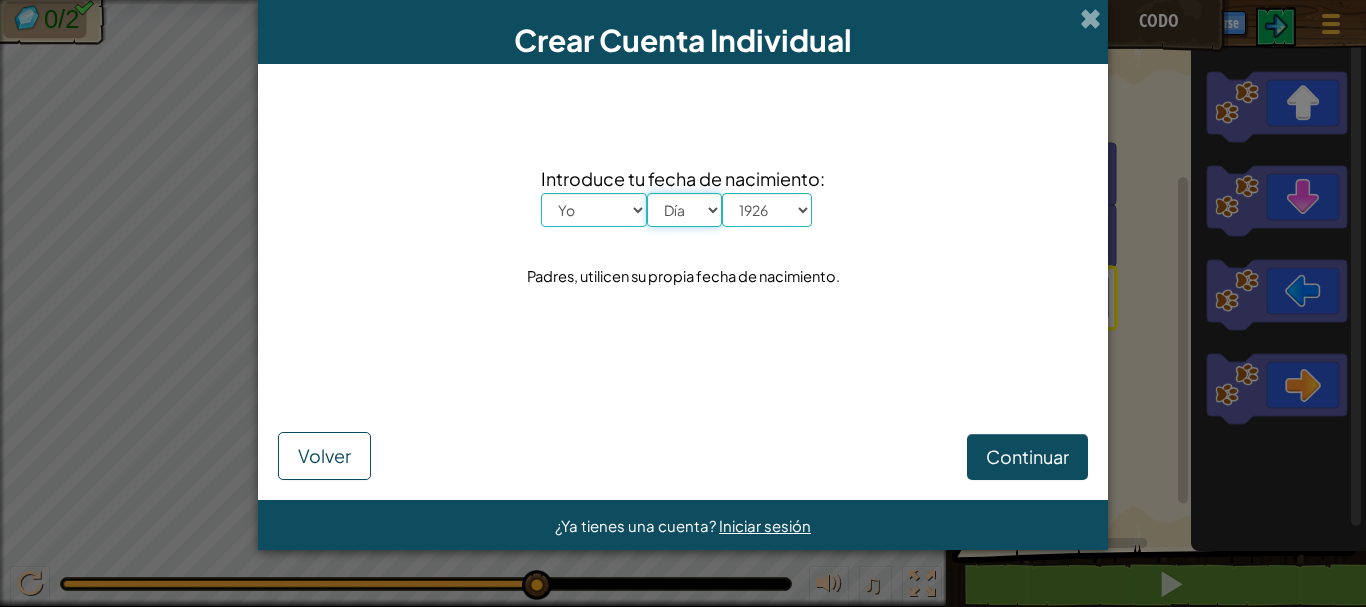click on "Día 1 2 3 4 5 6 7 8 9 10 11 12 13 14 15 16 17 18 19 20 21 22 23 24 25 26 27 28 29 30 31" at bounding box center [684, 210] 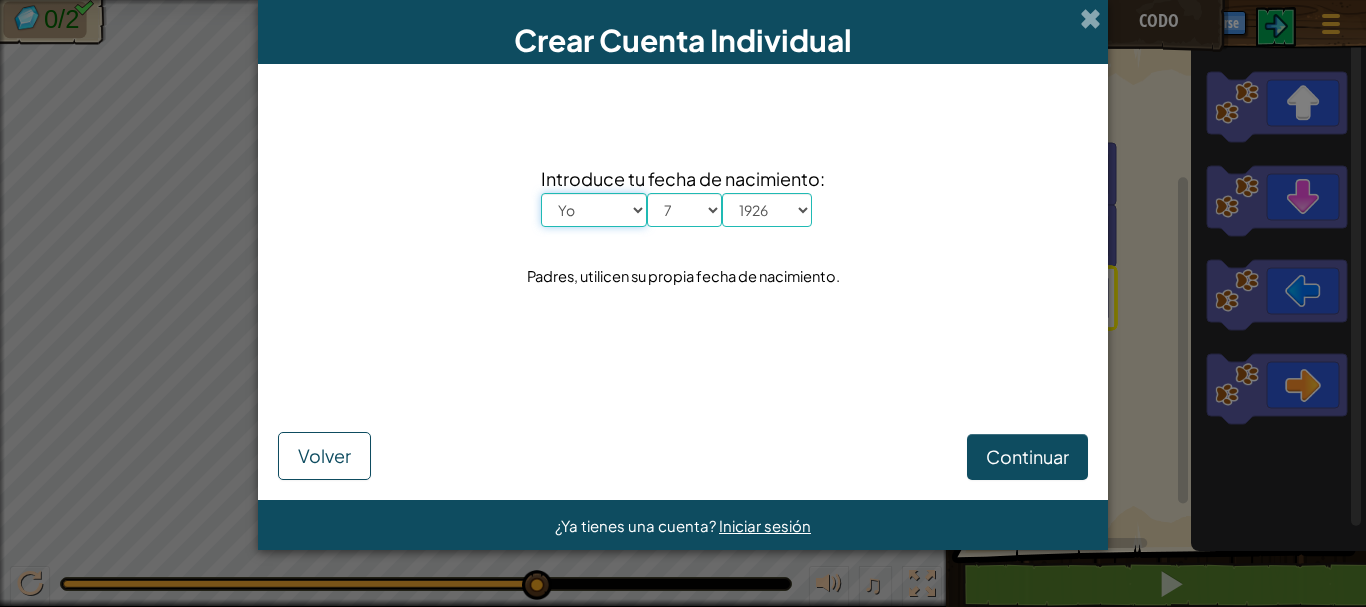 click on "Yo Enero Febrero Órdenes de marcha Abril Mayonesa Junio [PERSON_NAME] Octubre Noviembre Diciembre" at bounding box center (594, 210) 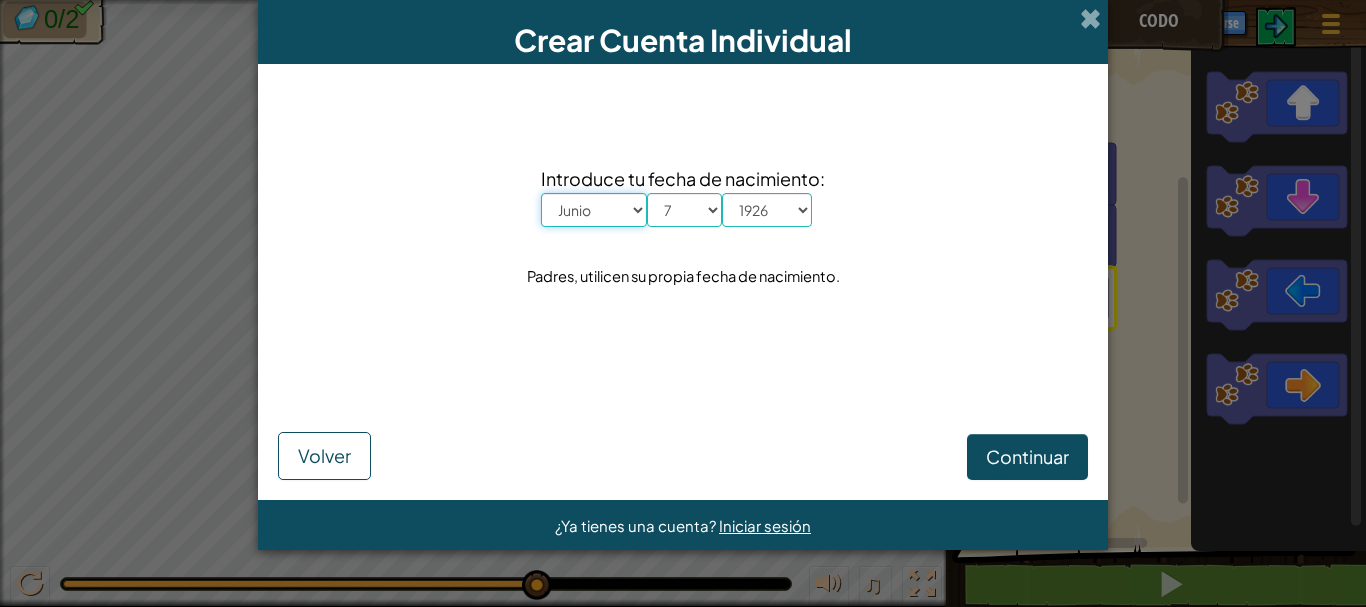 click on "Yo Enero Febrero Órdenes de marcha Abril Mayonesa Junio [PERSON_NAME] Octubre Noviembre Diciembre" at bounding box center (594, 210) 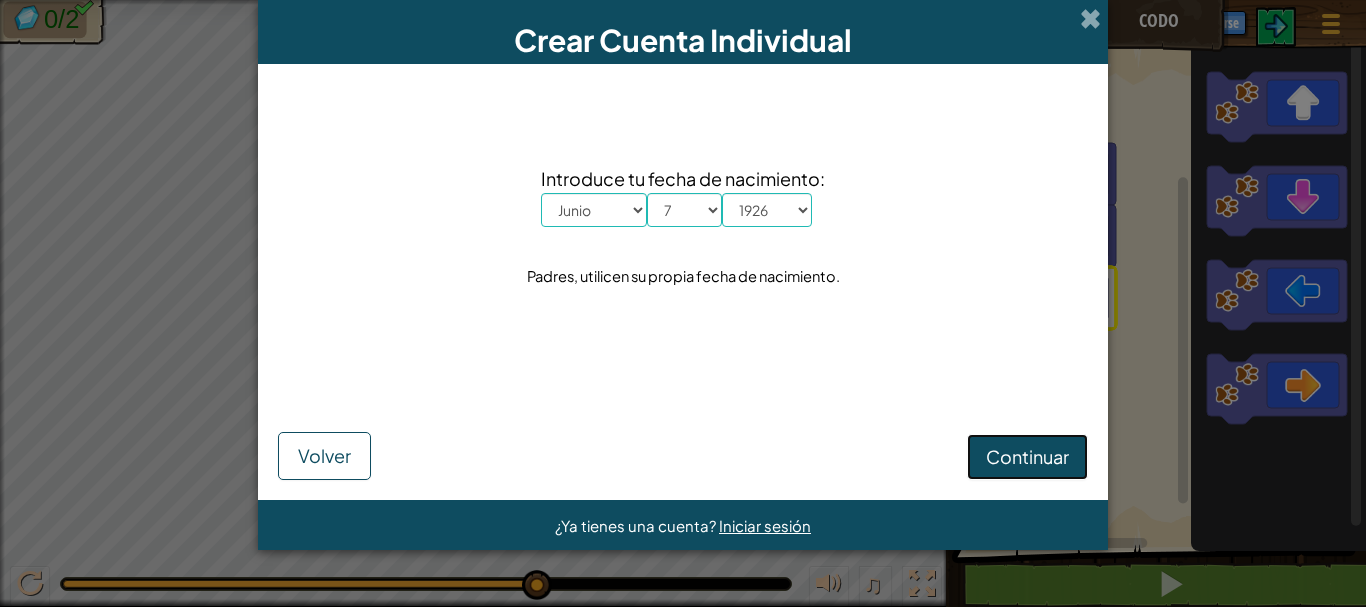 click on "Continuar" at bounding box center [1027, 456] 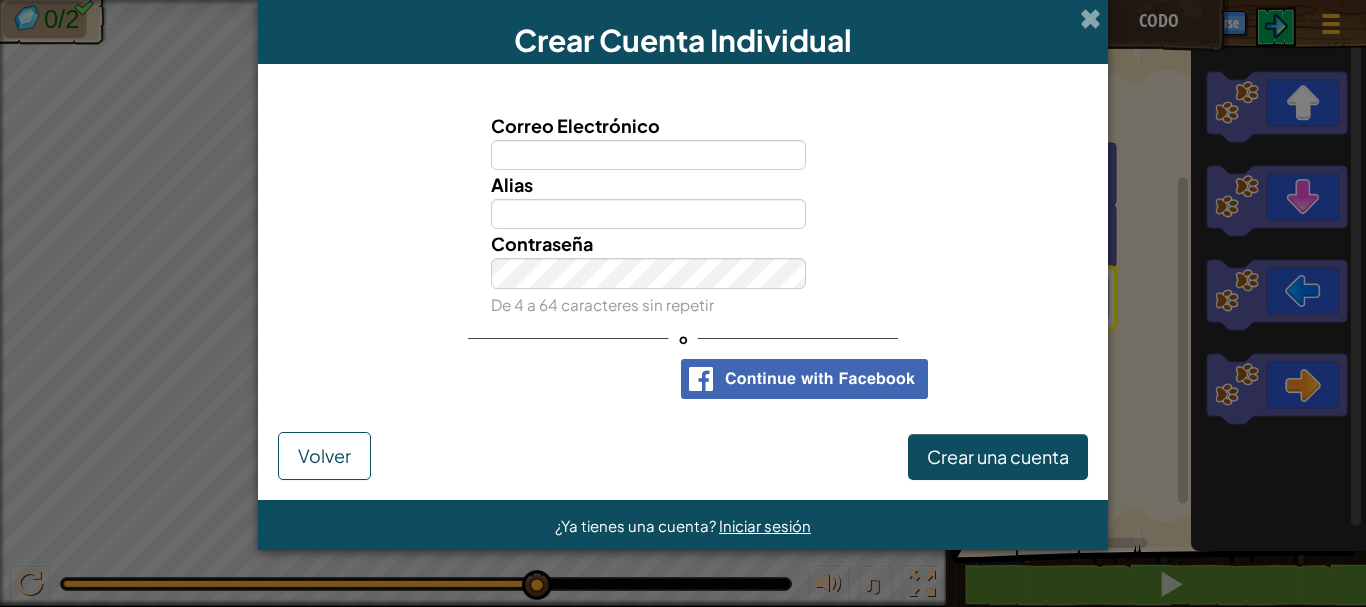click on "Crear Cuenta Individual" at bounding box center (683, 32) 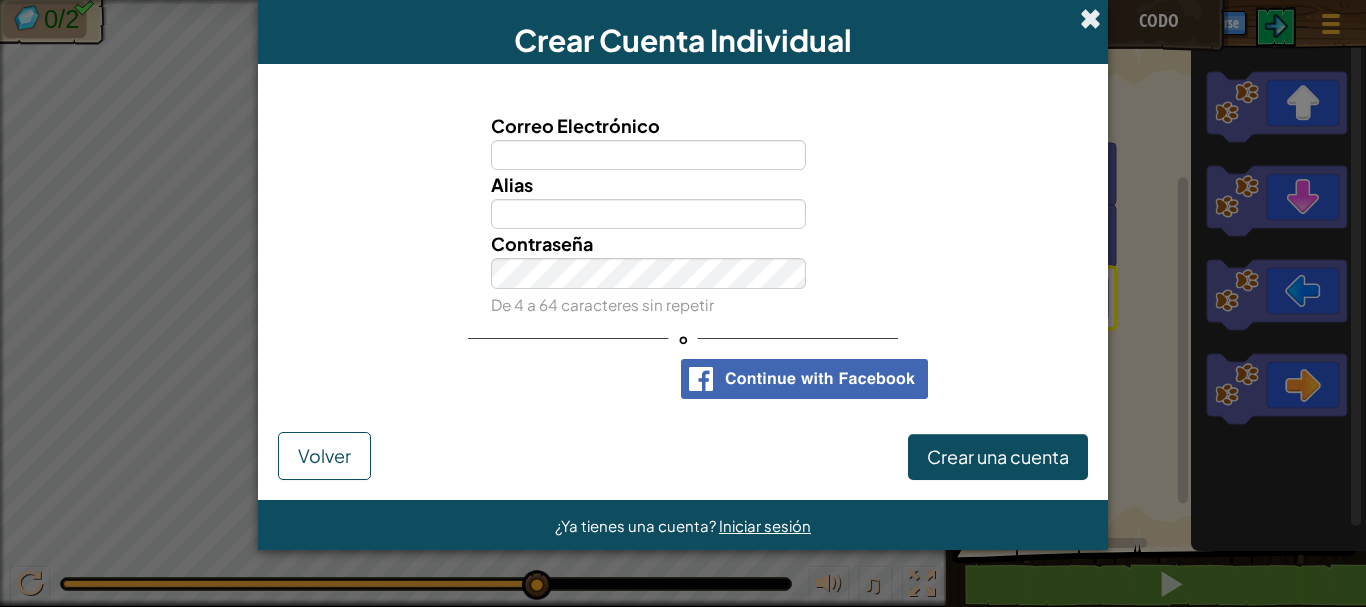 click at bounding box center [1090, 18] 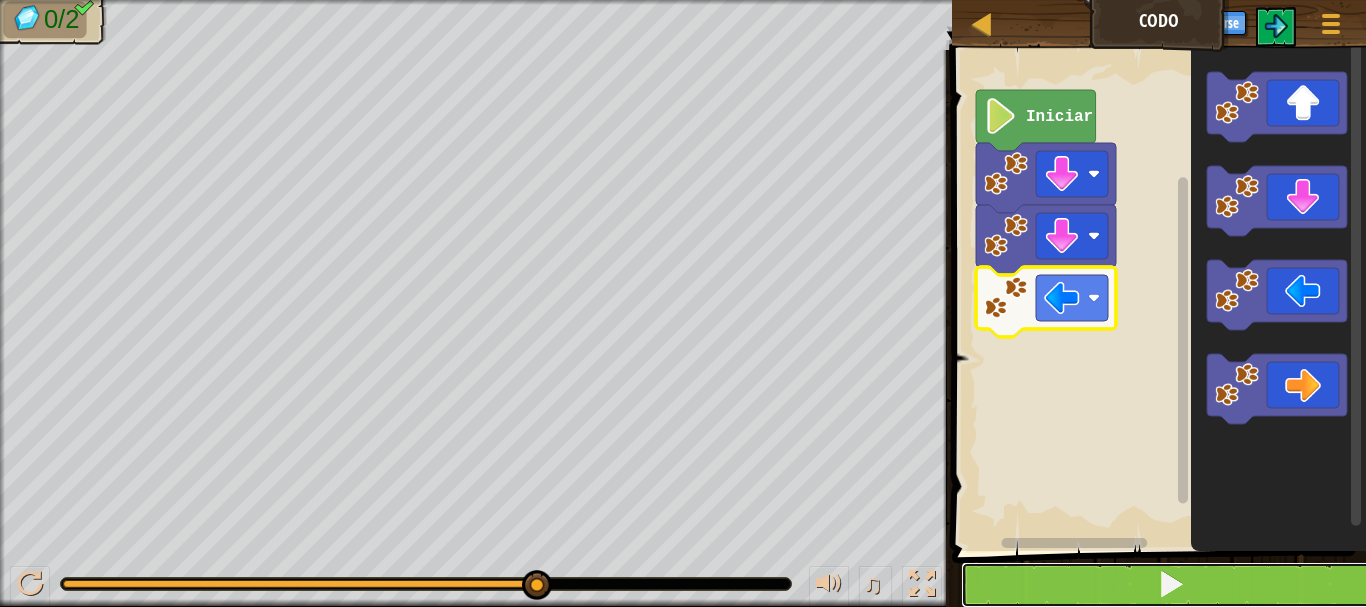 click at bounding box center (1171, 585) 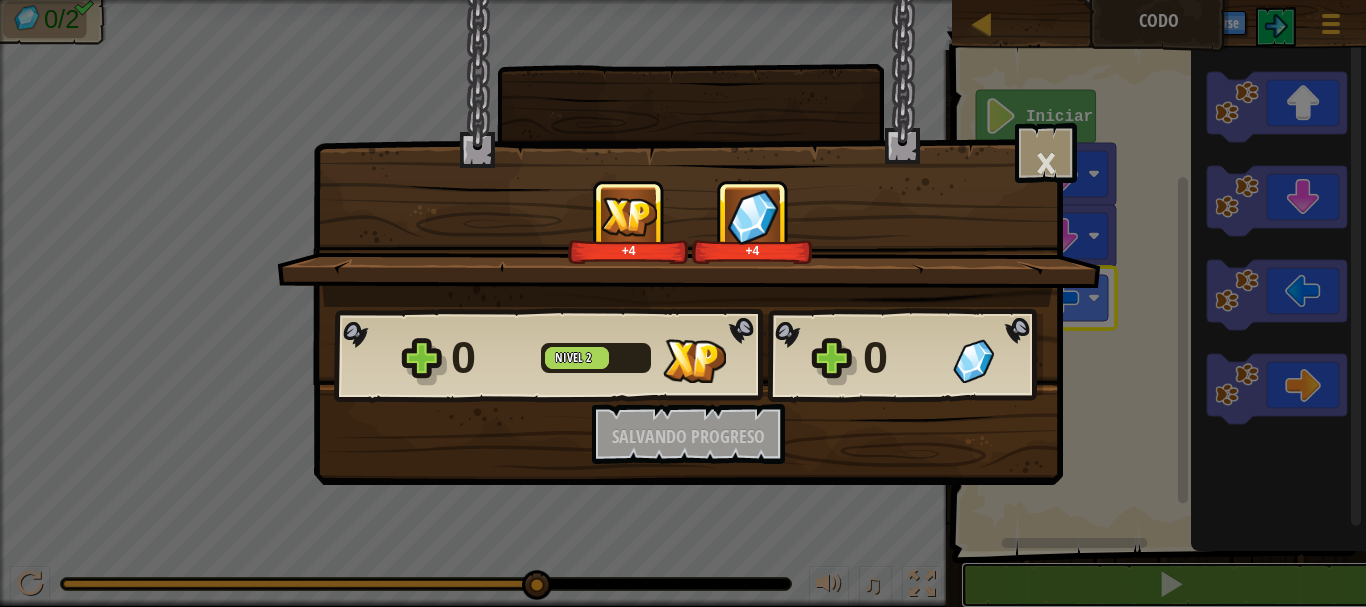 scroll, scrollTop: 1, scrollLeft: 0, axis: vertical 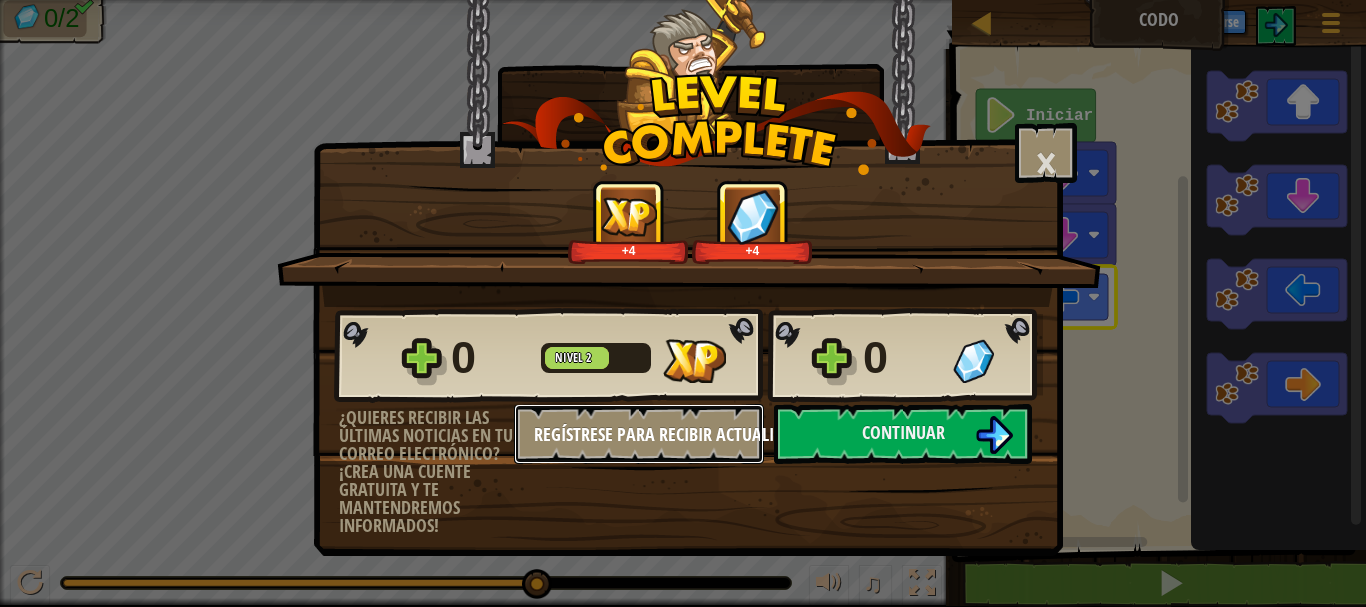 click on "0 Nivel  2 0 ¿Quieres recibir las últimas noticias en tu correo electrónico? ¡Crea una cuente gratuita y te mantendremos informados! Regístrese para recibir actualizaciones. Salvando Progreso Continuar" at bounding box center [688, 421] 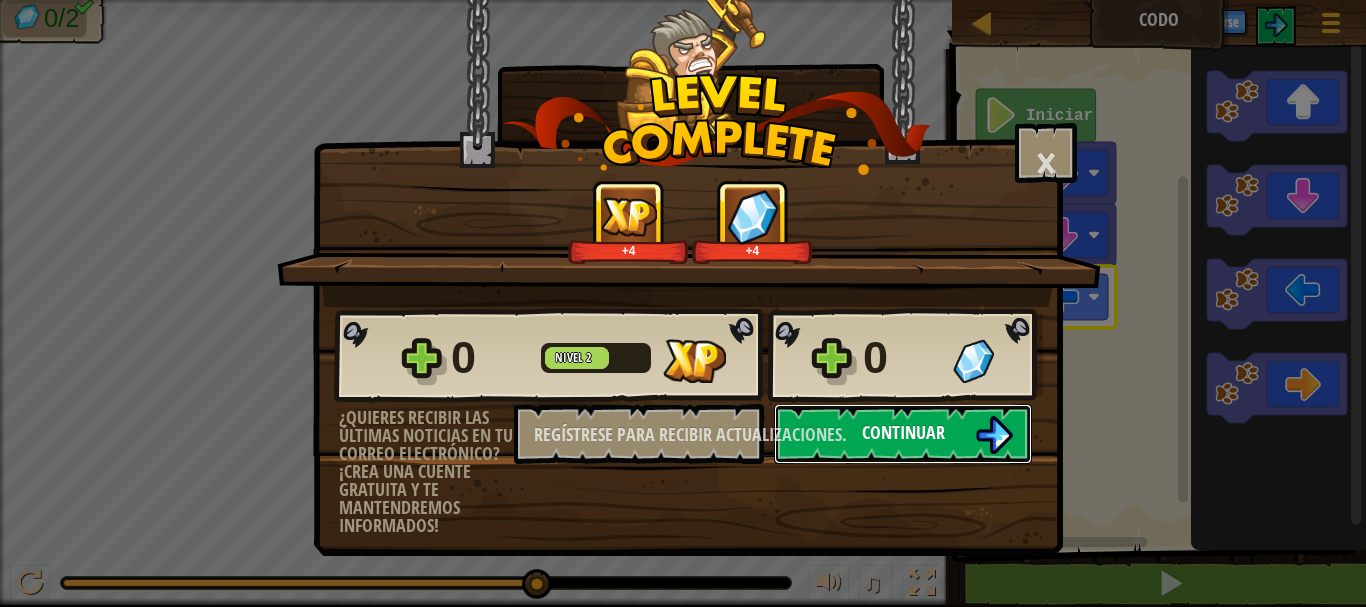 click on "Continuar" at bounding box center [903, 432] 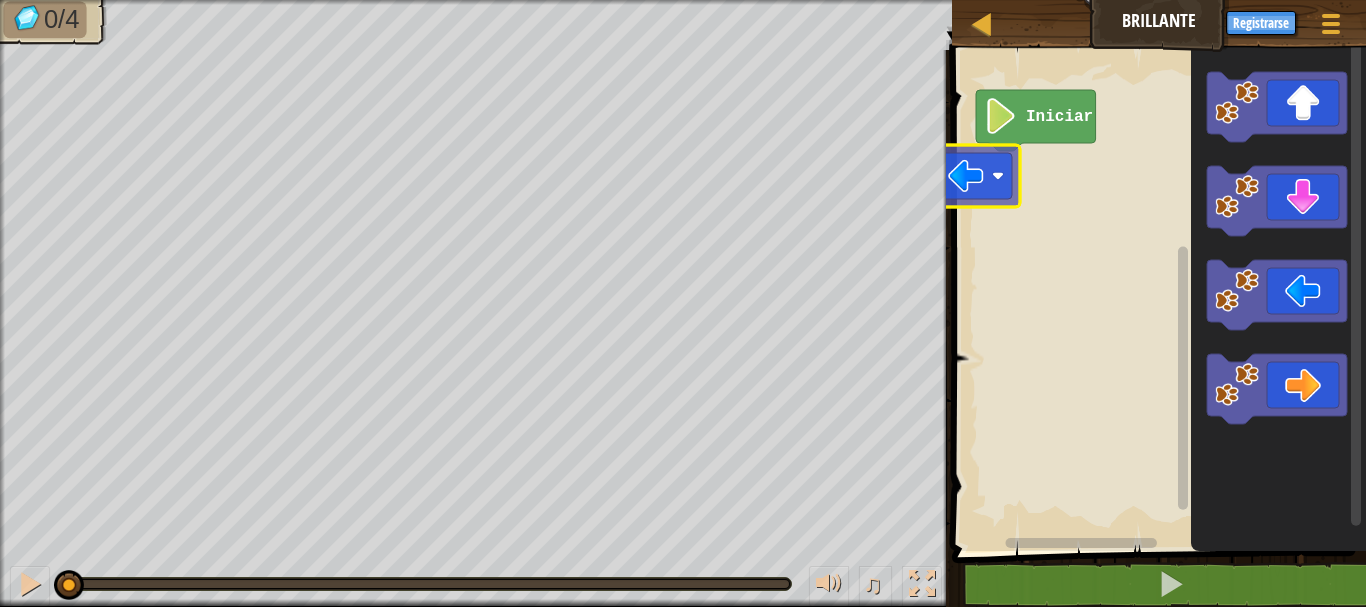 click on "Iniciar" at bounding box center (1156, 295) 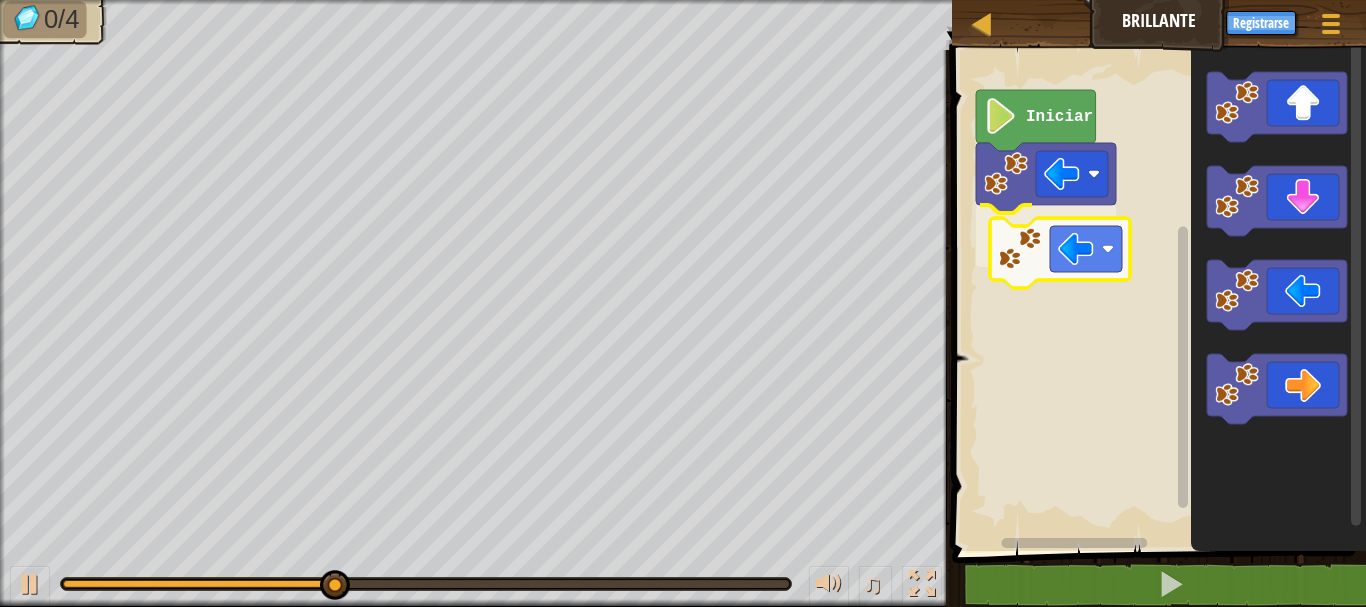 click on "Iniciar" at bounding box center [1156, 295] 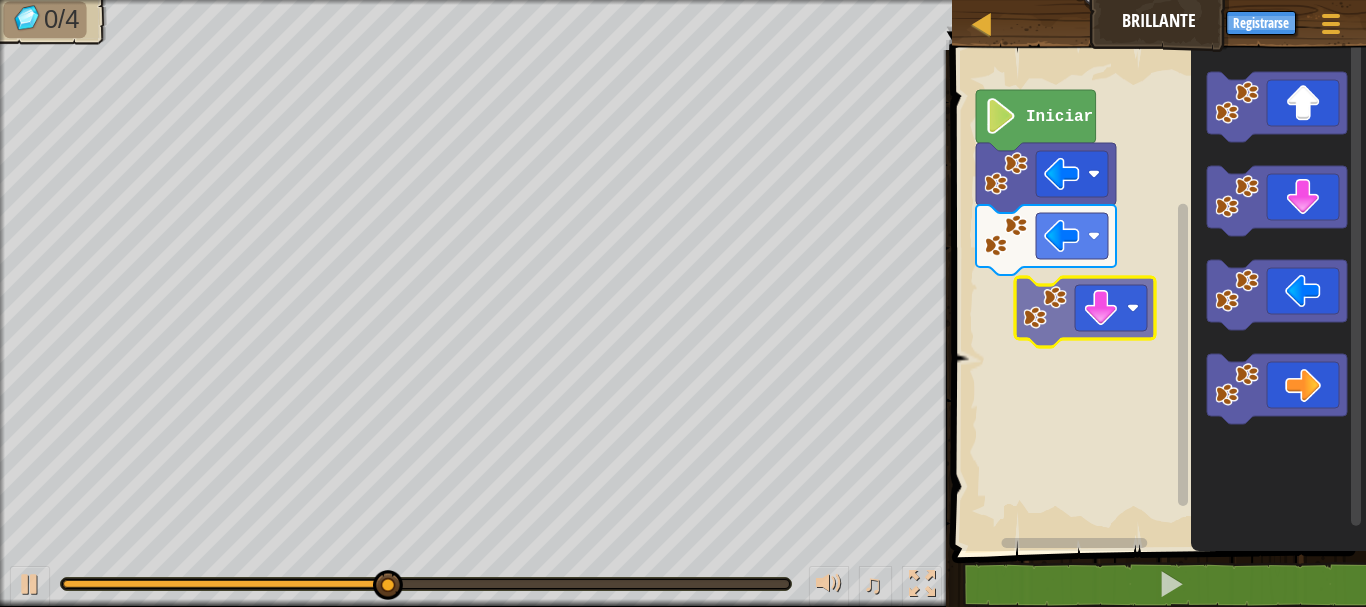 click on "Iniciar" at bounding box center [1156, 295] 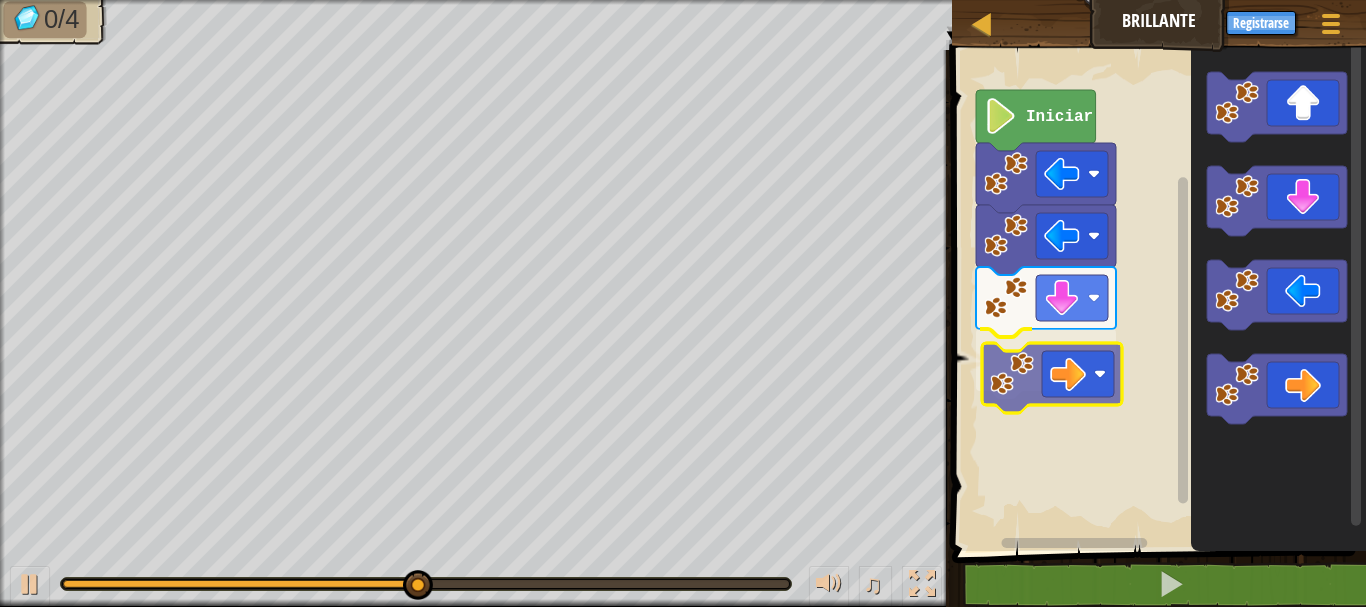 click on "Iniciar" at bounding box center (1156, 295) 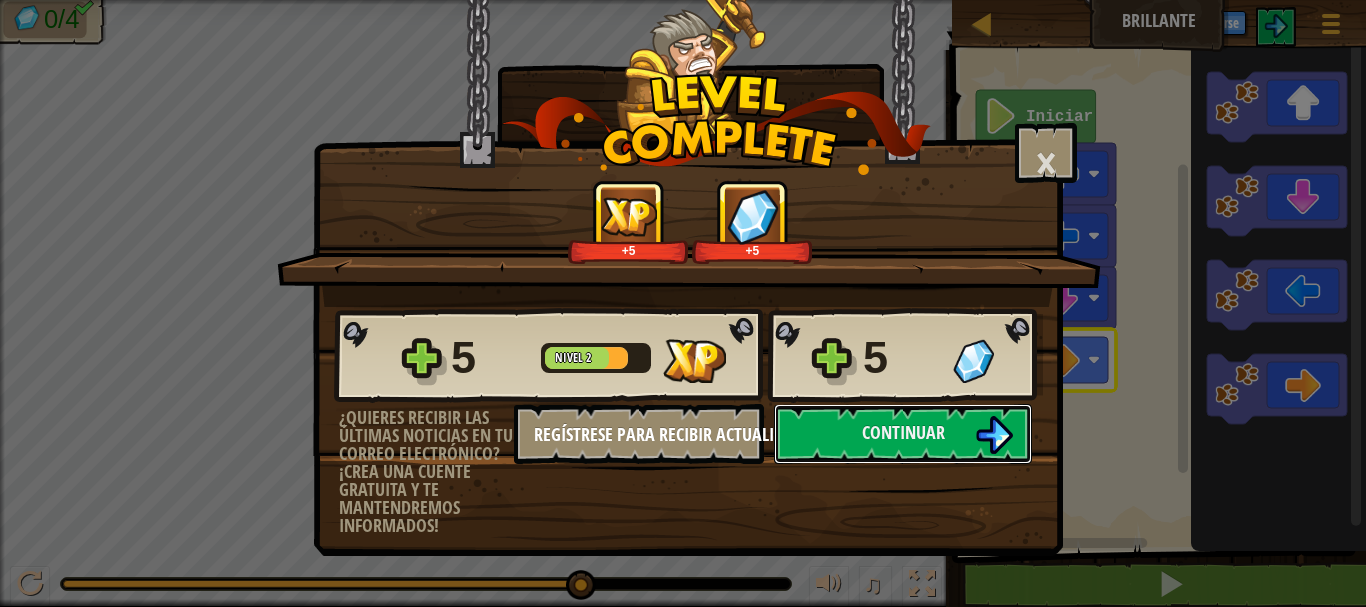 click on "Continuar" at bounding box center (903, 434) 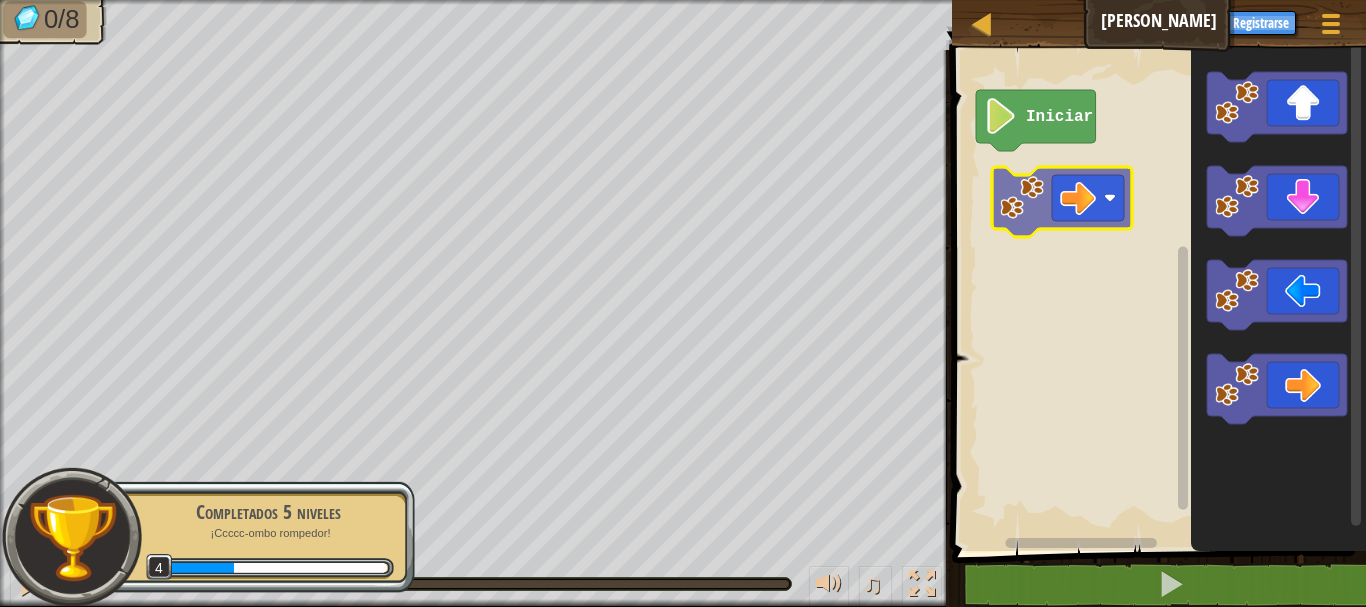 click on "Iniciar" at bounding box center (1156, 295) 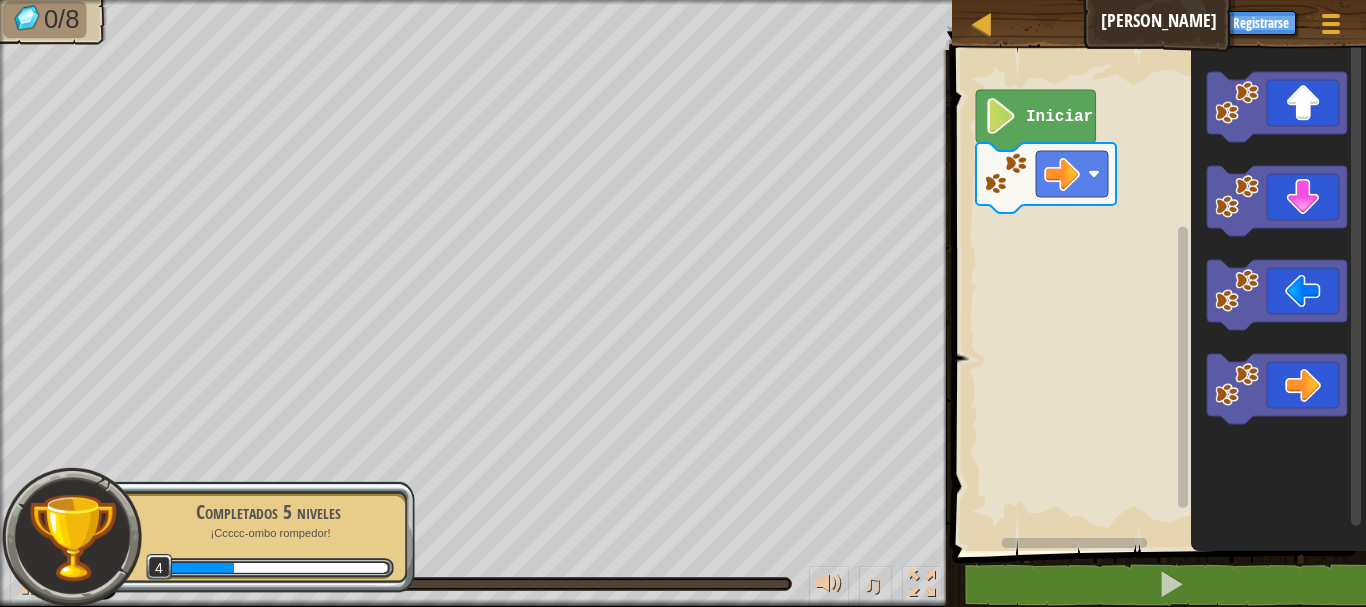 click on "Iniciar" at bounding box center [1156, 295] 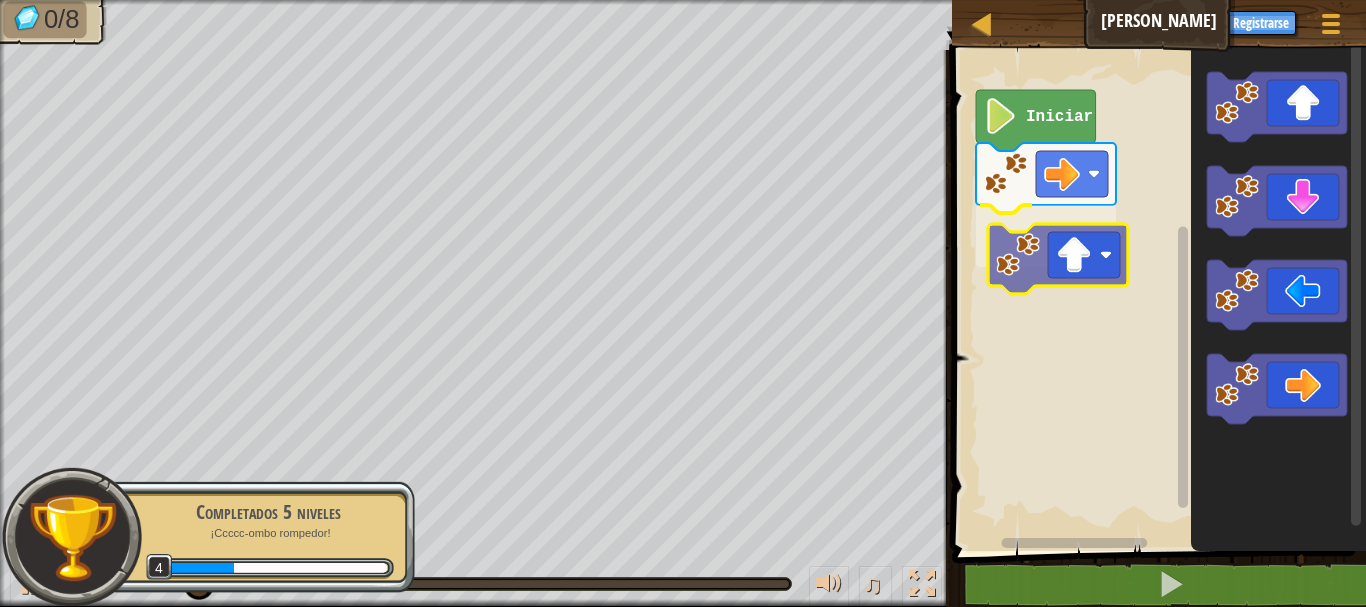 click on "Iniciar" at bounding box center (1156, 295) 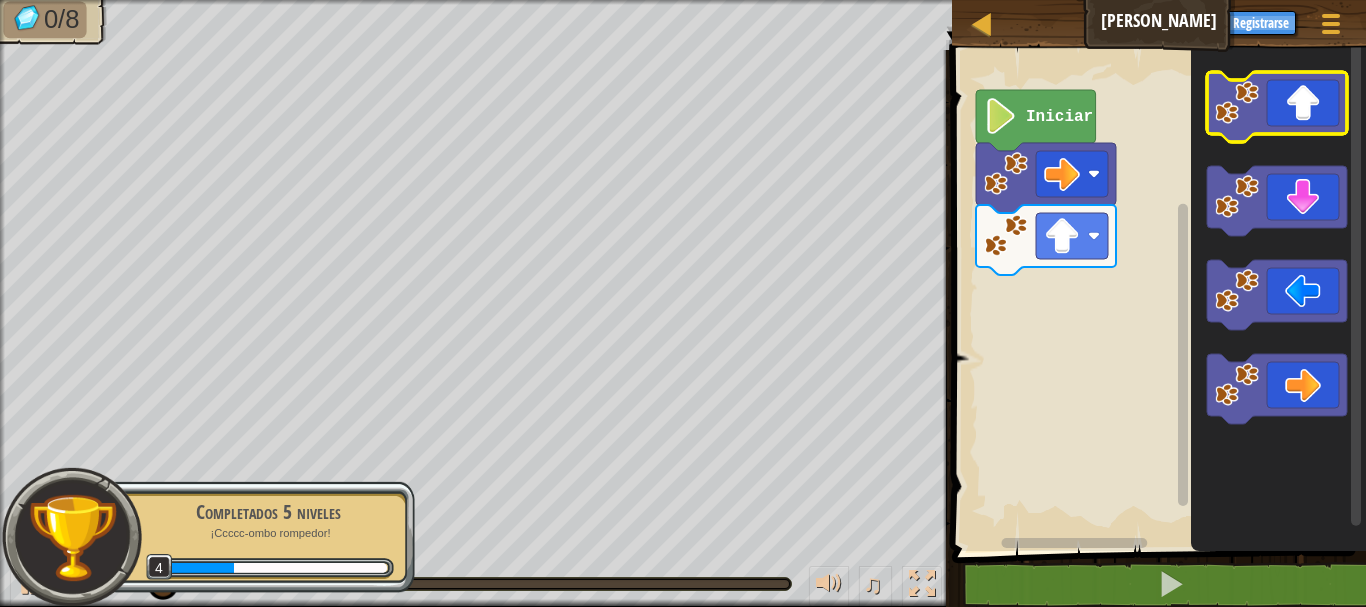 click 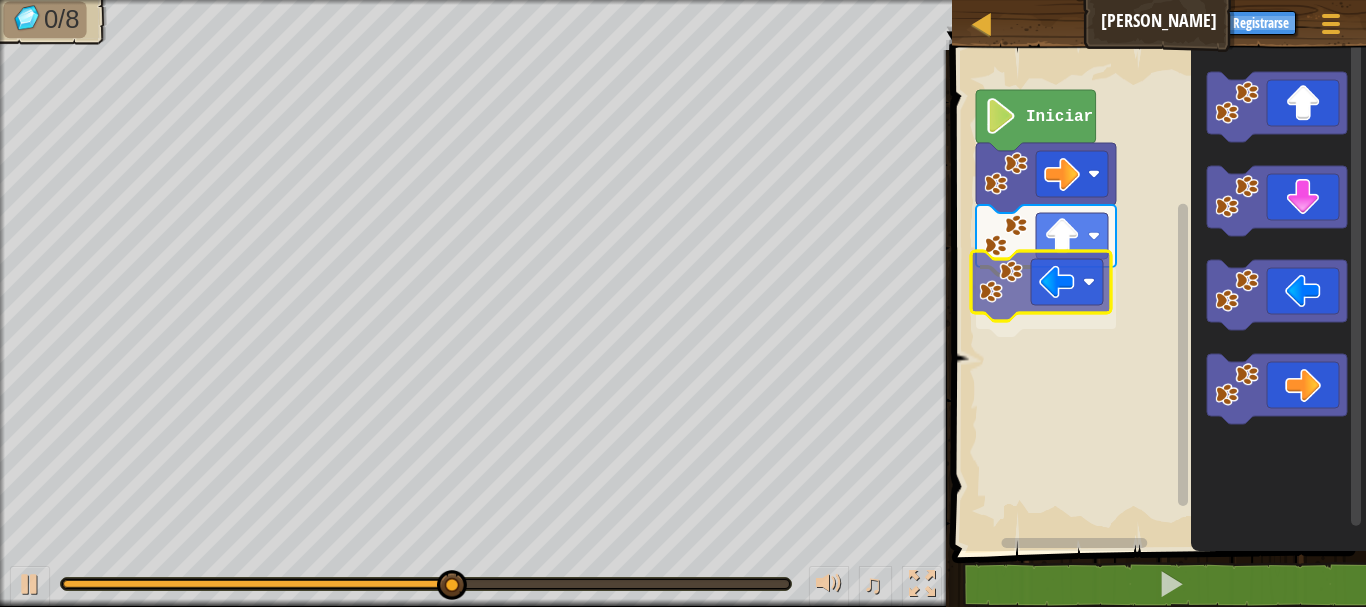 click on "Iniciar" at bounding box center (1156, 295) 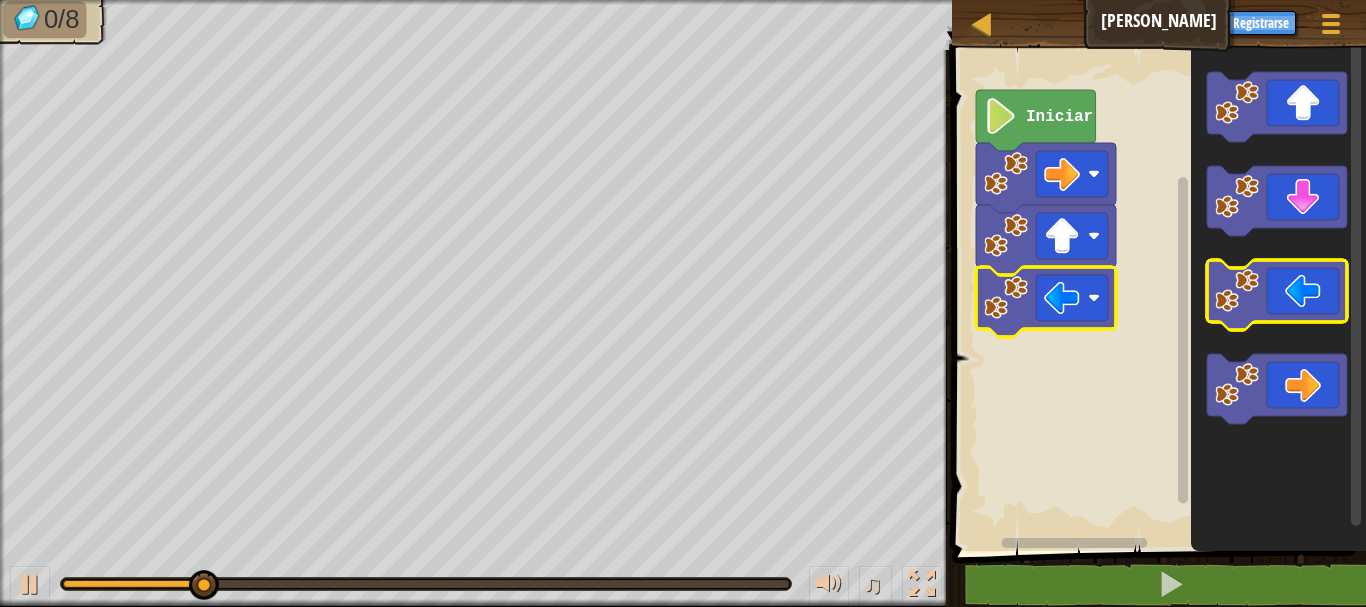 click 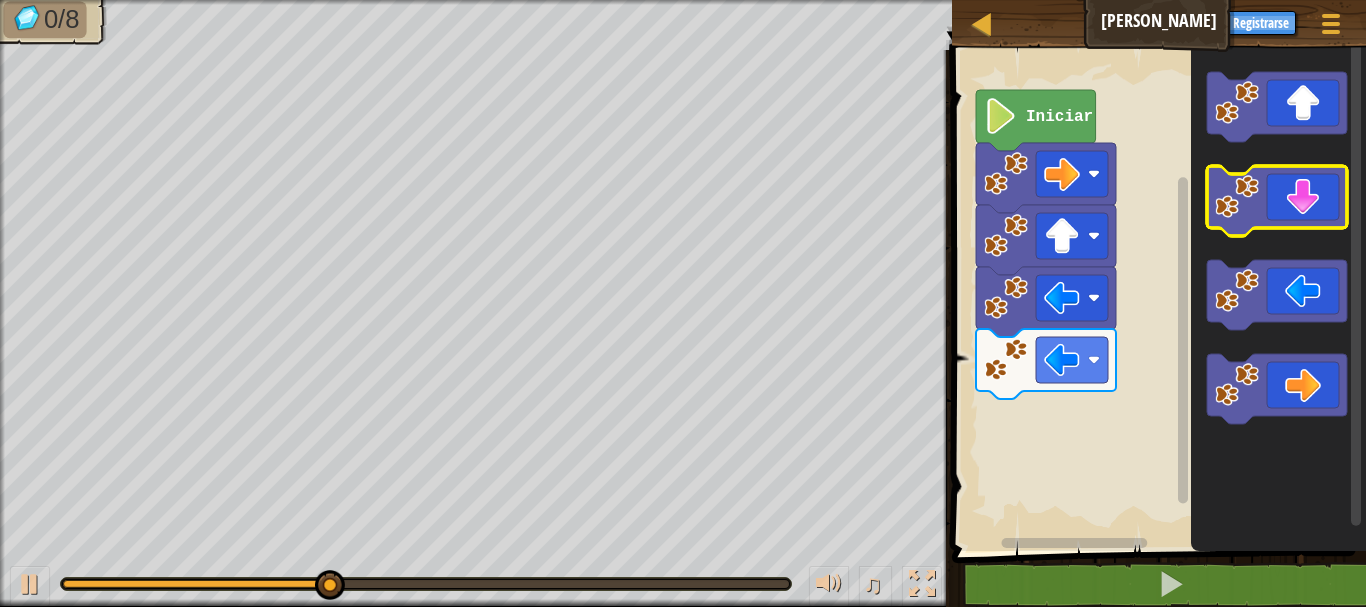 click 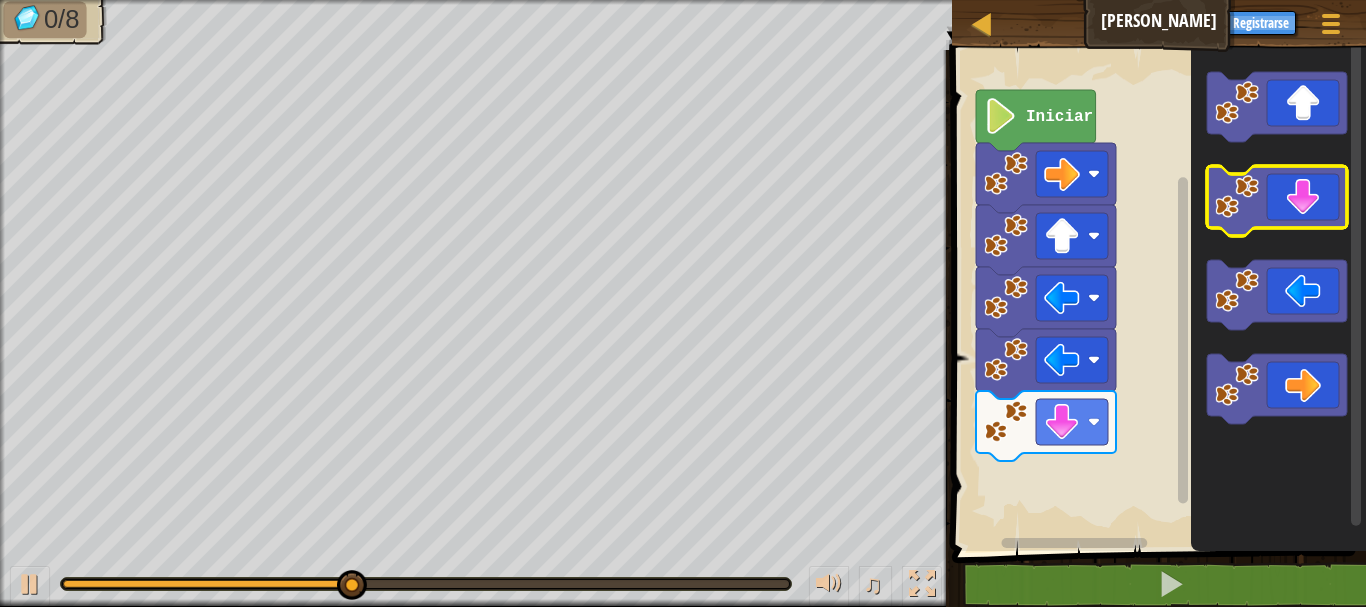 click 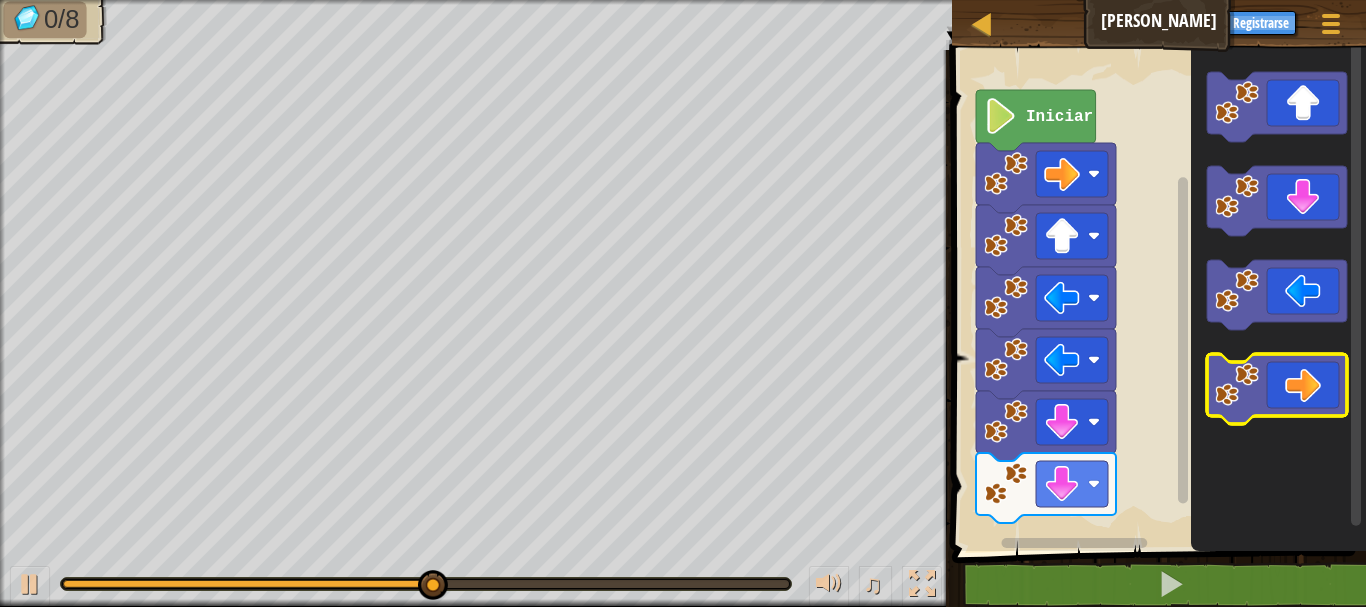 click 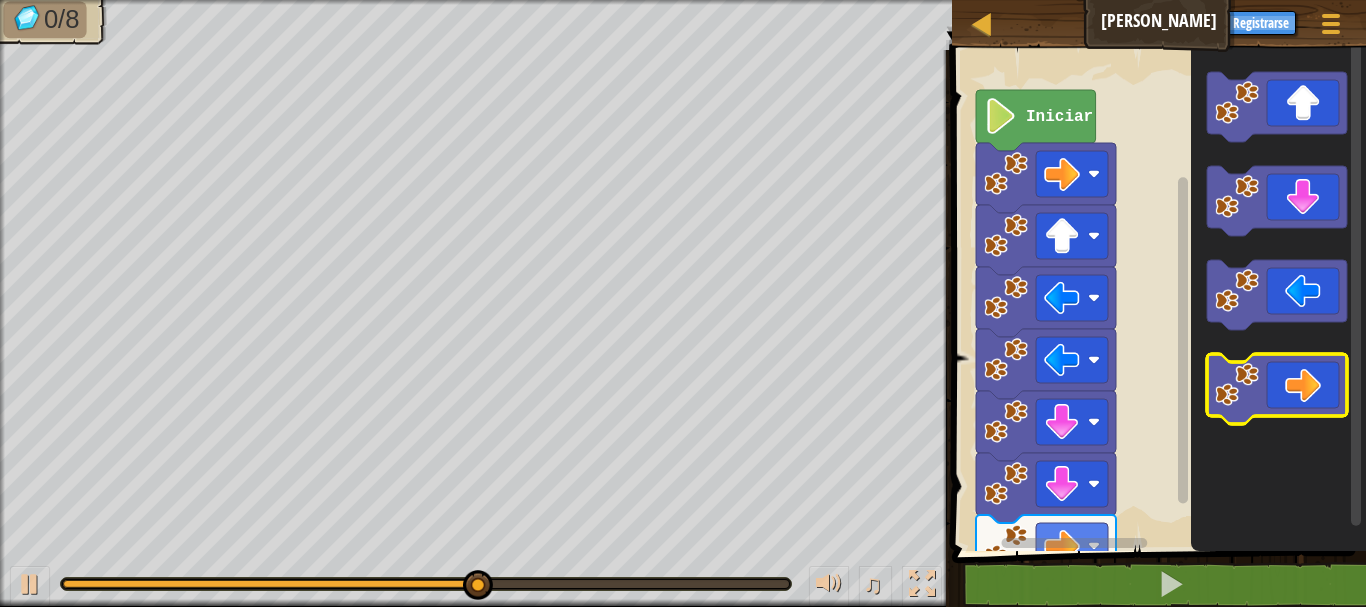 click 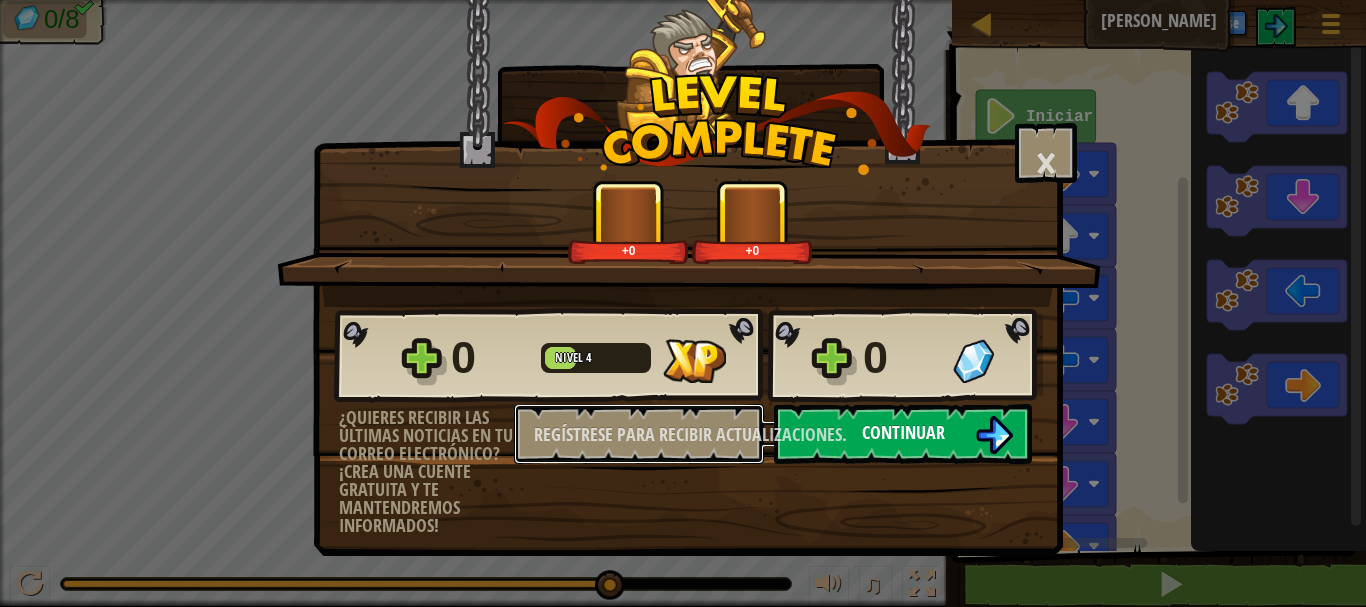 click on "Regístrese para recibir actualizaciones." at bounding box center [690, 434] 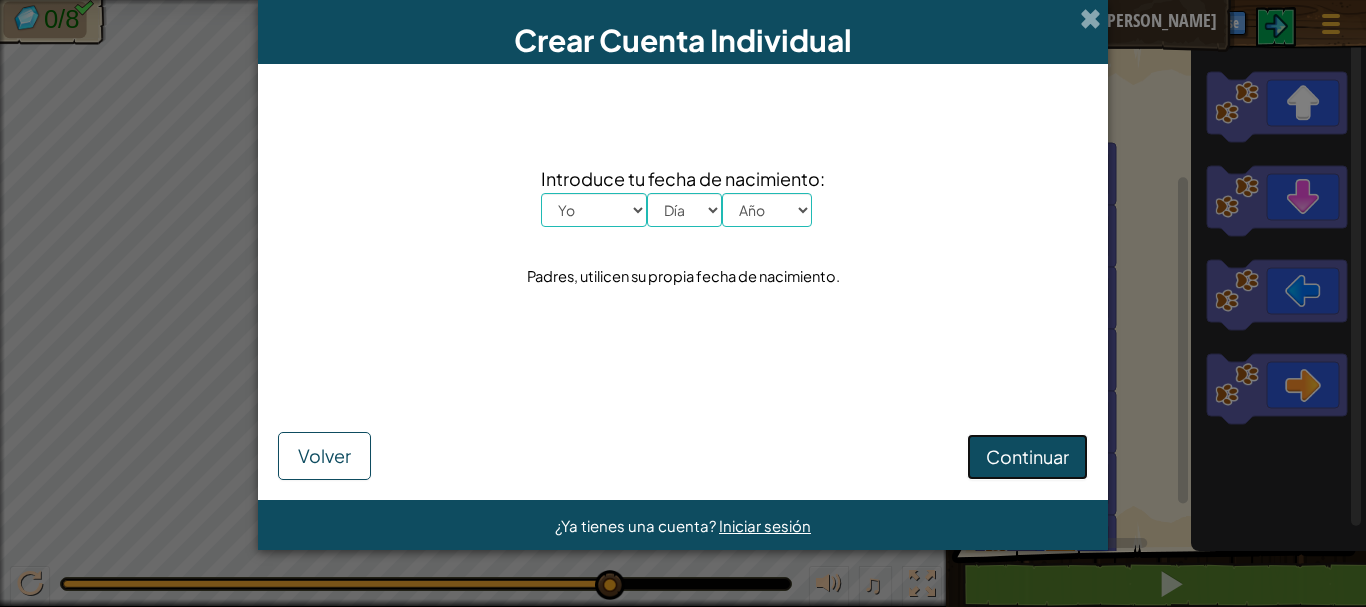 click on "Continuar" at bounding box center (1027, 457) 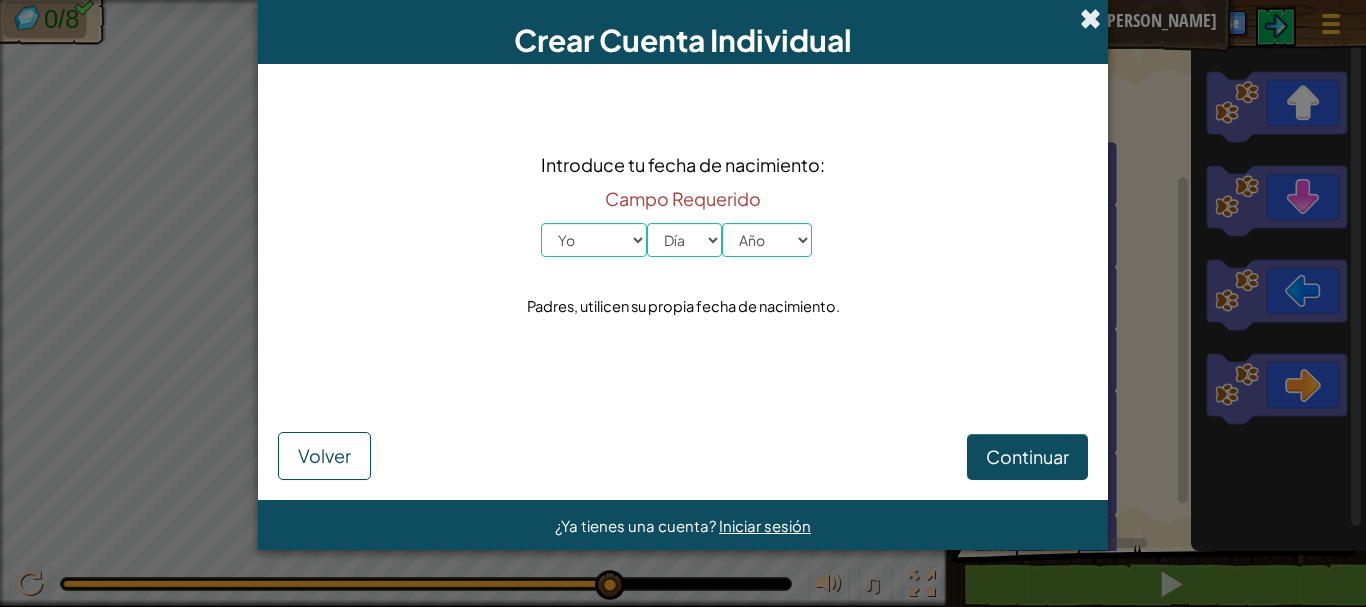click at bounding box center (1090, 18) 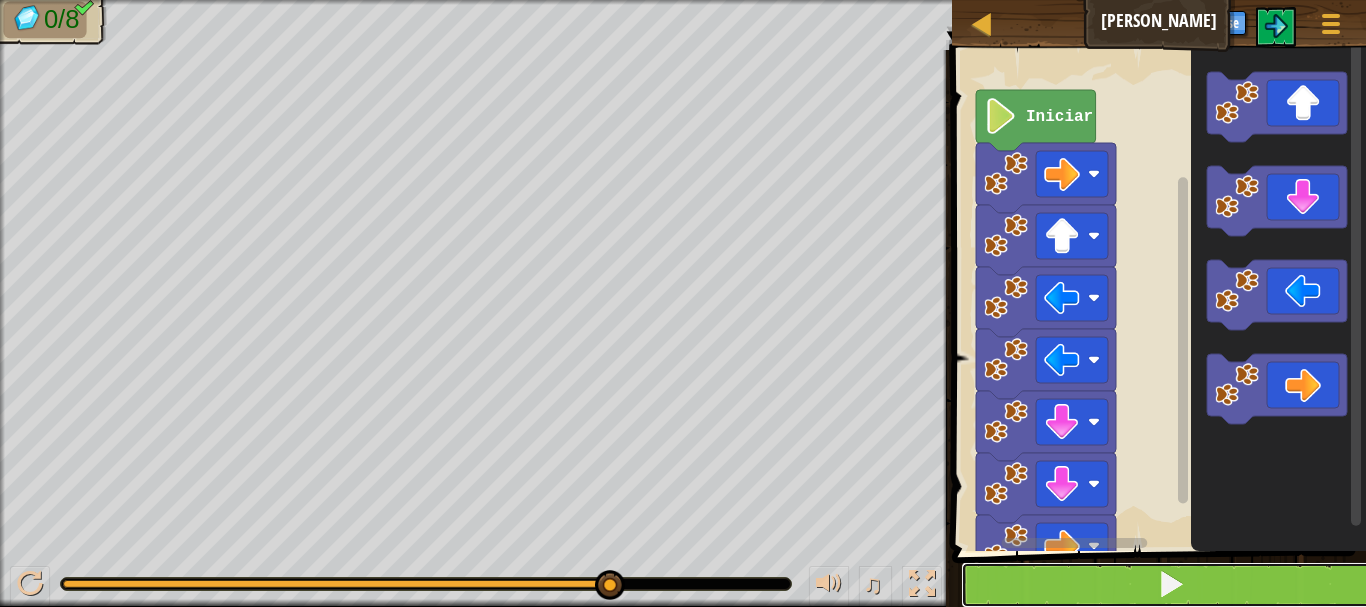 click at bounding box center [1171, 585] 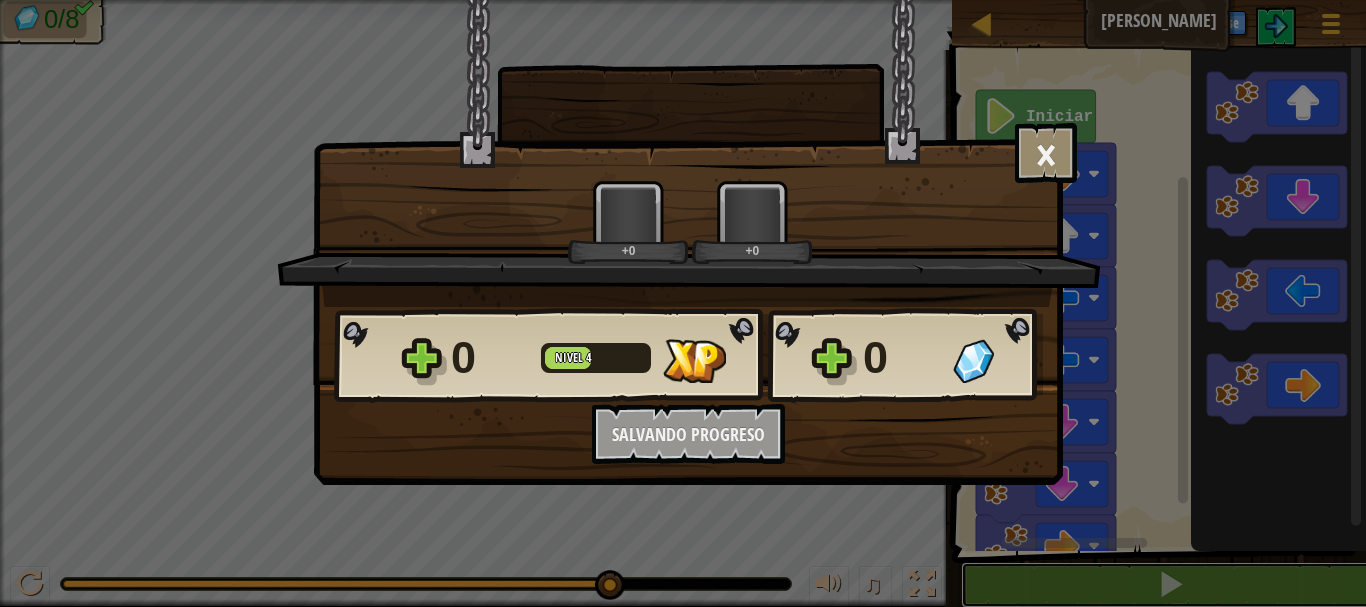 scroll, scrollTop: 1, scrollLeft: 0, axis: vertical 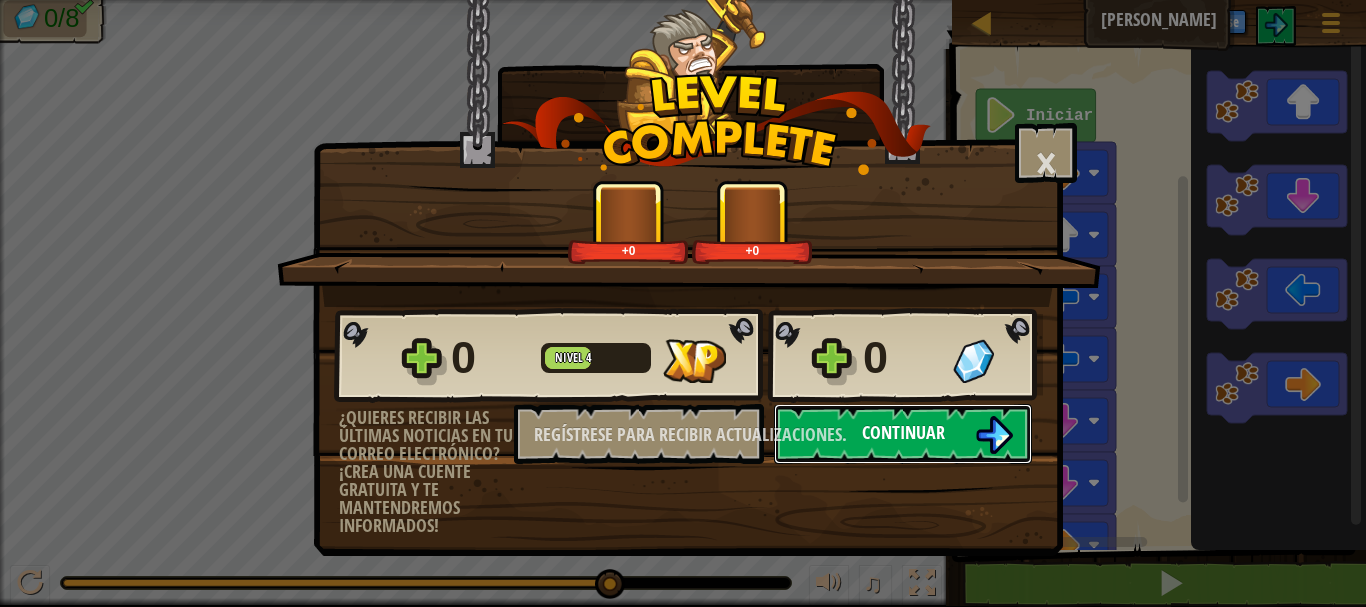 click on "Continuar" at bounding box center [903, 432] 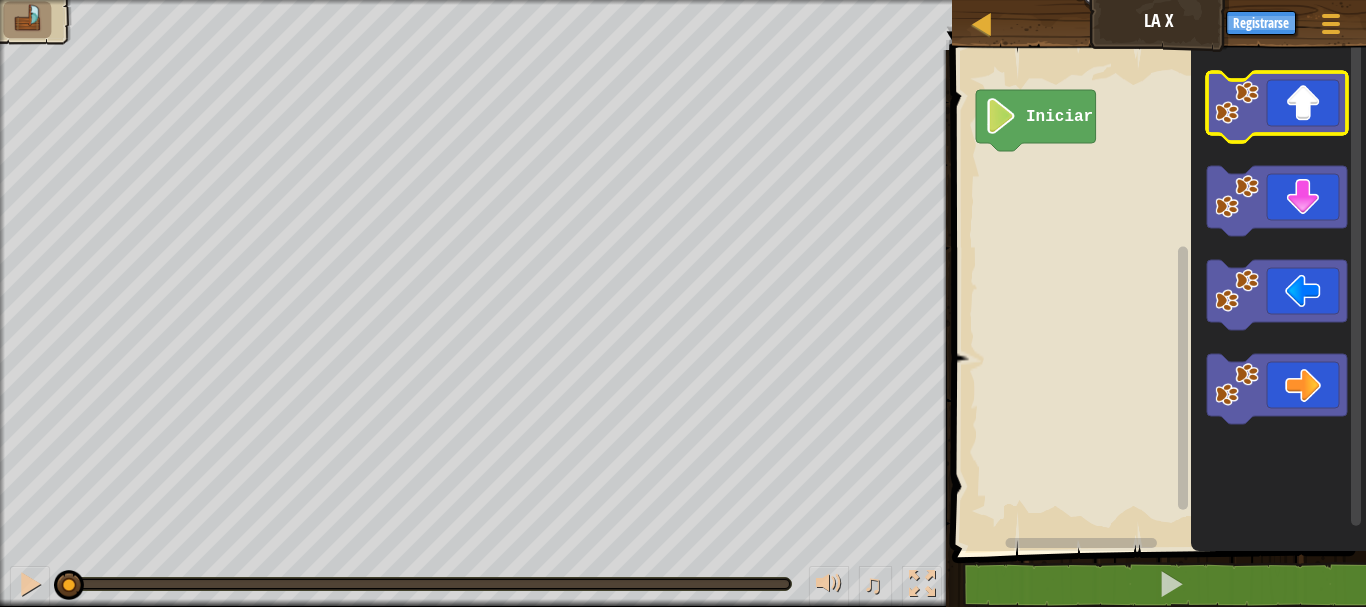 click 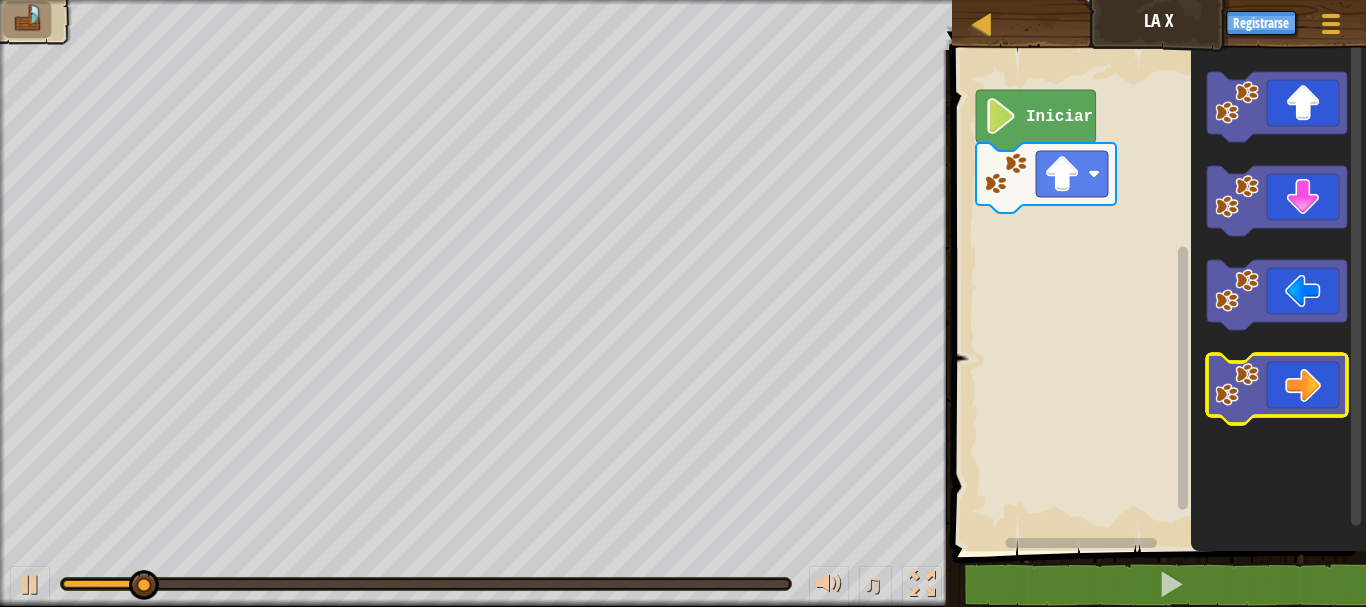click 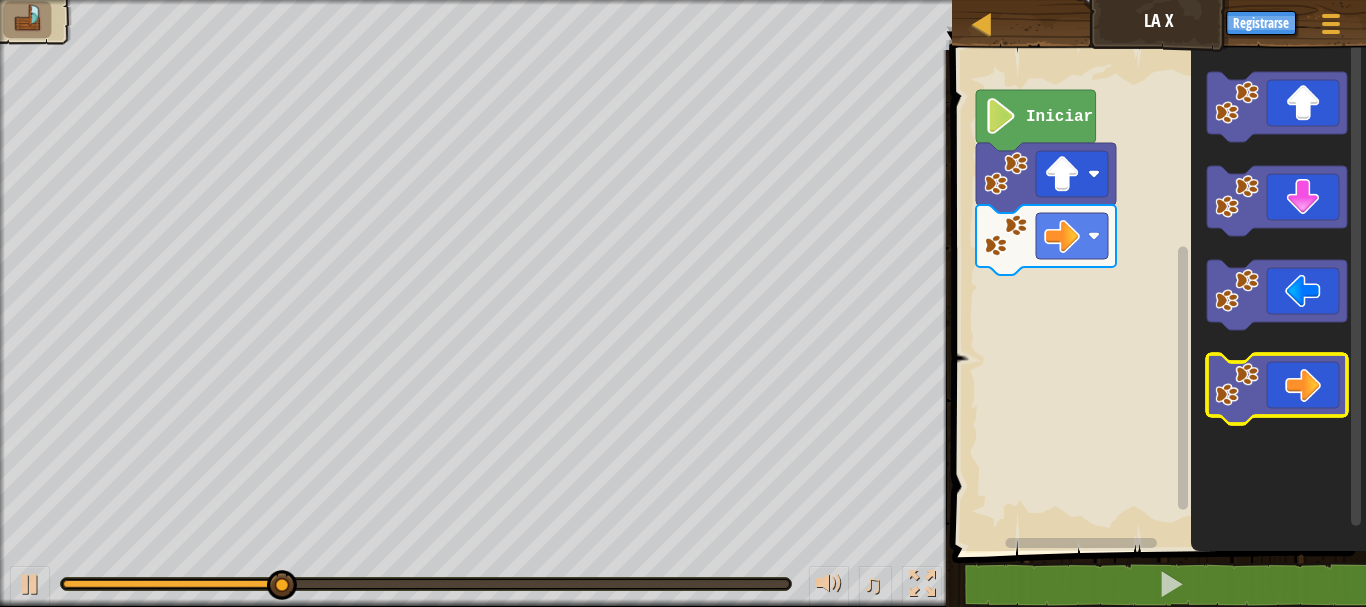 click 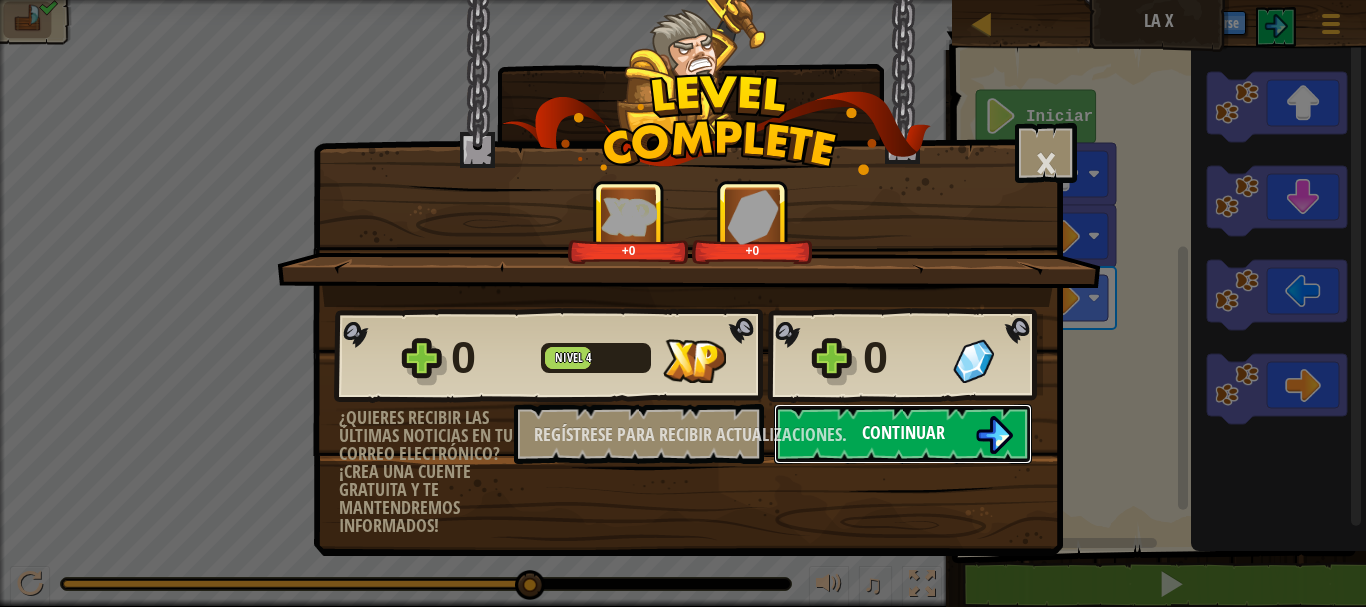 click on "Continuar" at bounding box center [903, 434] 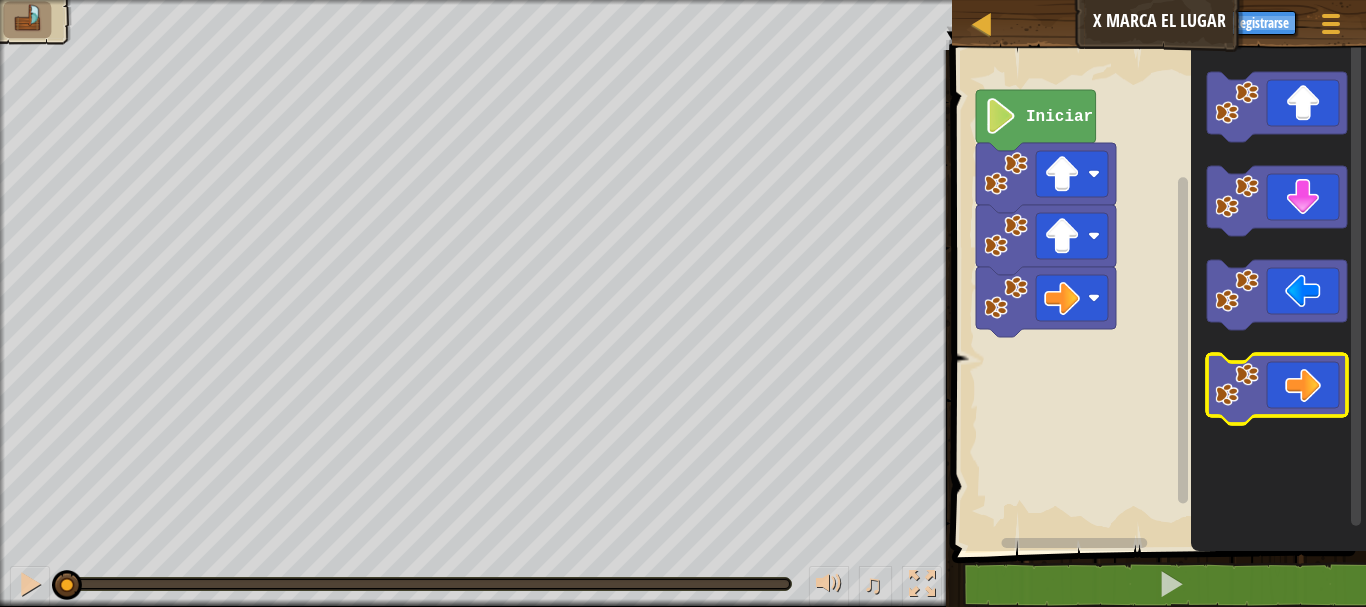 click 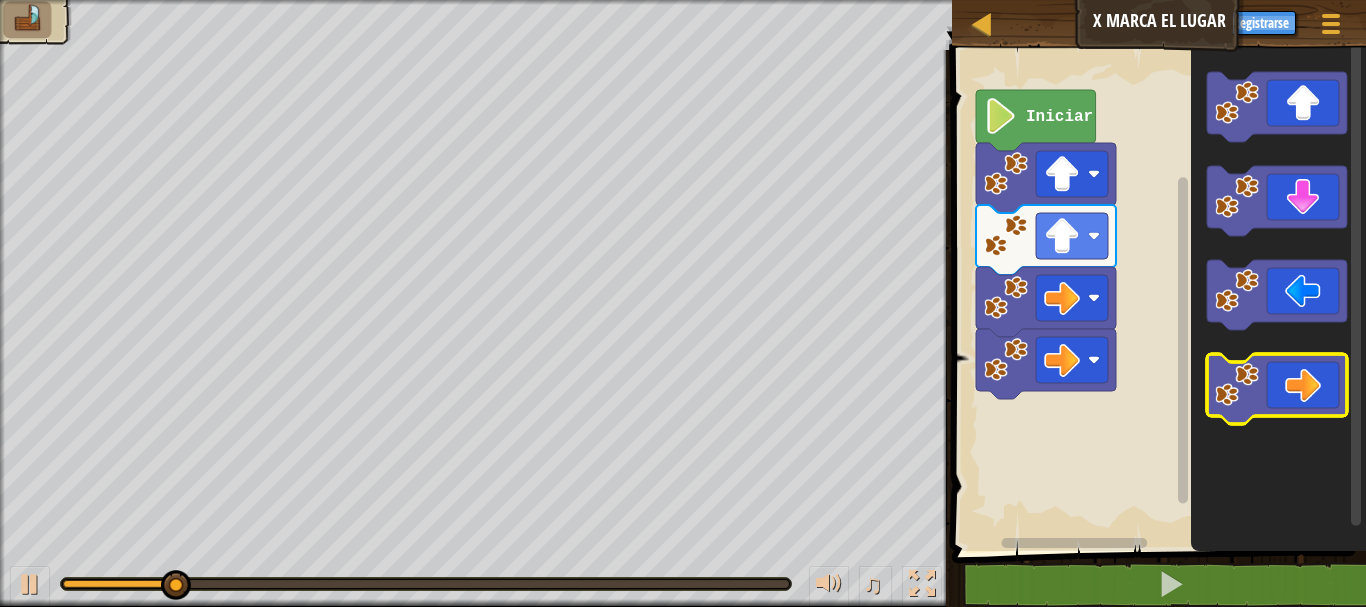 click 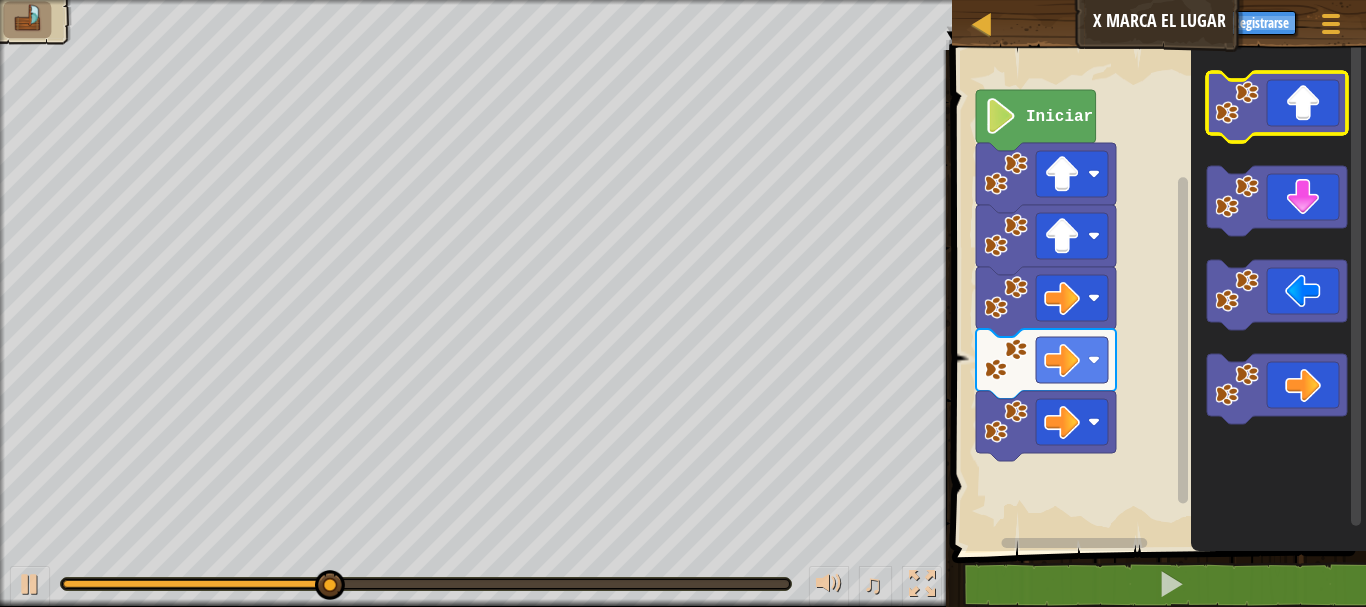 click 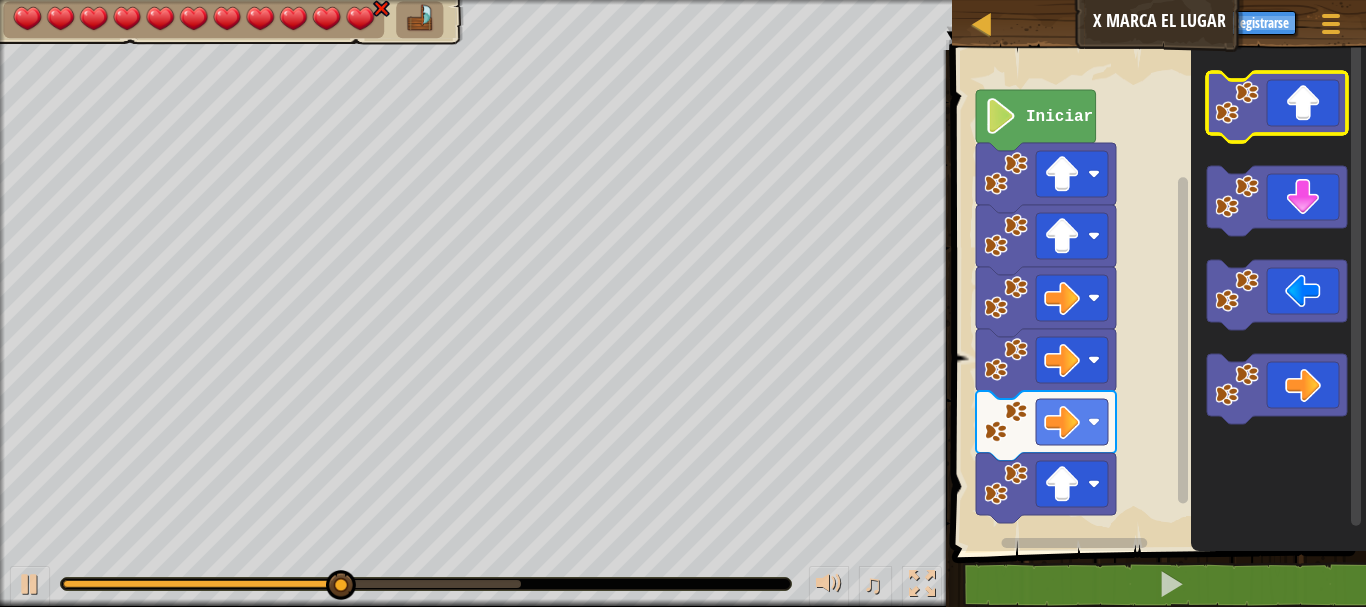 click 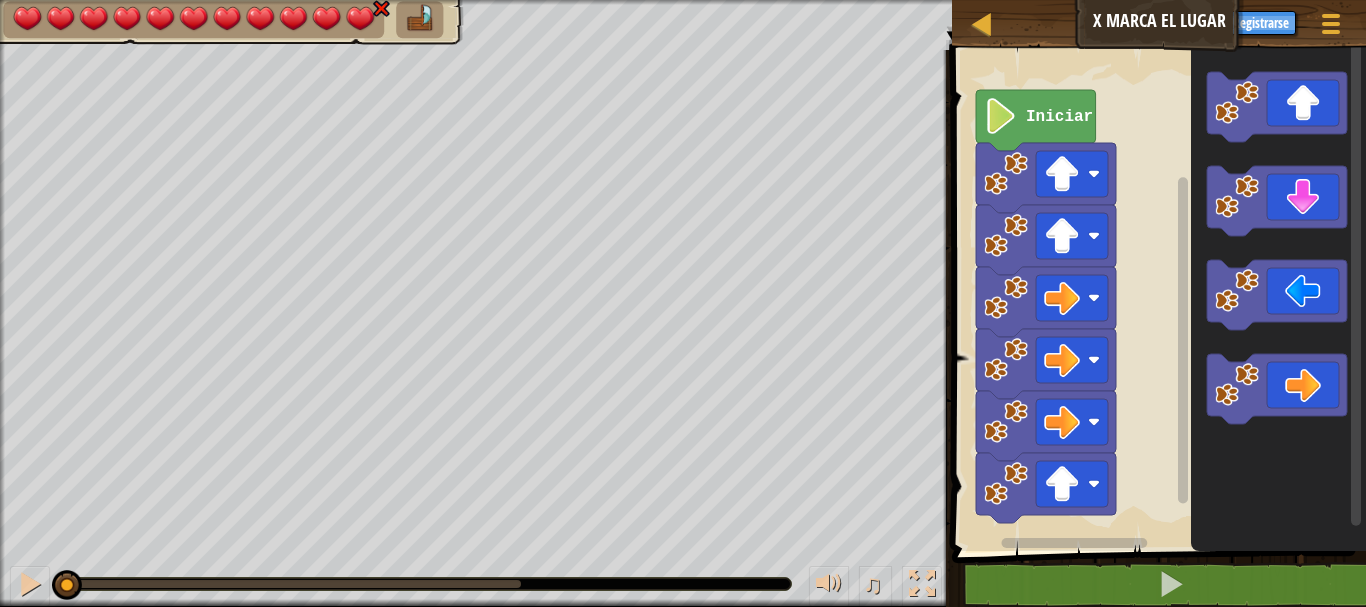 click 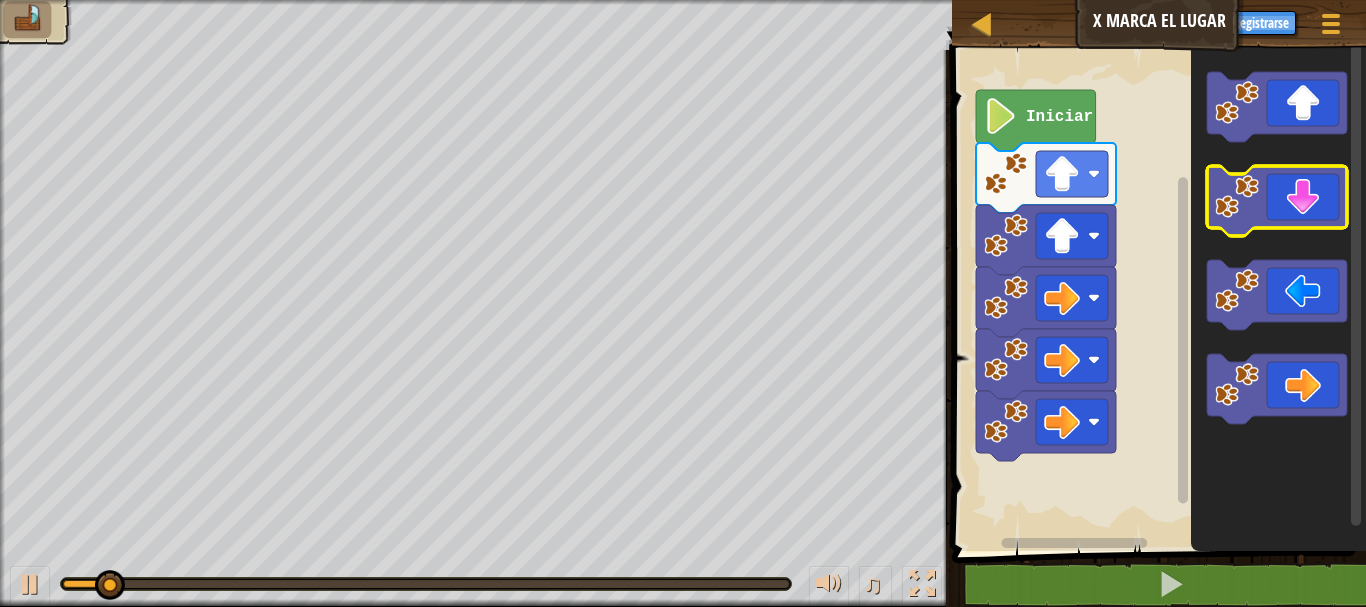 click 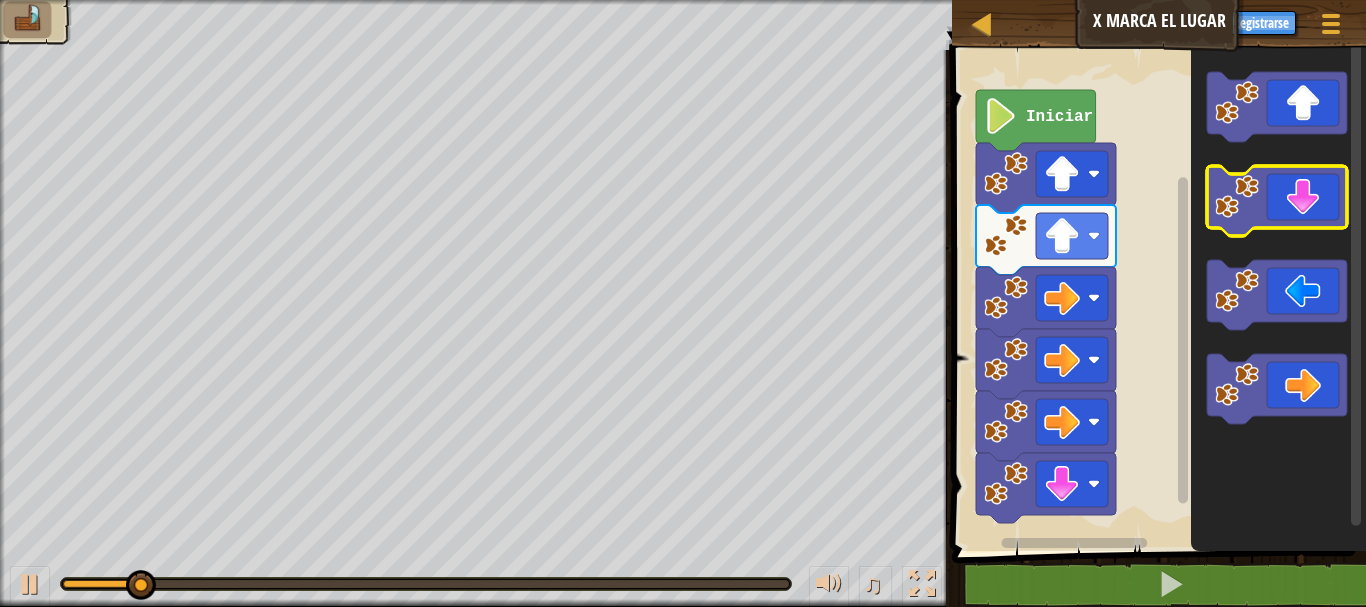 click 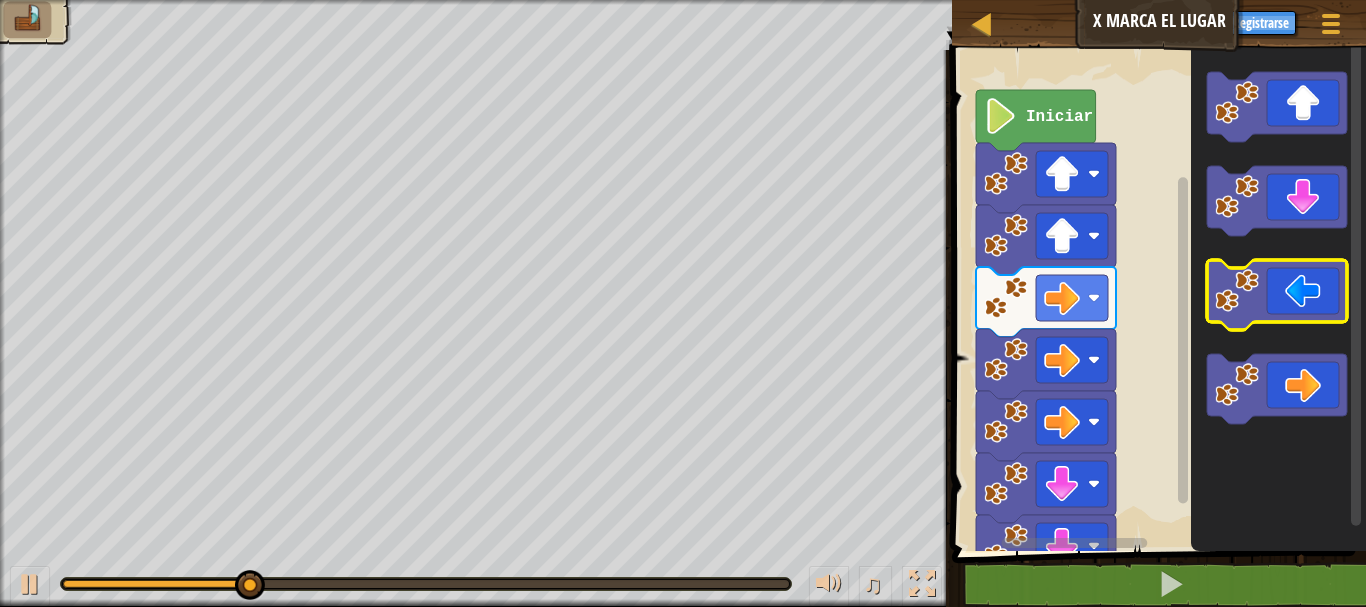 click 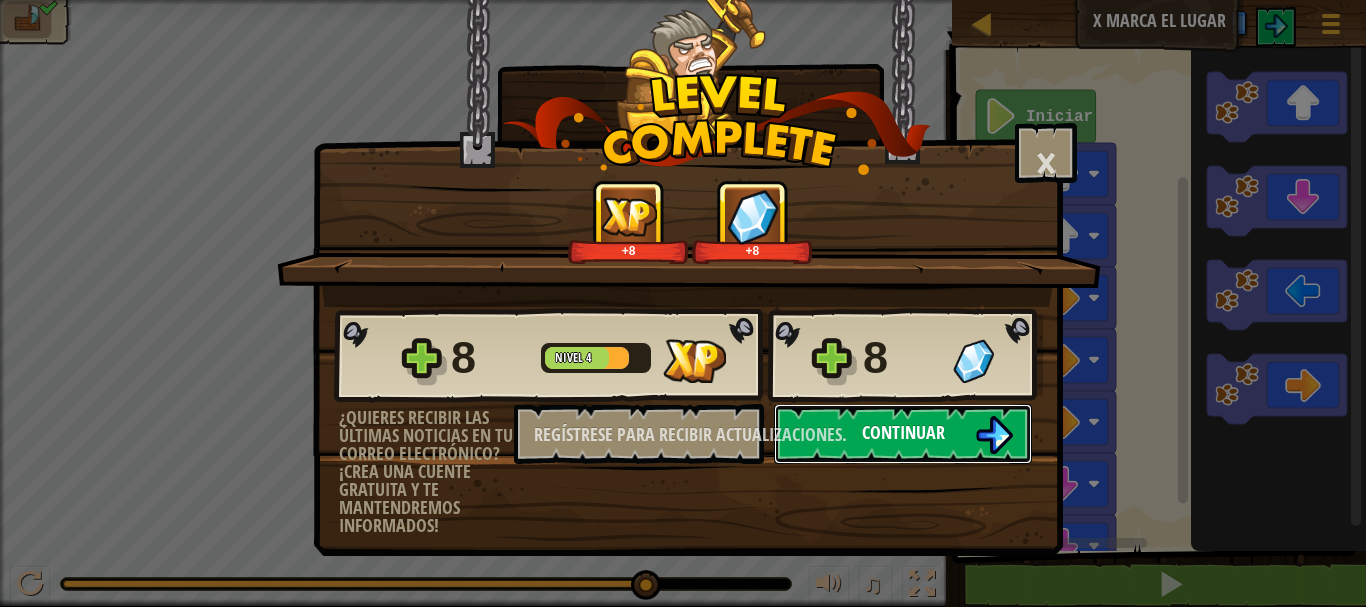 click on "Continuar" at bounding box center (903, 434) 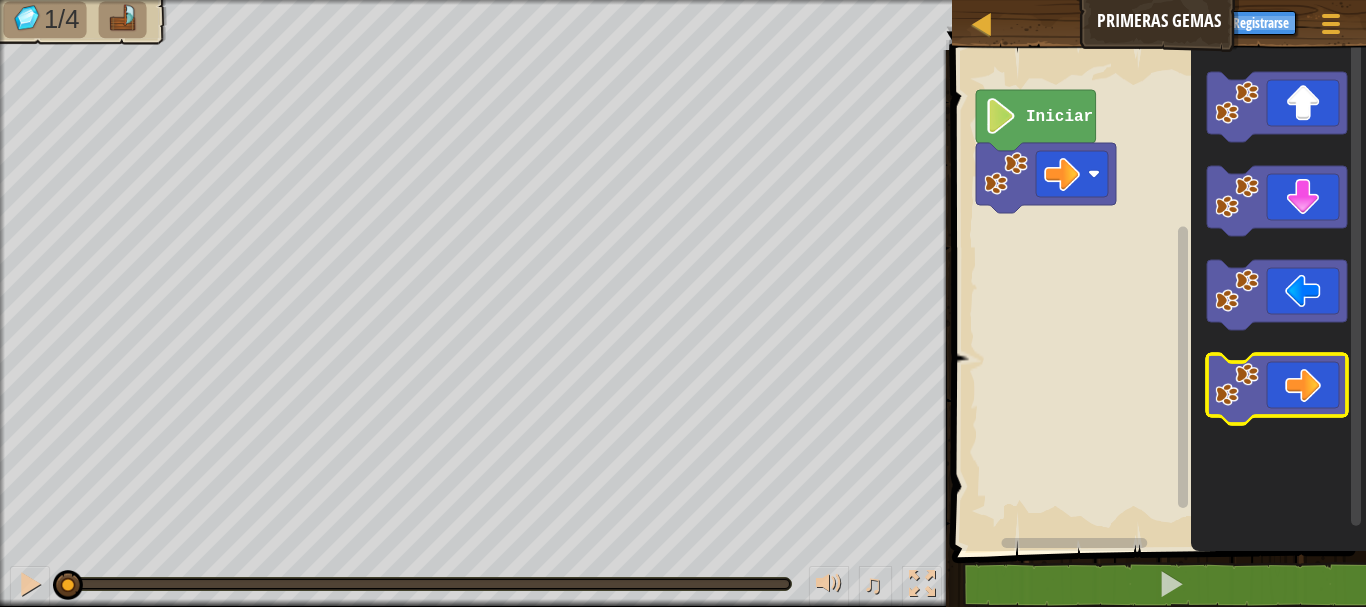 click 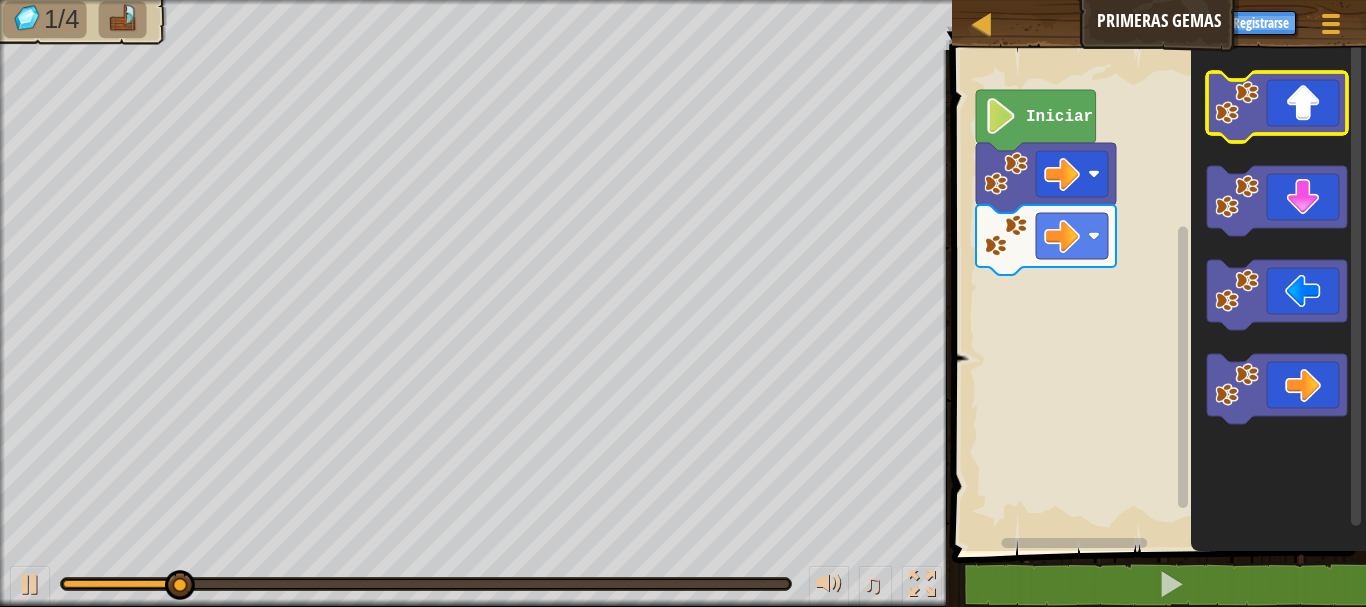 click 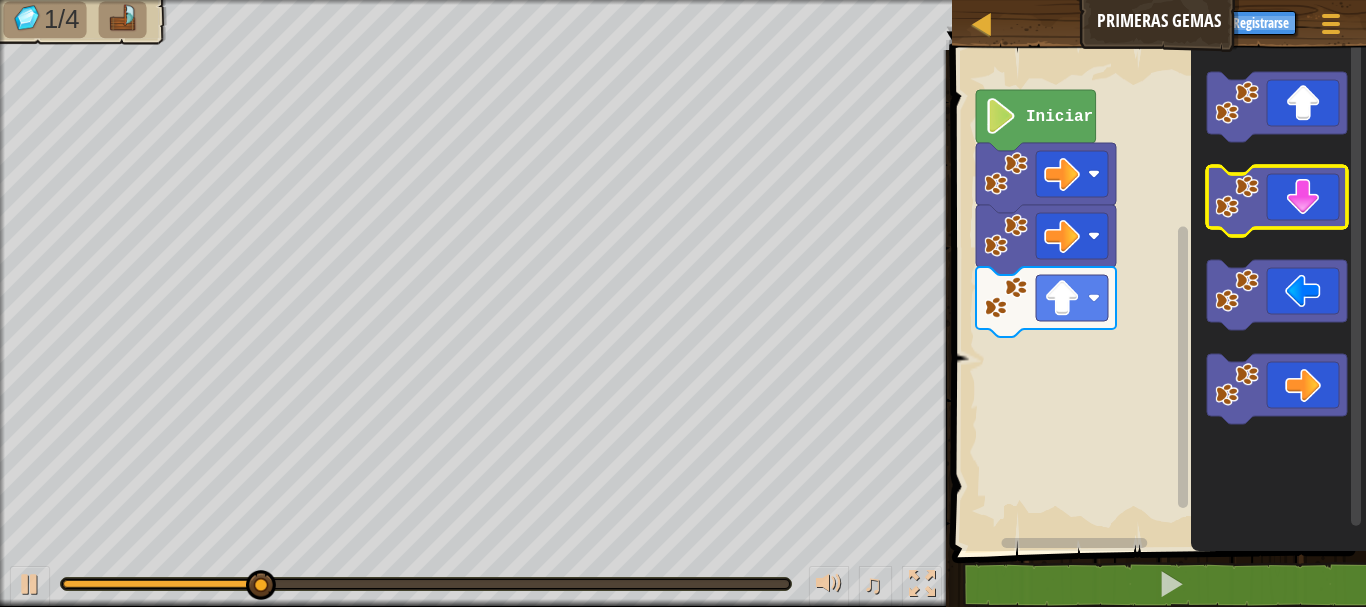 click 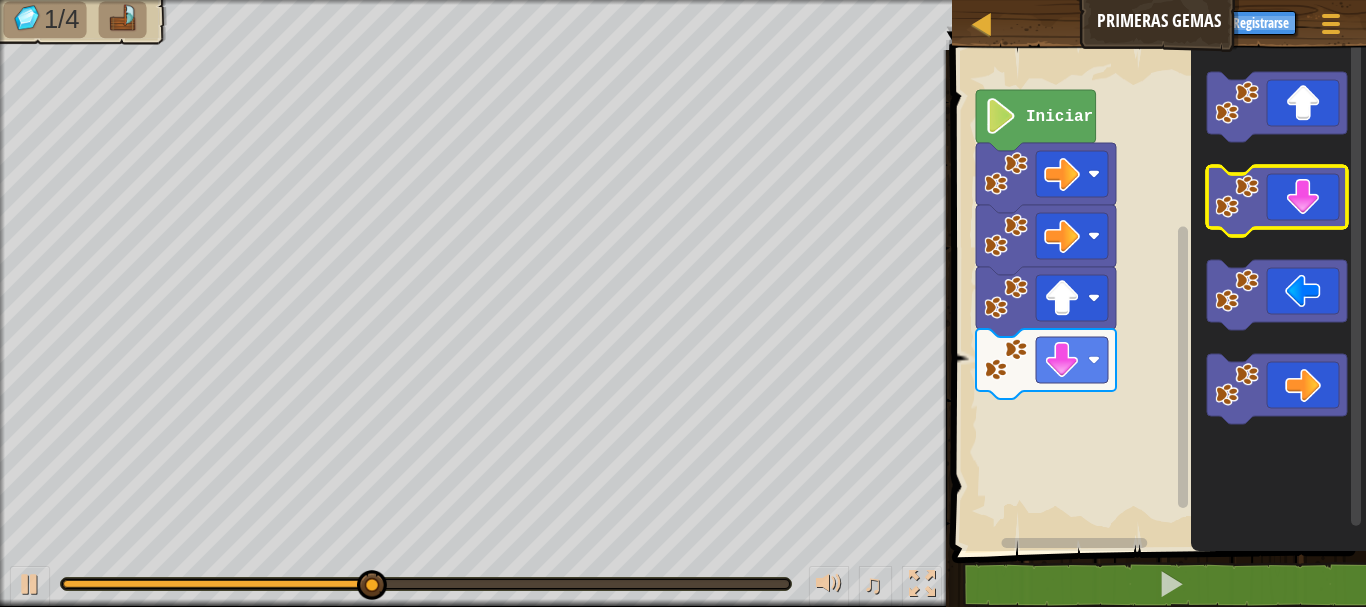 click 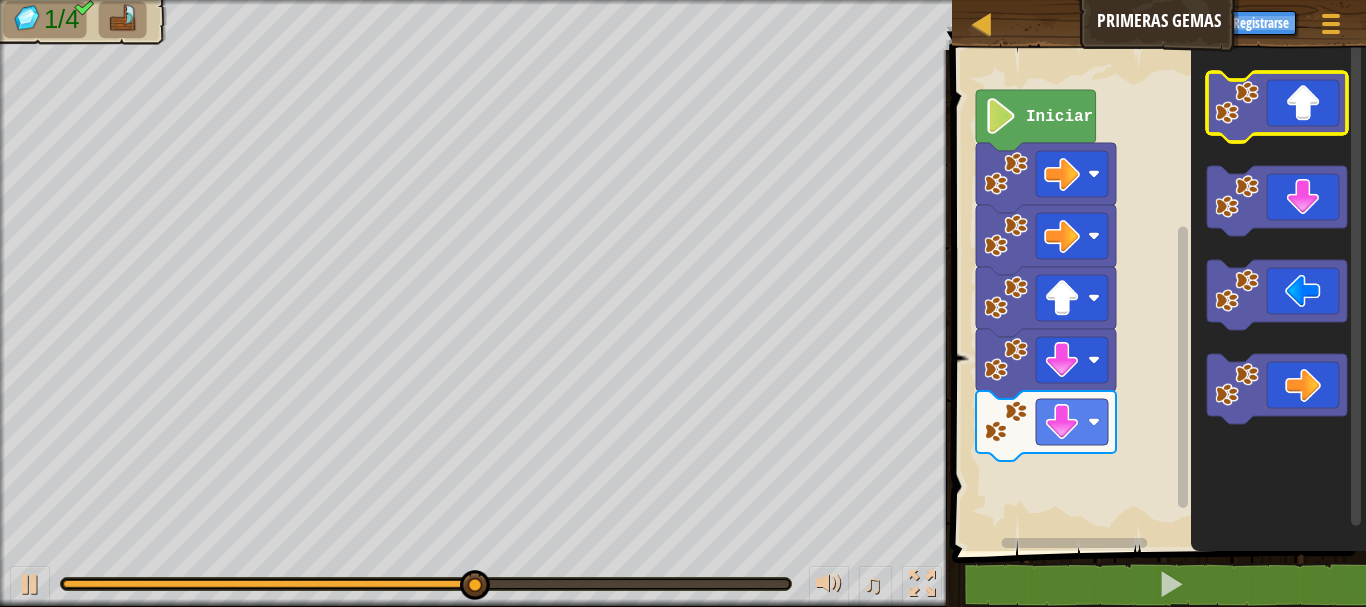 click 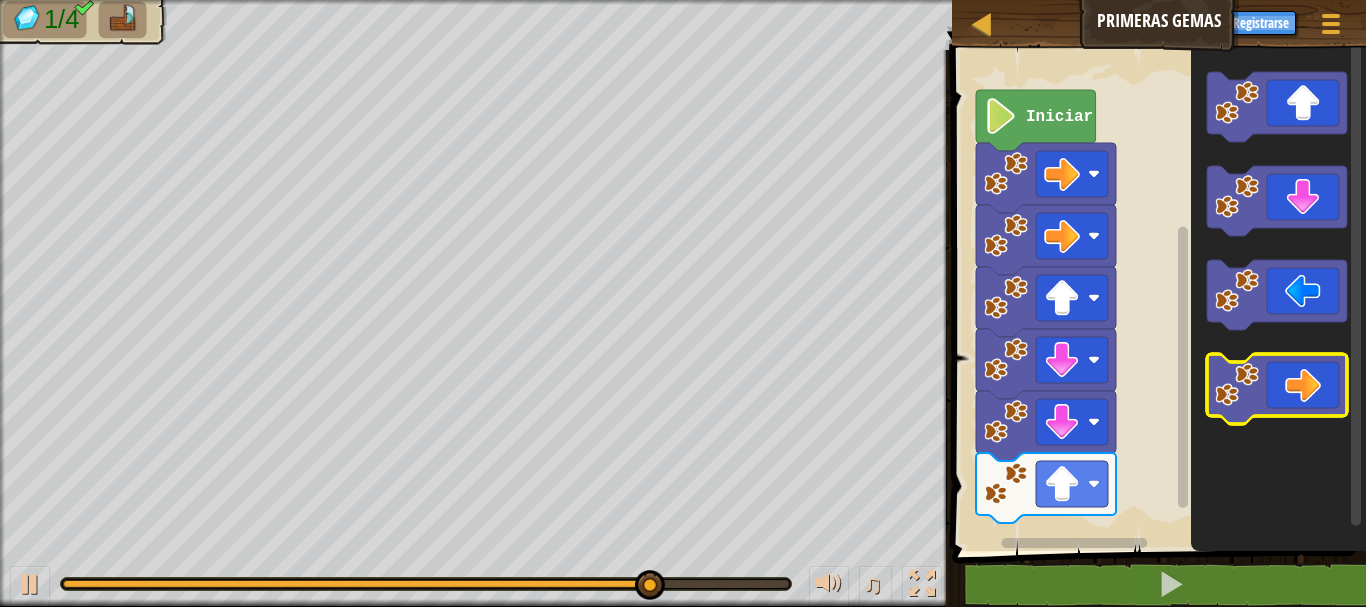click 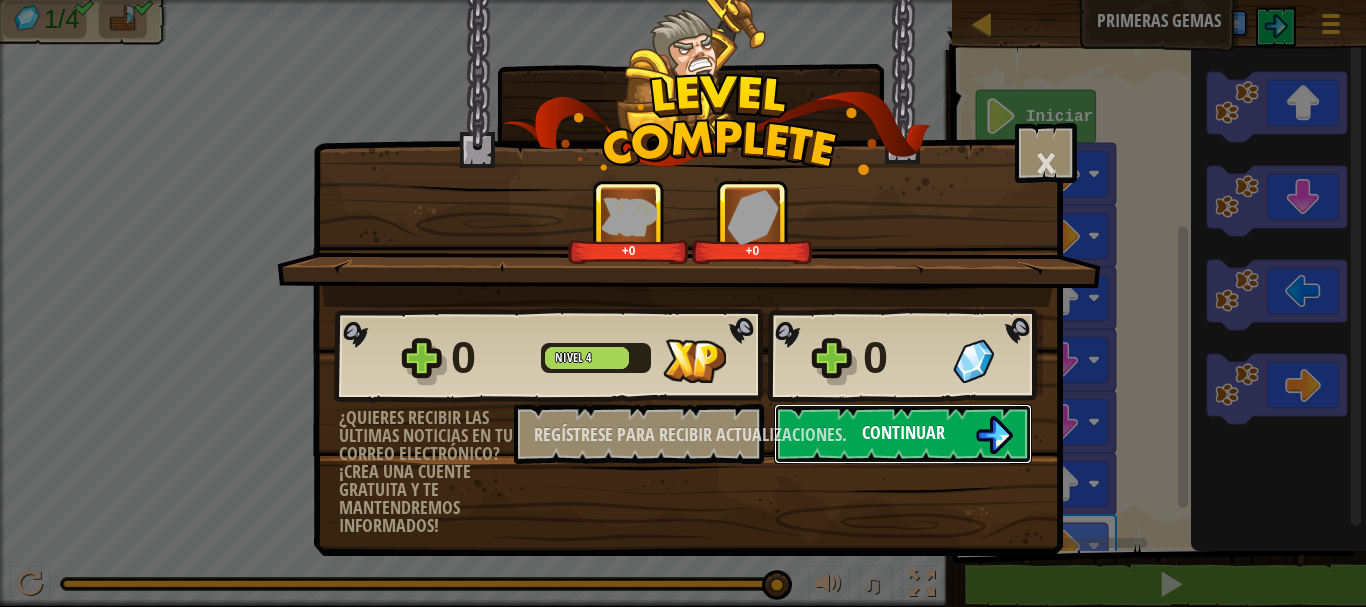 click on "Continuar" at bounding box center [903, 434] 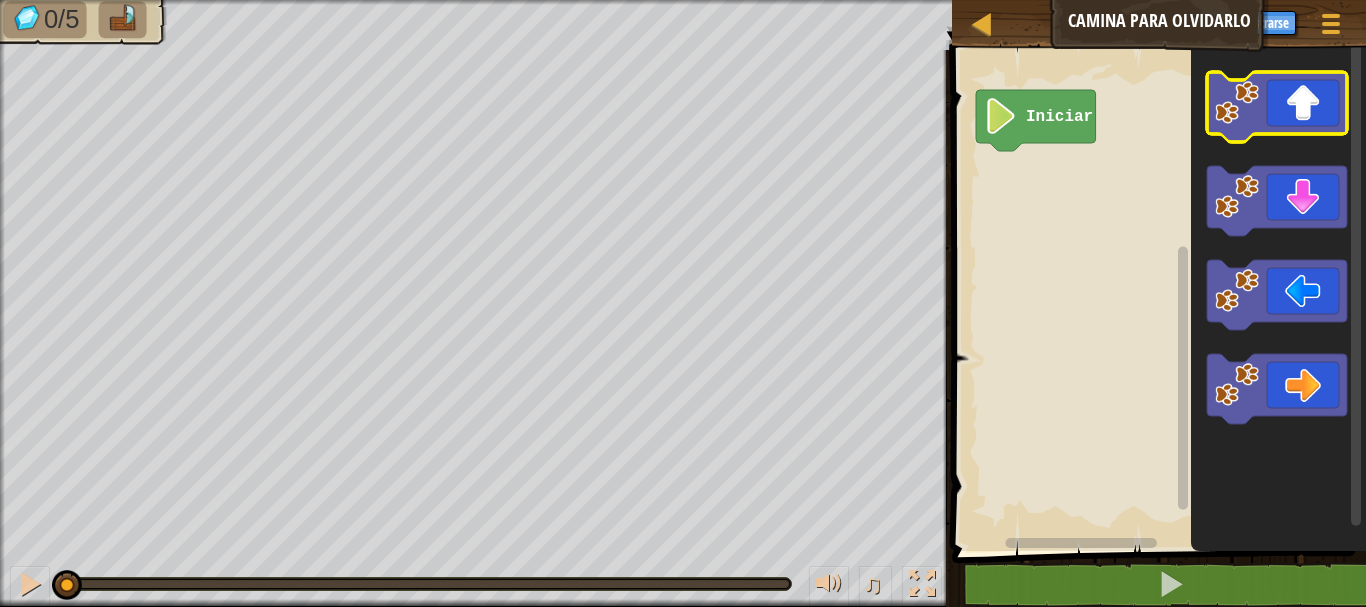 click 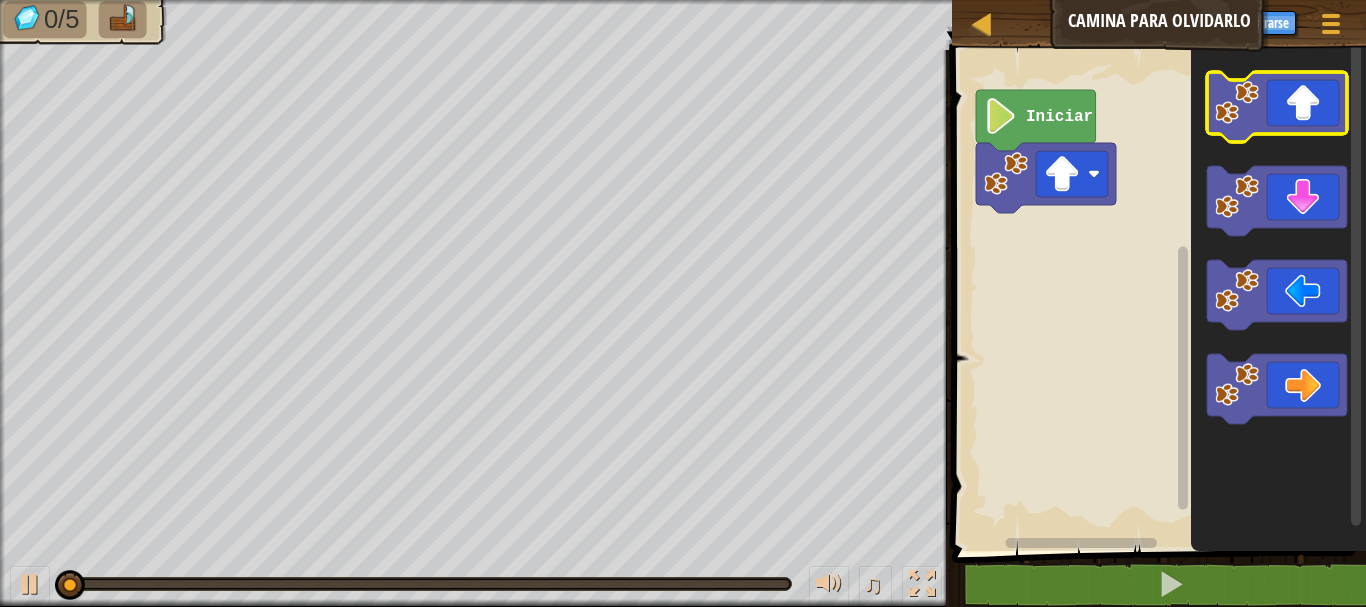 click 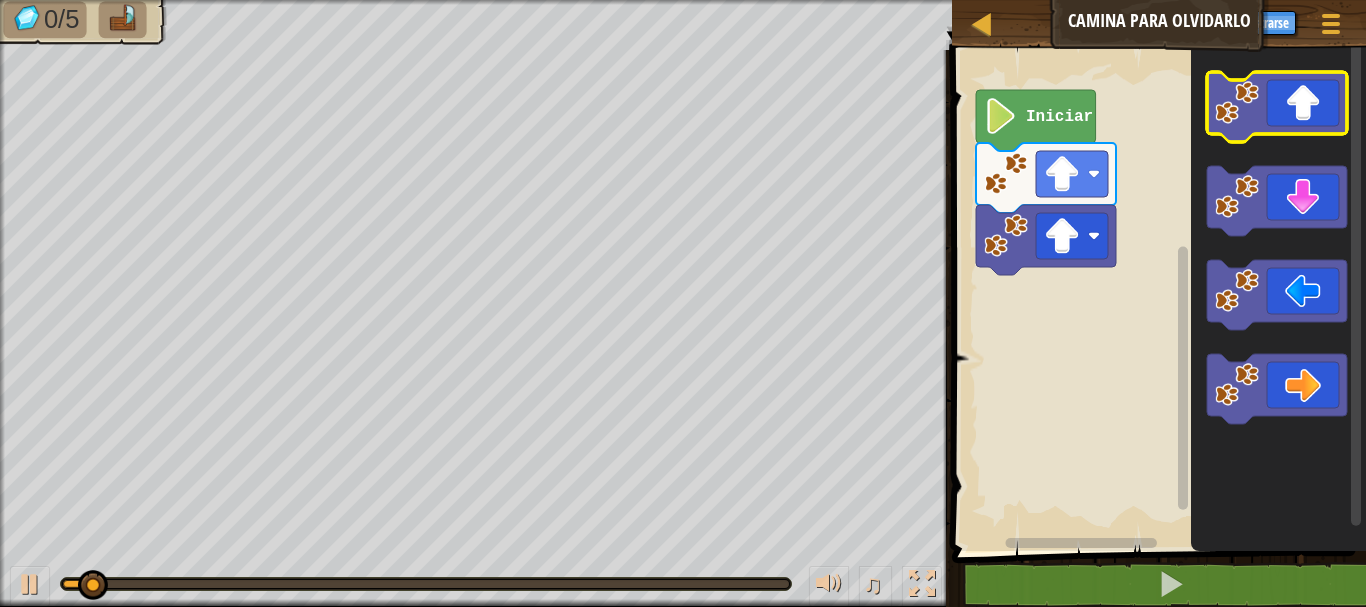 click 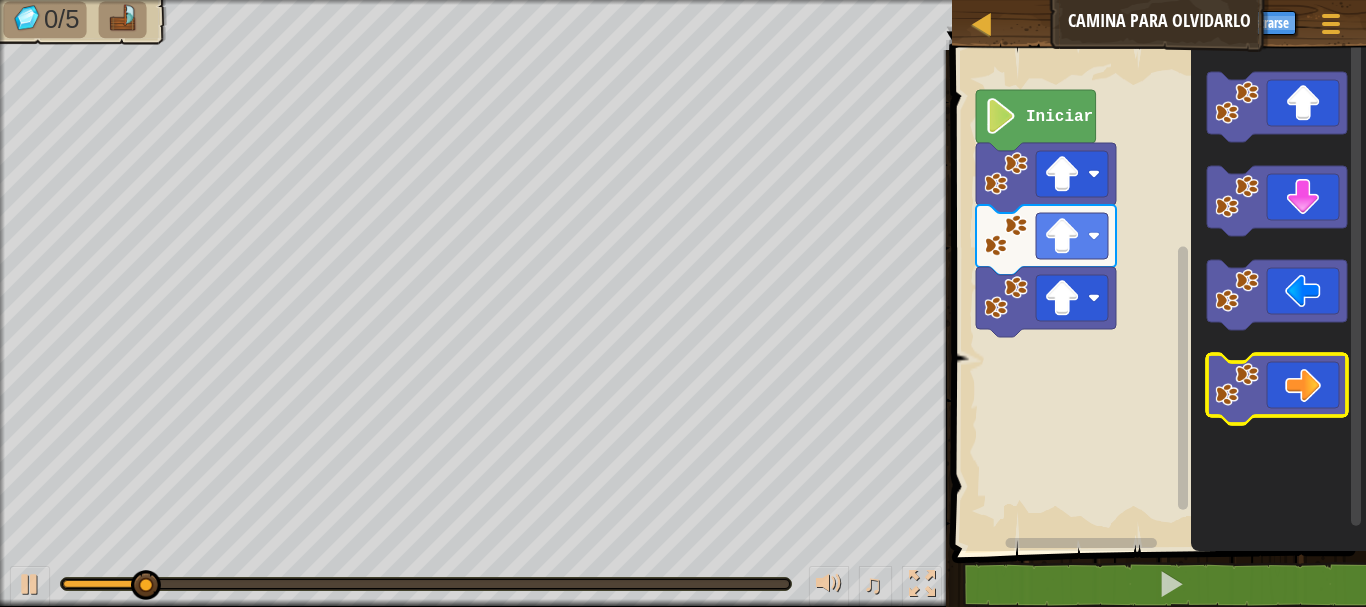 click 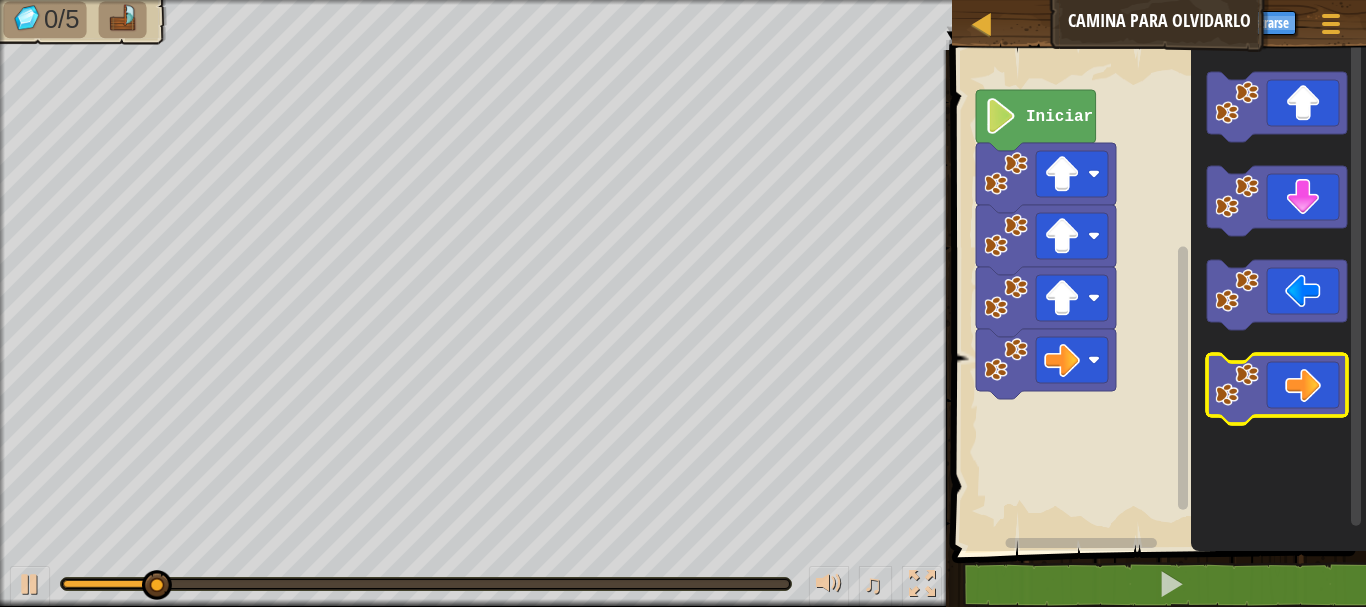 click 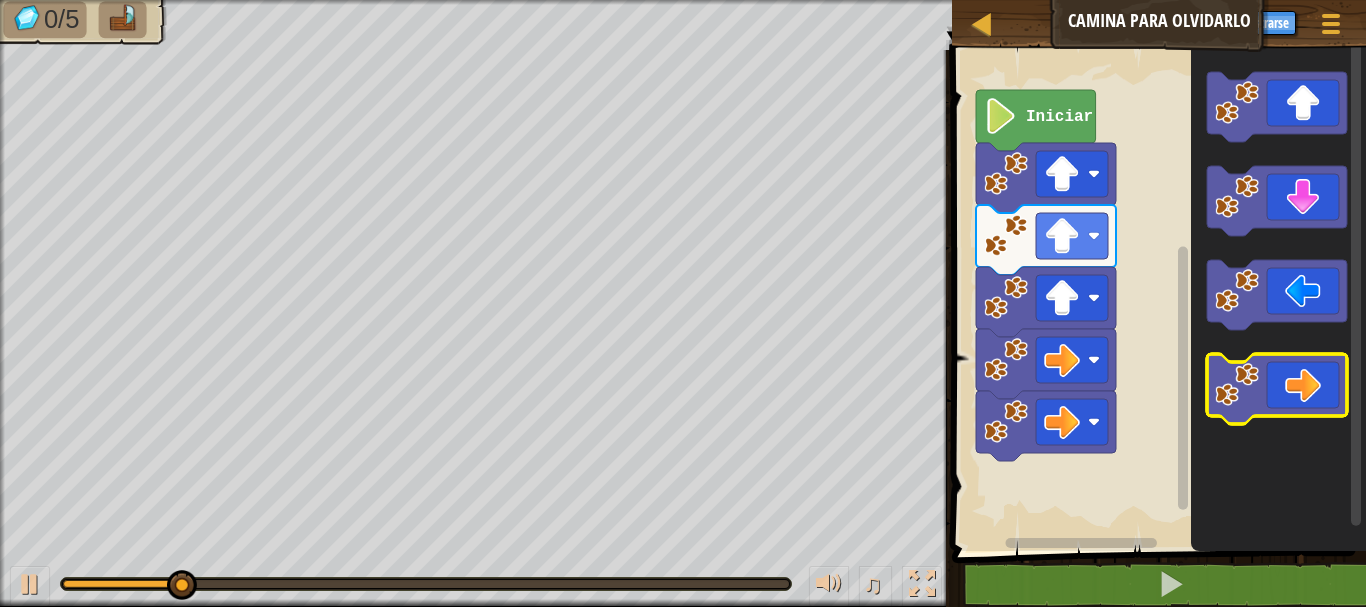 click 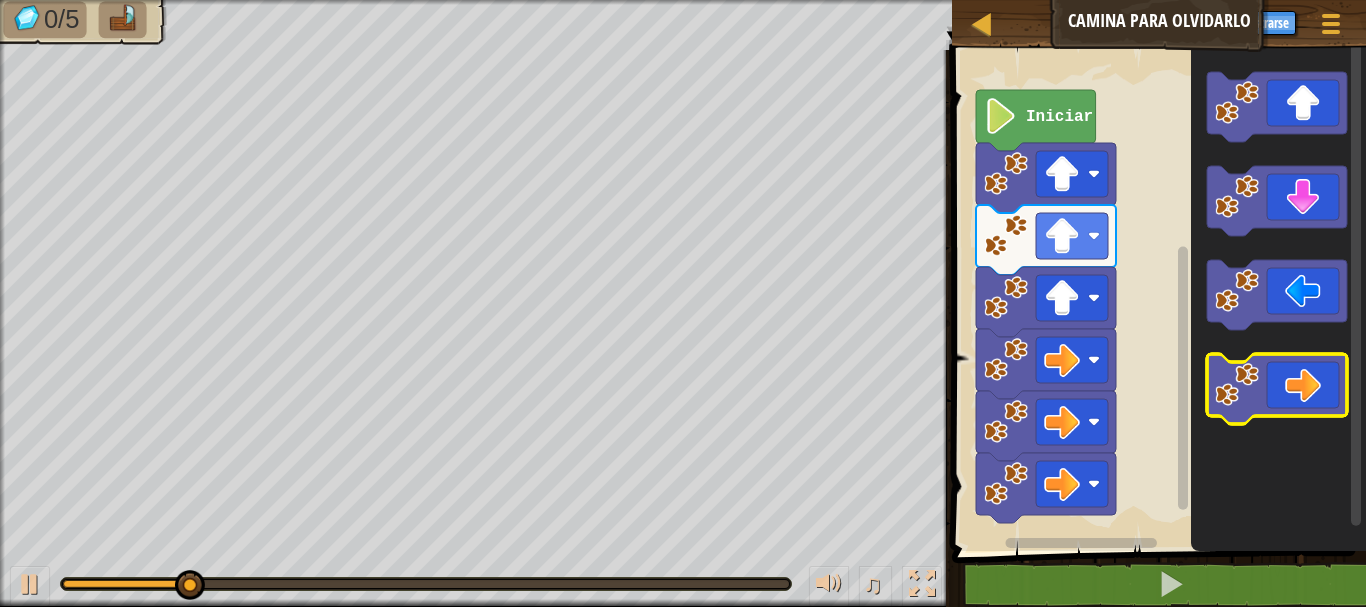 click 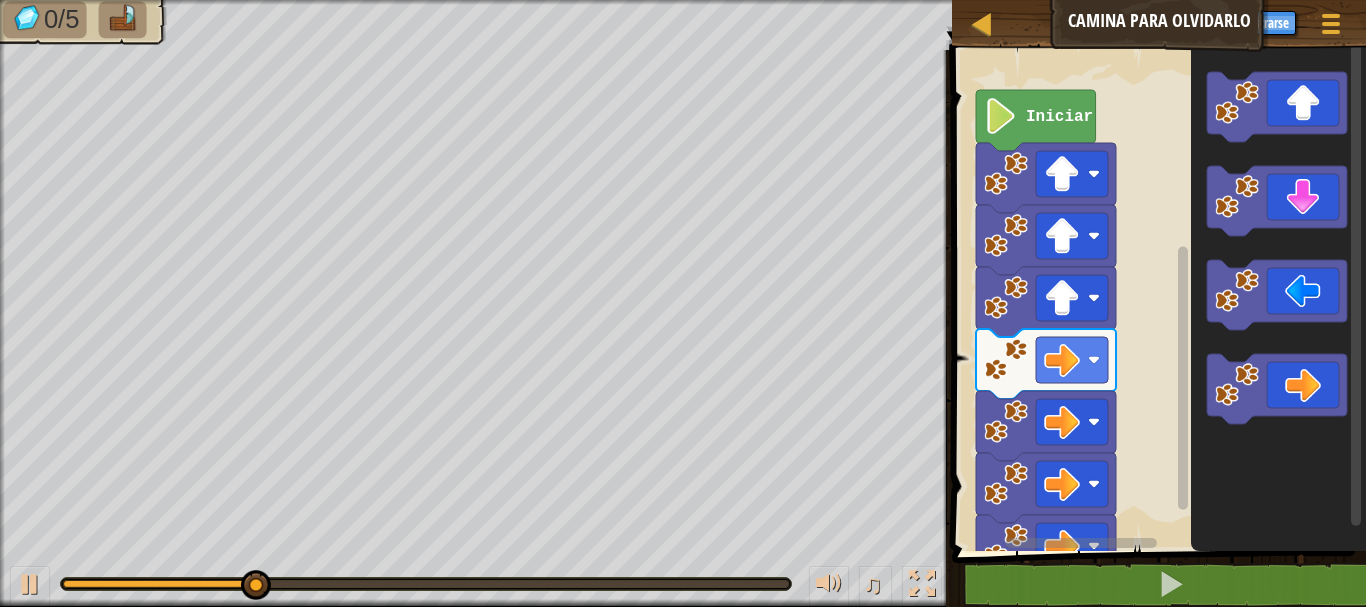 click 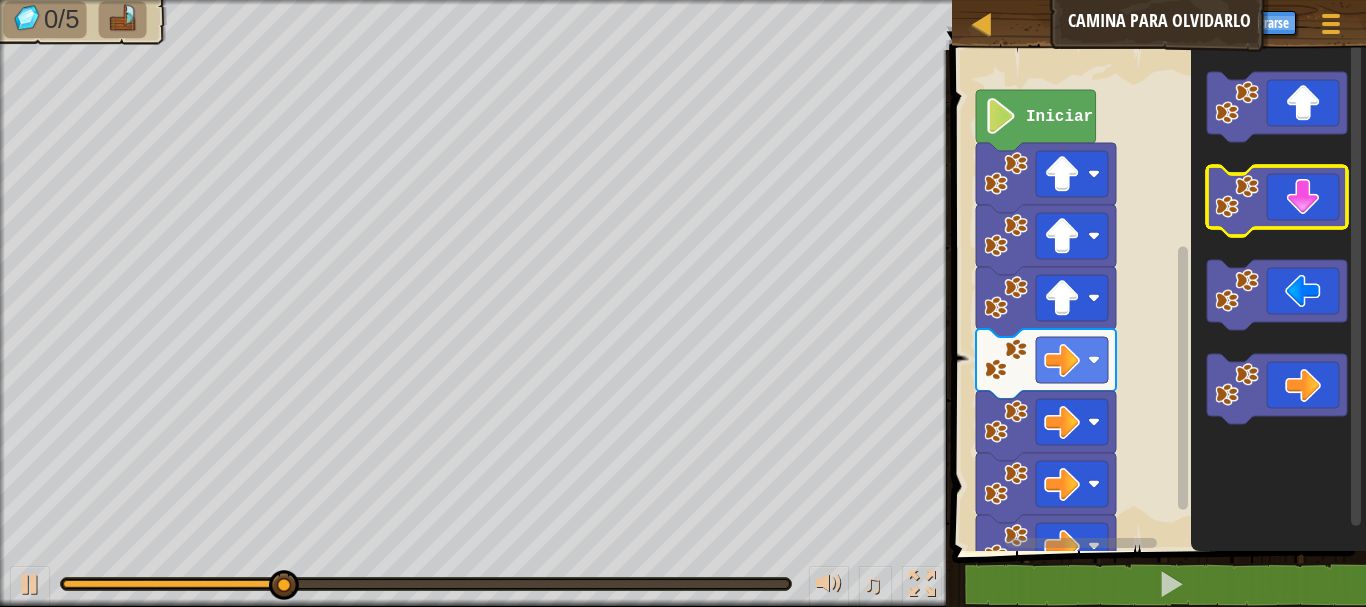 click 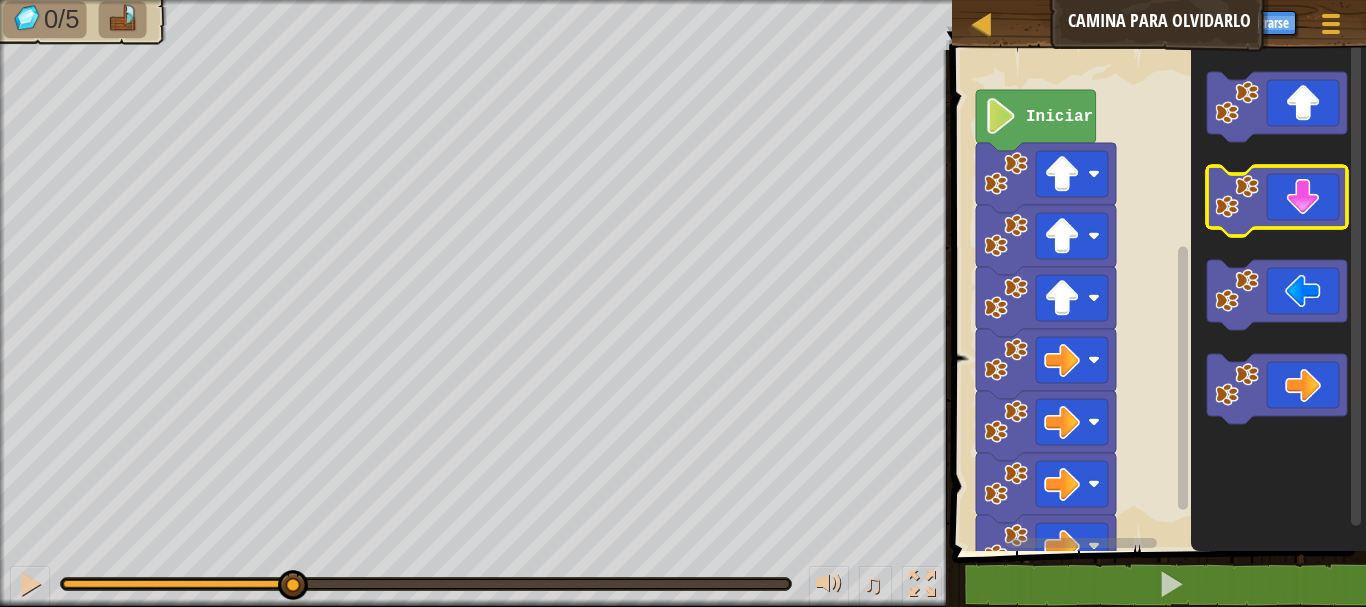 click 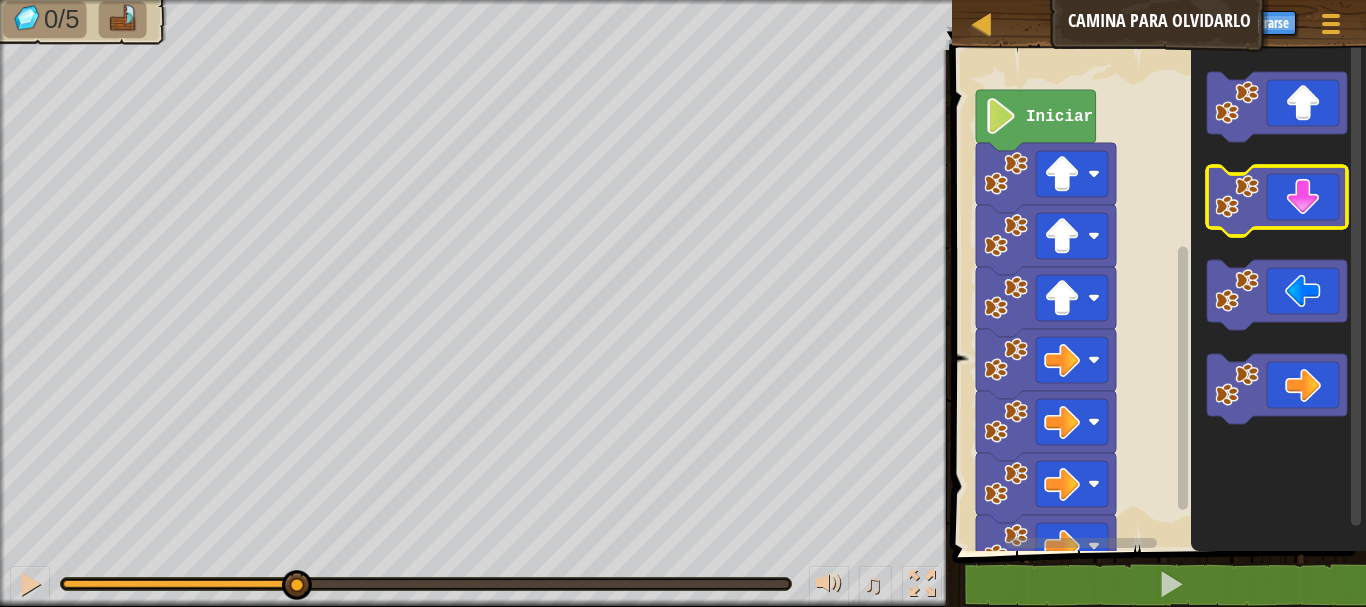 click 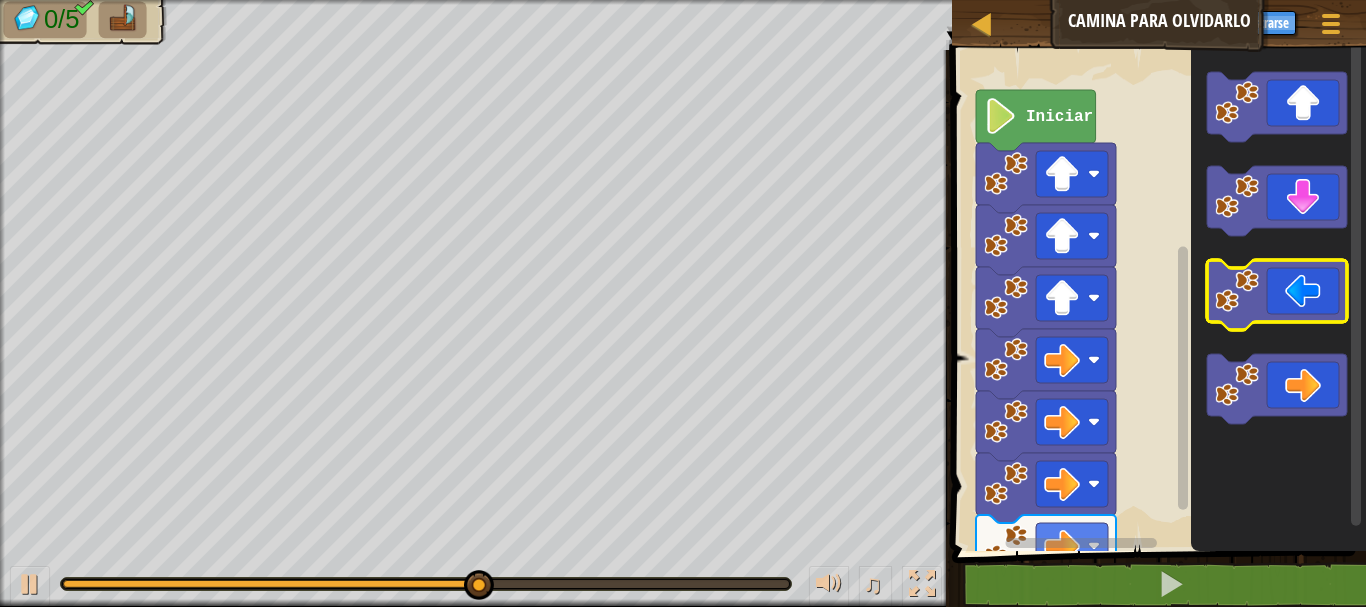 click 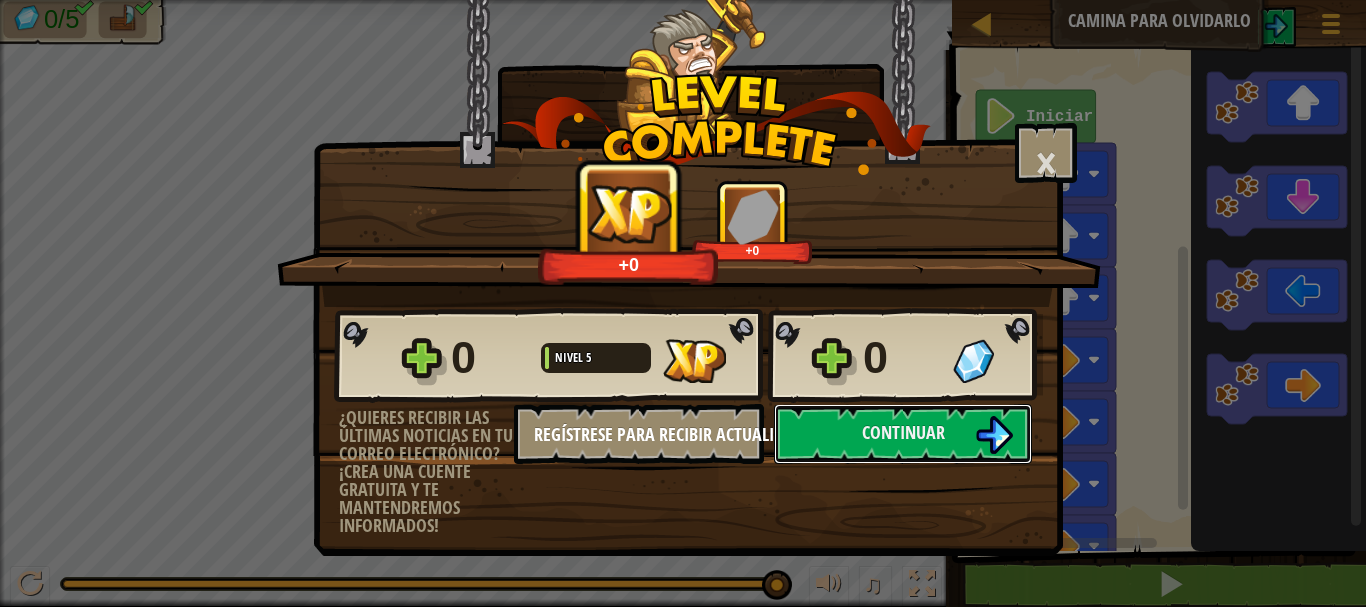 click on "0 Nivel  5 0 ¿Quieres recibir las últimas noticias en tu correo electrónico? ¡Crea una cuente gratuita y te mantendremos informados! Regístrese para recibir actualizaciones. Salvando Progreso Continuar" at bounding box center (688, 421) 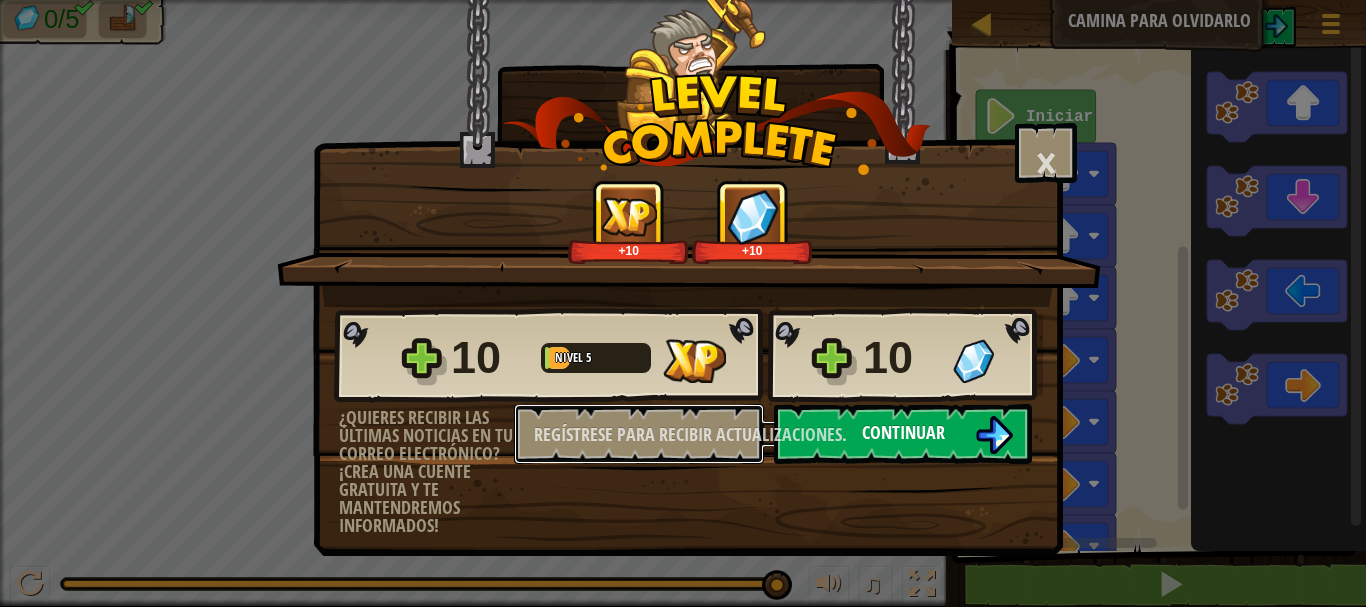 click on "10 Nivel  5 10 ¿Quieres recibir las últimas noticias en tu correo electrónico? ¡Crea una cuente gratuita y te mantendremos informados! Regístrese para recibir actualizaciones. Salvando Progreso Continuar" at bounding box center (688, 421) 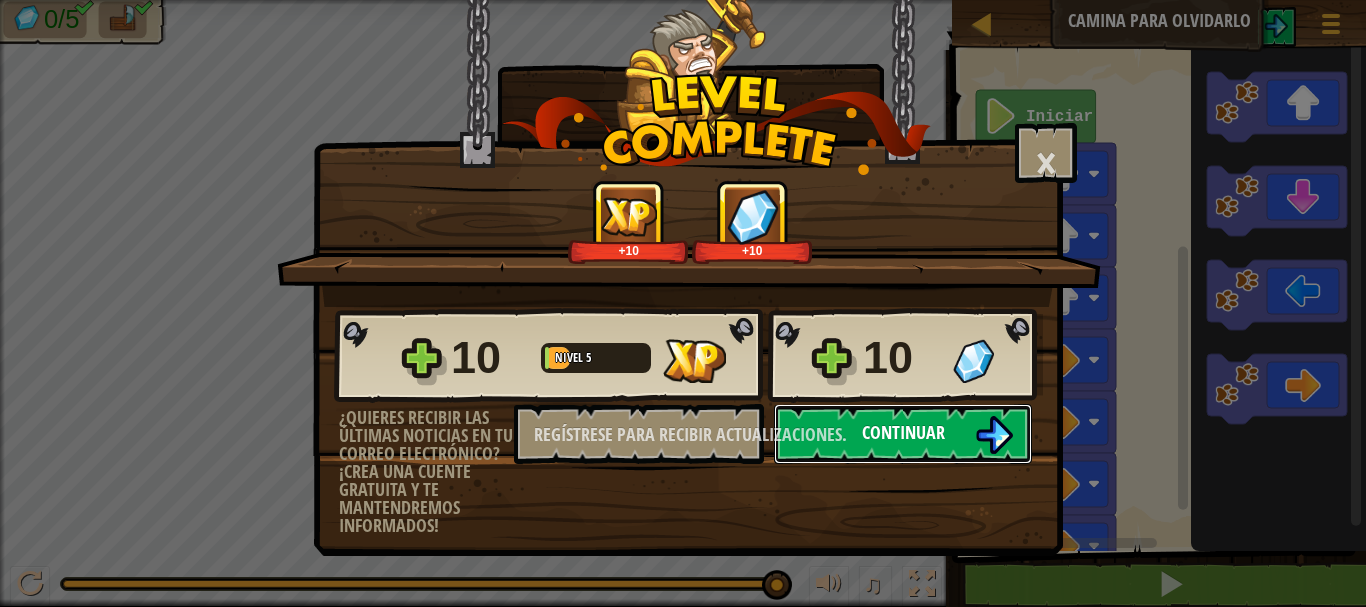 click on "Continuar" at bounding box center [903, 434] 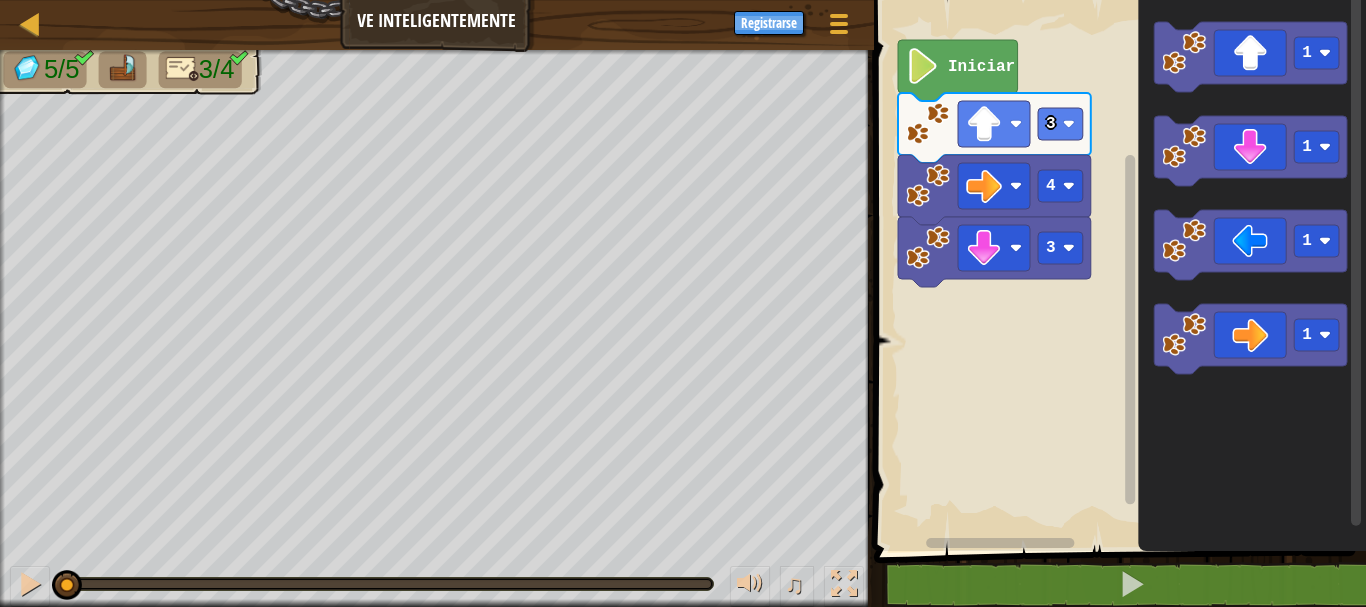 click on "Iniciar" 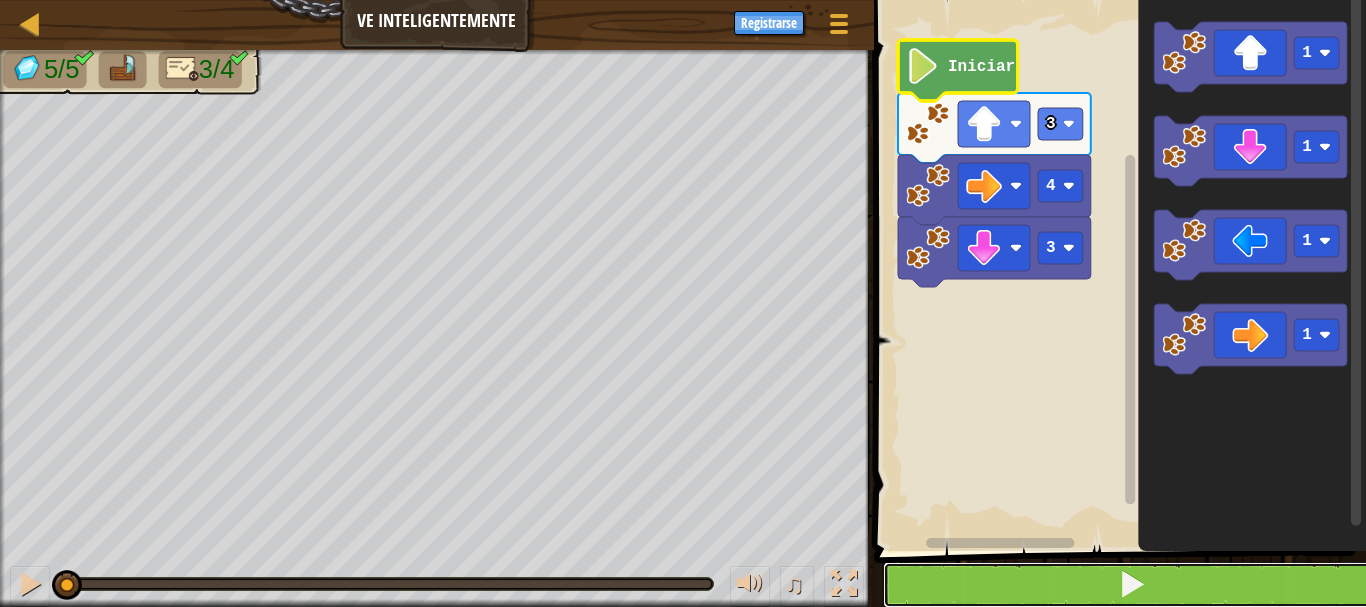 click at bounding box center [1132, 585] 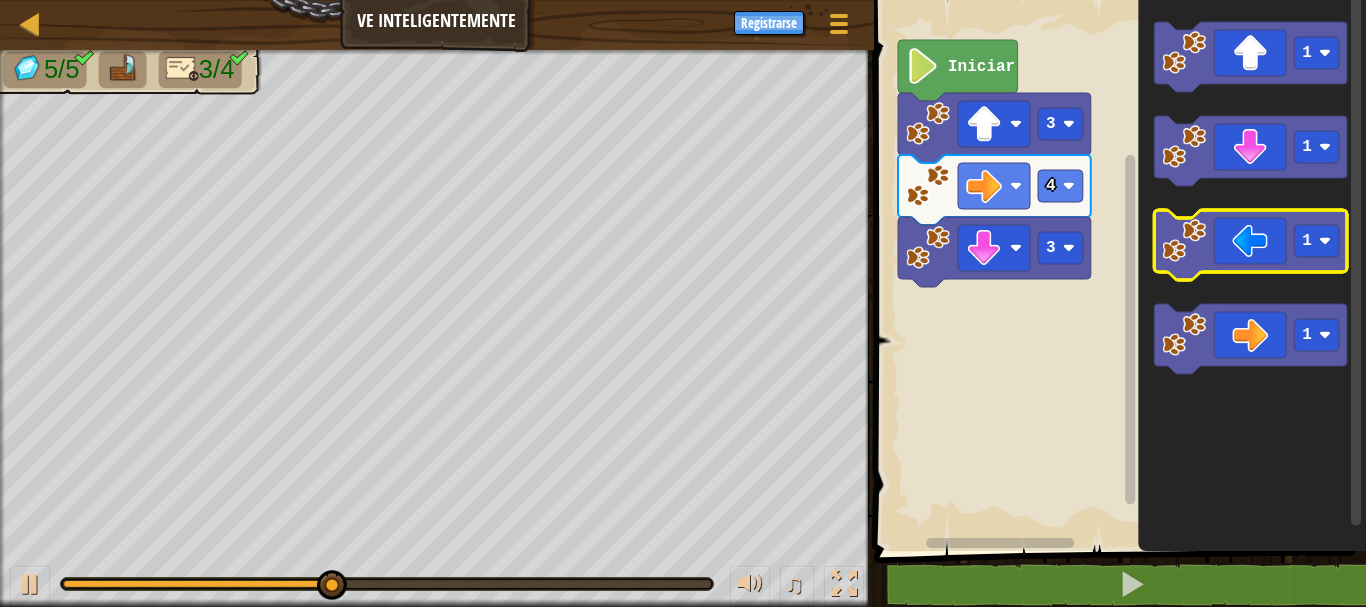 click 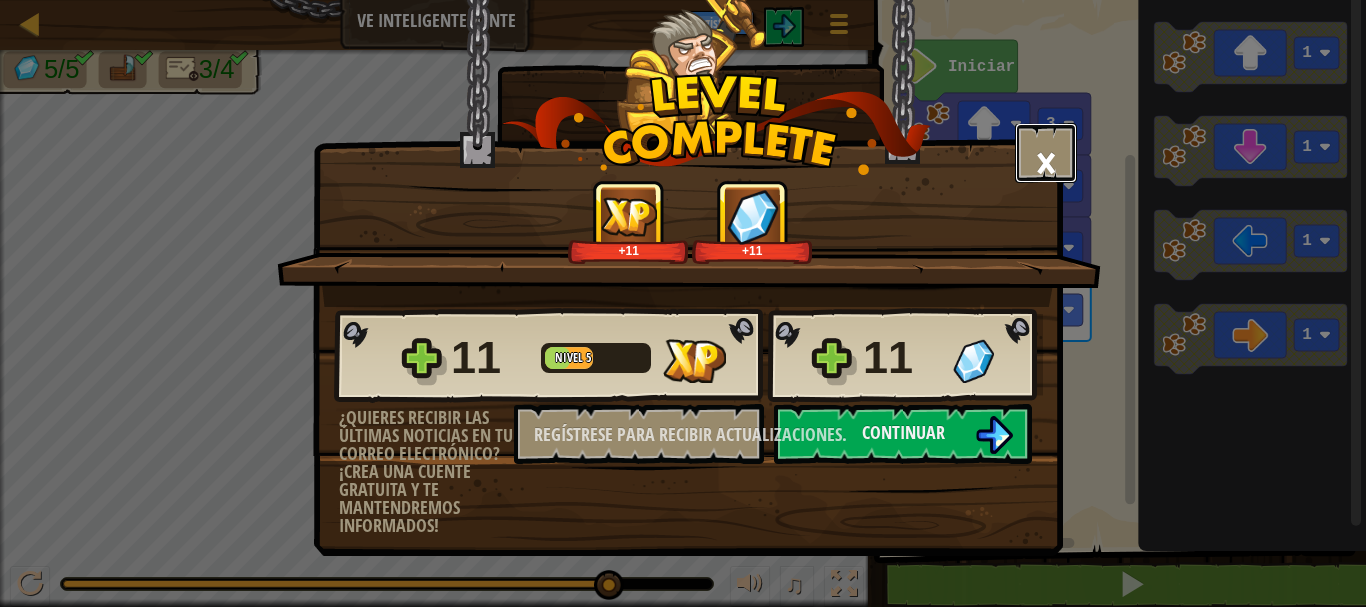 click on "×" at bounding box center (1046, 153) 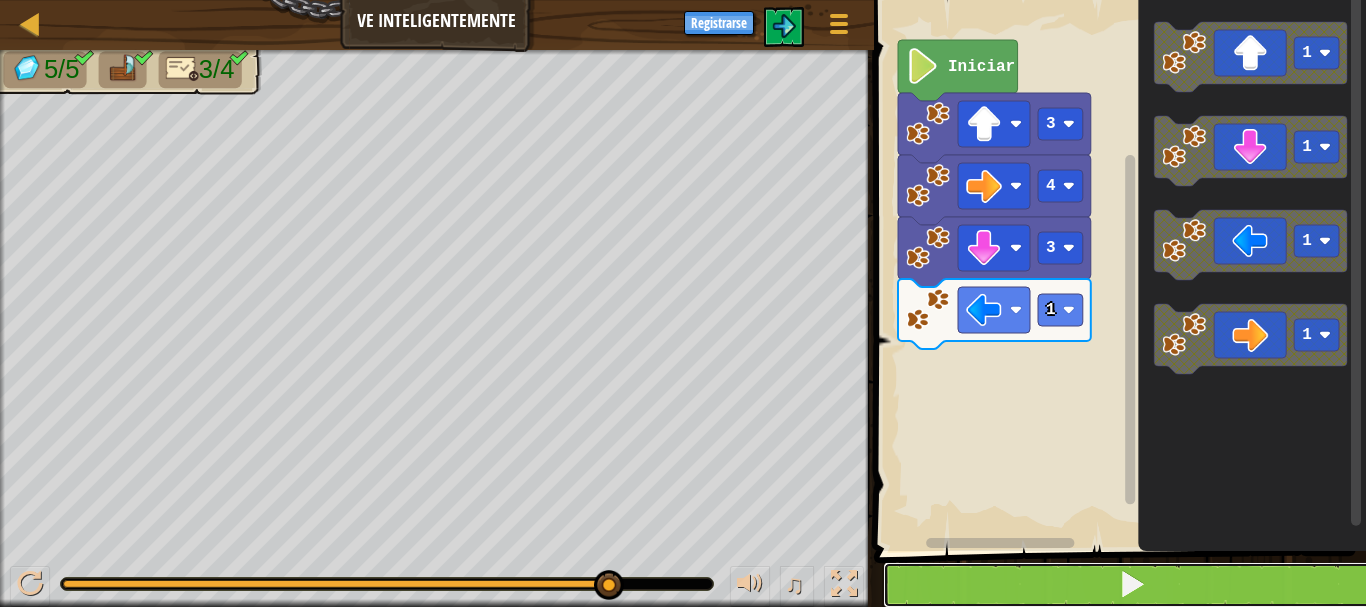 click at bounding box center (1132, 585) 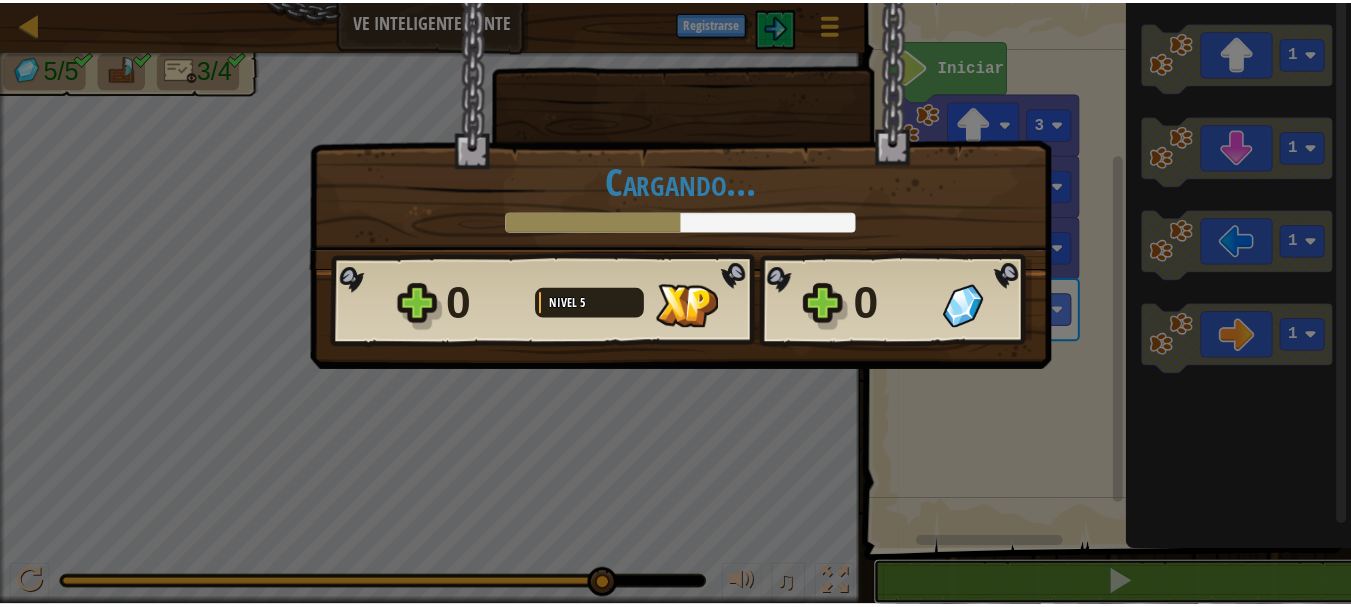 scroll, scrollTop: 1, scrollLeft: 0, axis: vertical 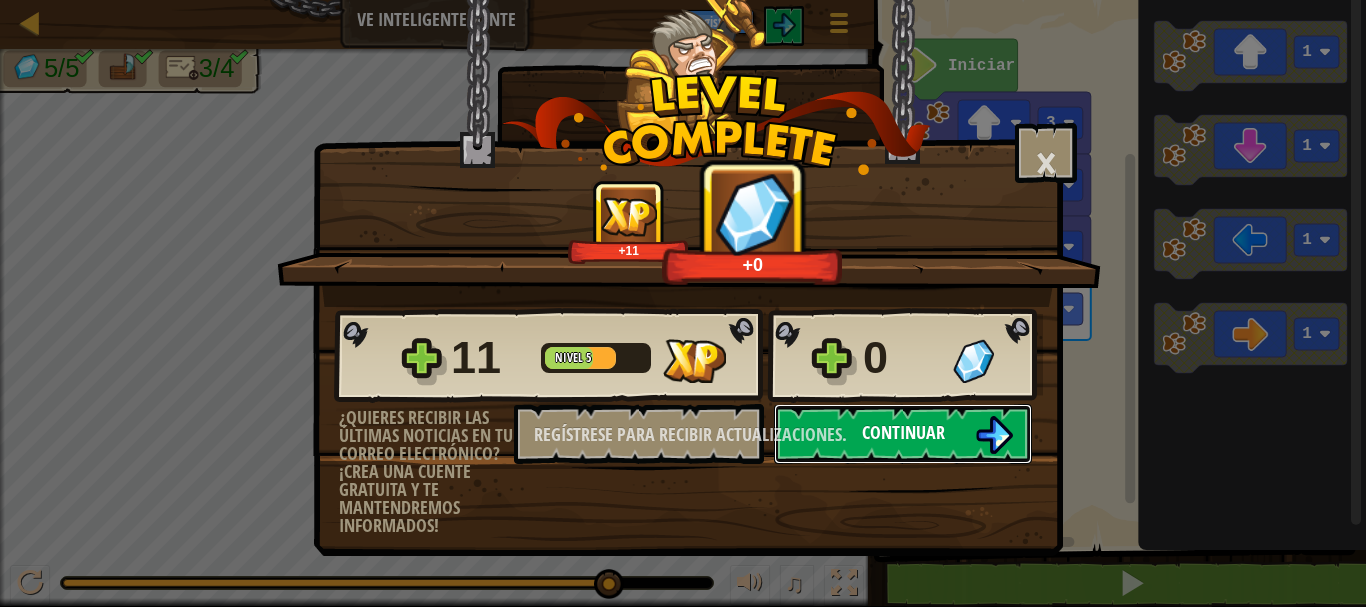 click at bounding box center (994, 435) 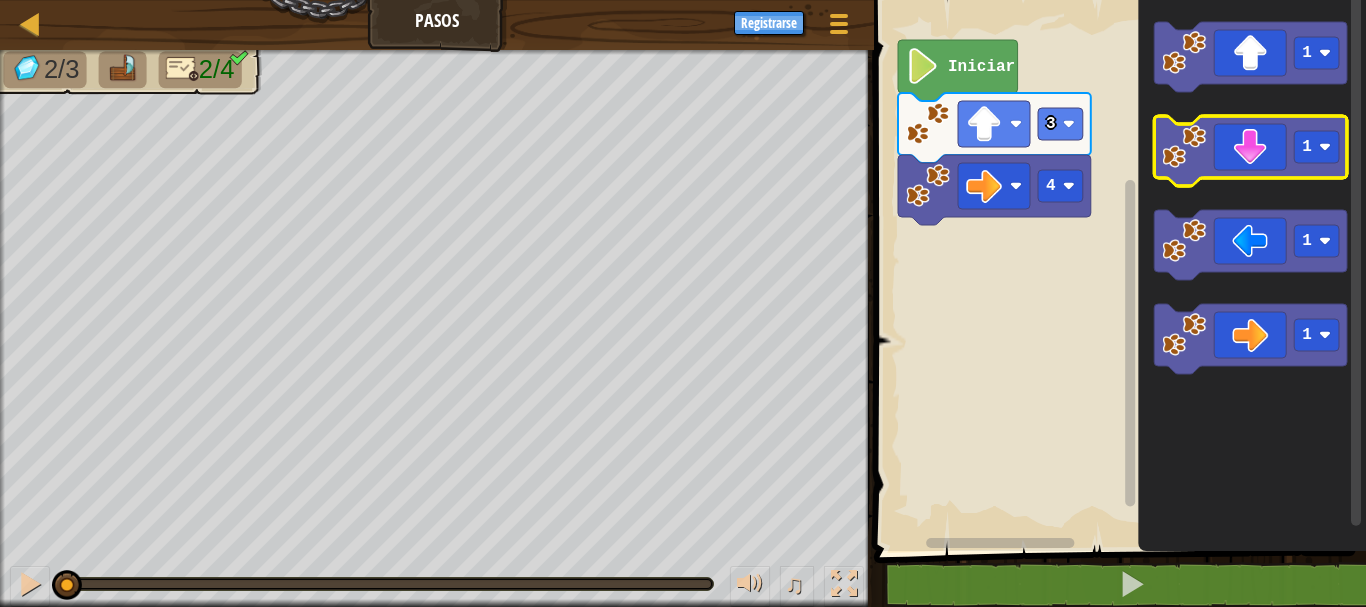 click 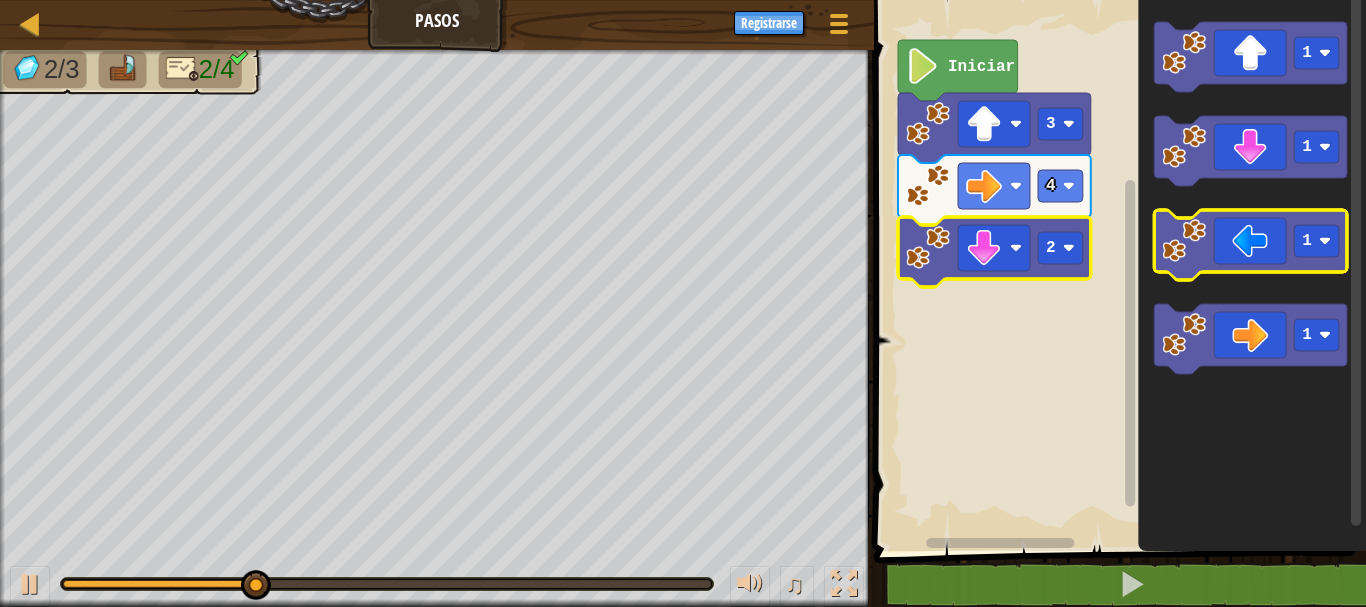 click 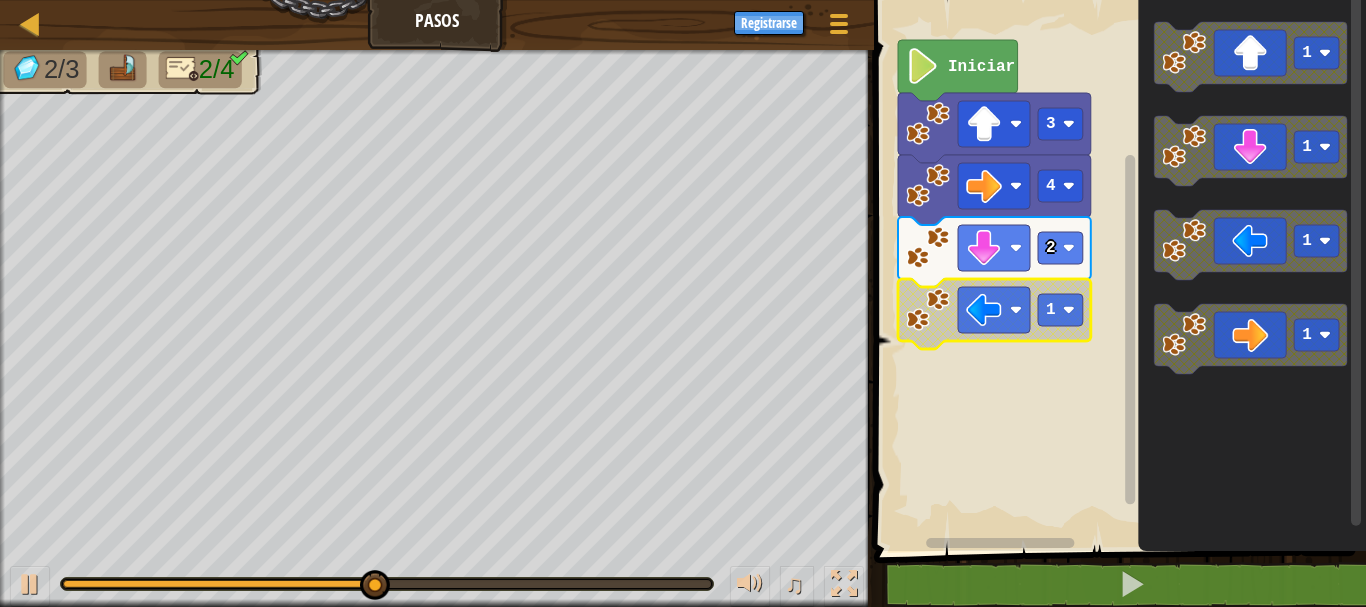 click 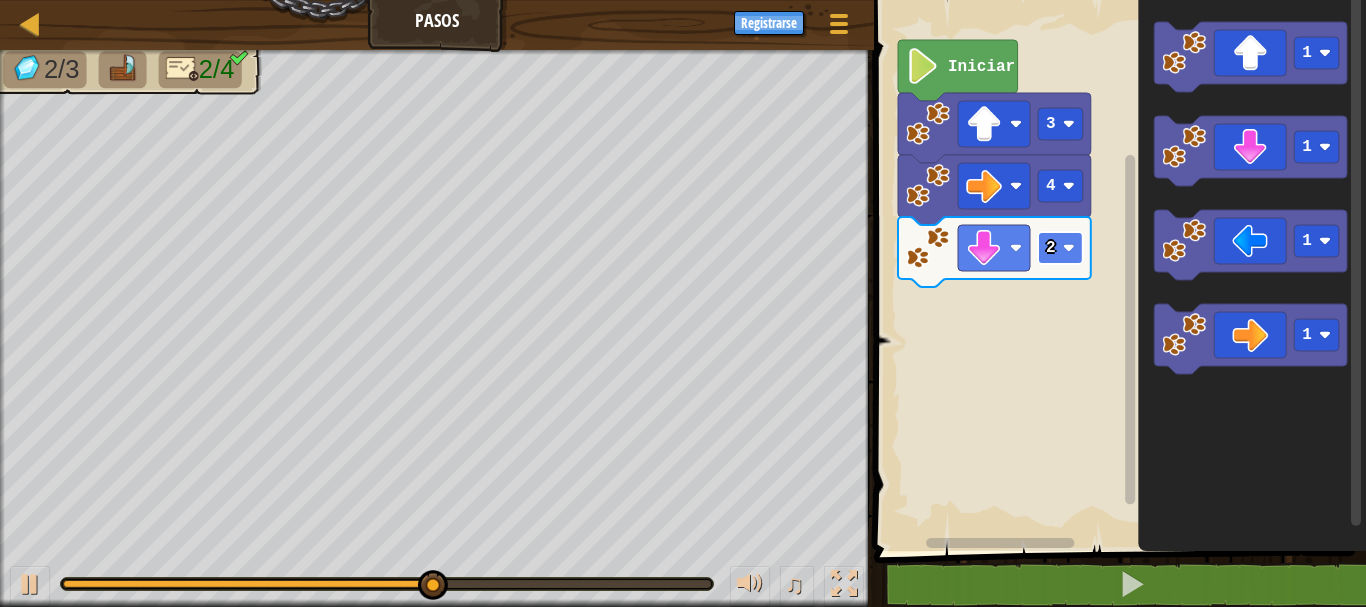 click 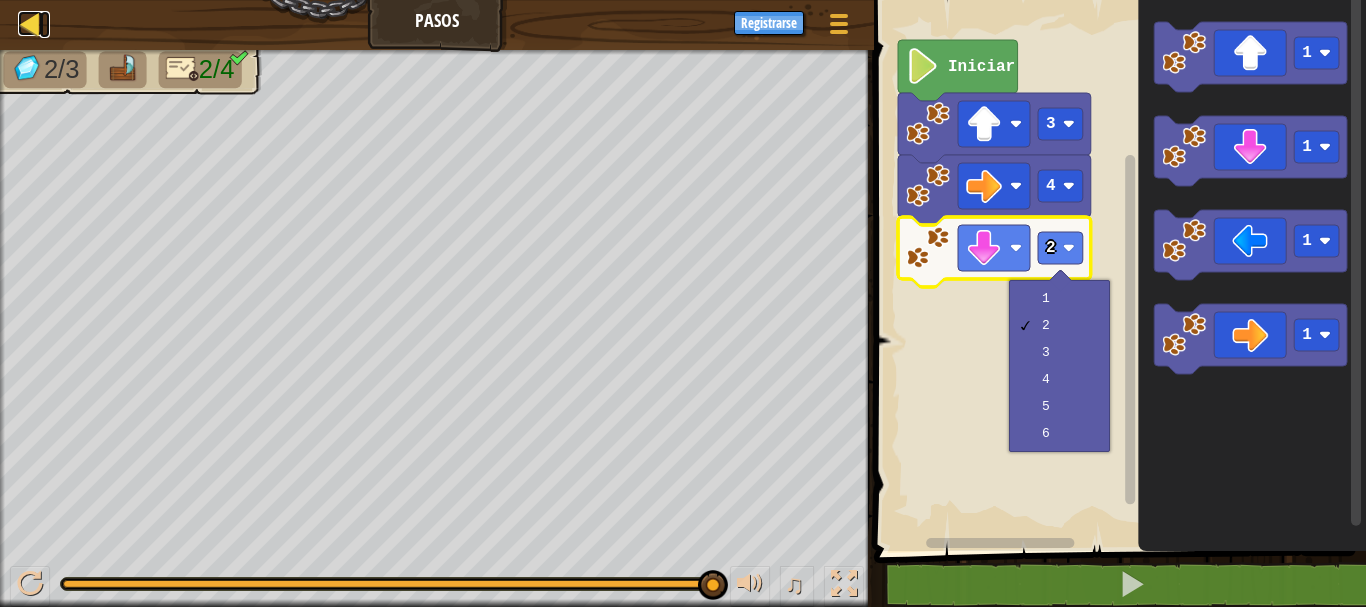 click at bounding box center [30, 23] 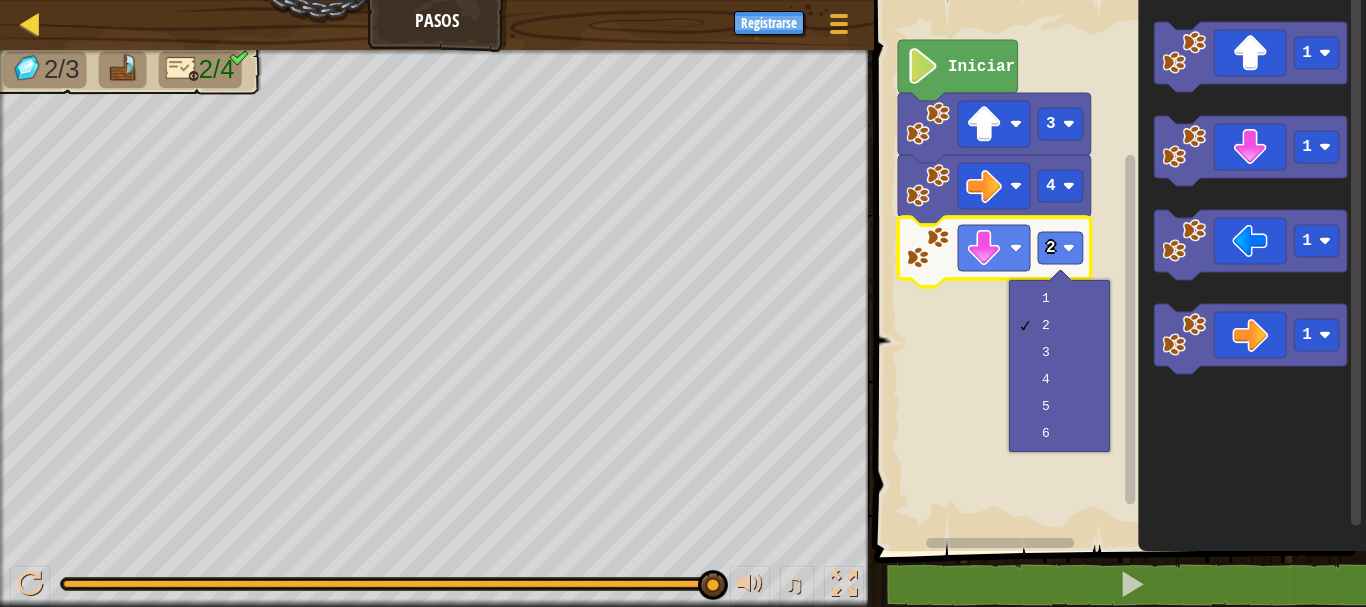 select on "es-ES" 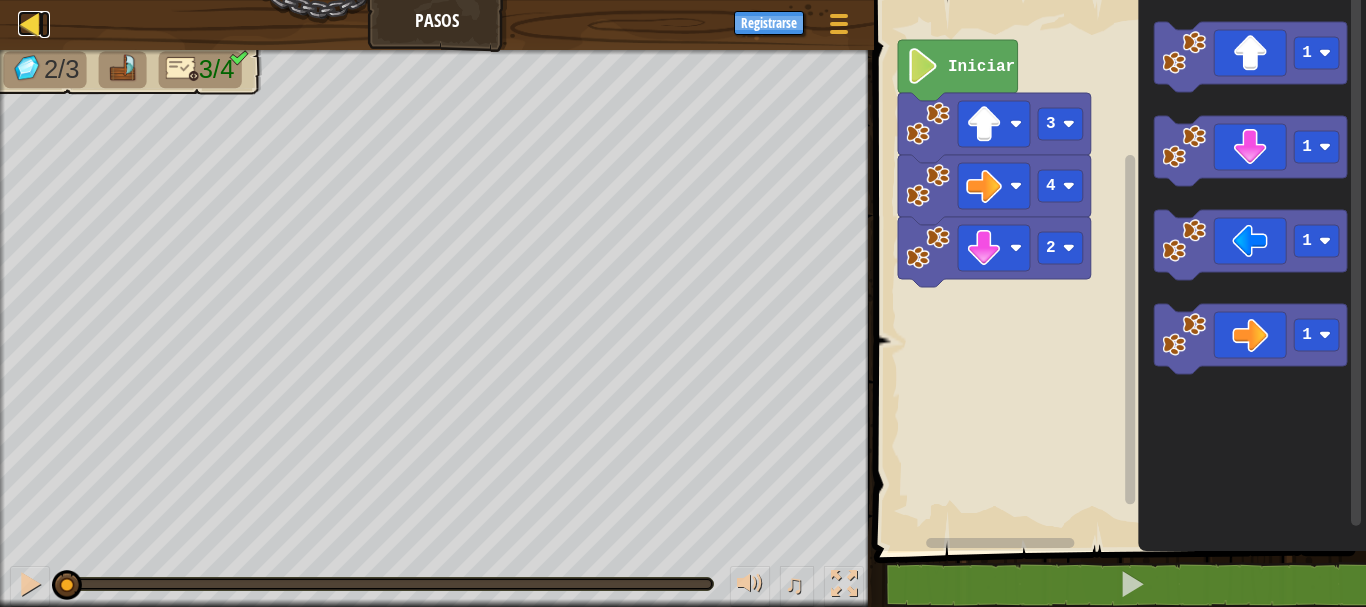 click at bounding box center [30, 23] 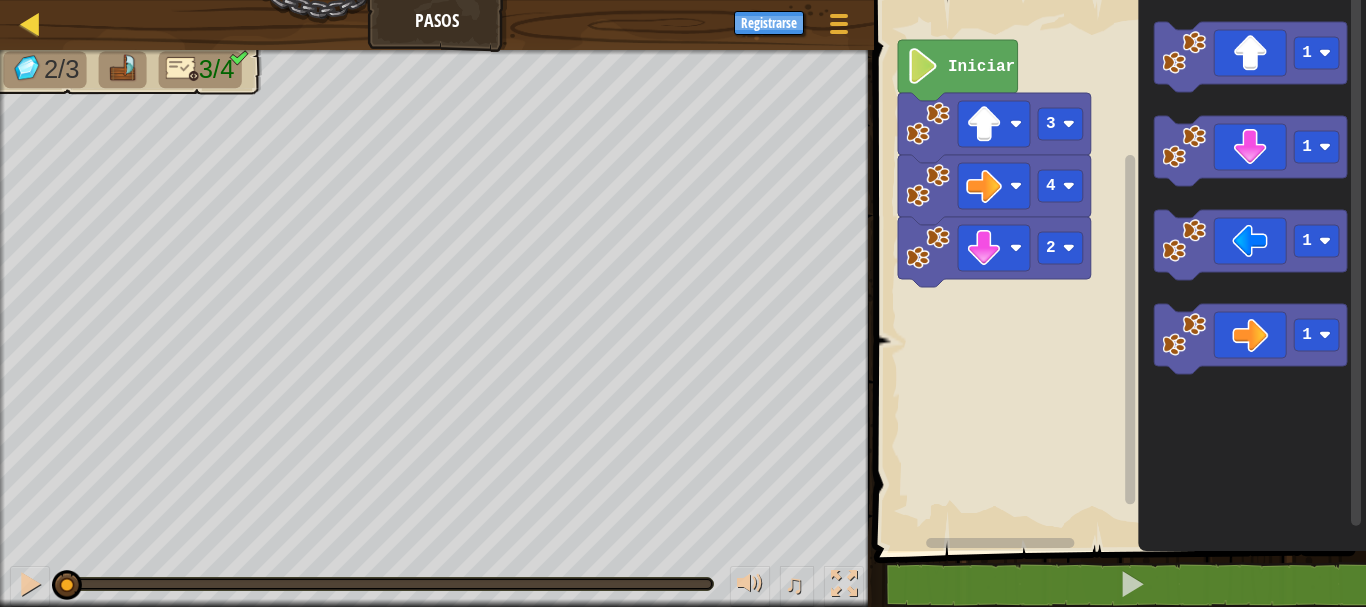 select on "es-ES" 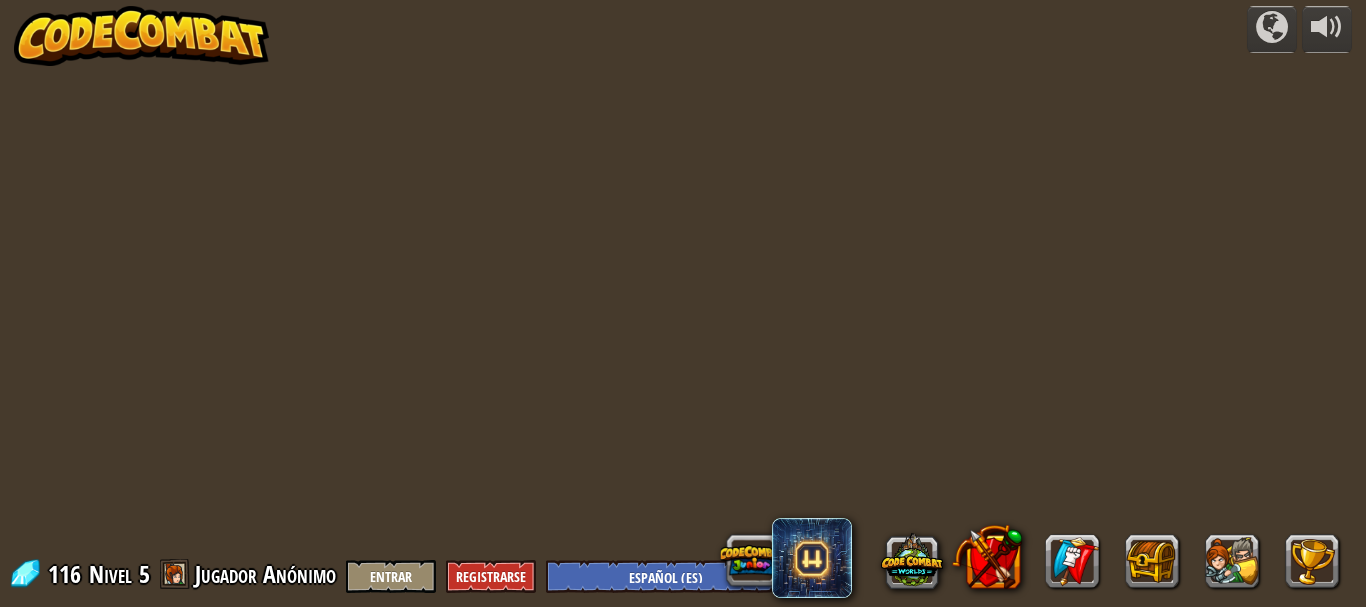 select on "es-ES" 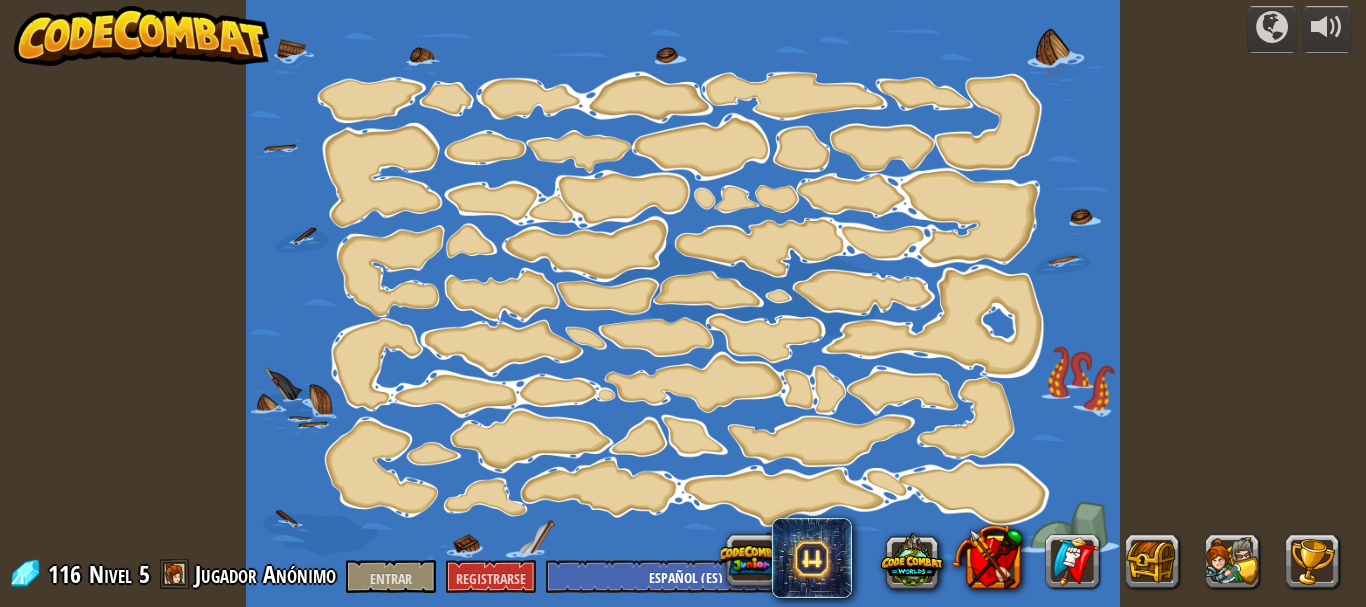 select on "es-ES" 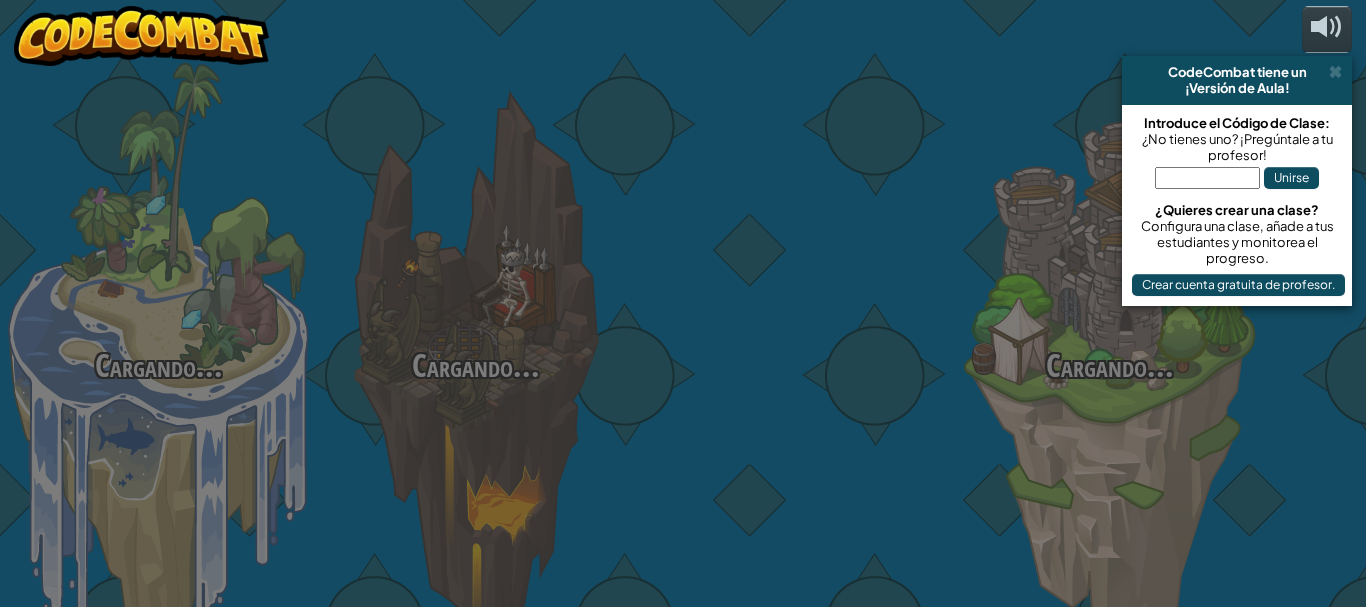 select on "es-ES" 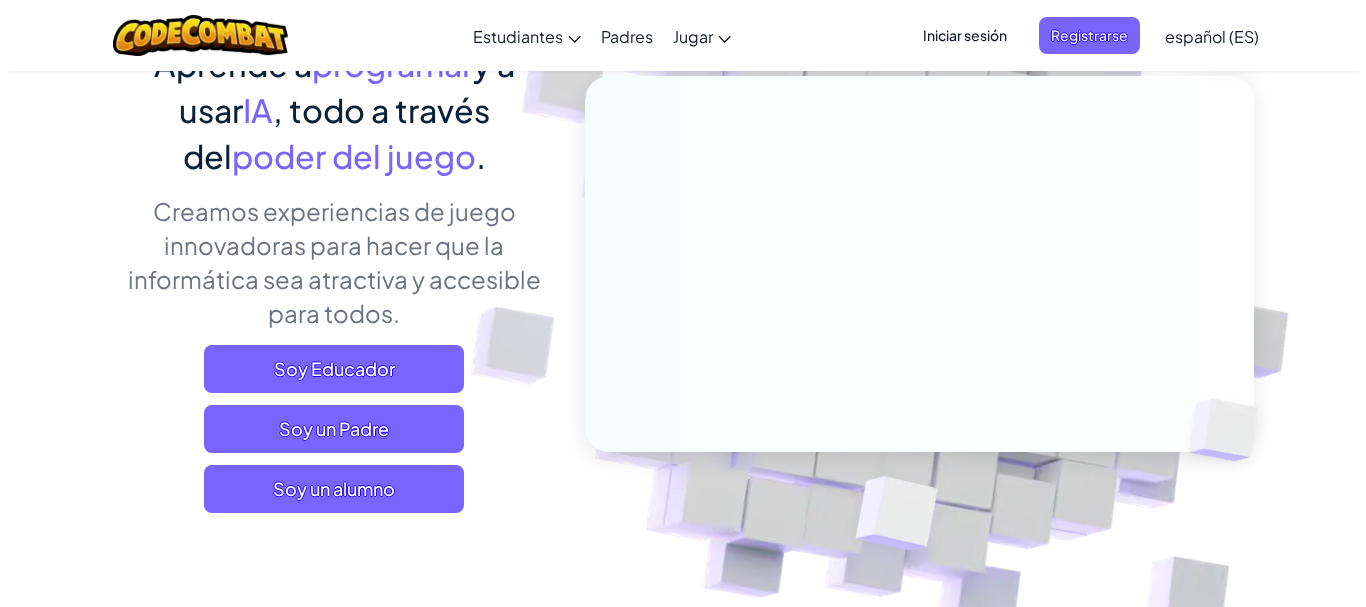 scroll, scrollTop: 200, scrollLeft: 0, axis: vertical 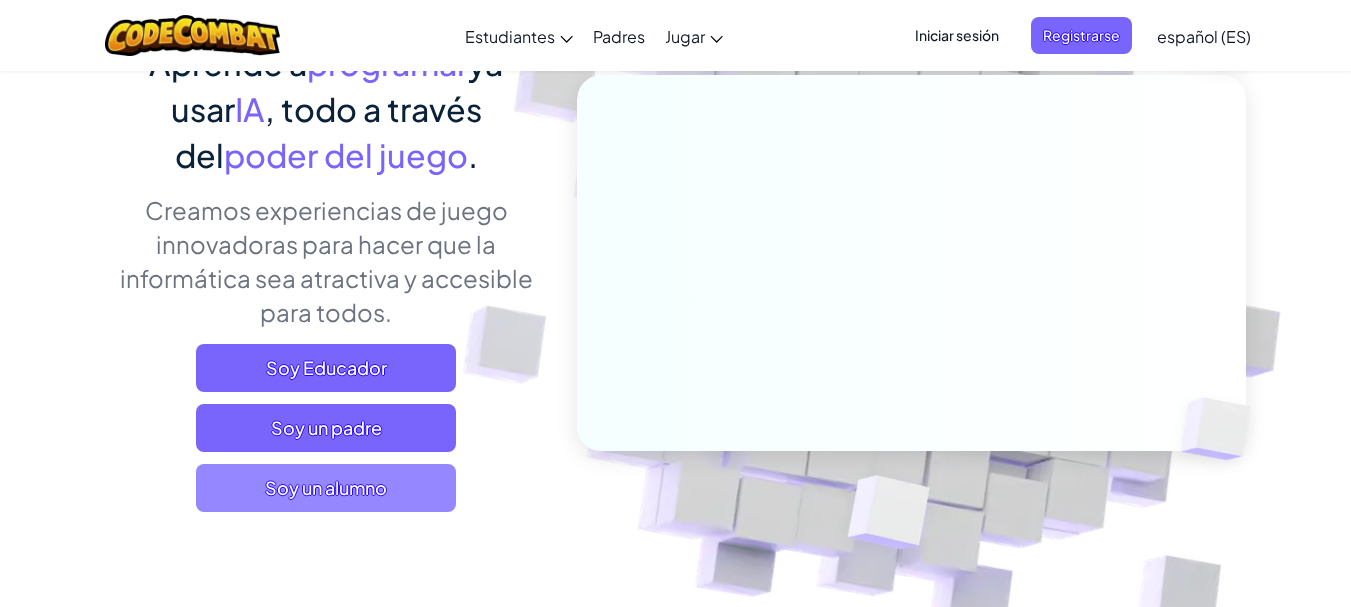 click on "Soy un alumno" at bounding box center [326, 488] 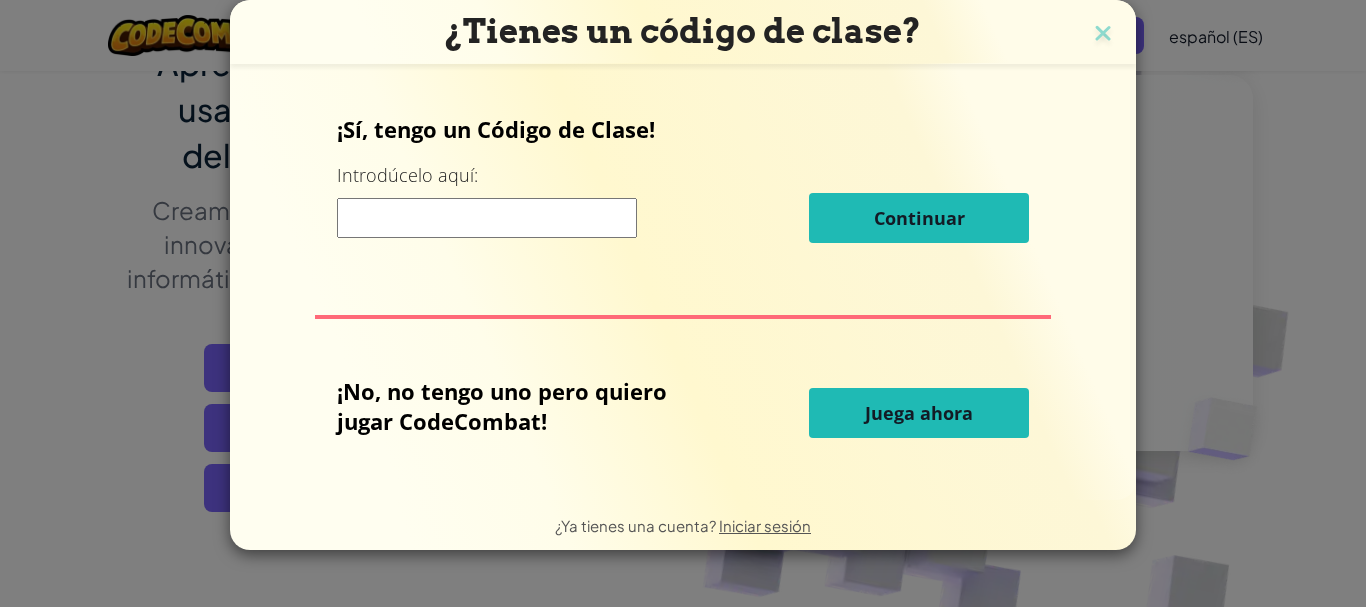 click on "Juega ahora" at bounding box center (919, 413) 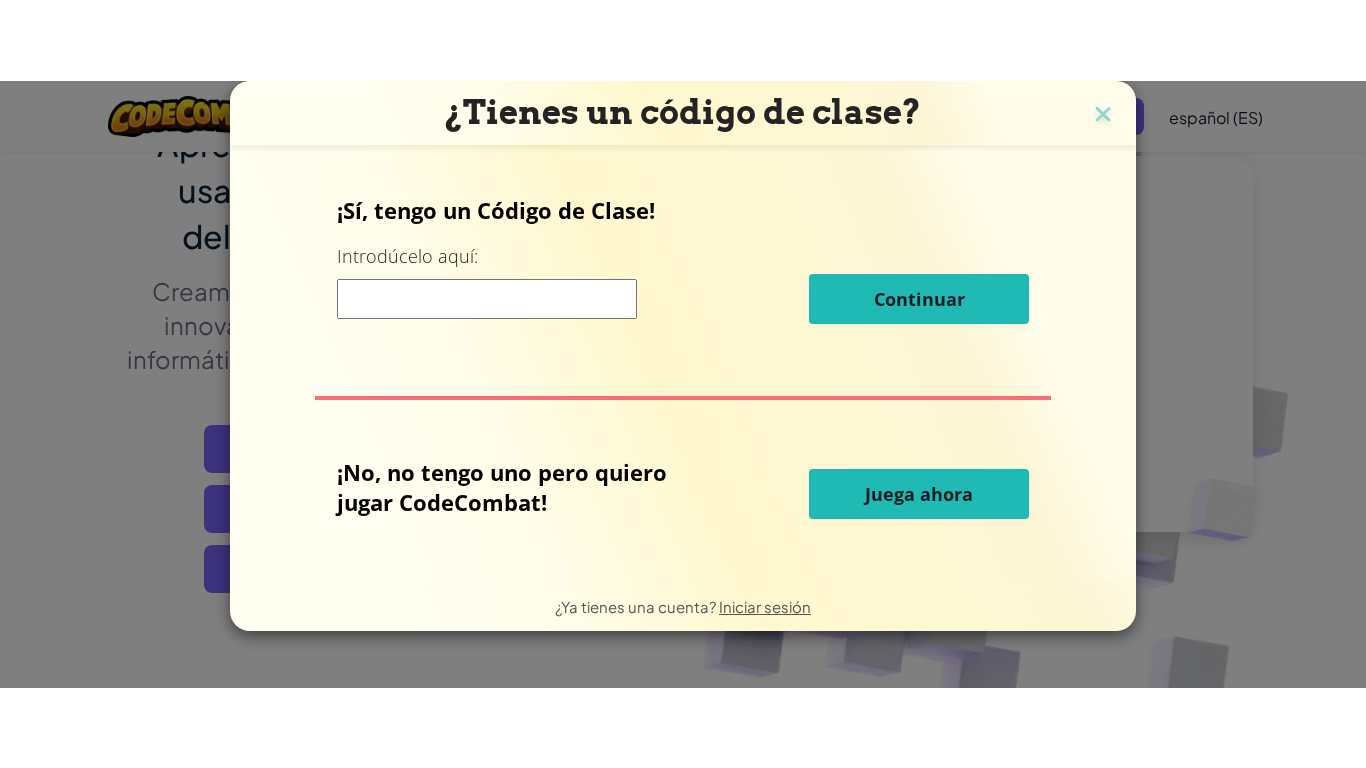 scroll, scrollTop: 0, scrollLeft: 0, axis: both 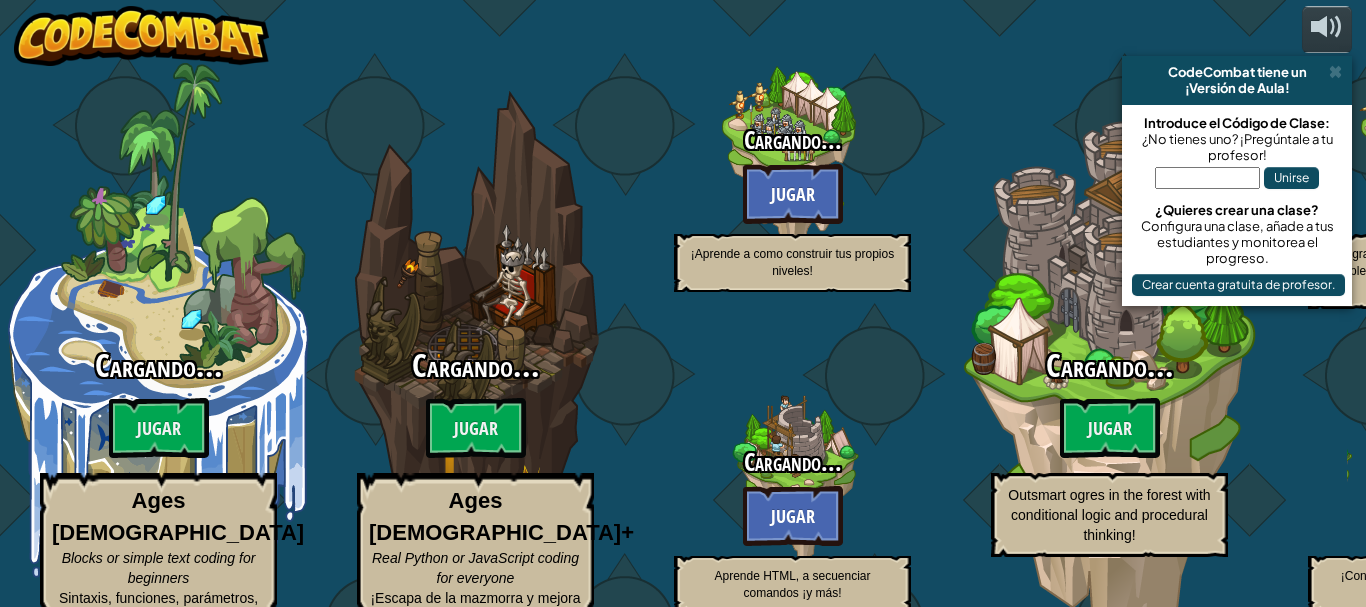 select on "es-ES" 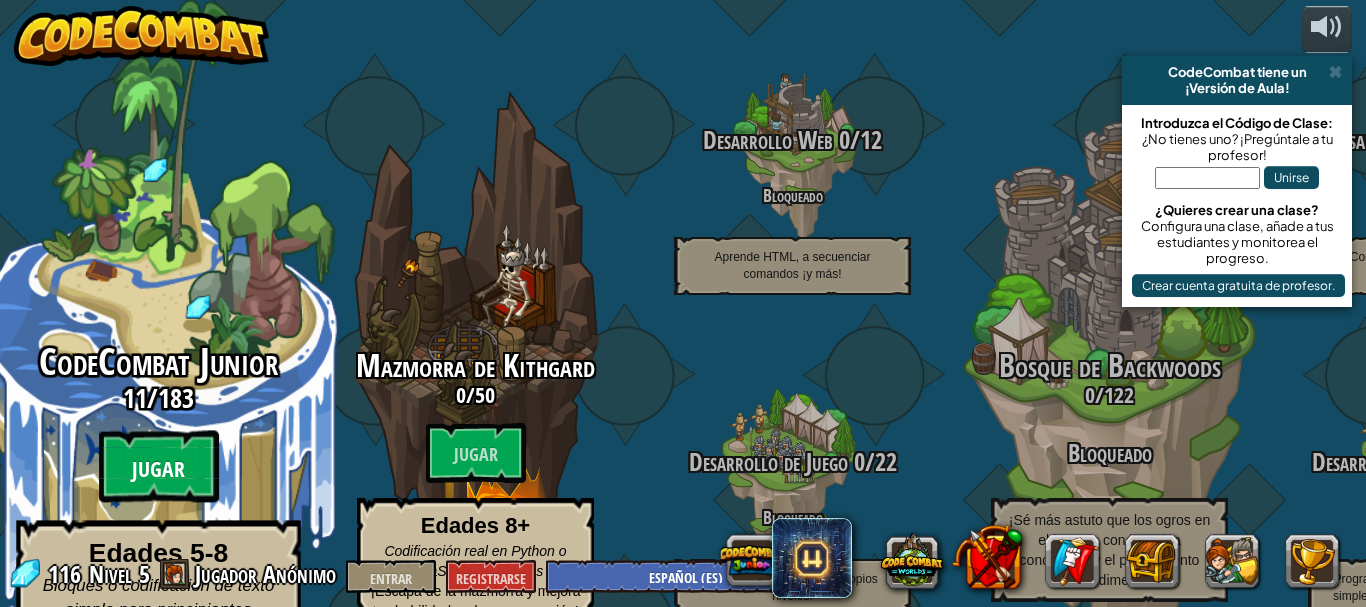 click on "Jugar" at bounding box center (159, 467) 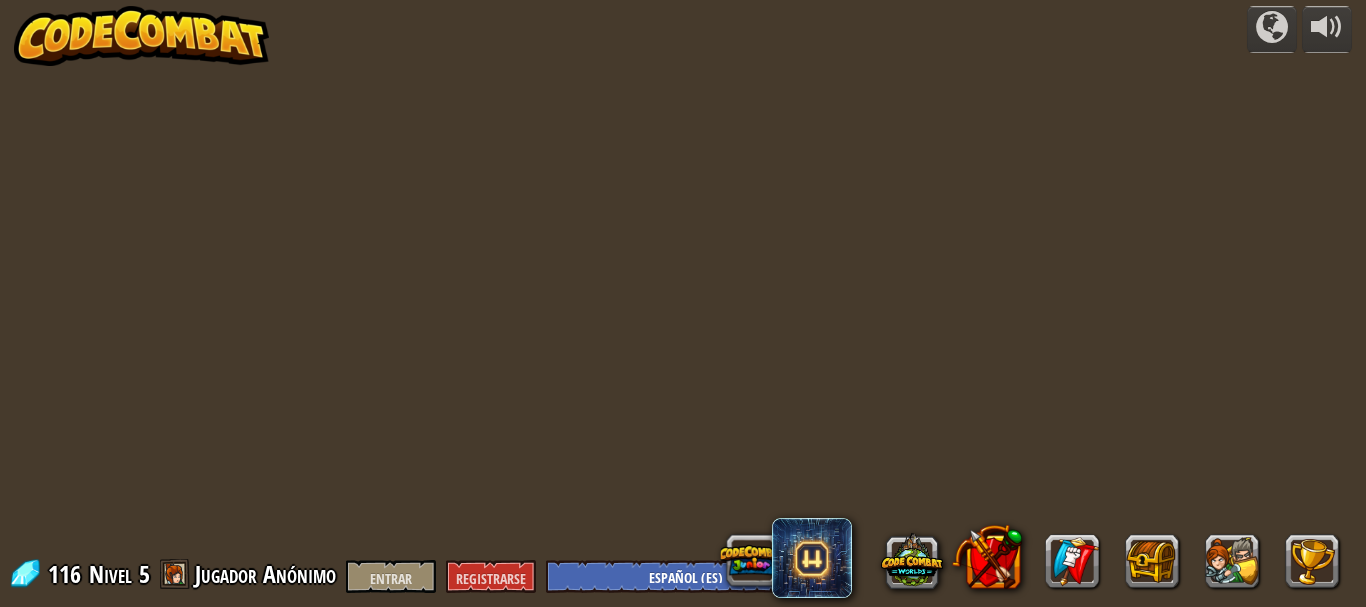 select on "es-ES" 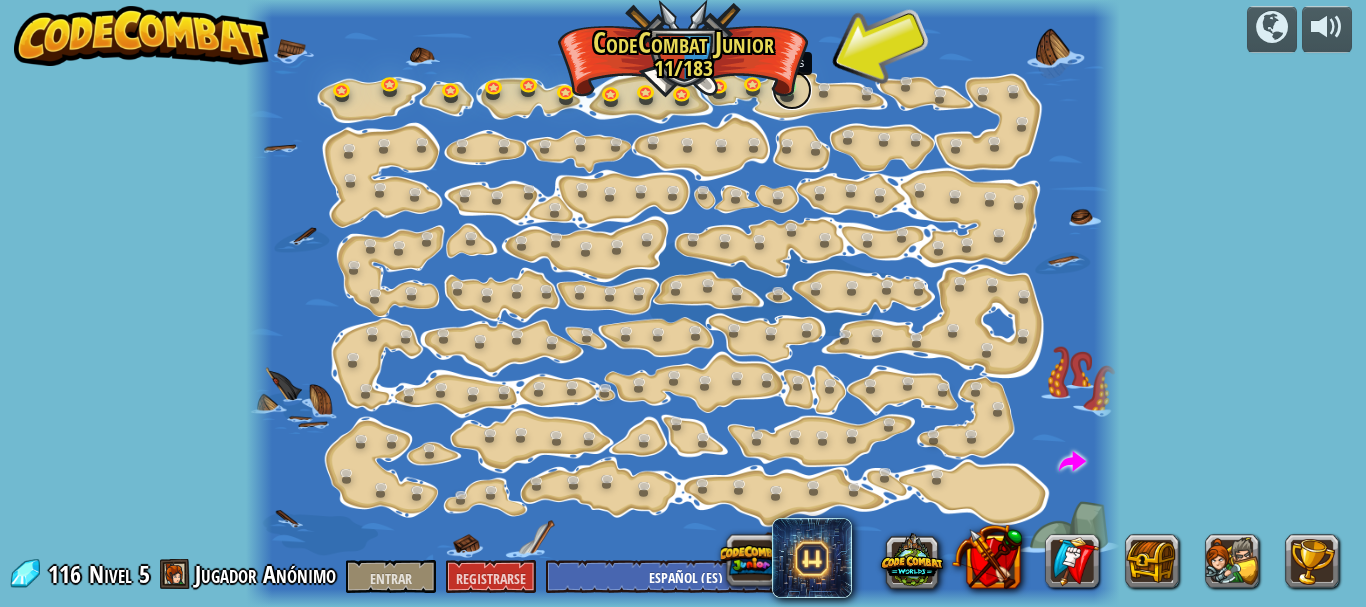 click at bounding box center [792, 90] 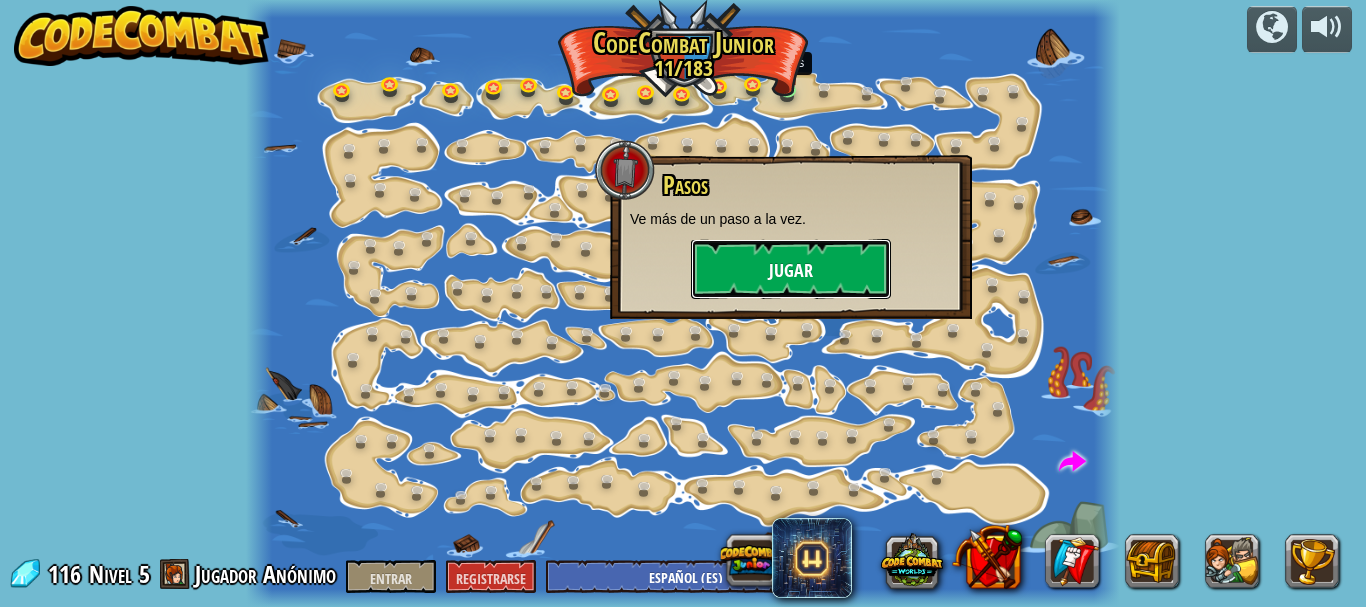 click on "Jugar" at bounding box center (791, 269) 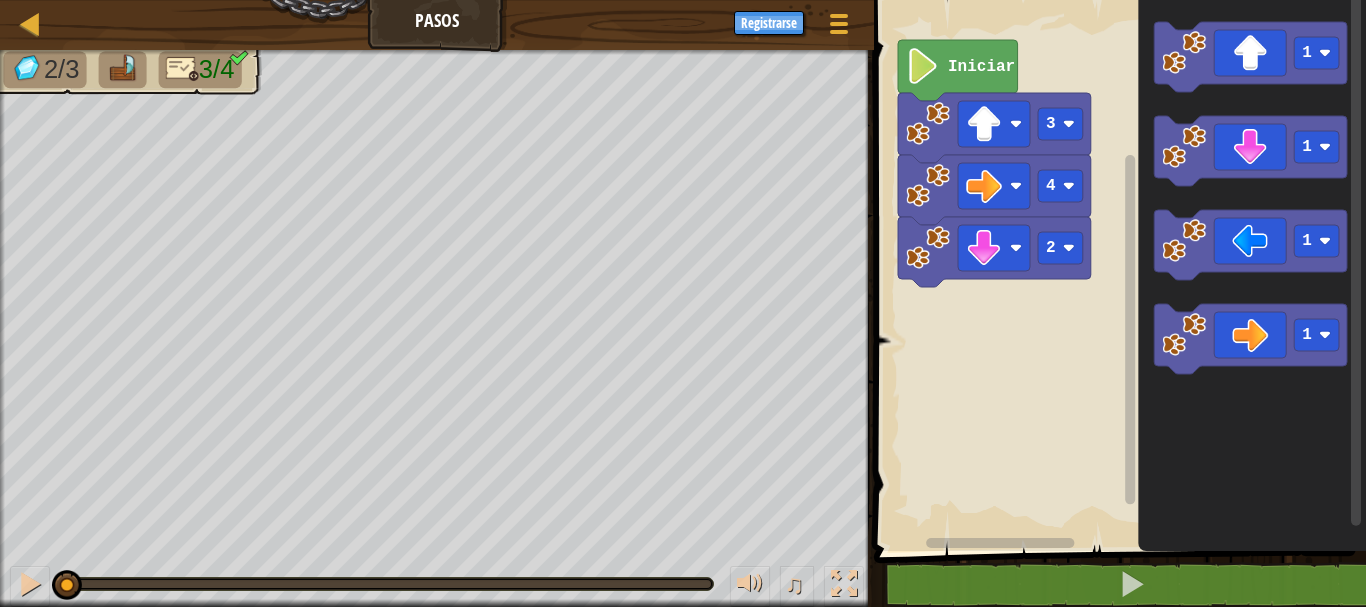 click on "2 4 3 Iniciar 1 1 1 1" at bounding box center [1117, 270] 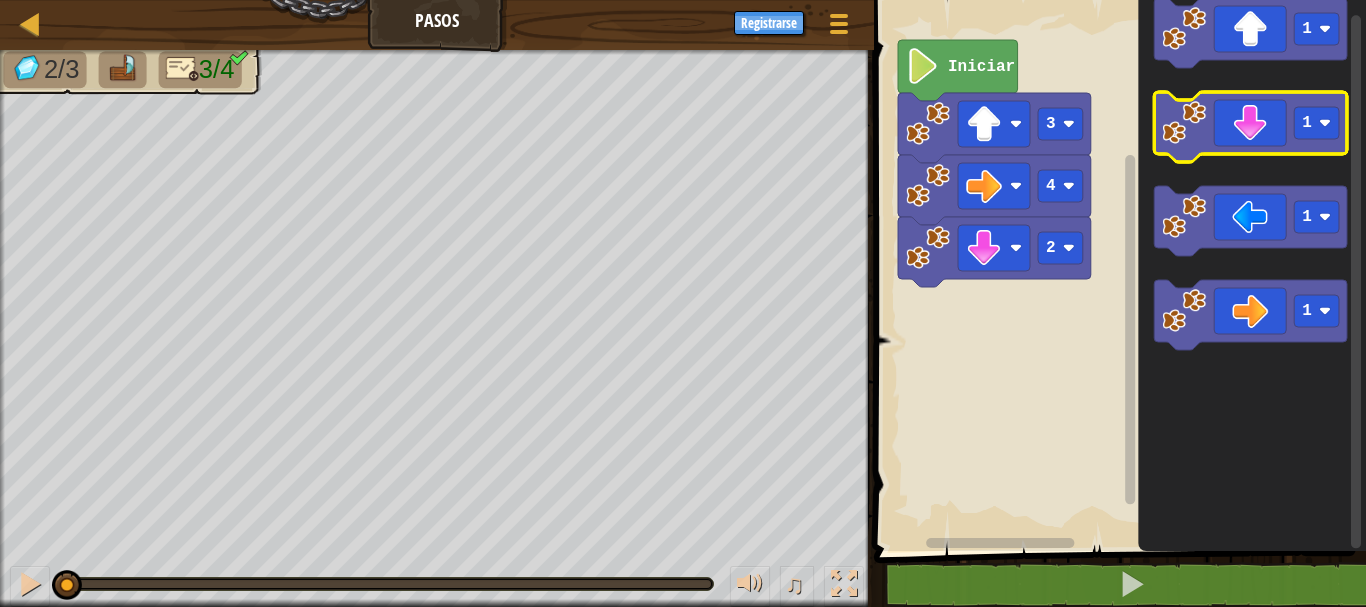 click 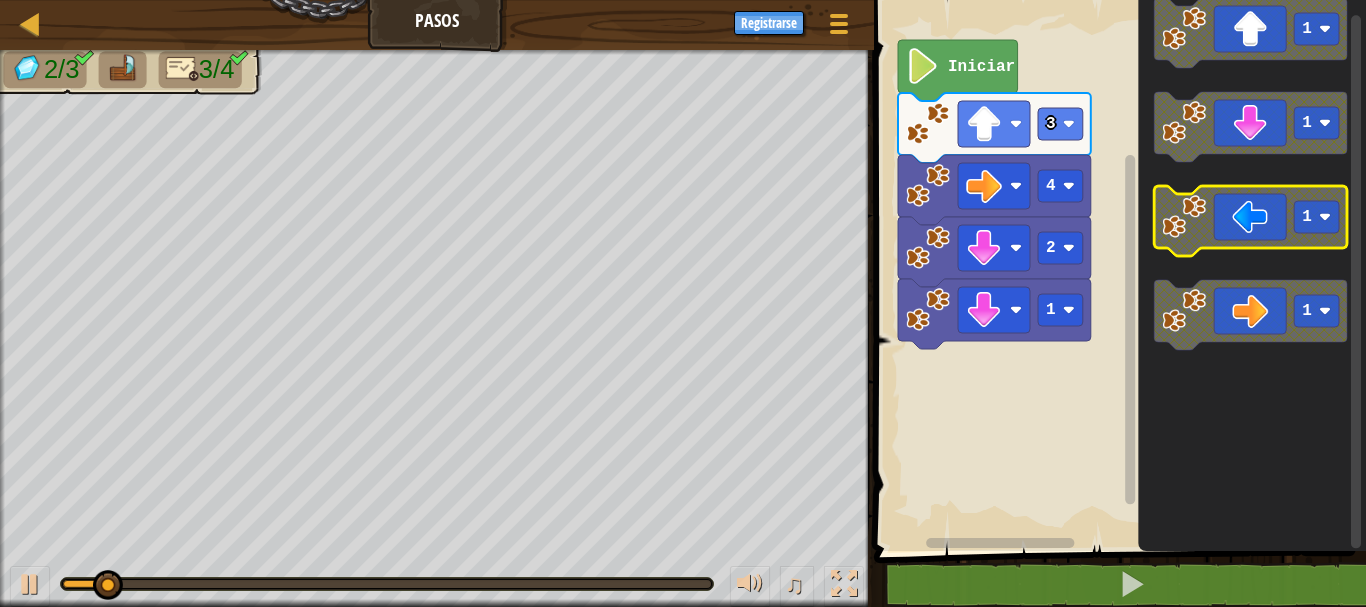 click 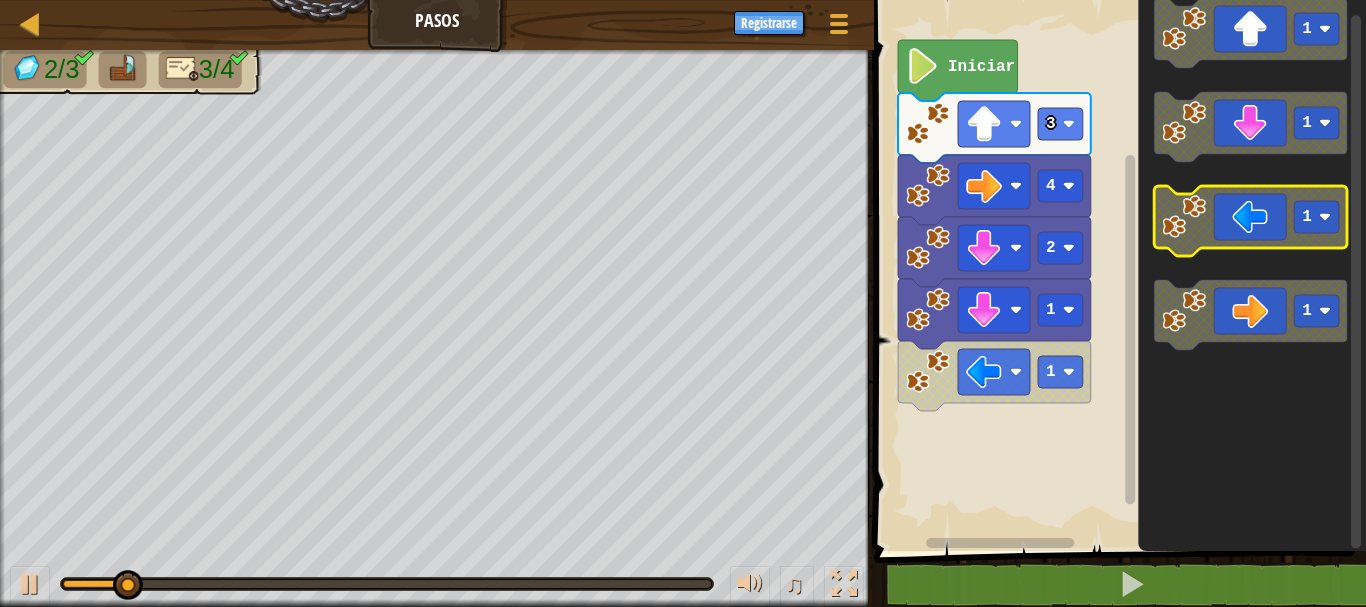 click 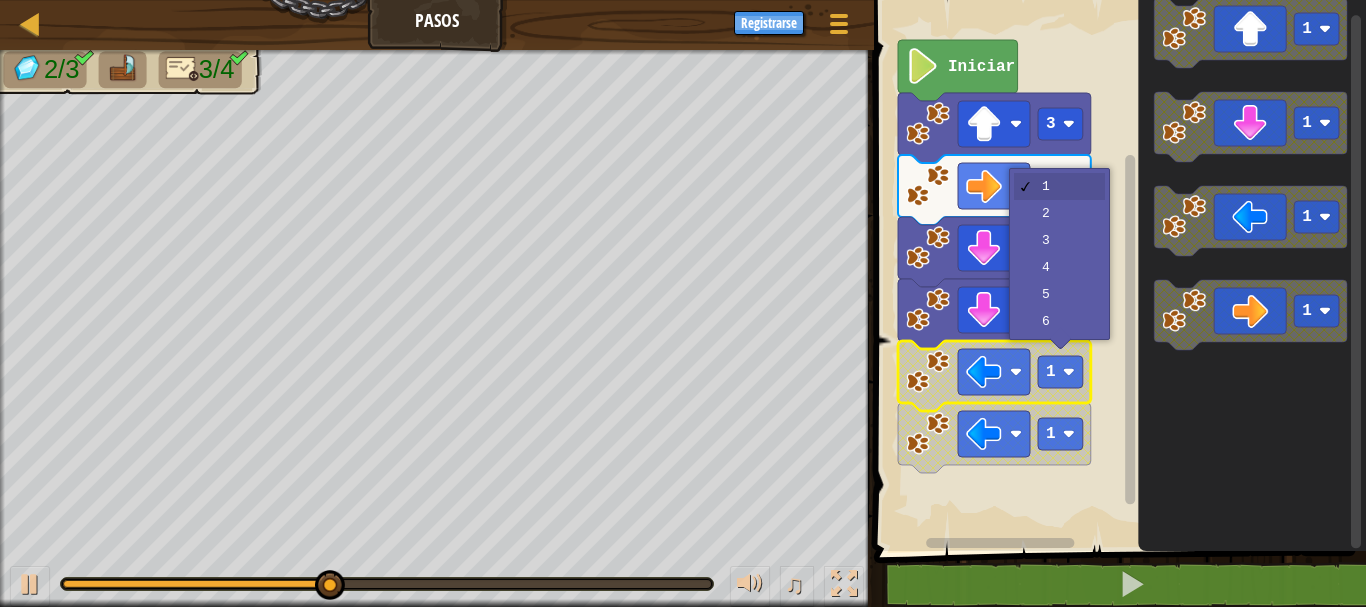click 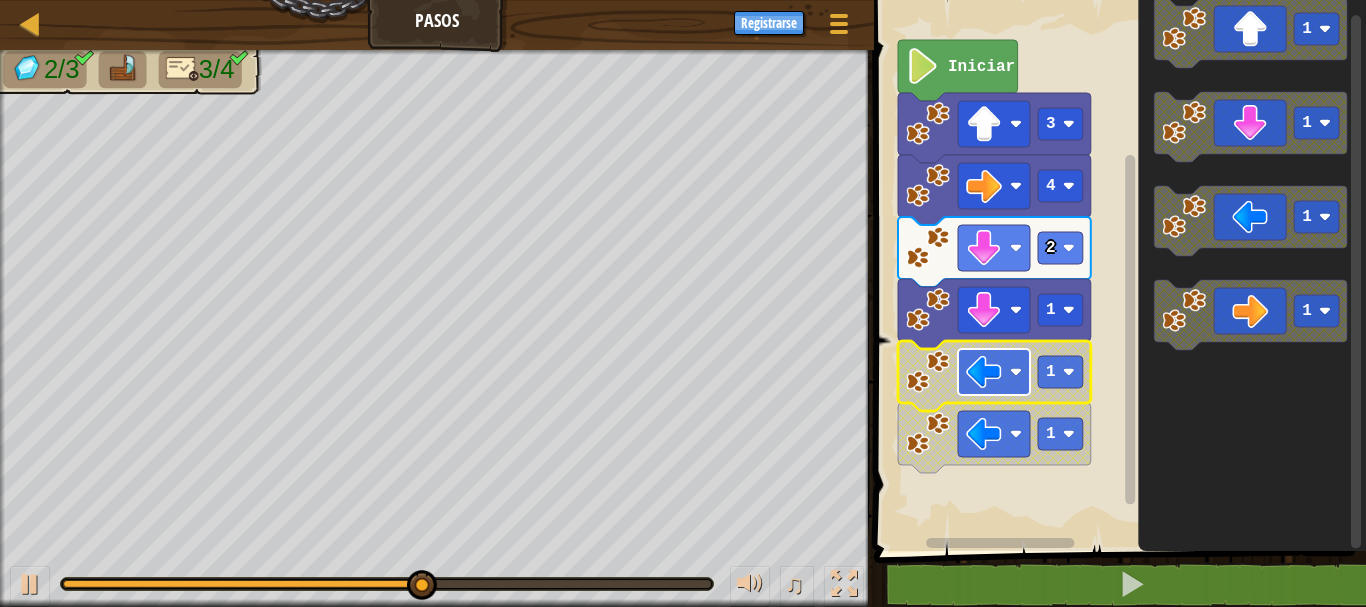 click 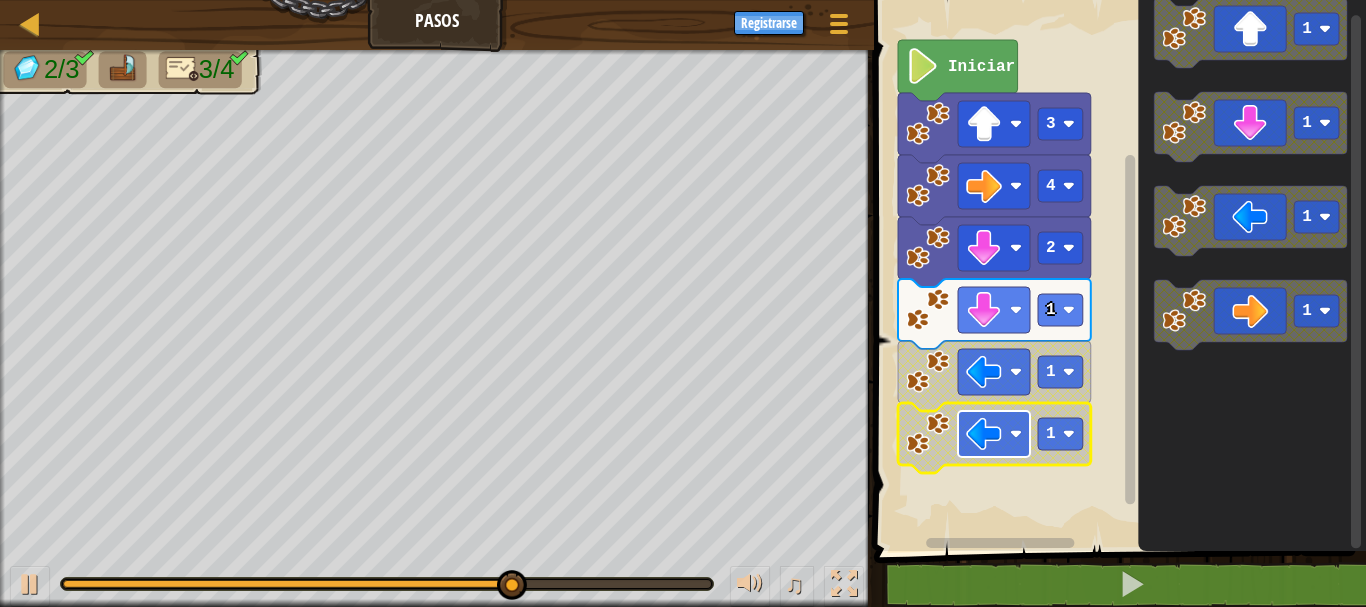 click 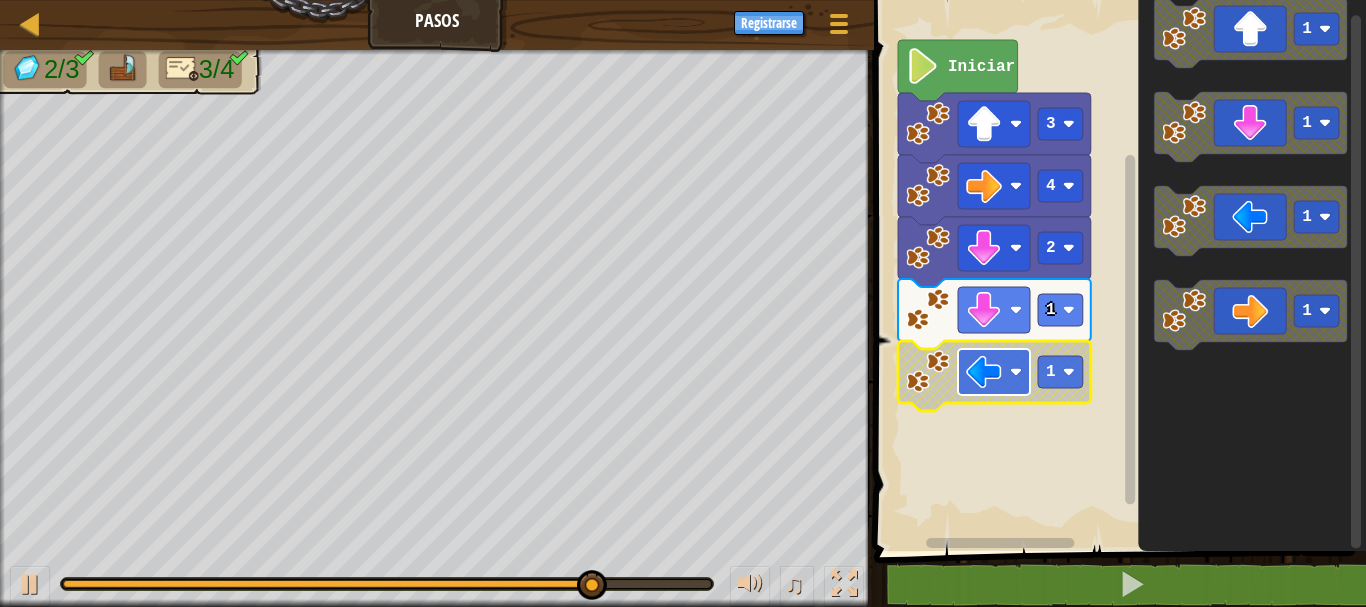 click 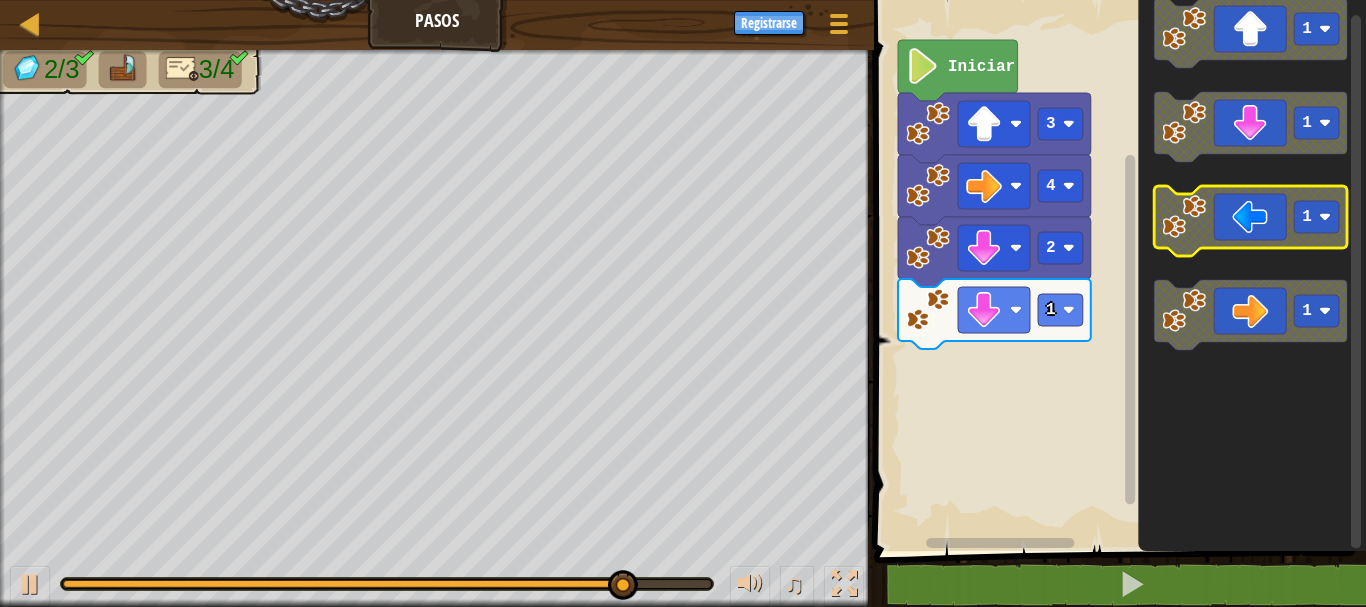click 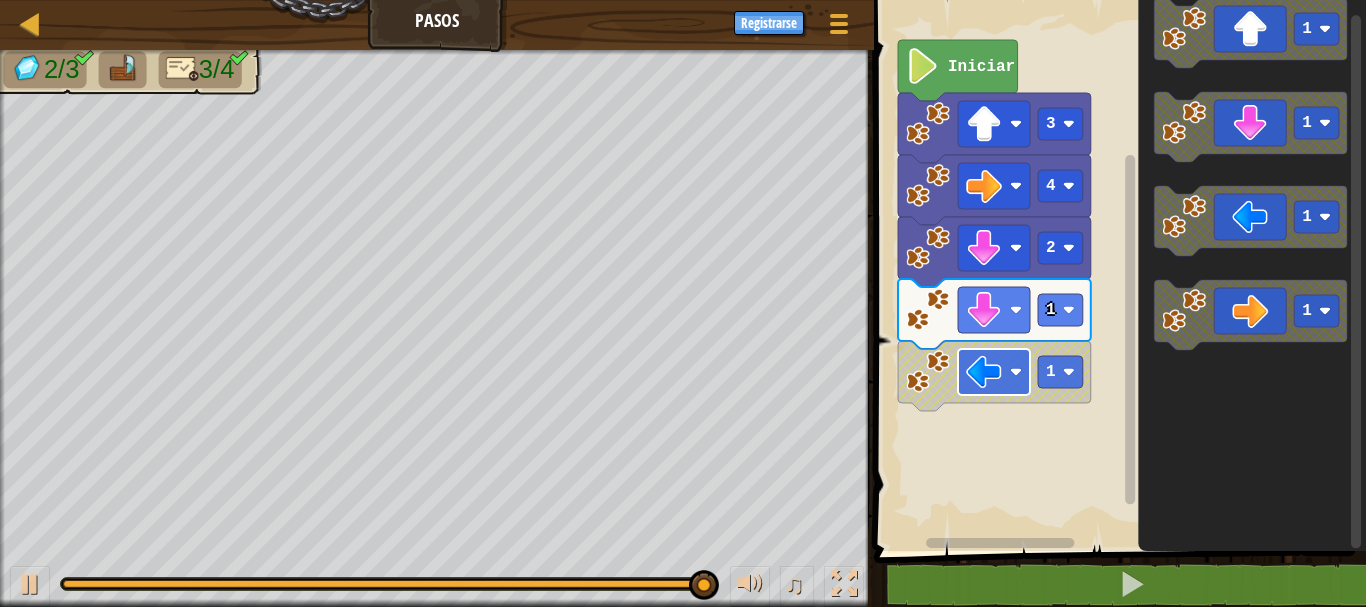 click 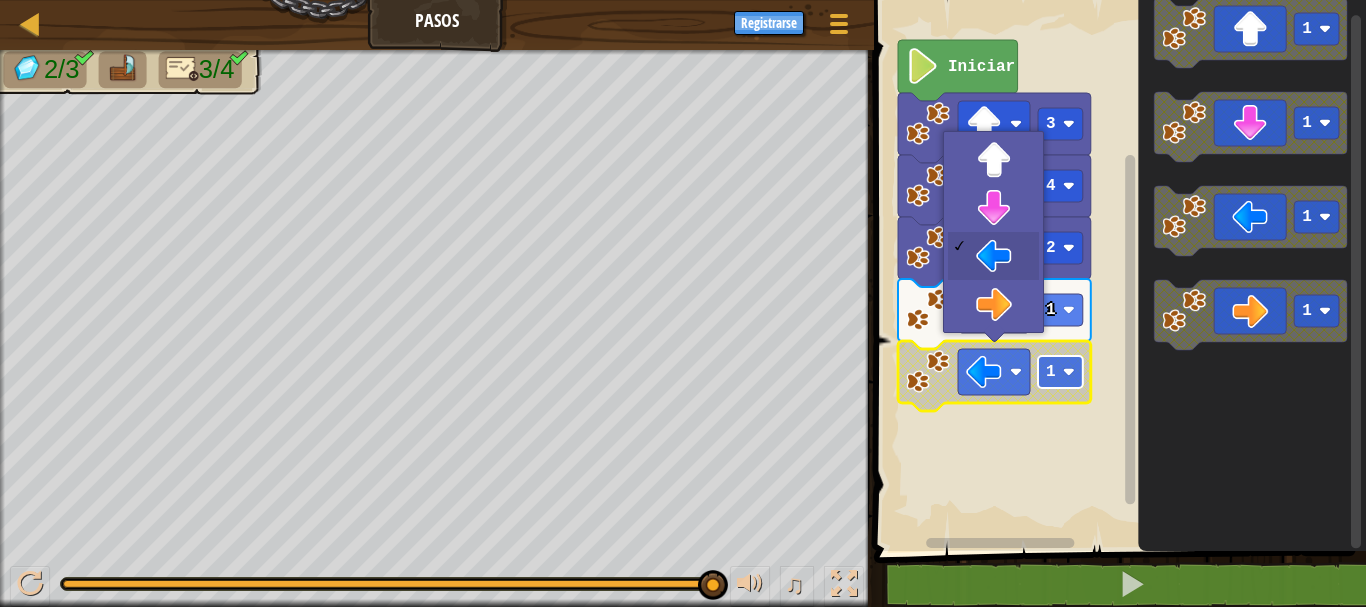 click 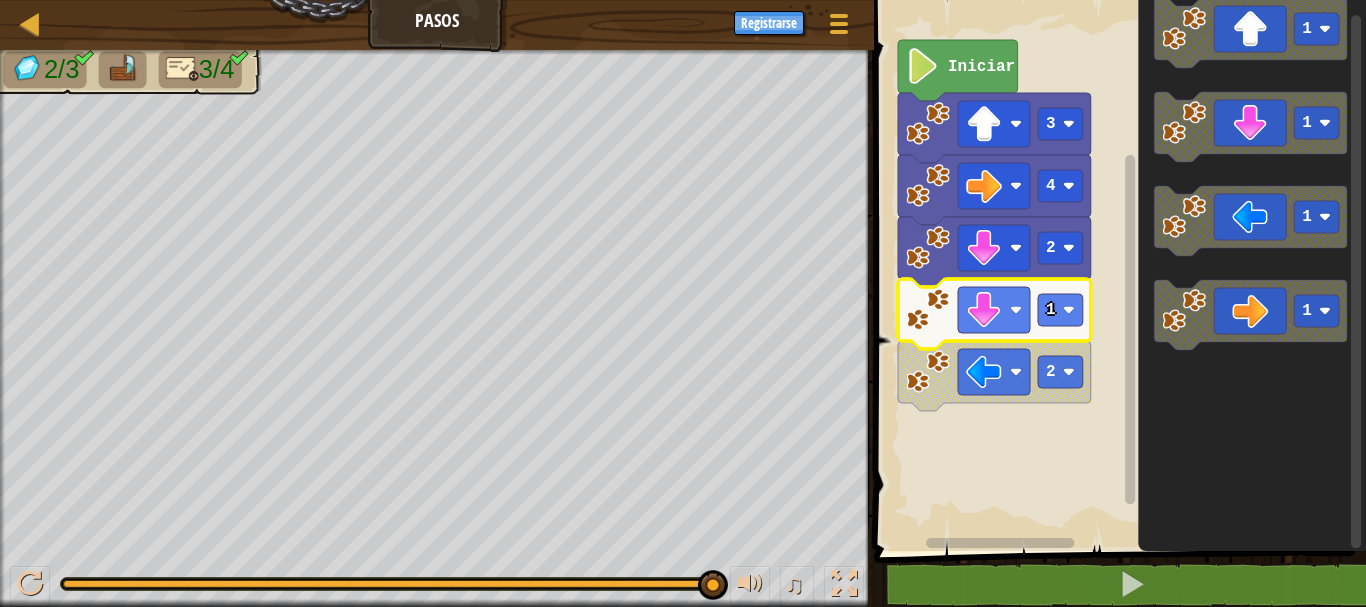 click 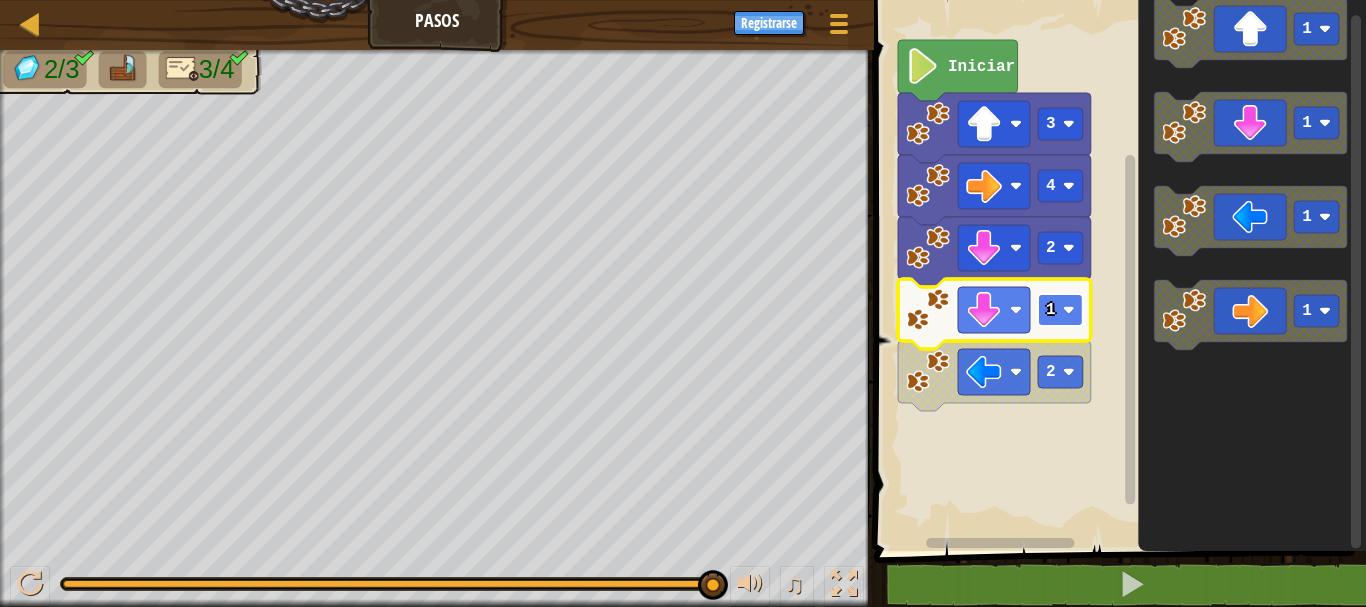 click 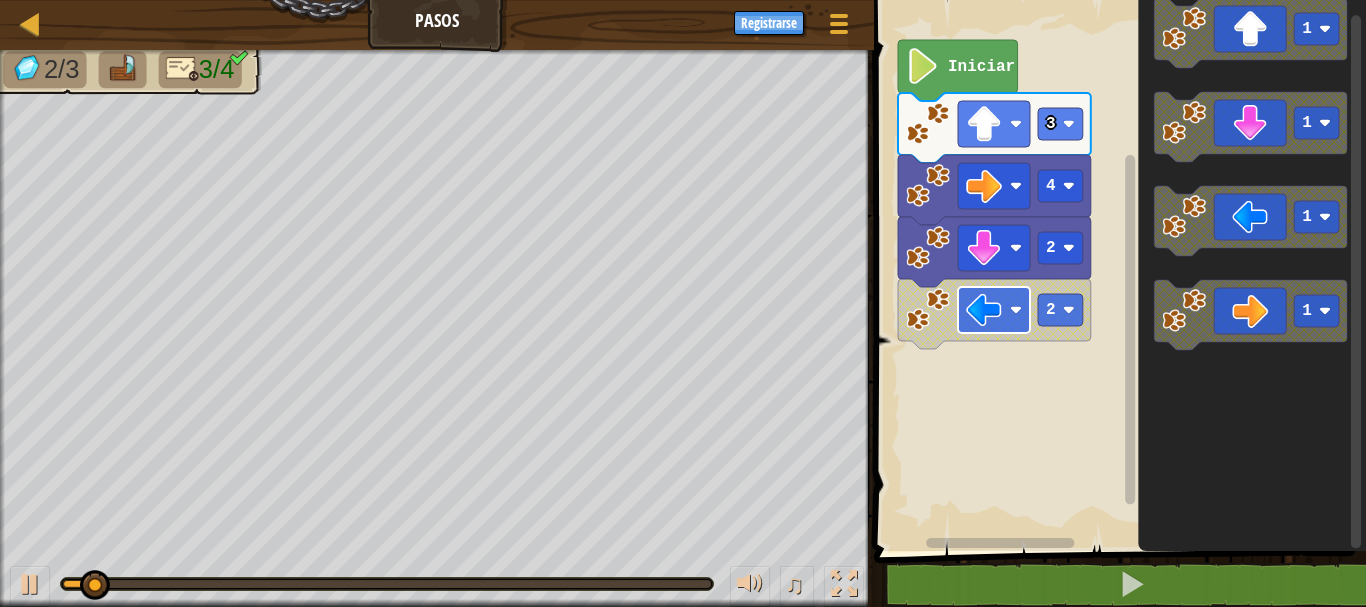 click 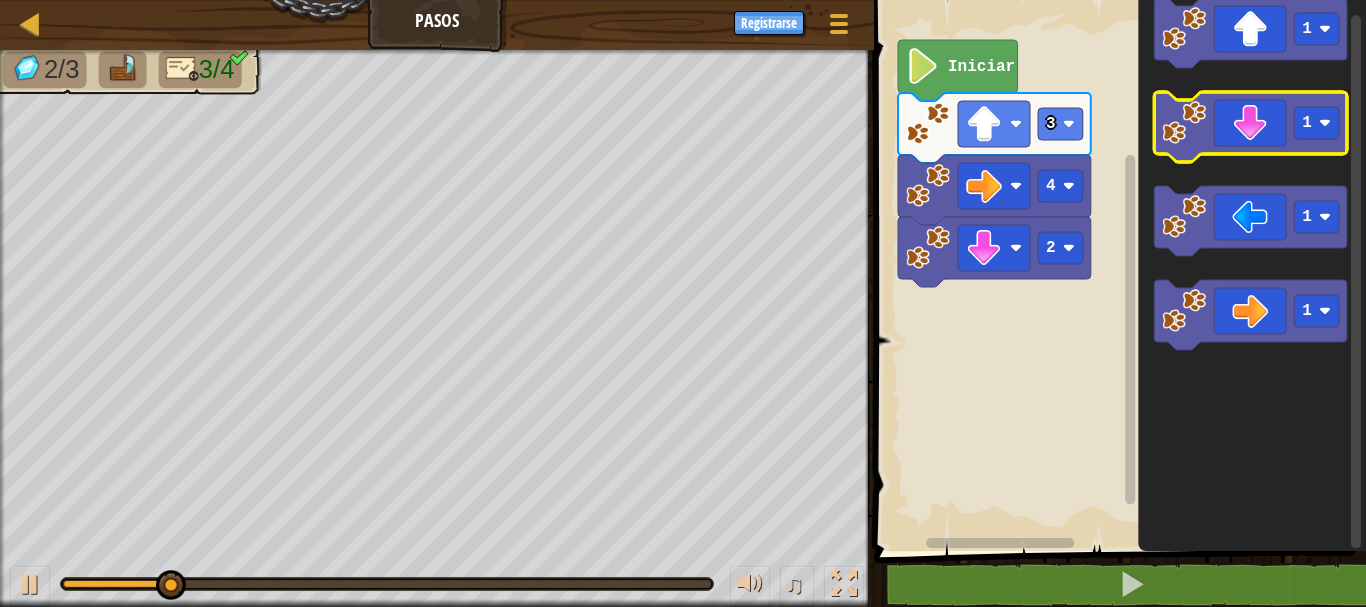 click 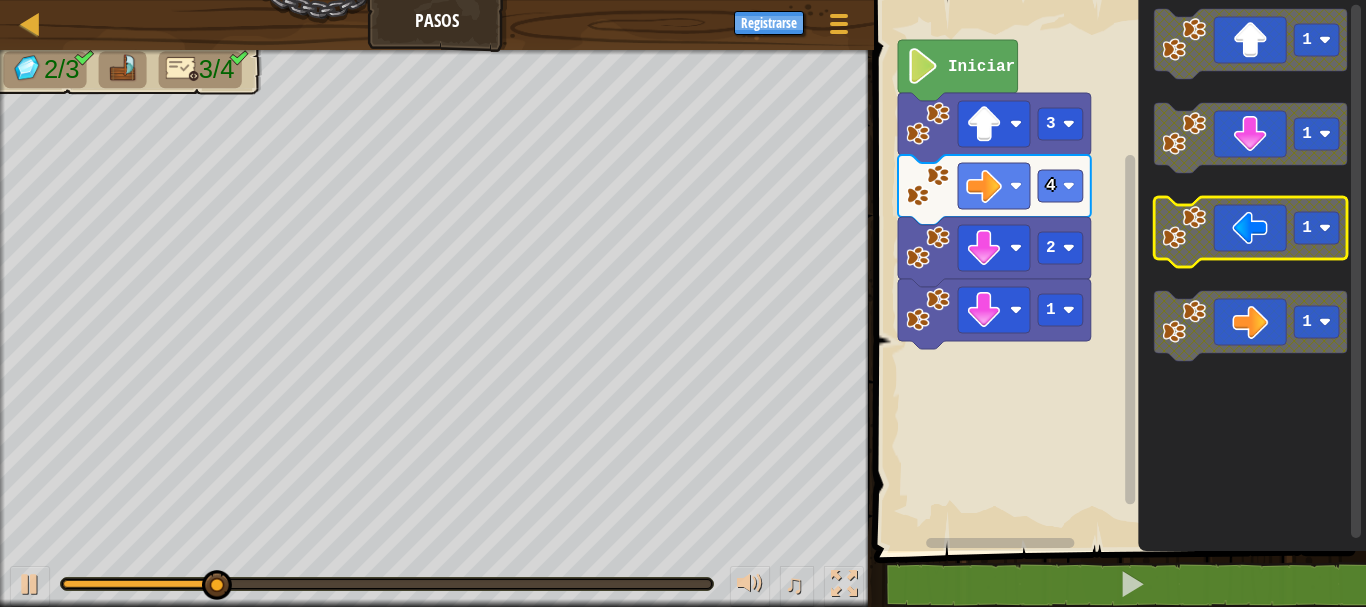 click 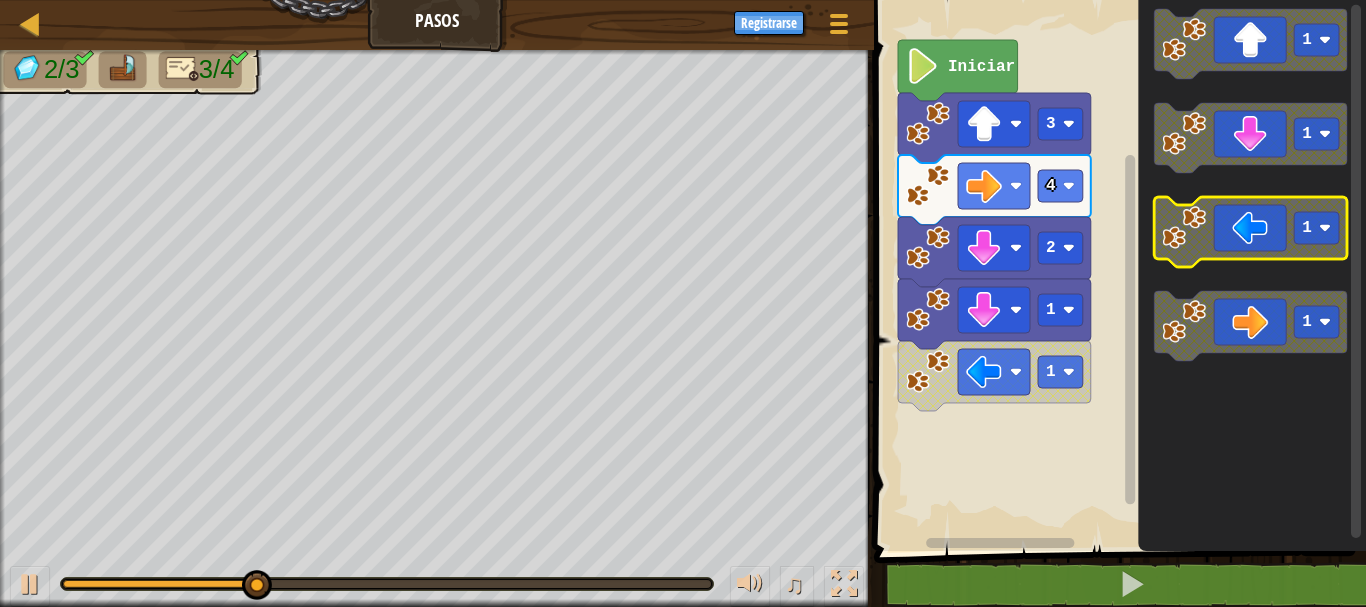 click 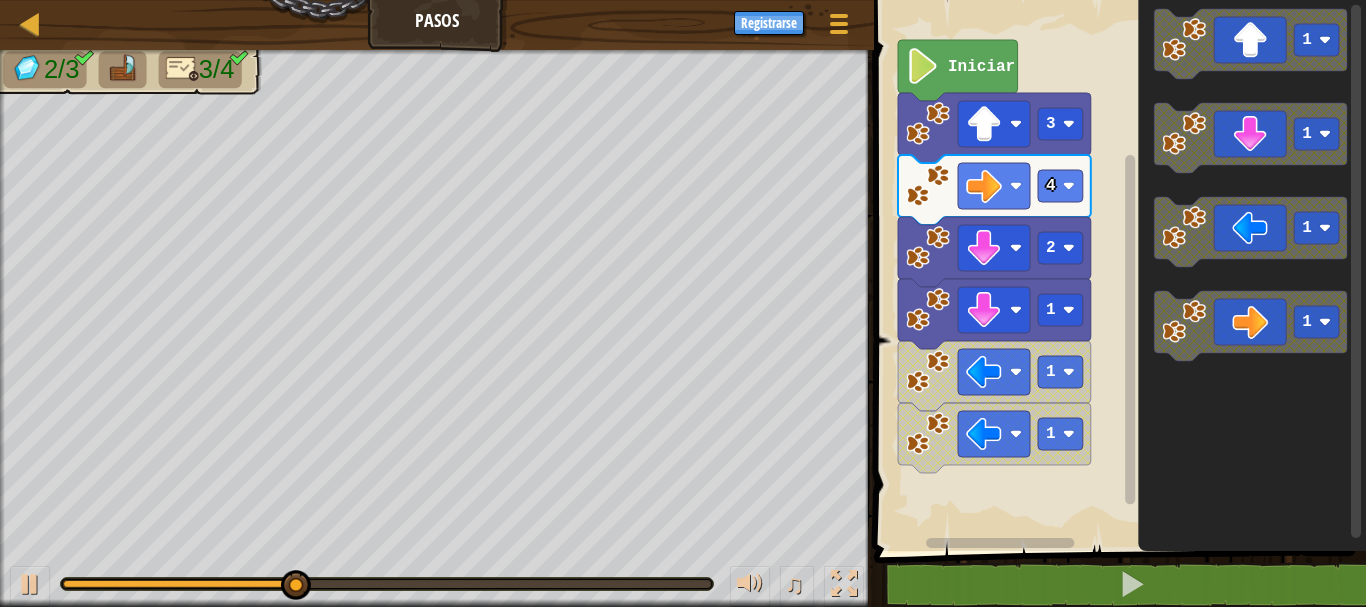 click 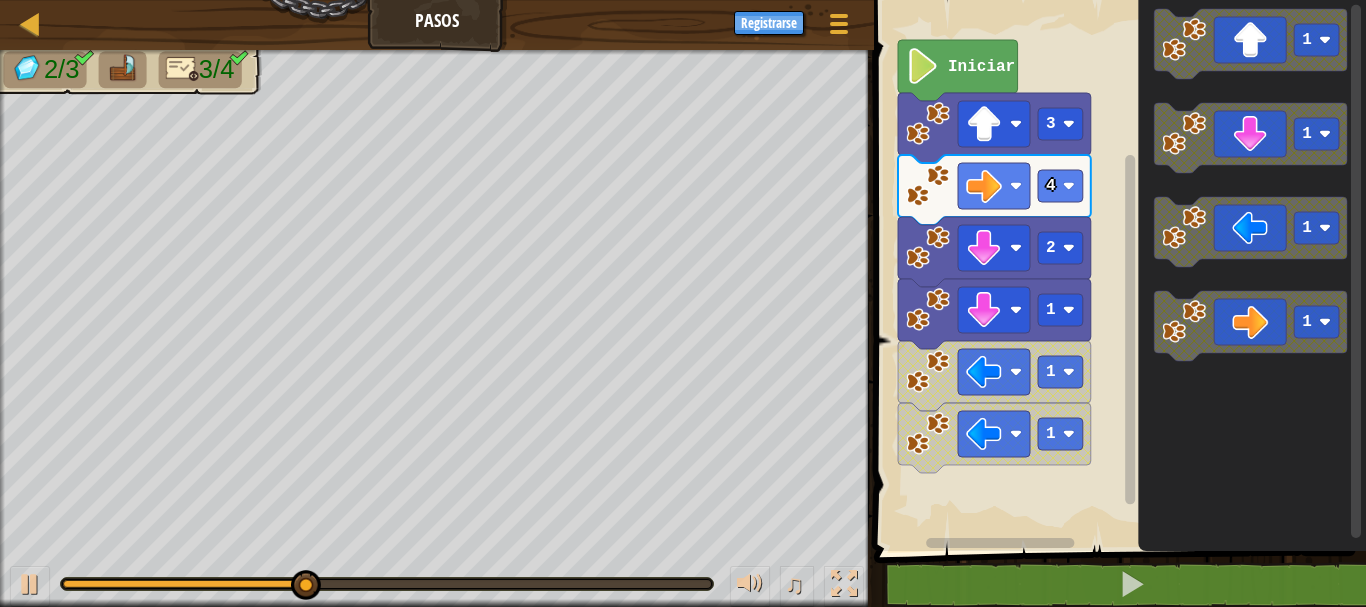 click 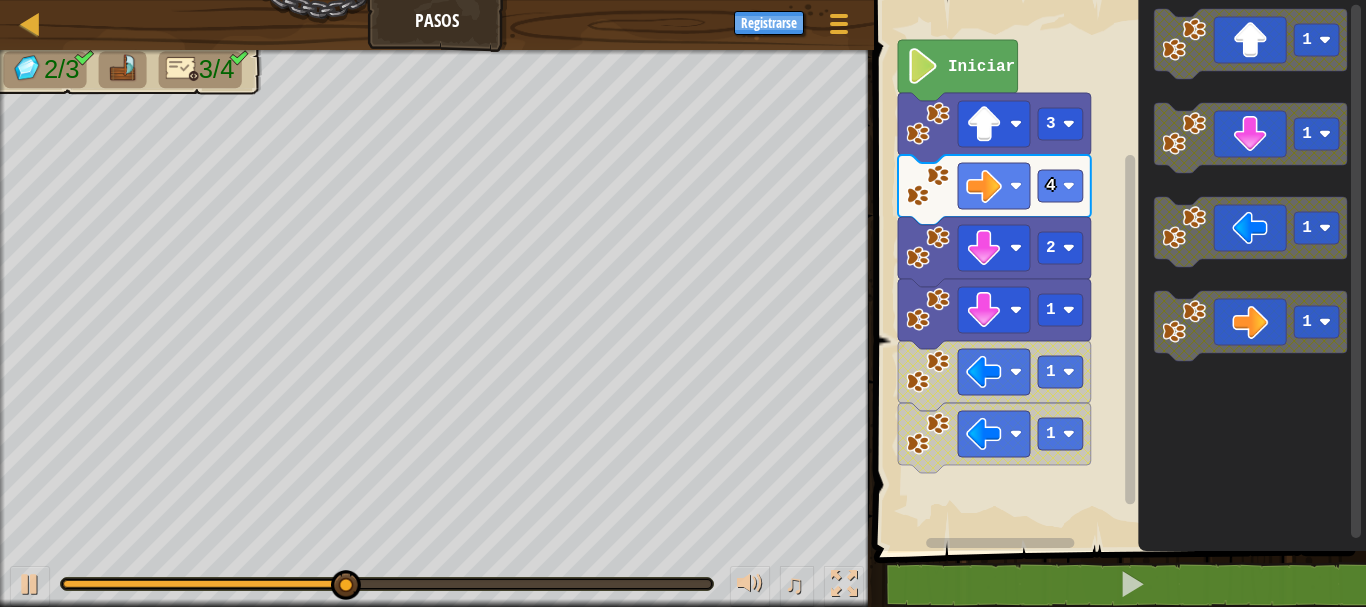 click 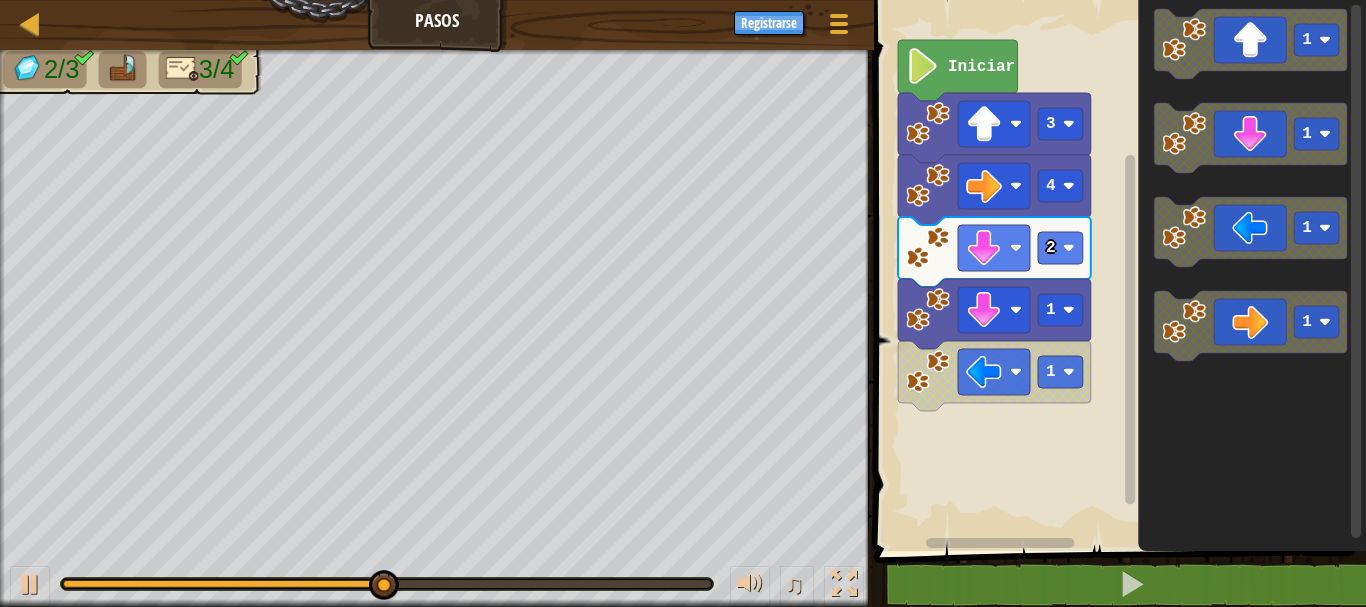 click 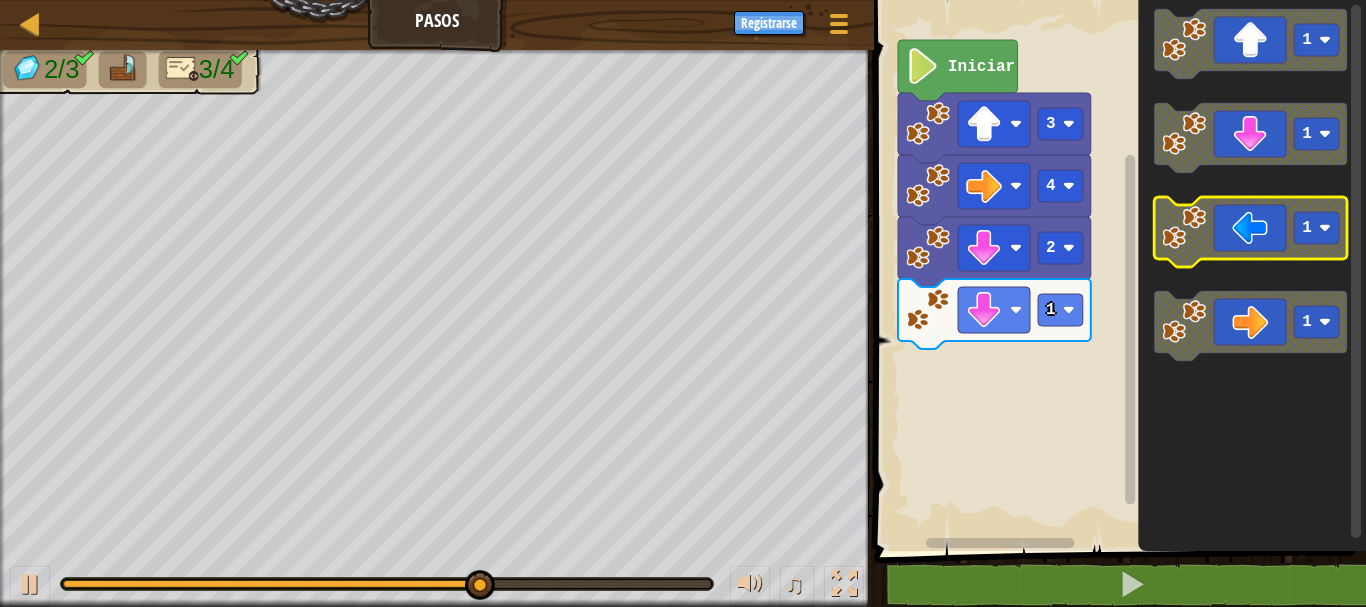 click 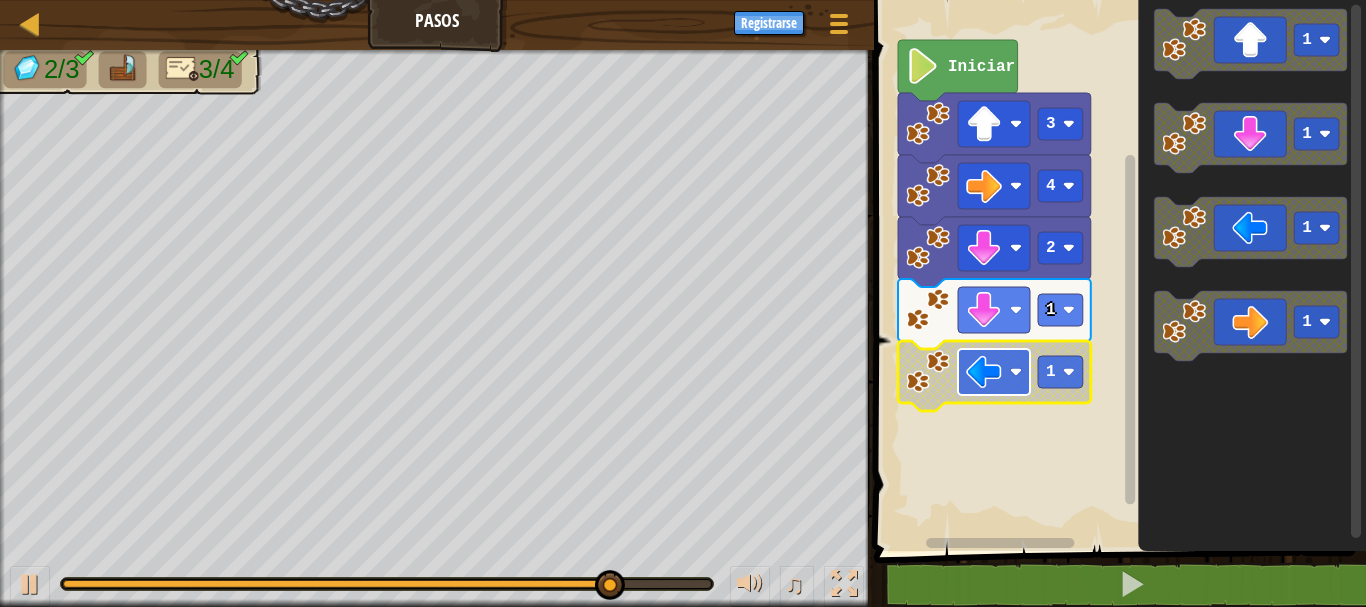 click 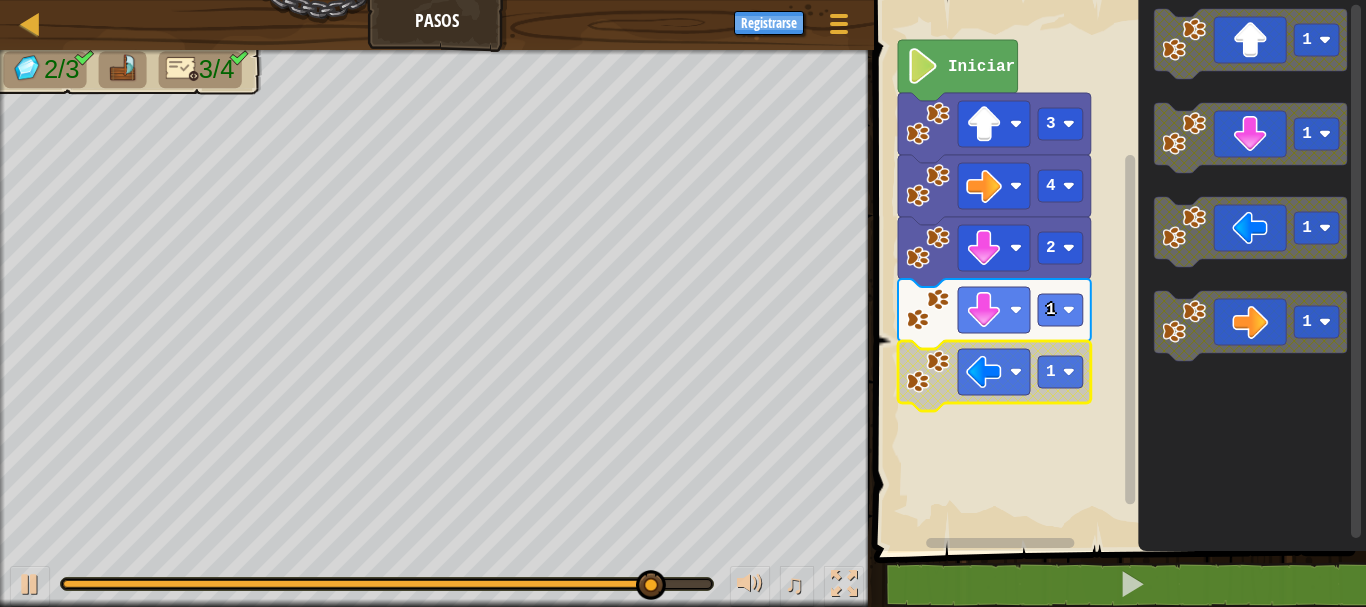 click 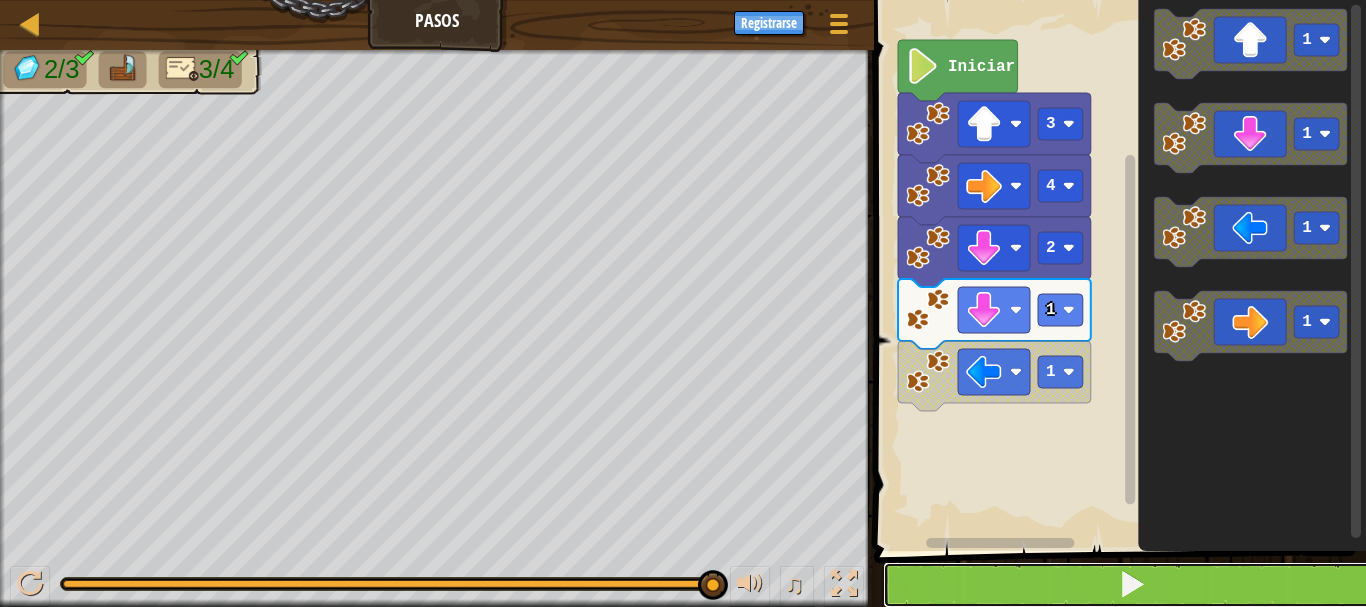 click at bounding box center (1132, 585) 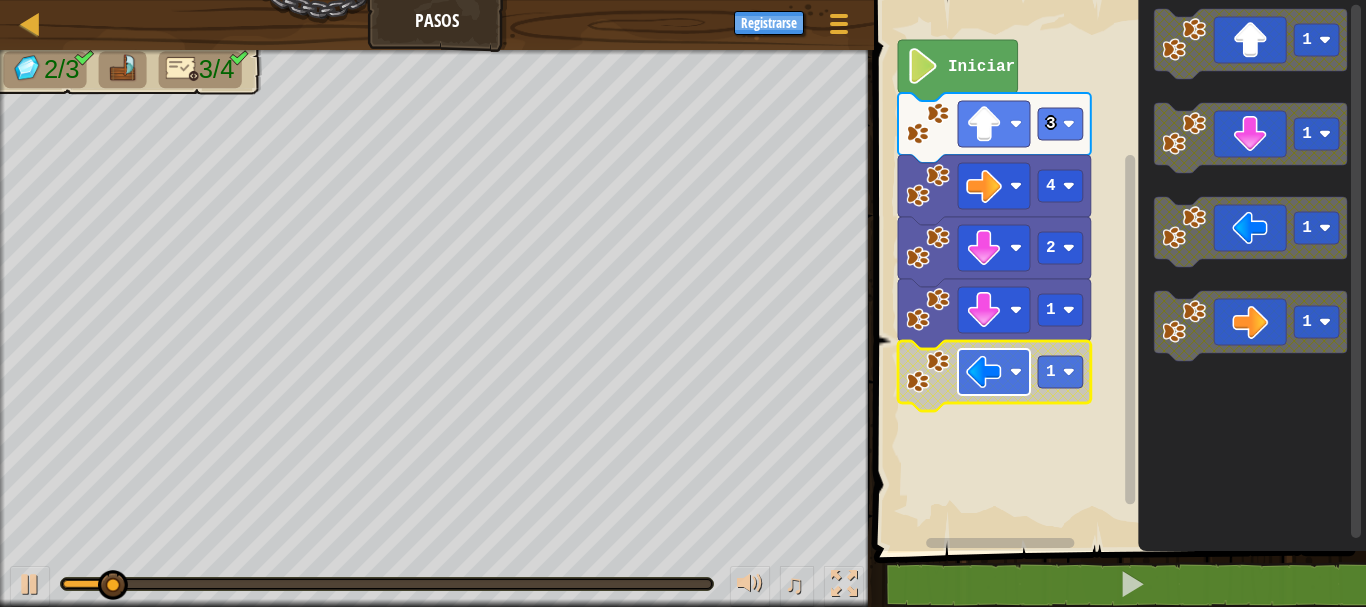 click 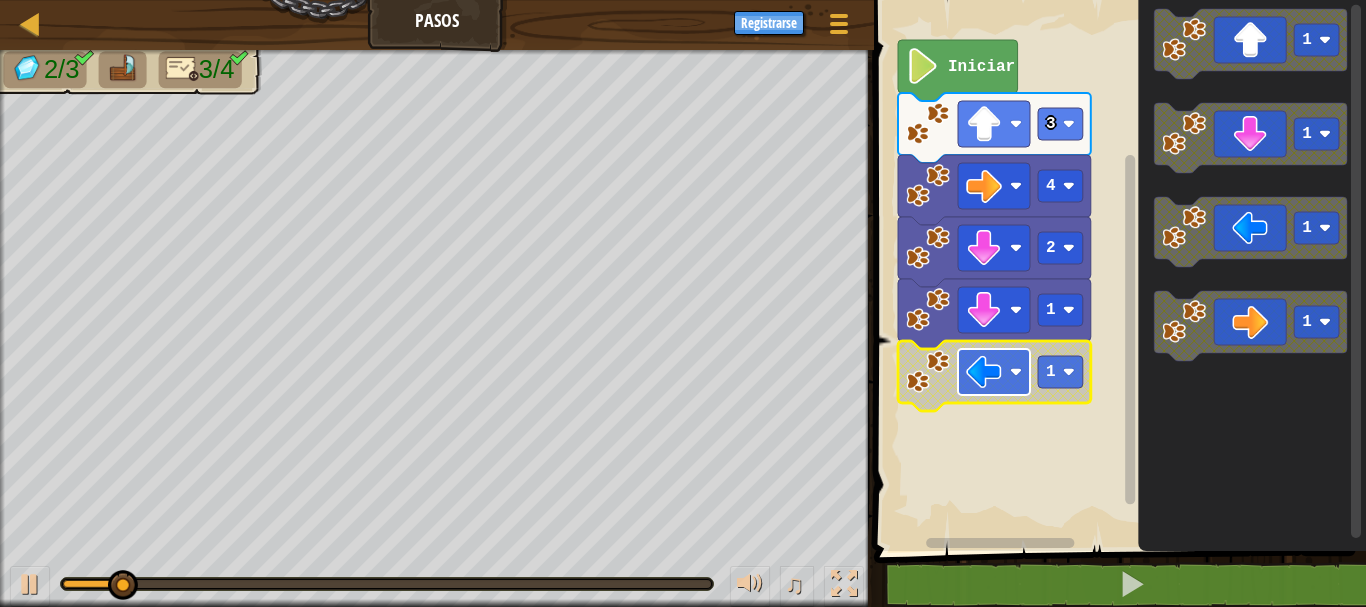 click 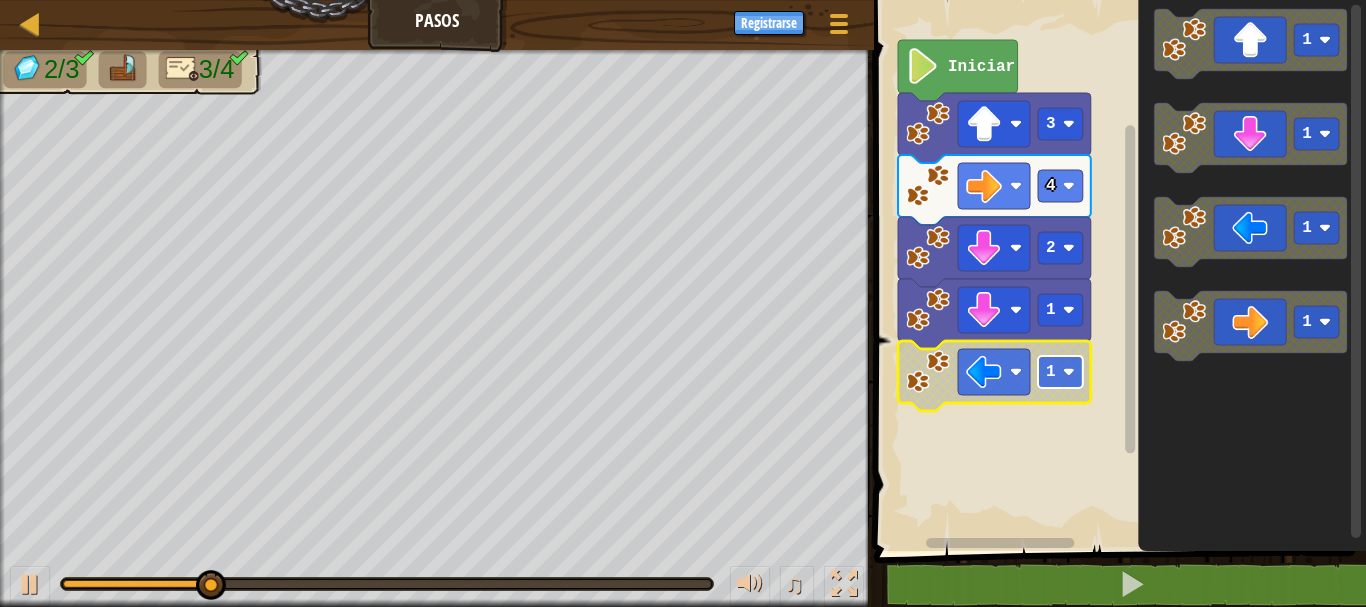 click 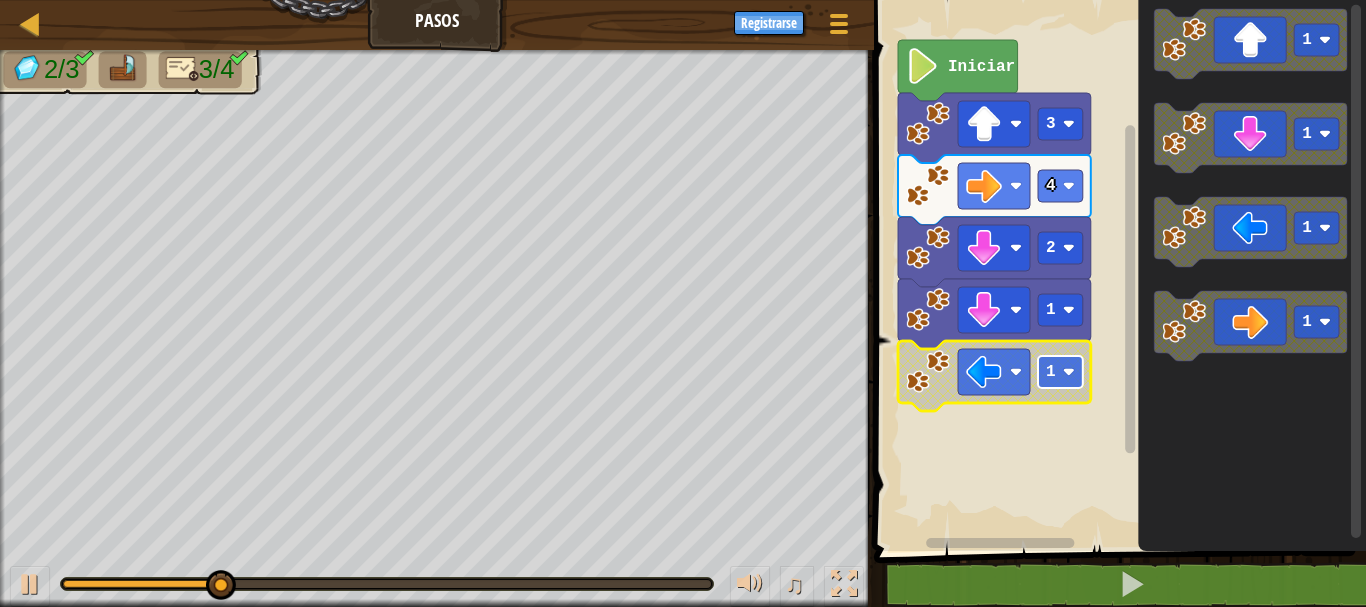 click on "1" 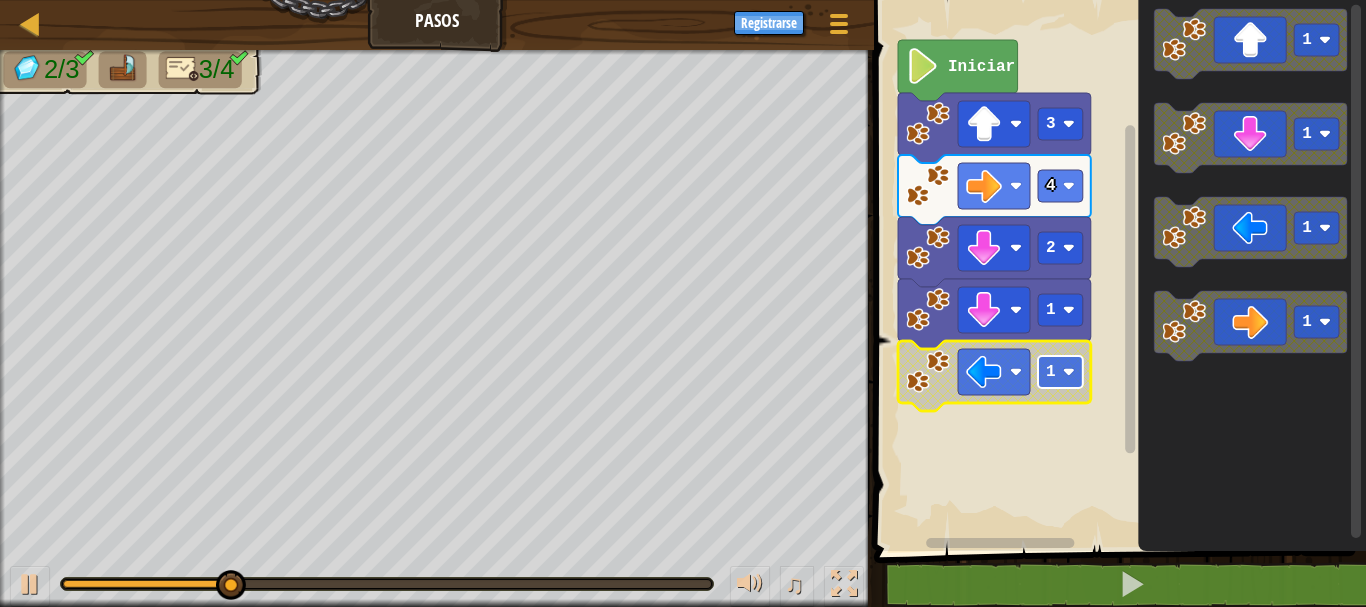 click 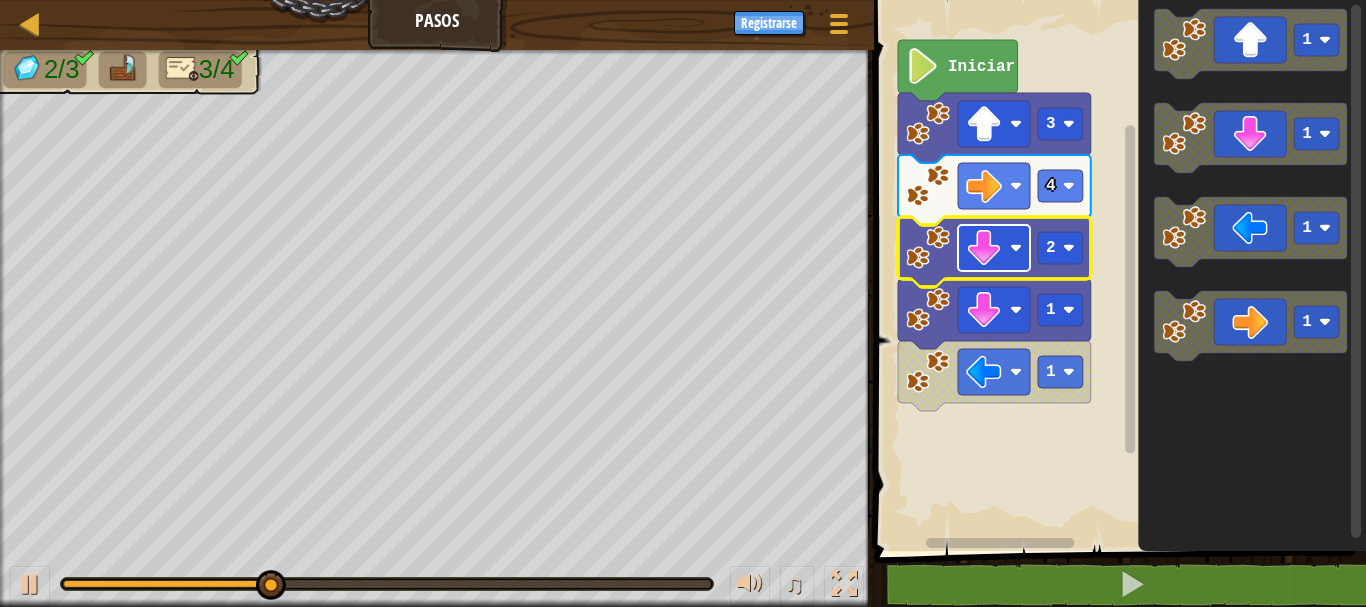 click 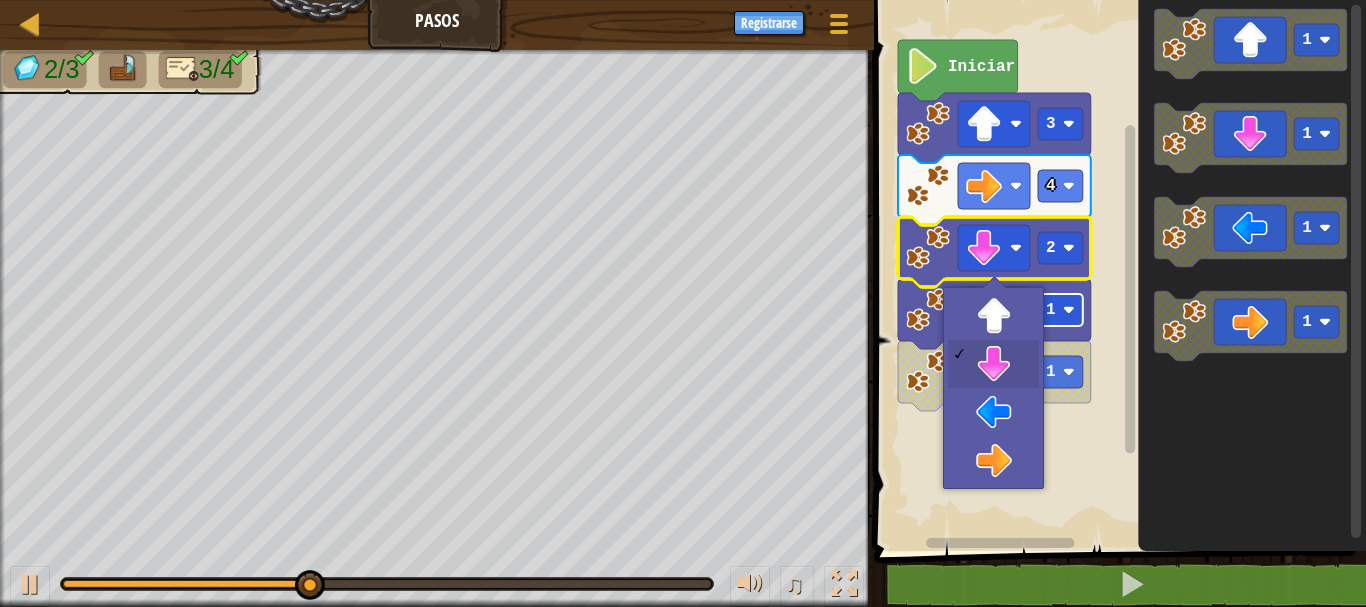 click 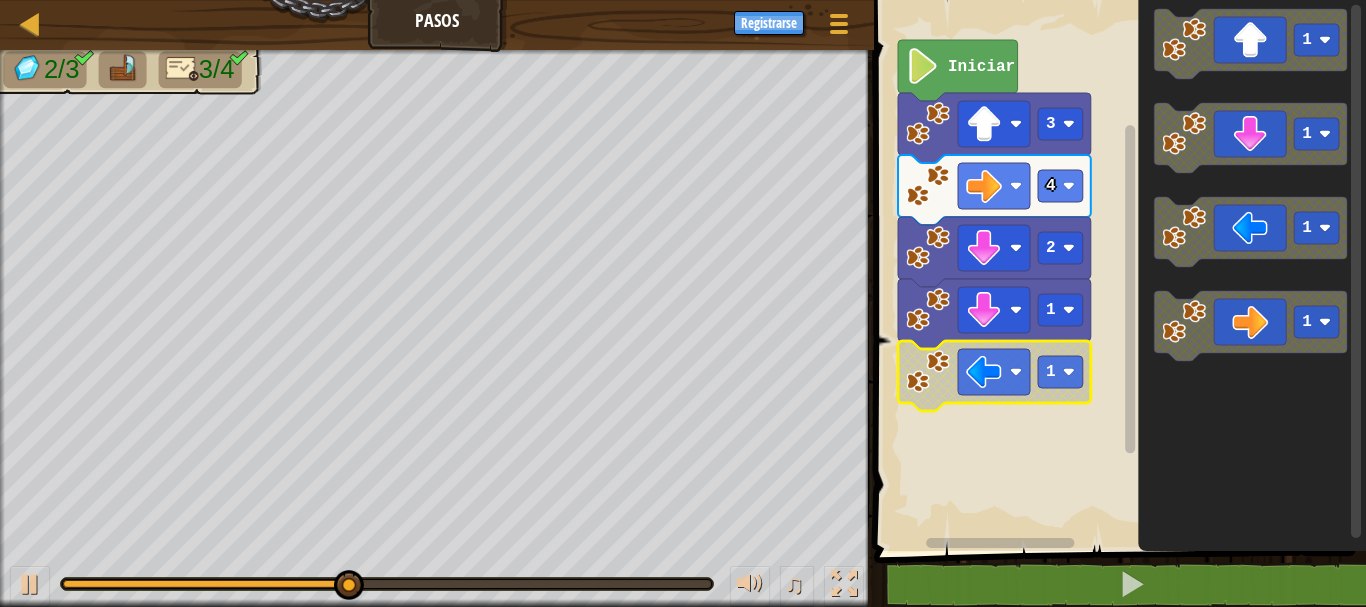 click 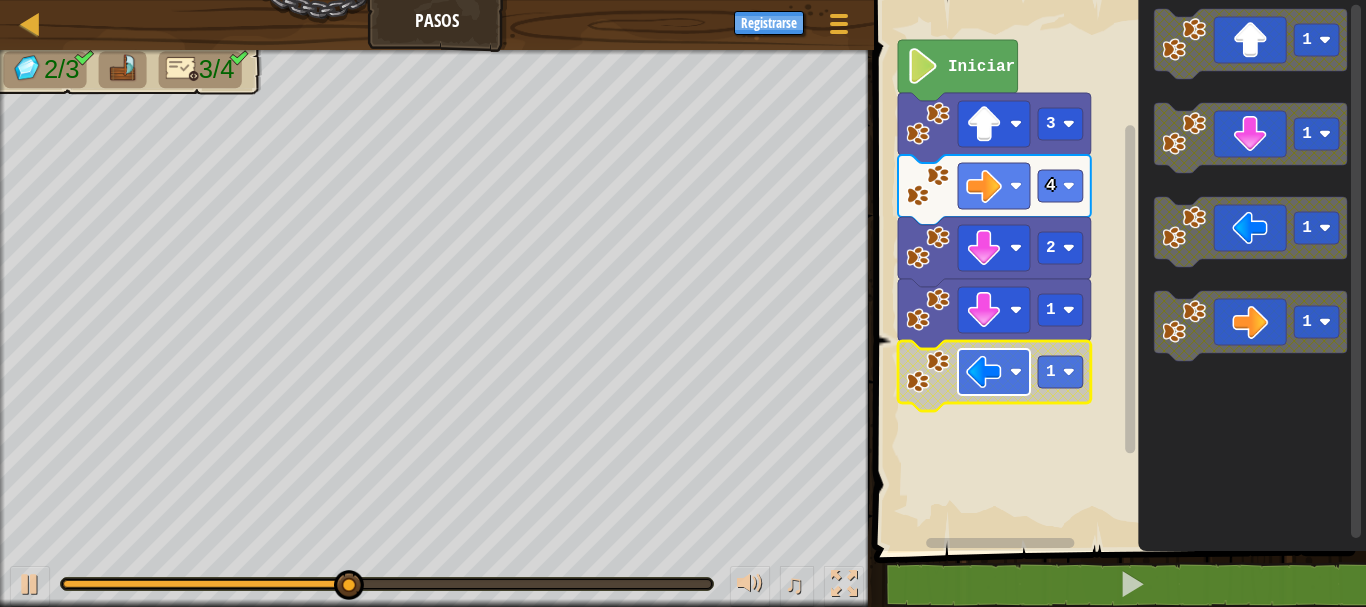 click 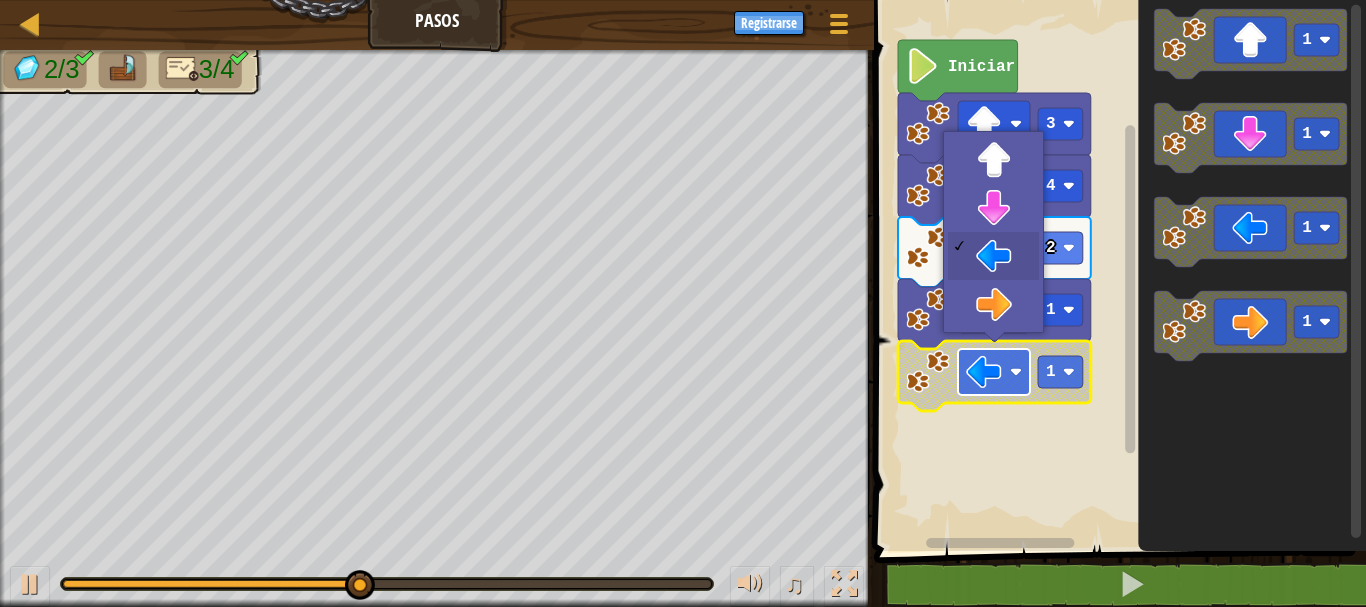 click 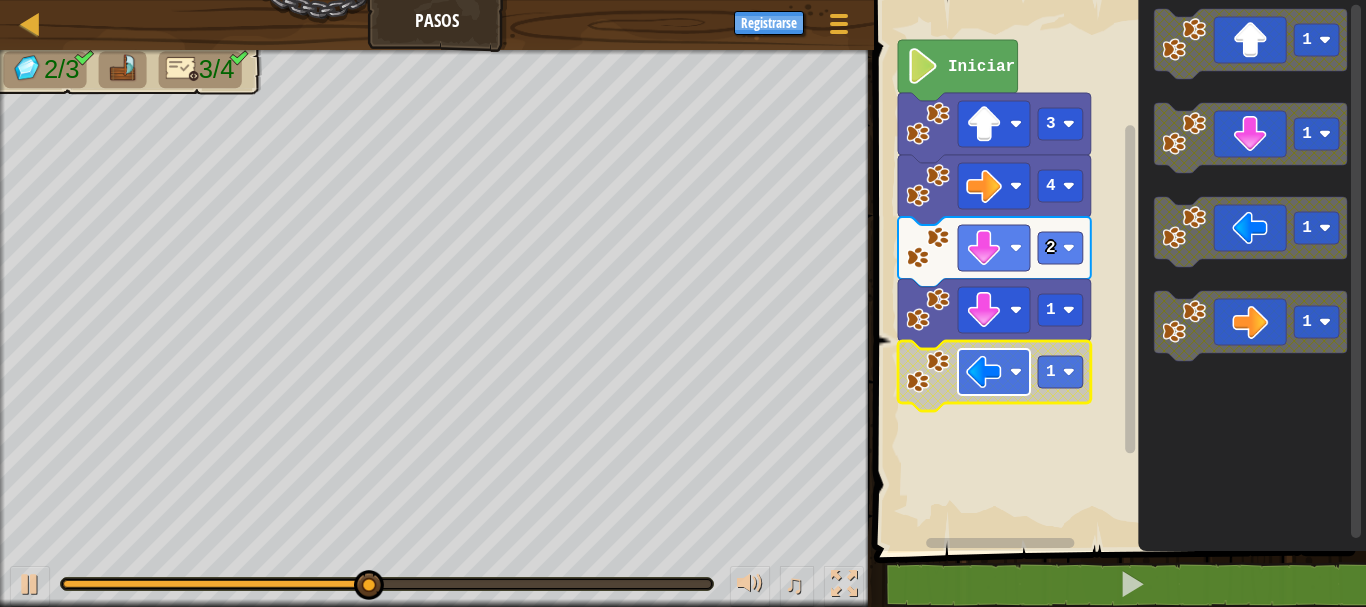 click 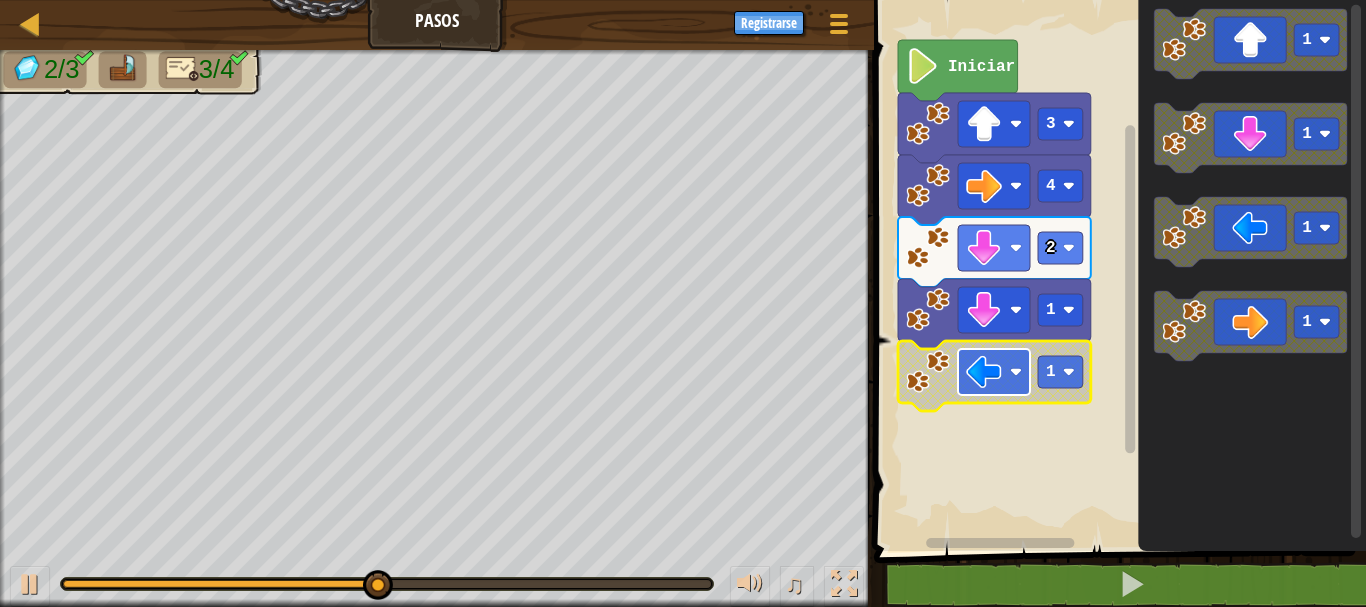 click 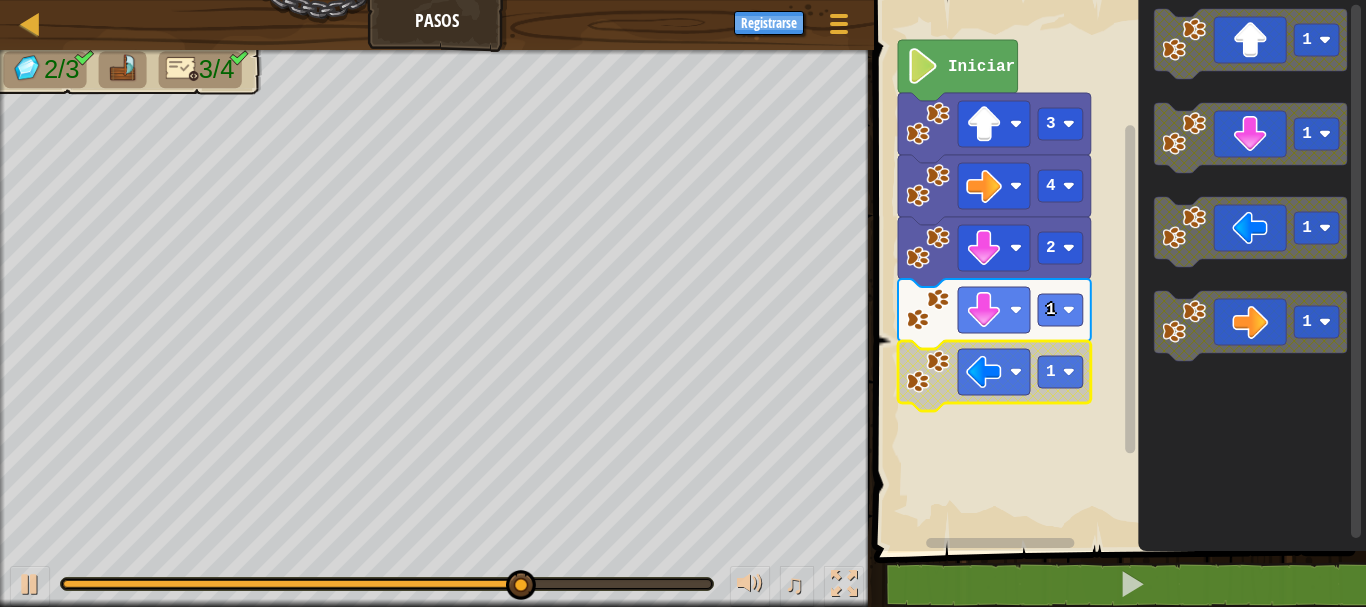 click 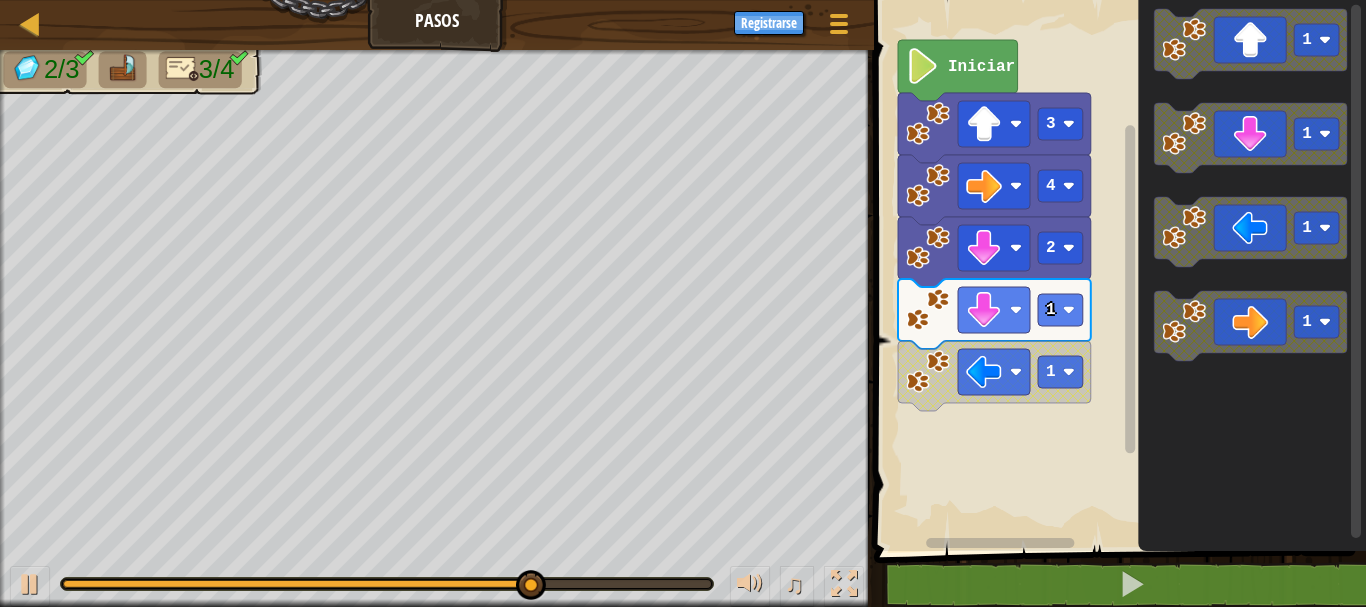 click 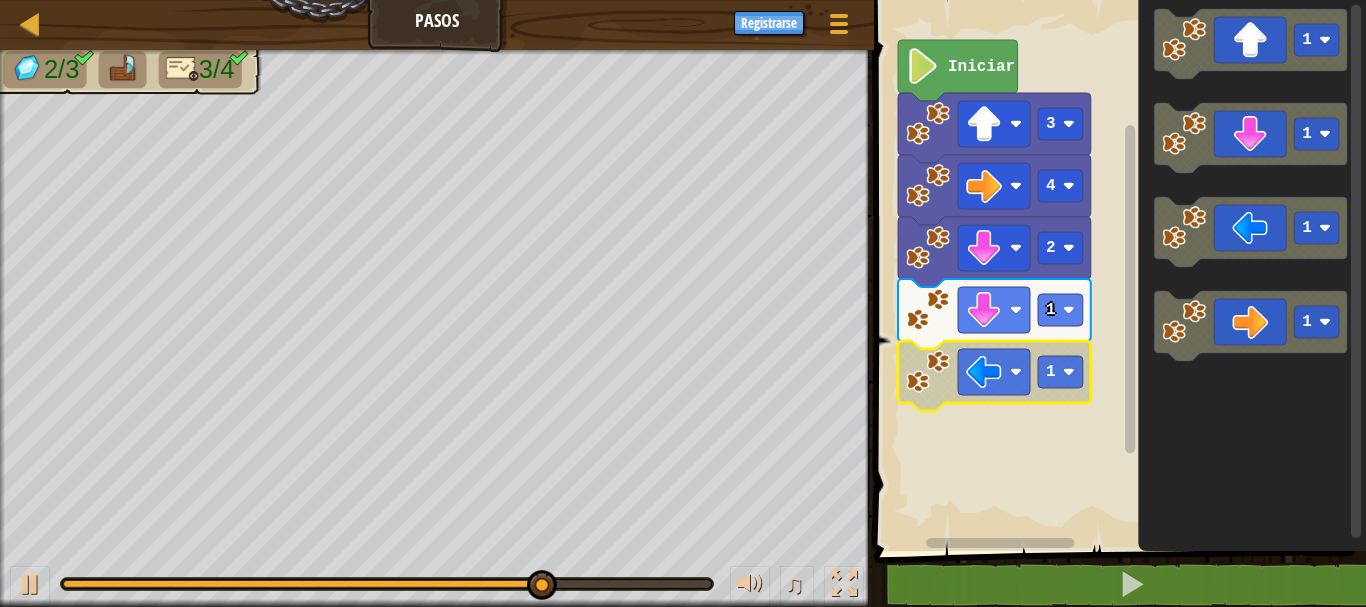 click 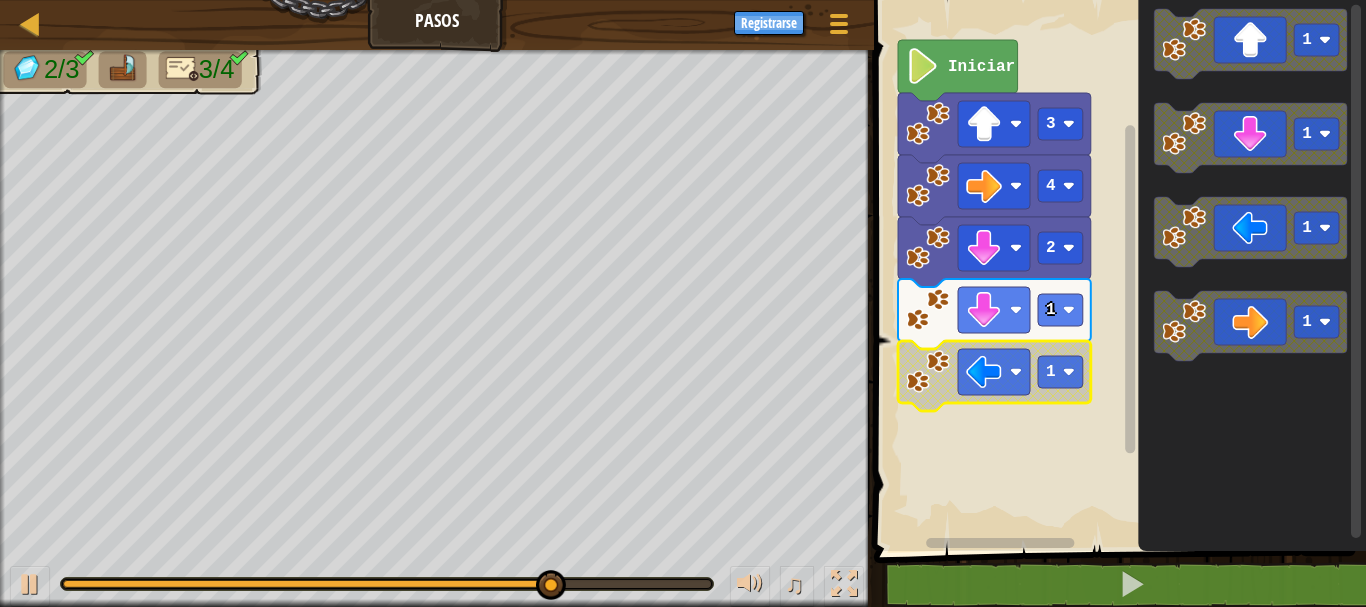 click 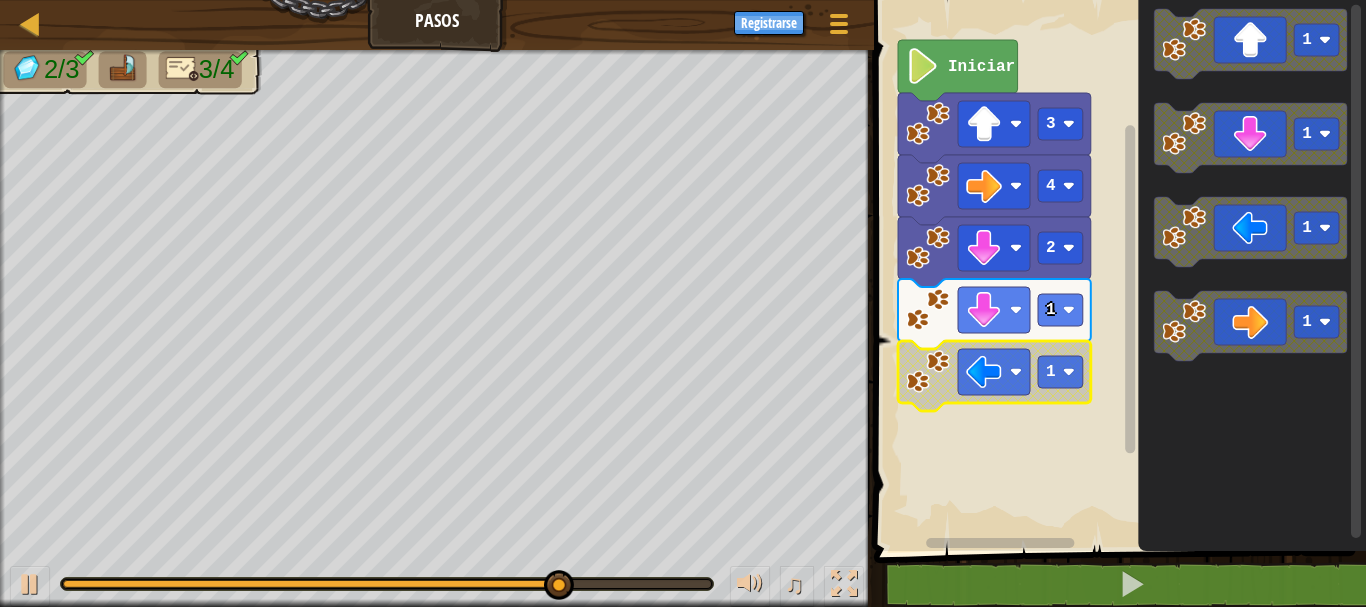 click 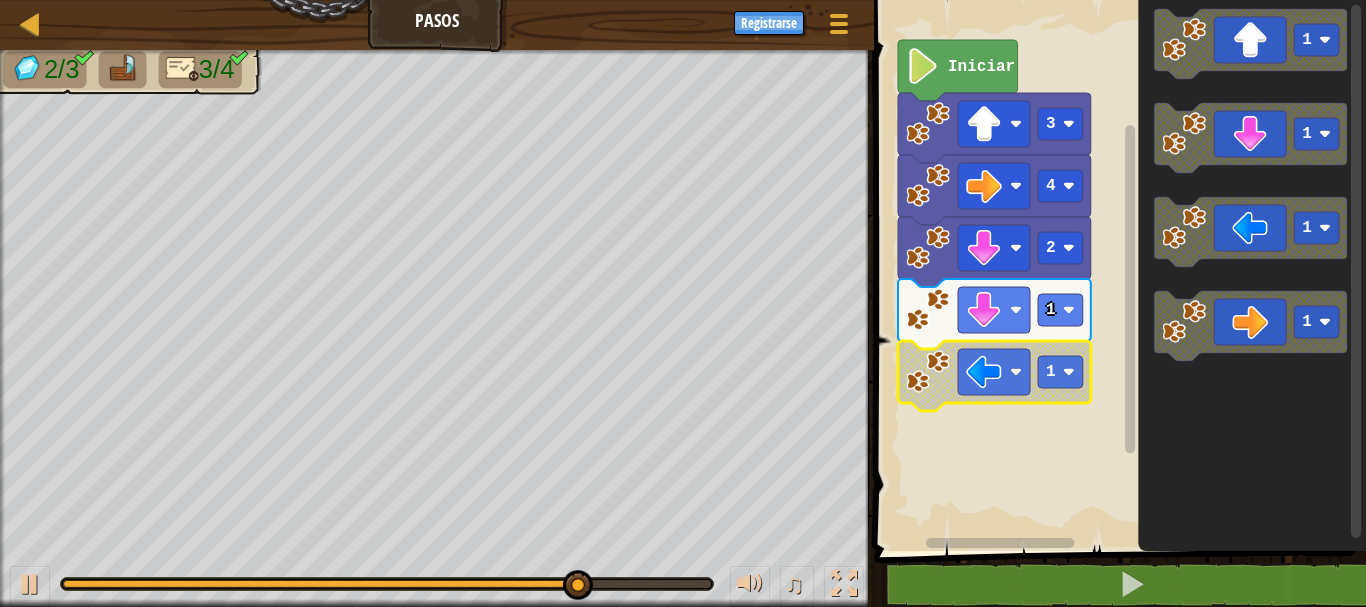 click 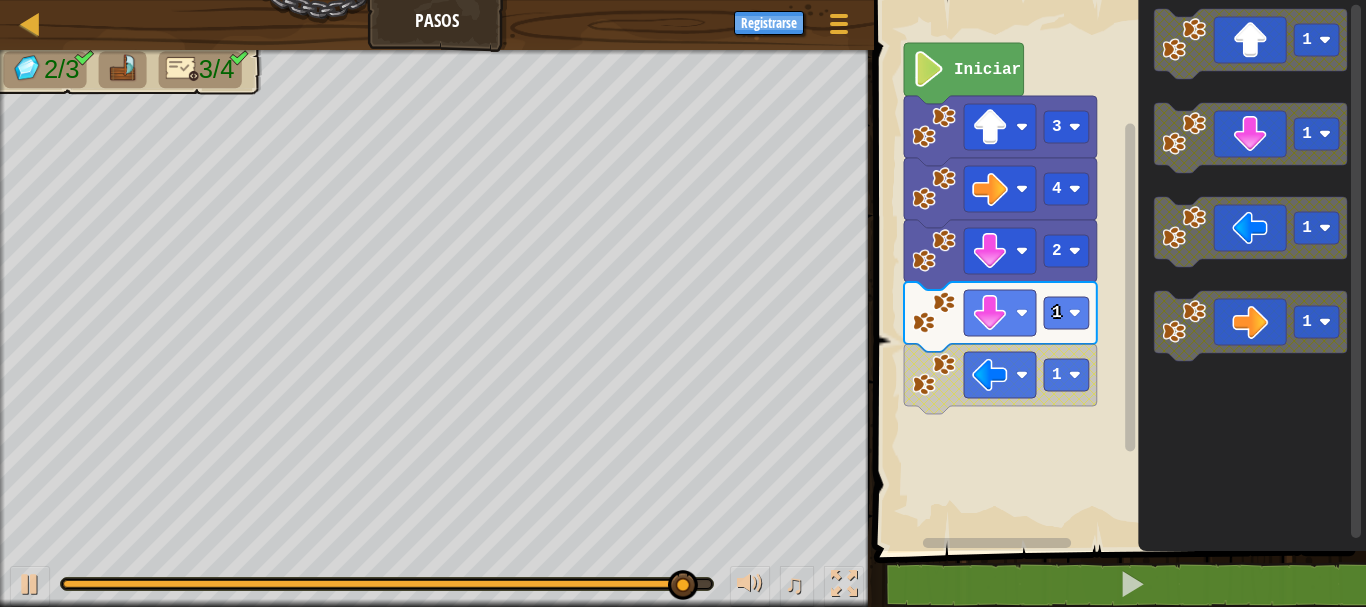 click 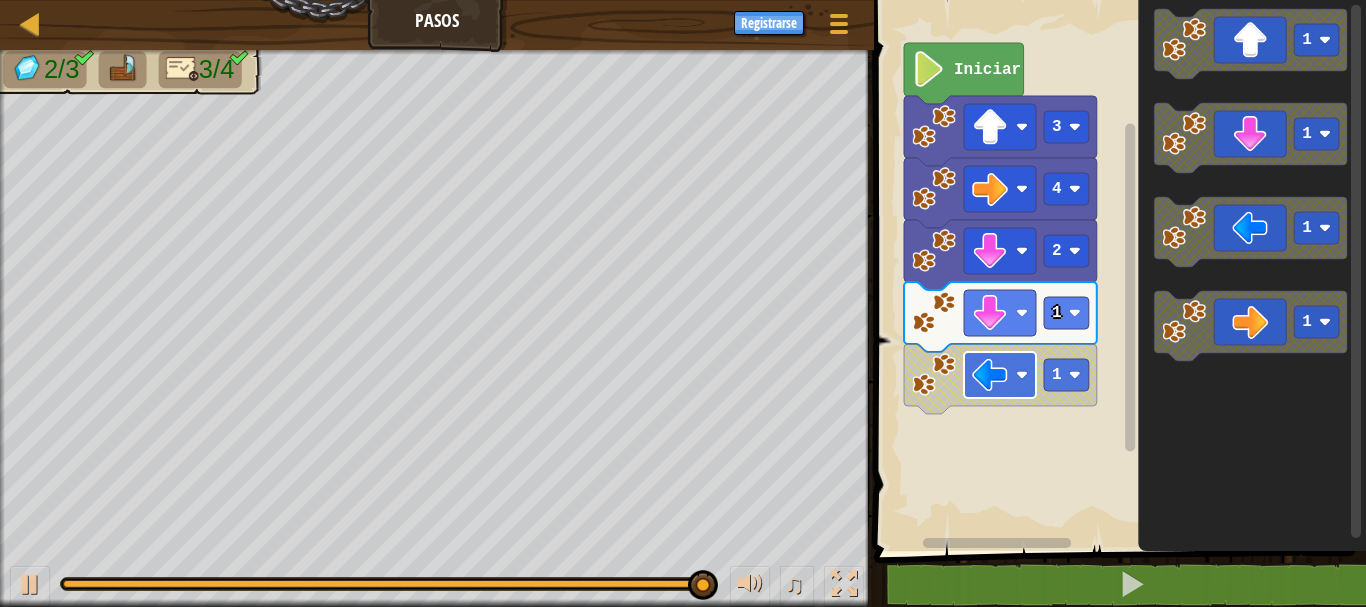 click 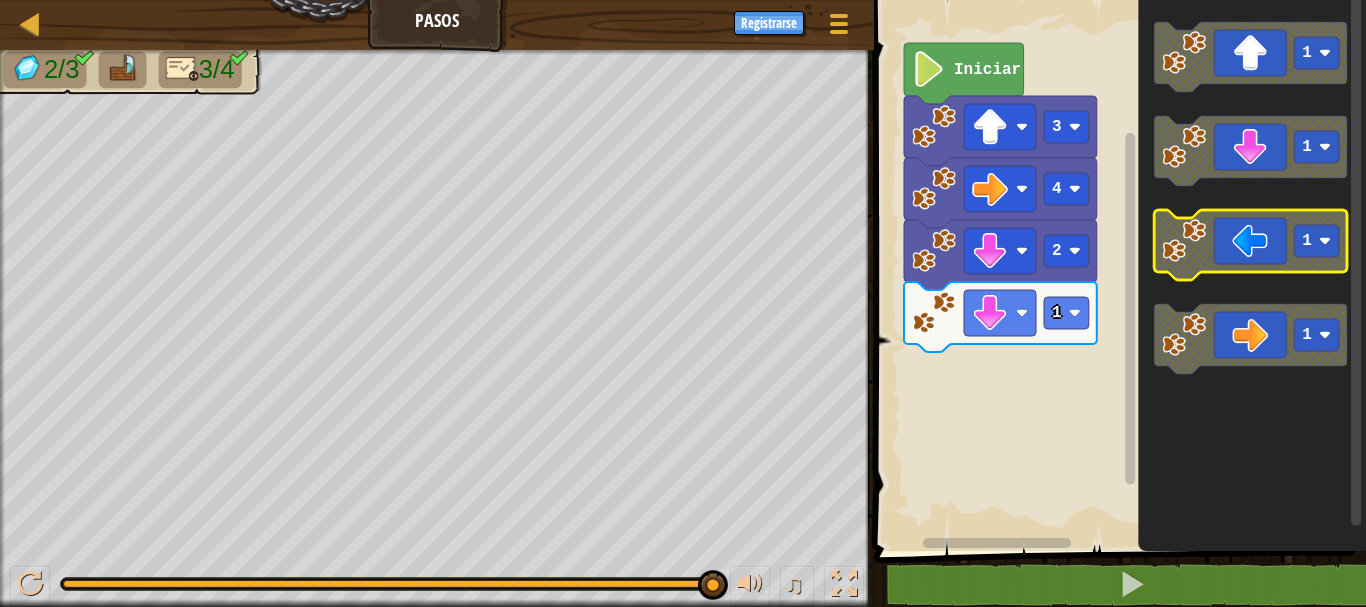 click 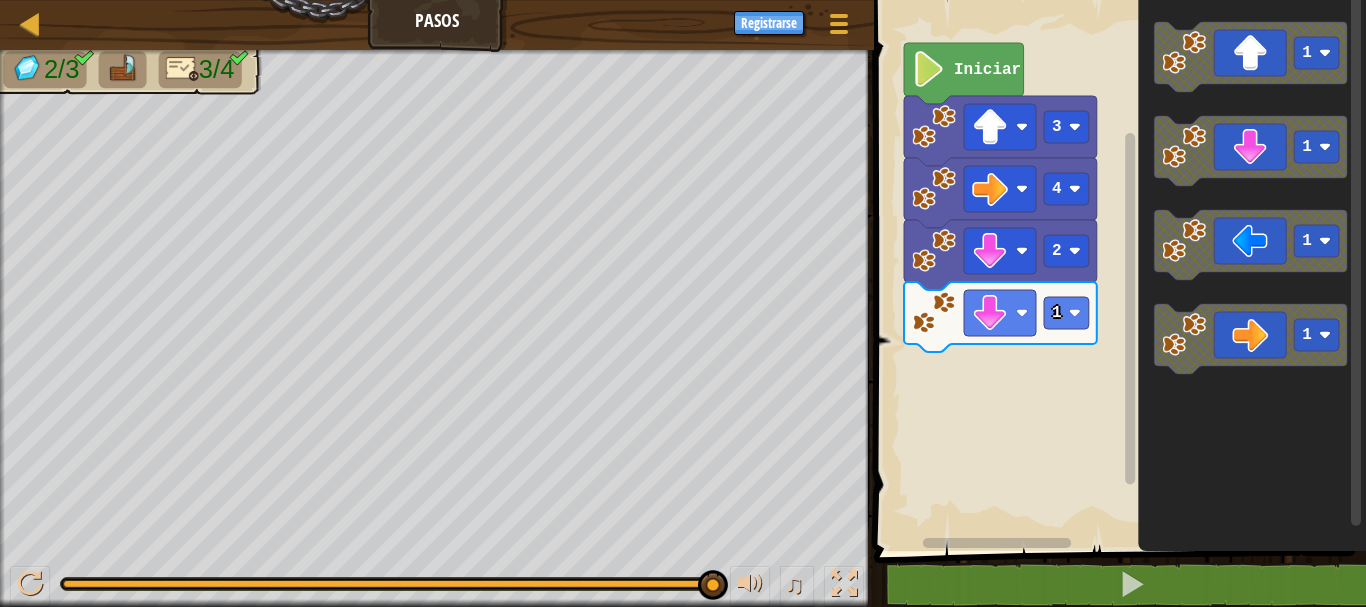 click on "Iniciar 3 4 2 1 1 1 1 1" at bounding box center [1117, 270] 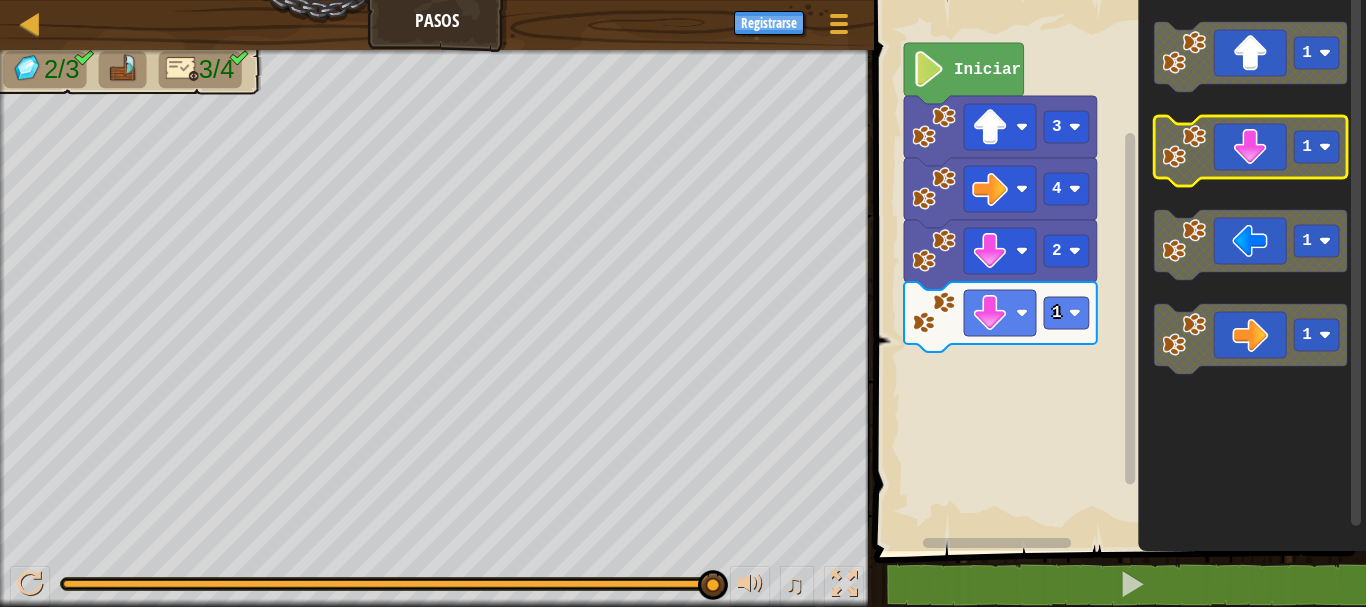 click 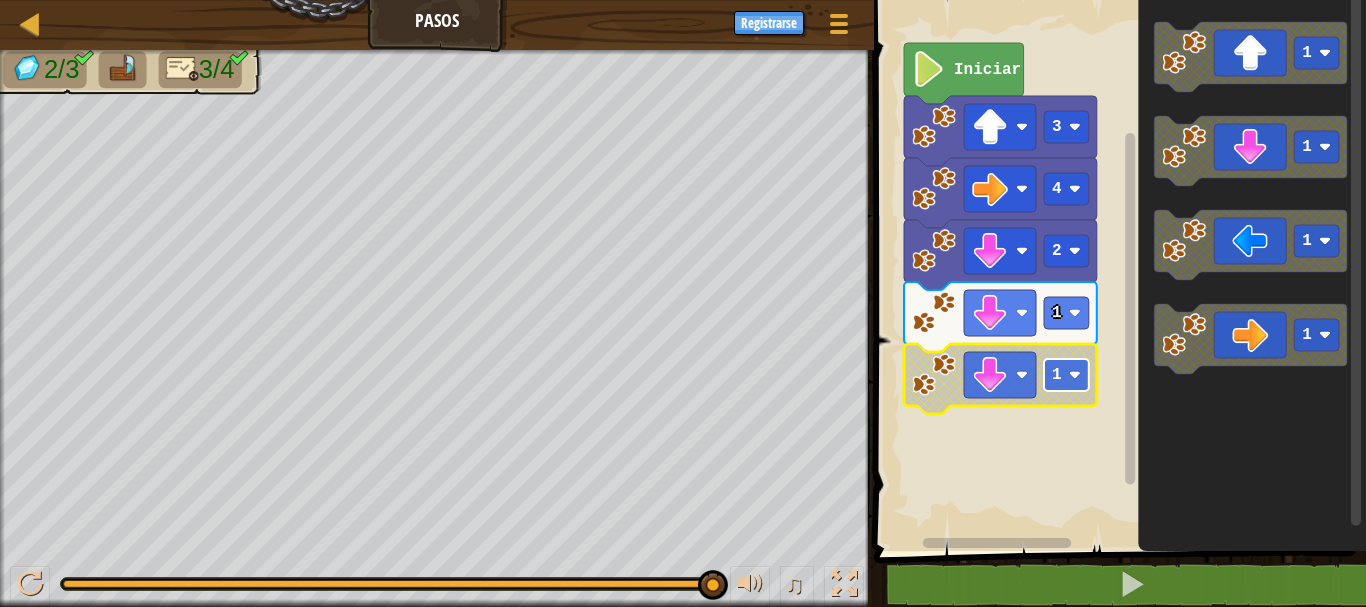 click 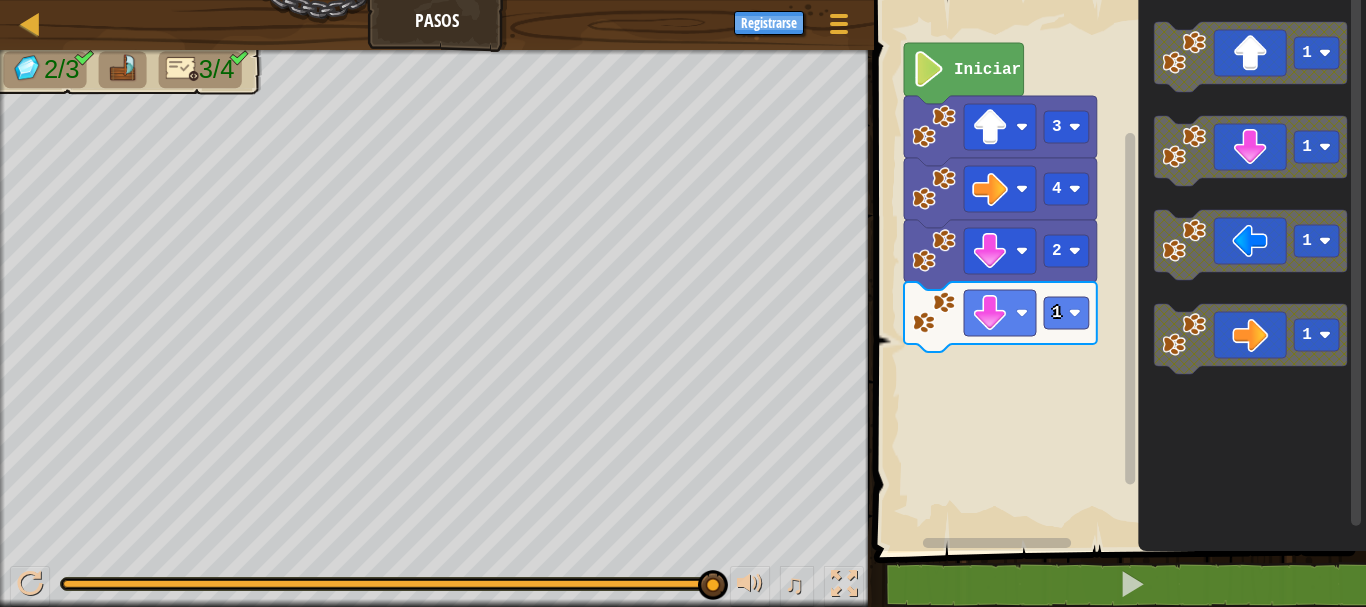 click 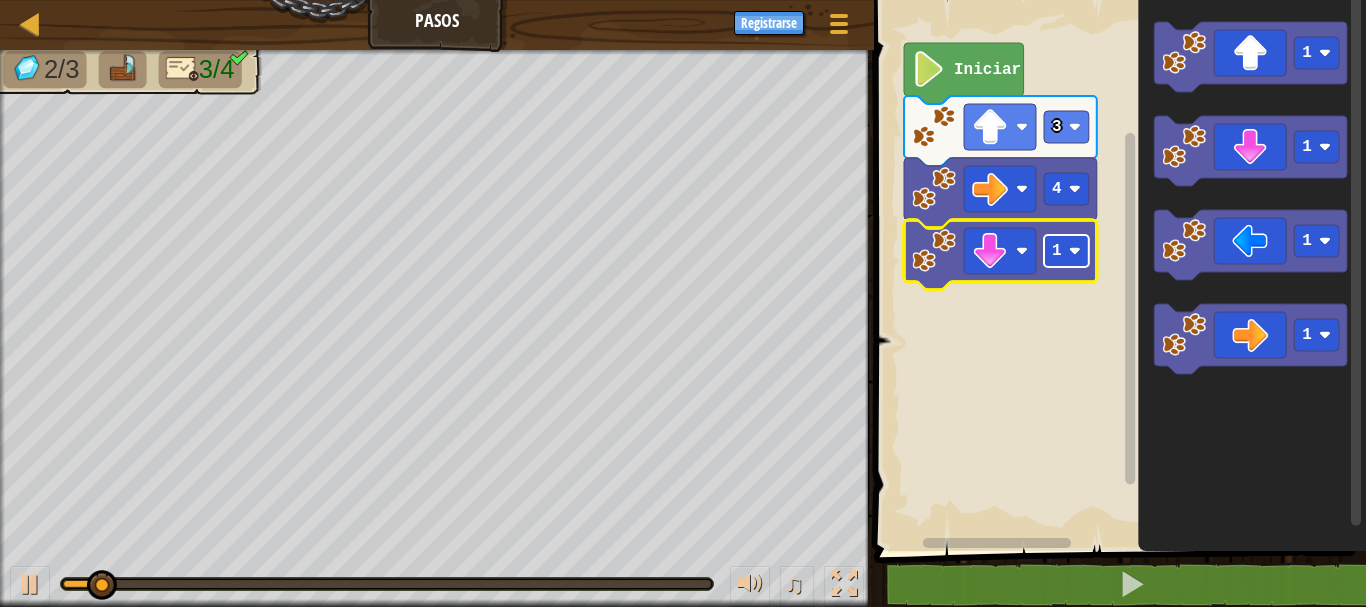 click 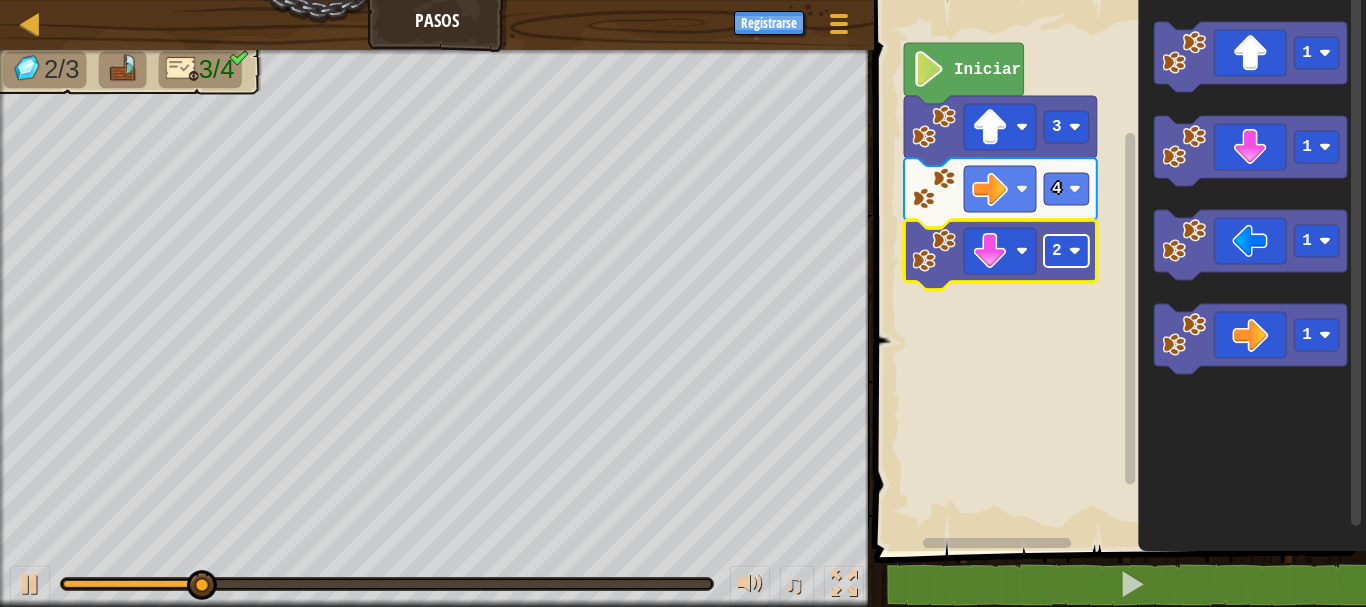 click 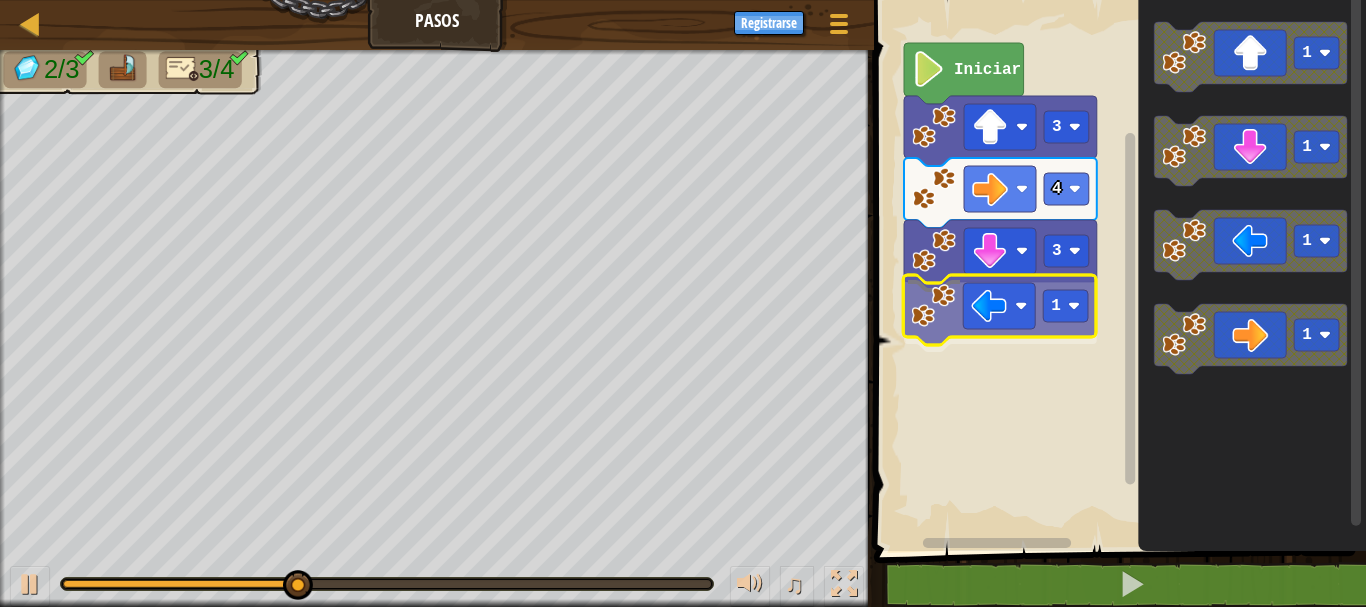 click on "Iniciar 3 4 3 1 1 1 1 1 1" at bounding box center [1117, 270] 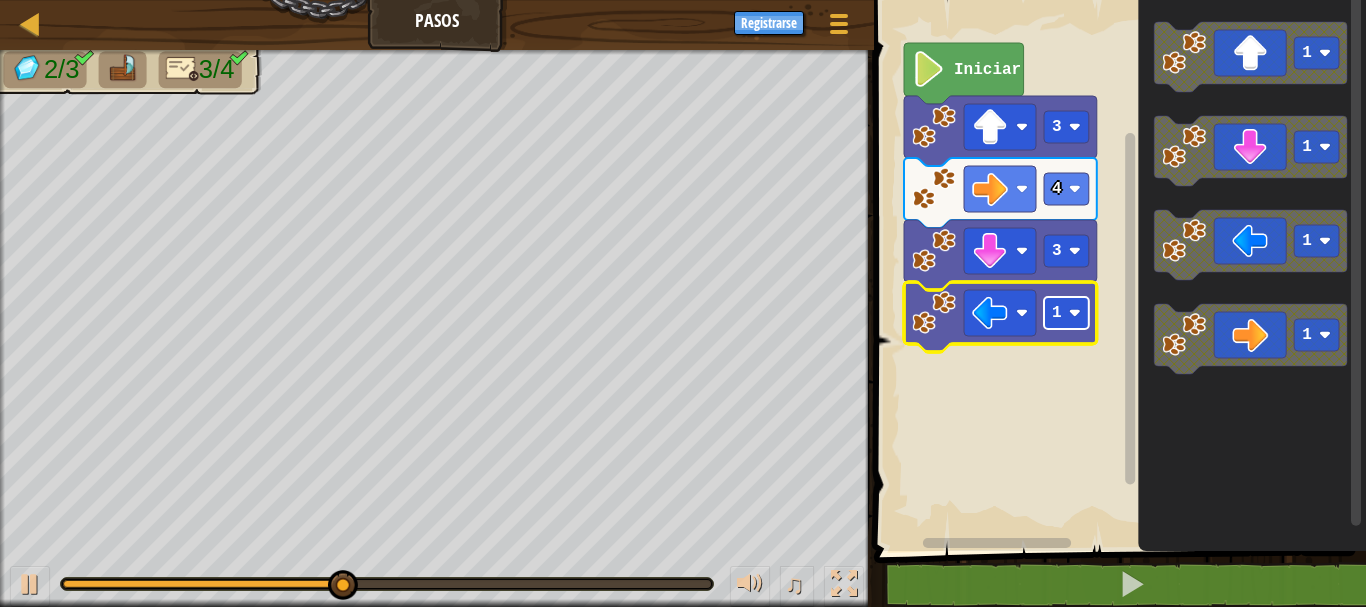 click 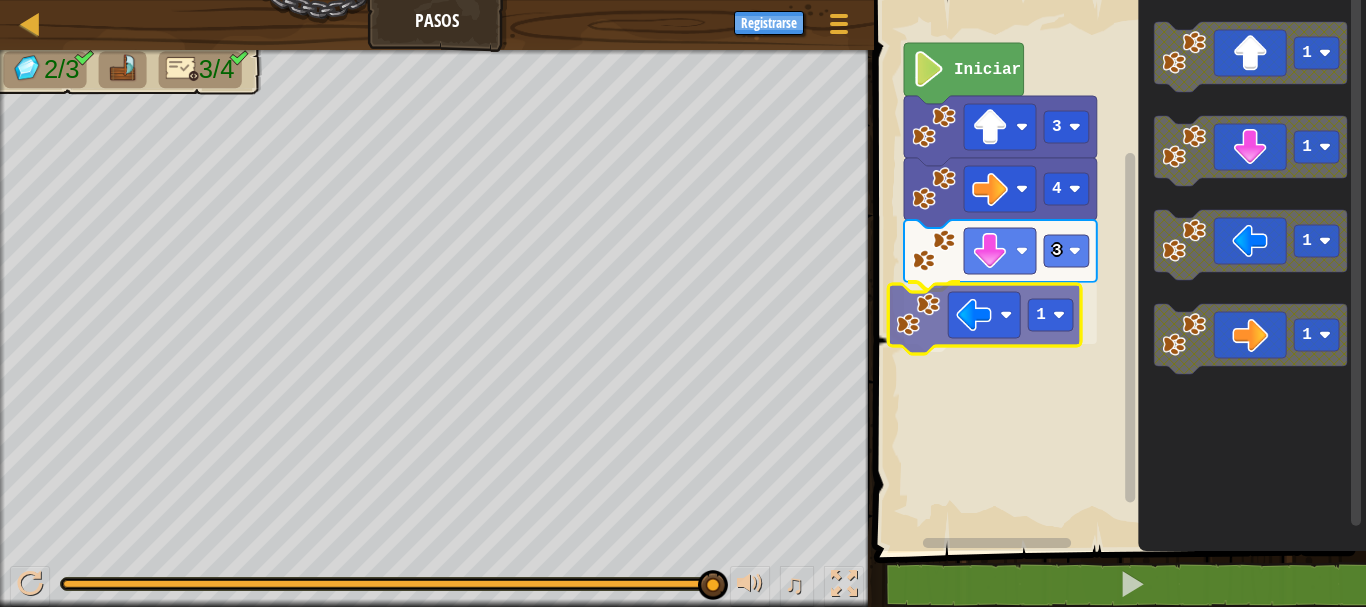 click on "Iniciar 3 4 3 1 1 1 1 1 1" at bounding box center [1117, 270] 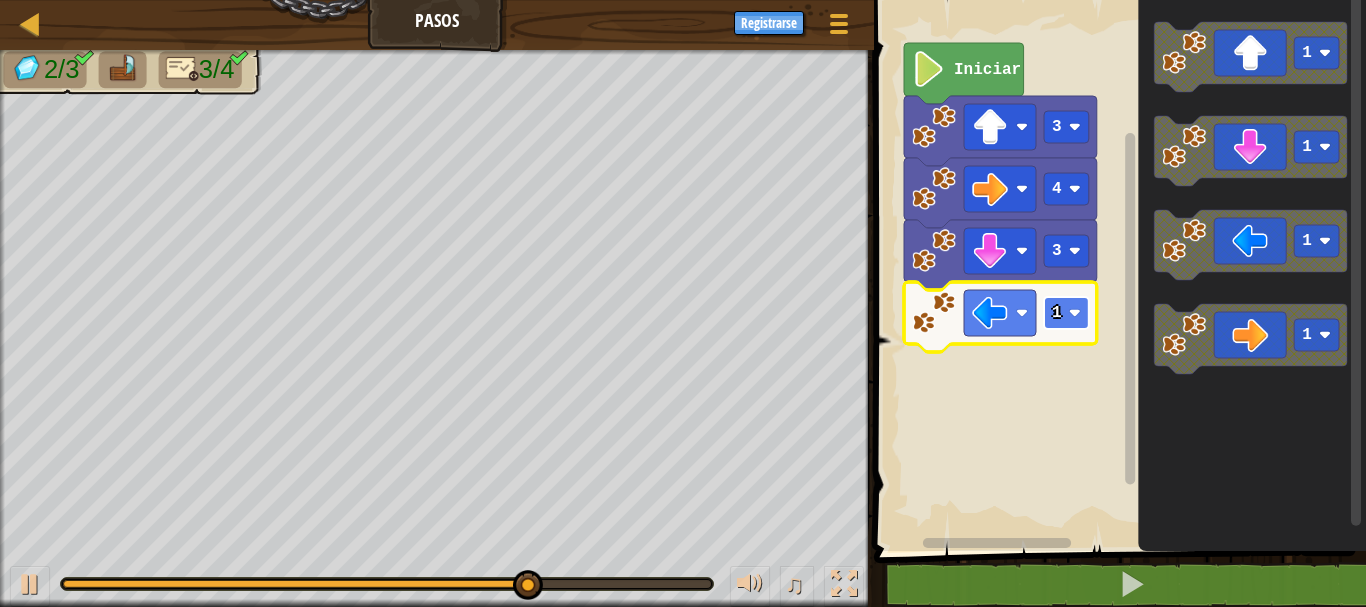 click 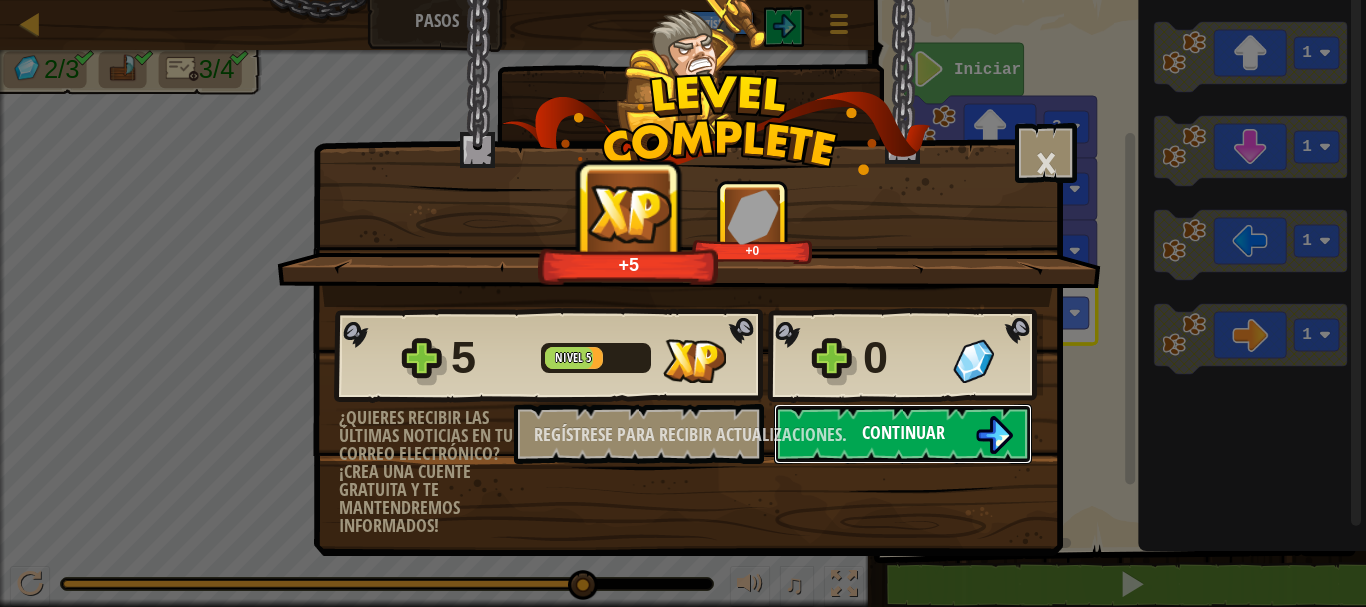 click at bounding box center [994, 435] 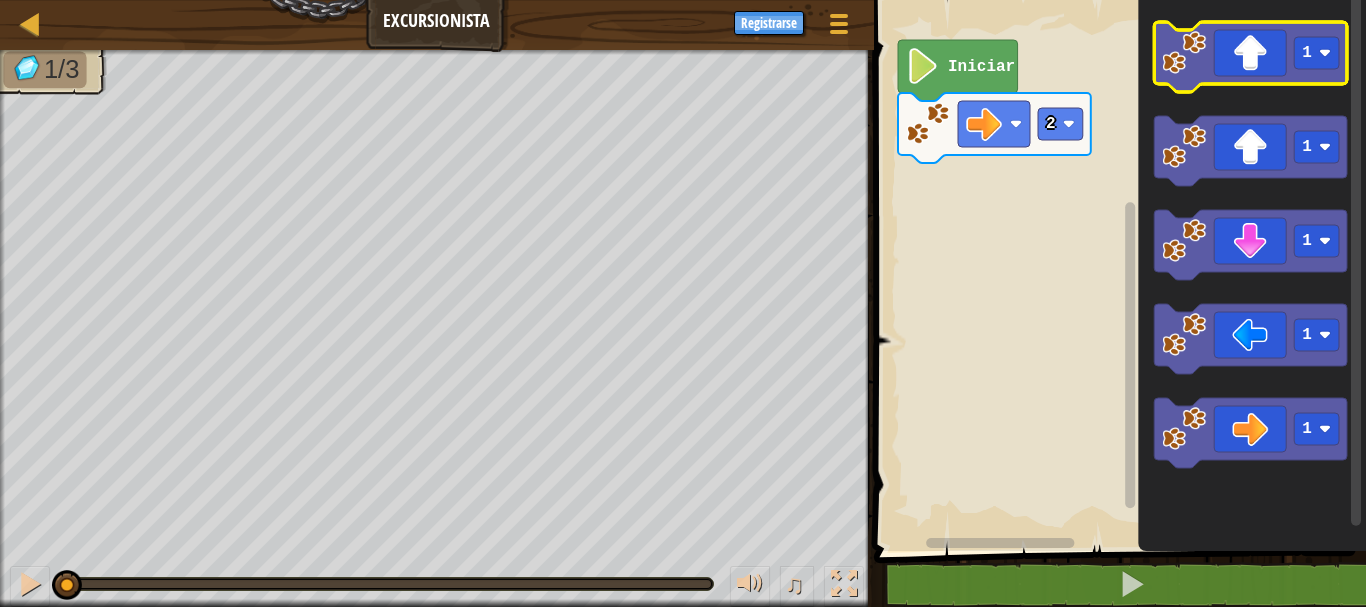 click 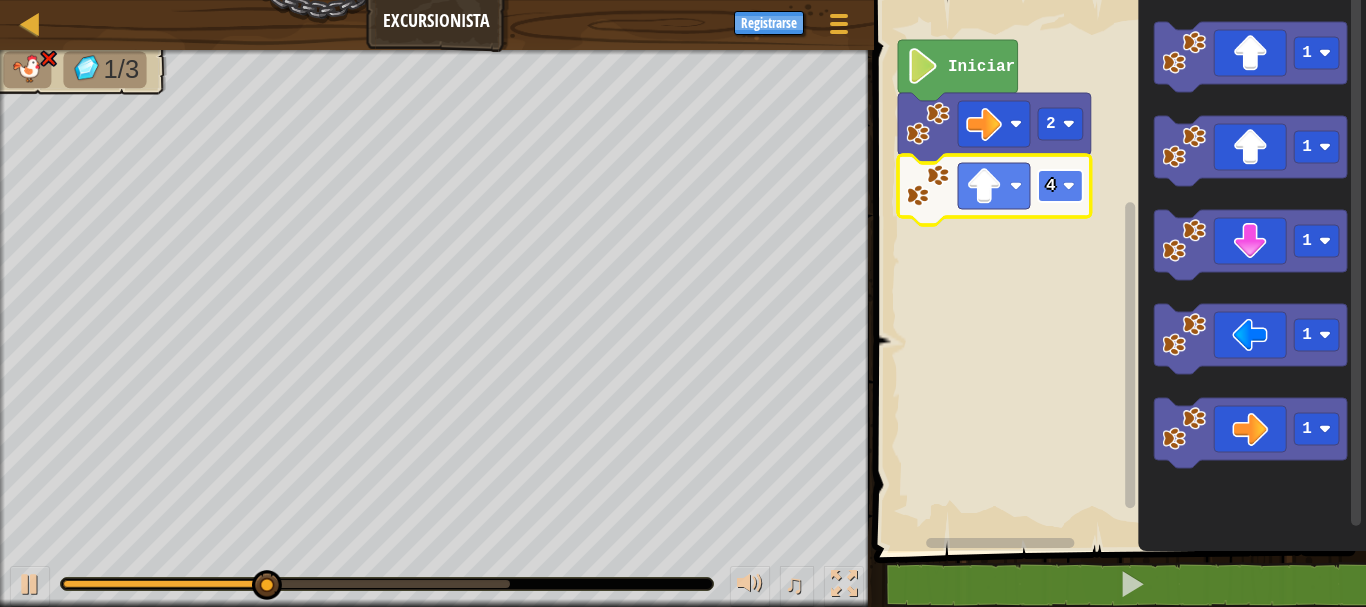 click 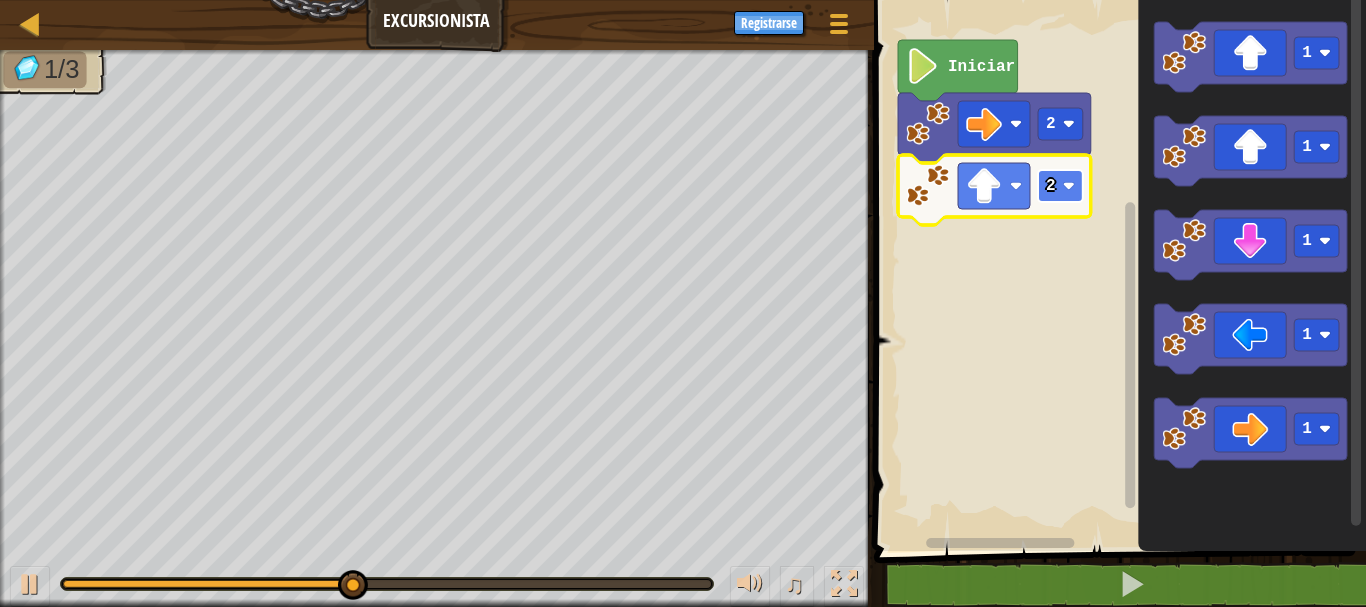 click 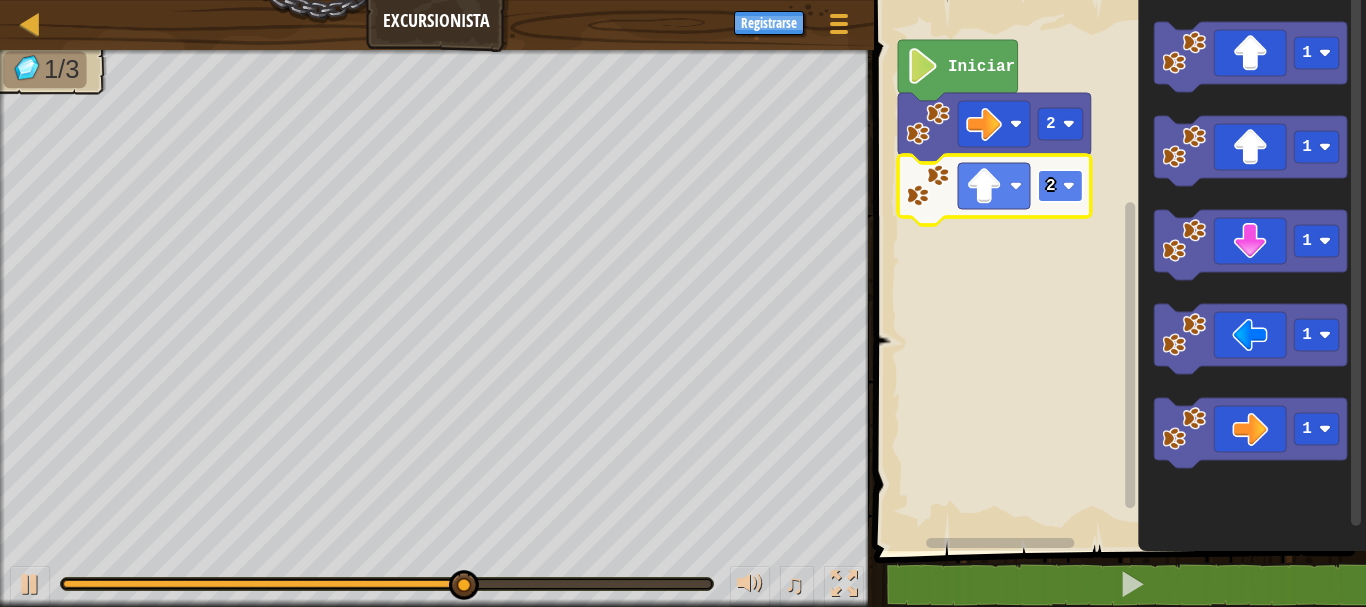 click 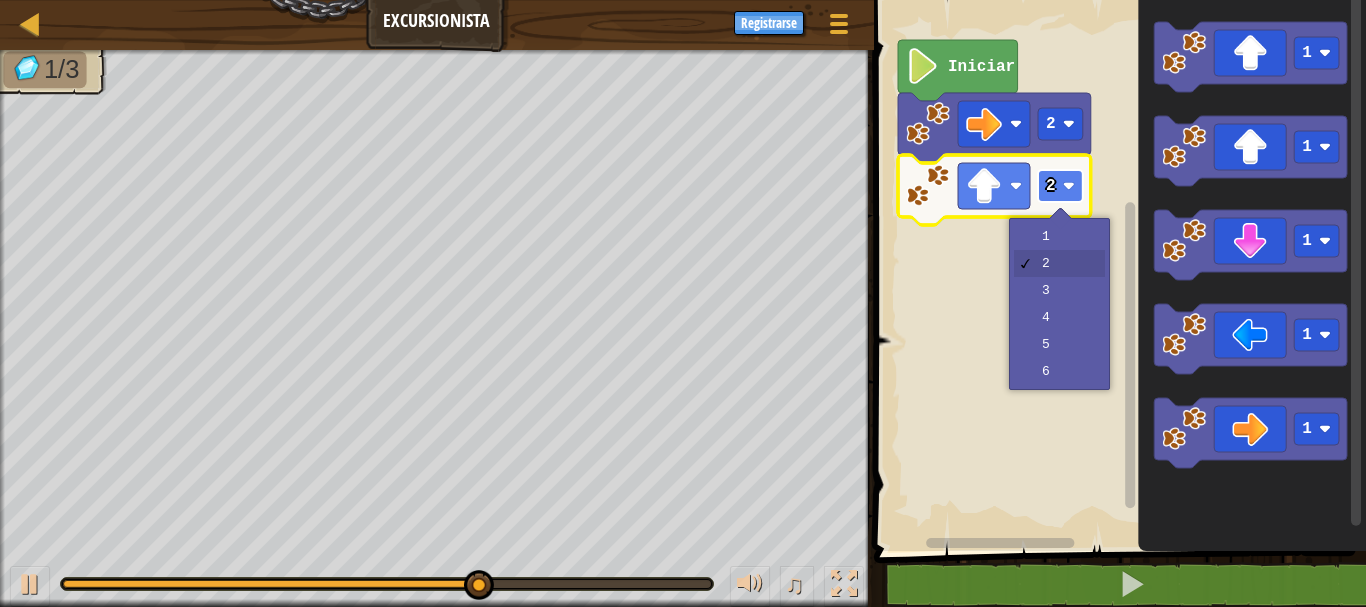 click 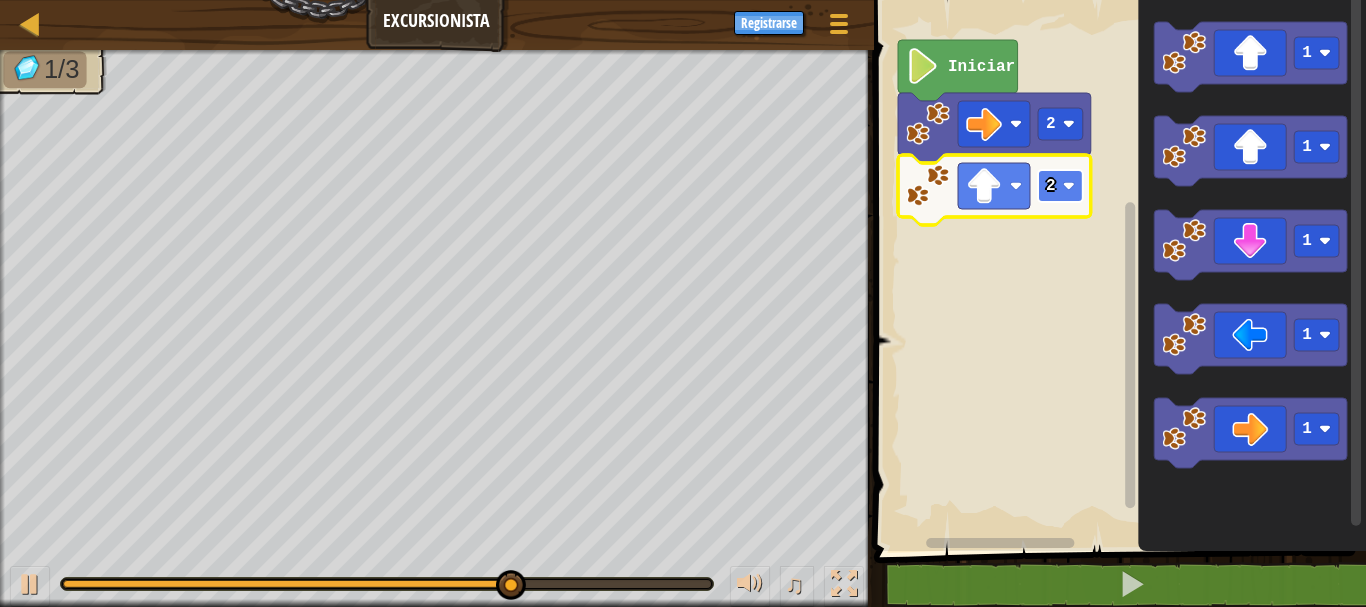 click 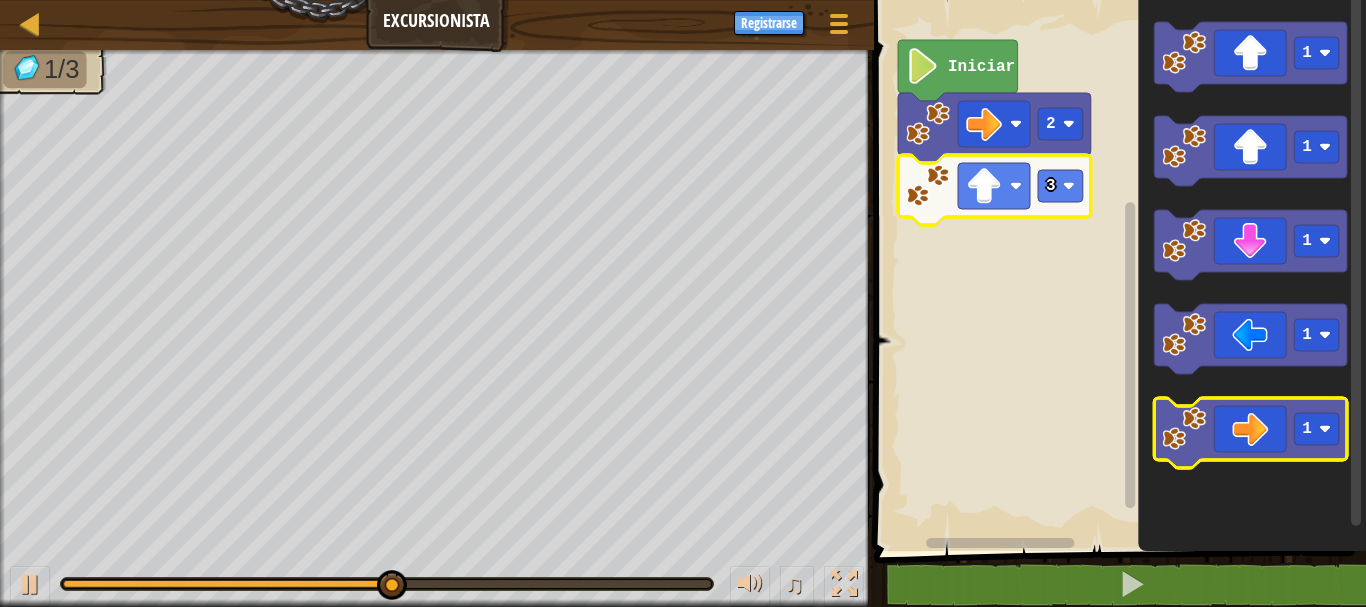click 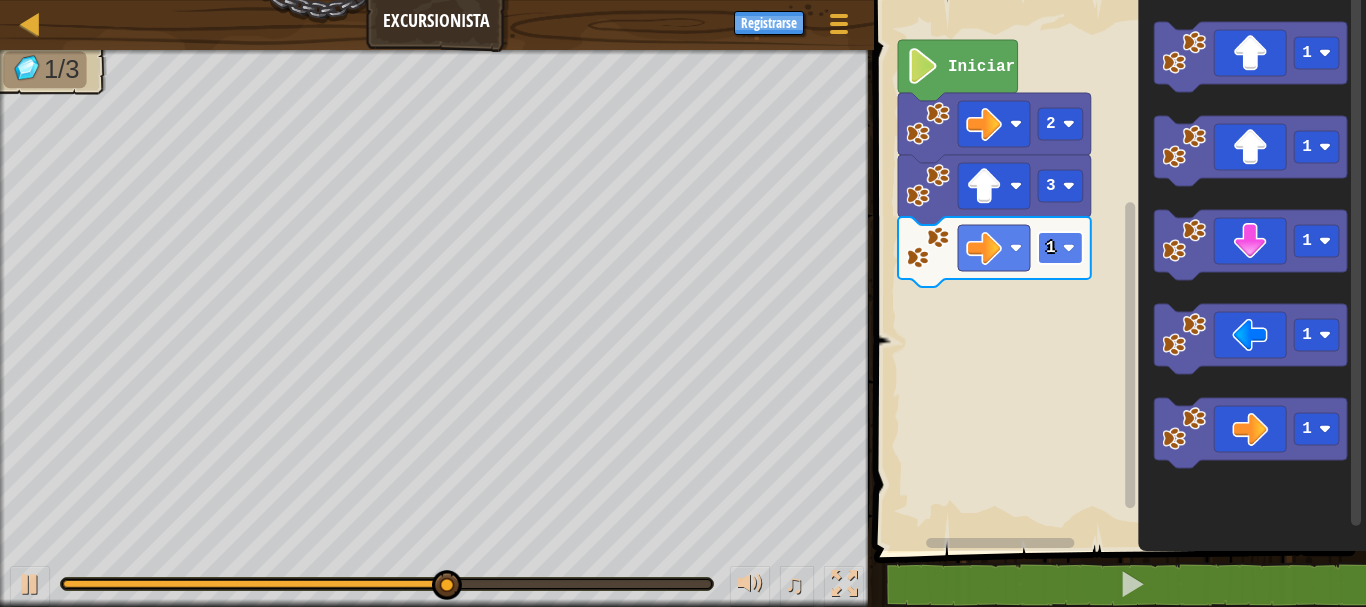 click 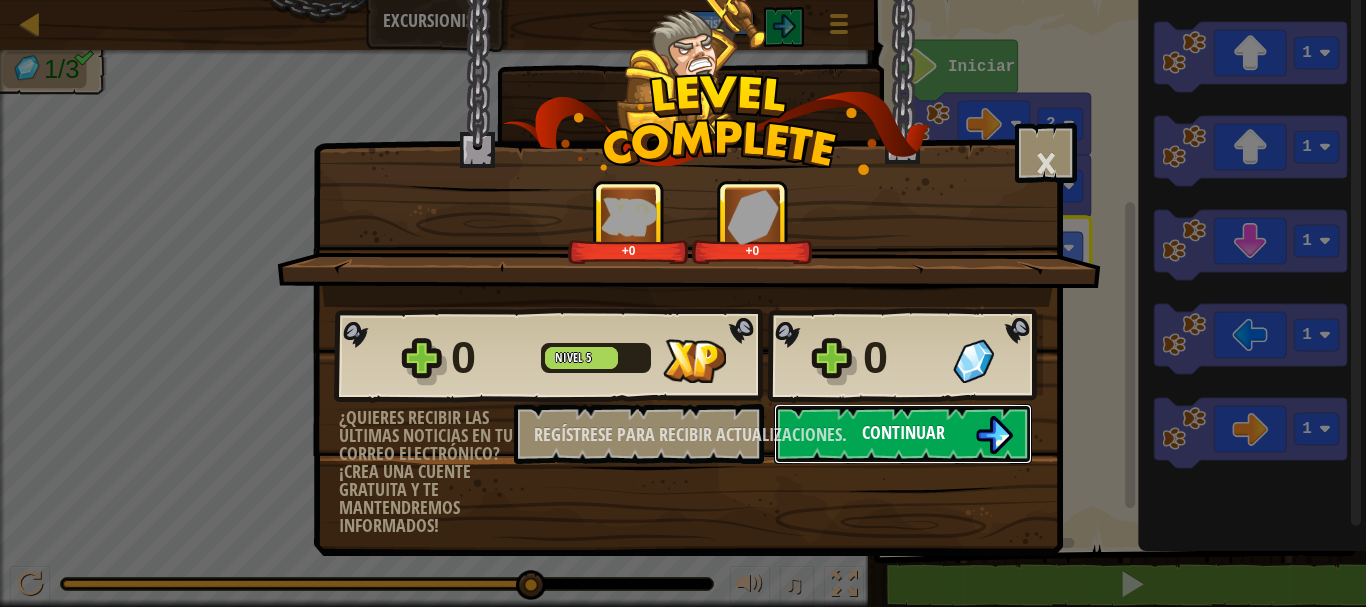 click at bounding box center [994, 435] 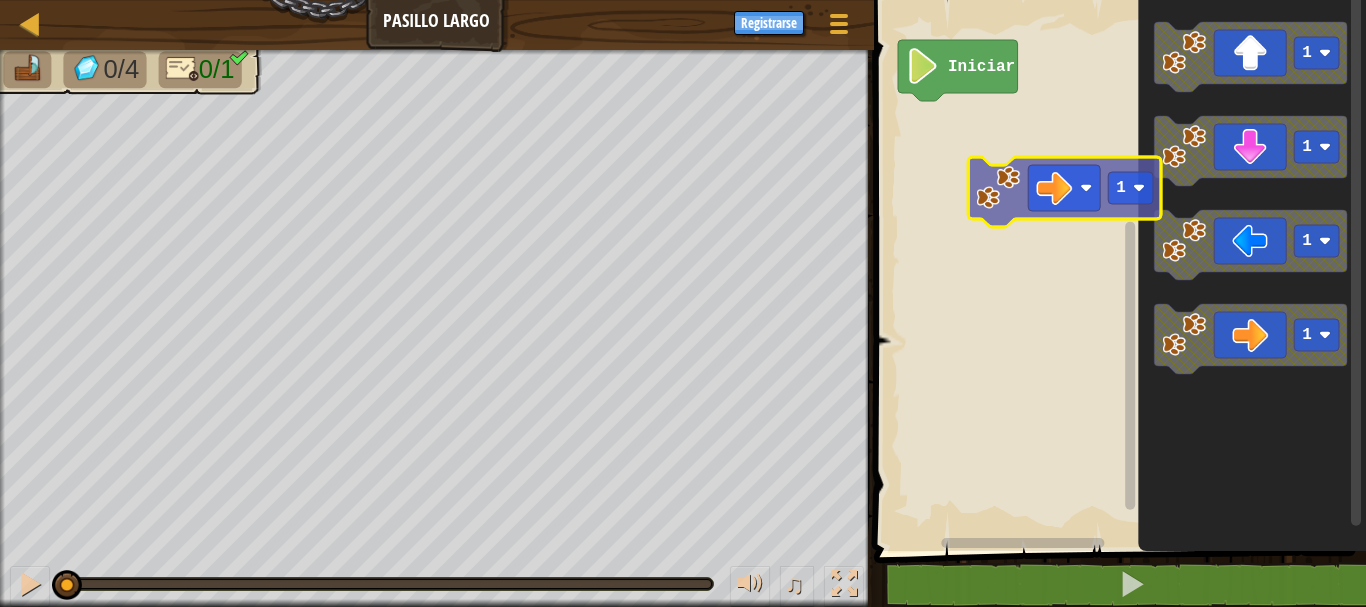 click on "Iniciar 1 1 1 1 1" at bounding box center [1117, 270] 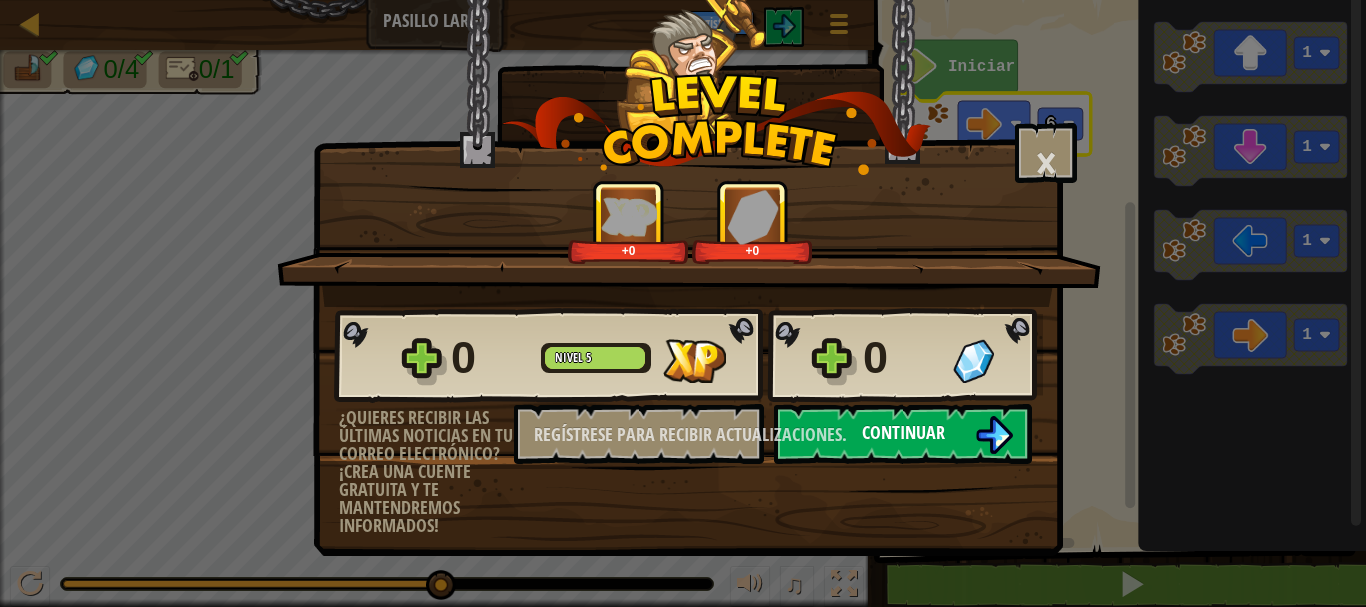 click at bounding box center [994, 435] 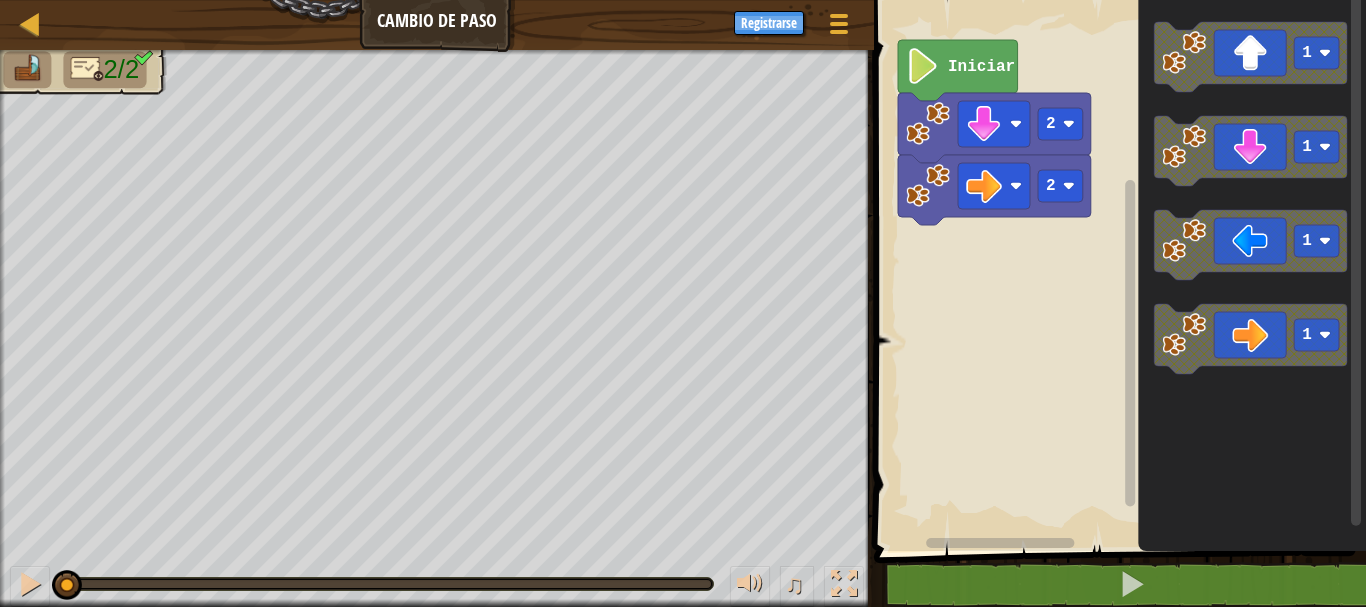 click 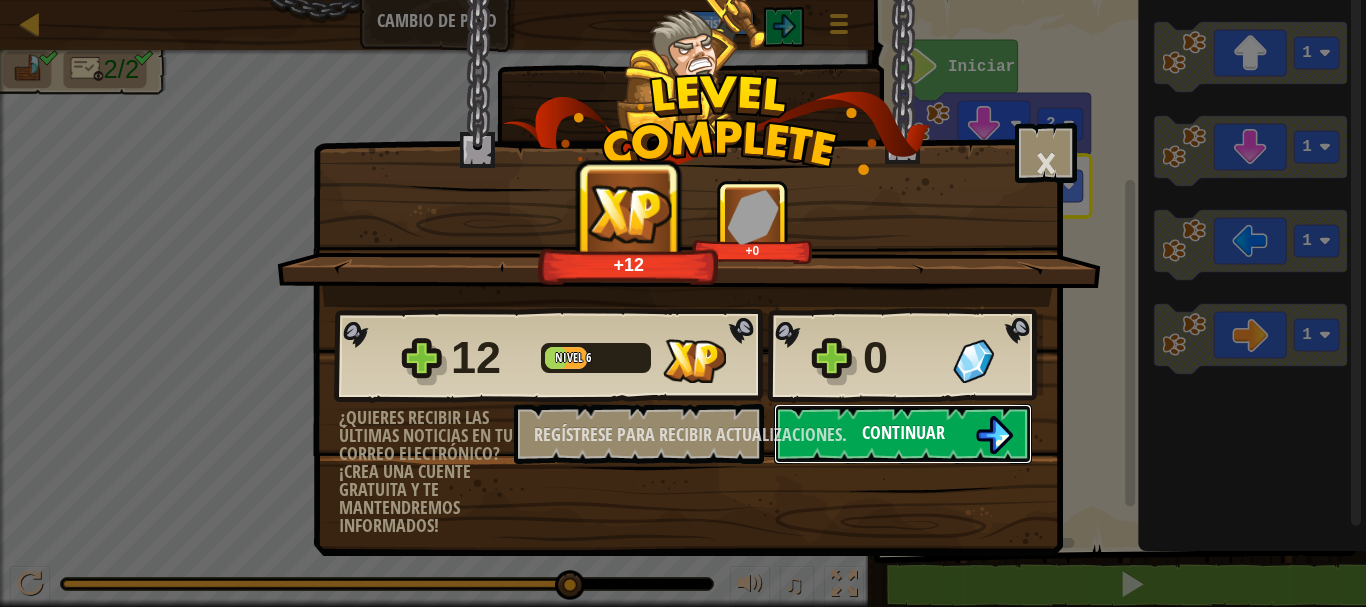 click at bounding box center [994, 435] 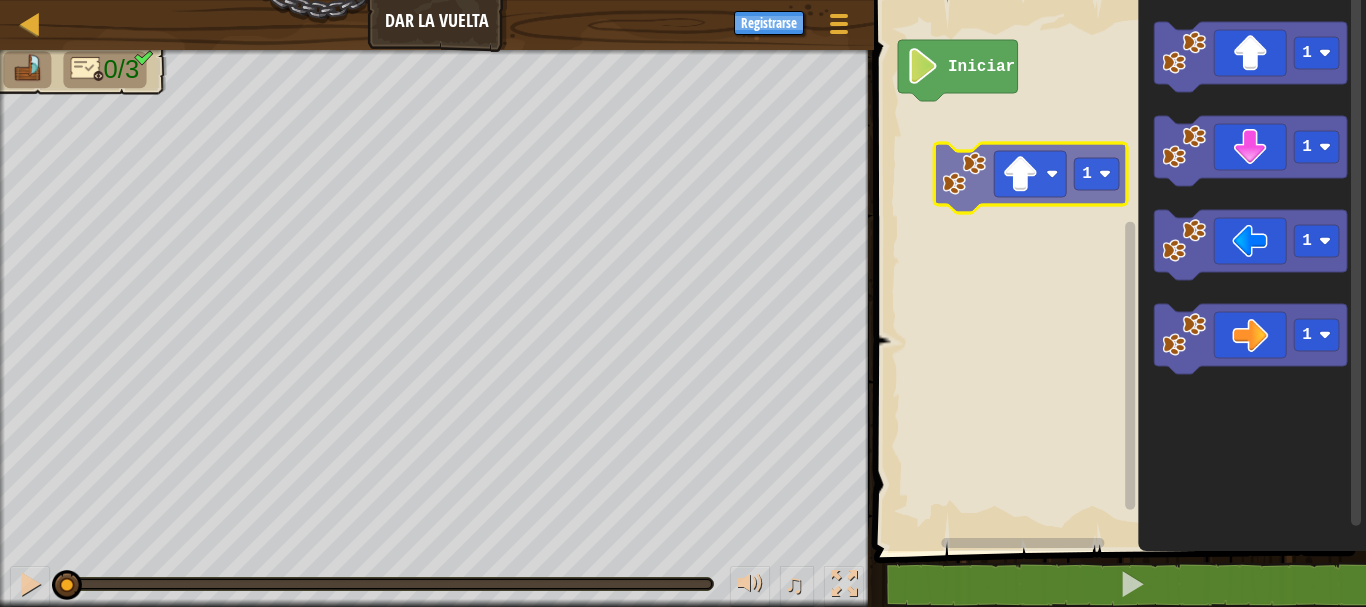 click on "Iniciar 1 1 1 1 1" at bounding box center (1117, 270) 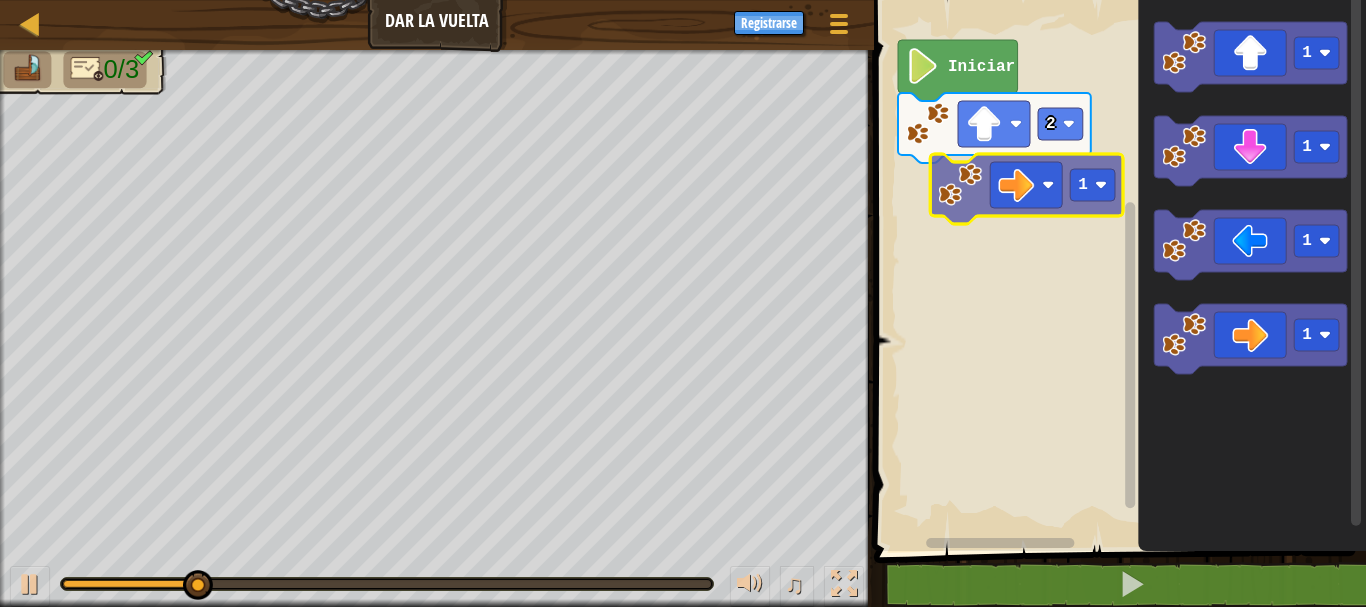 click on "Iniciar 2 1 1 1 1 1" at bounding box center (1117, 270) 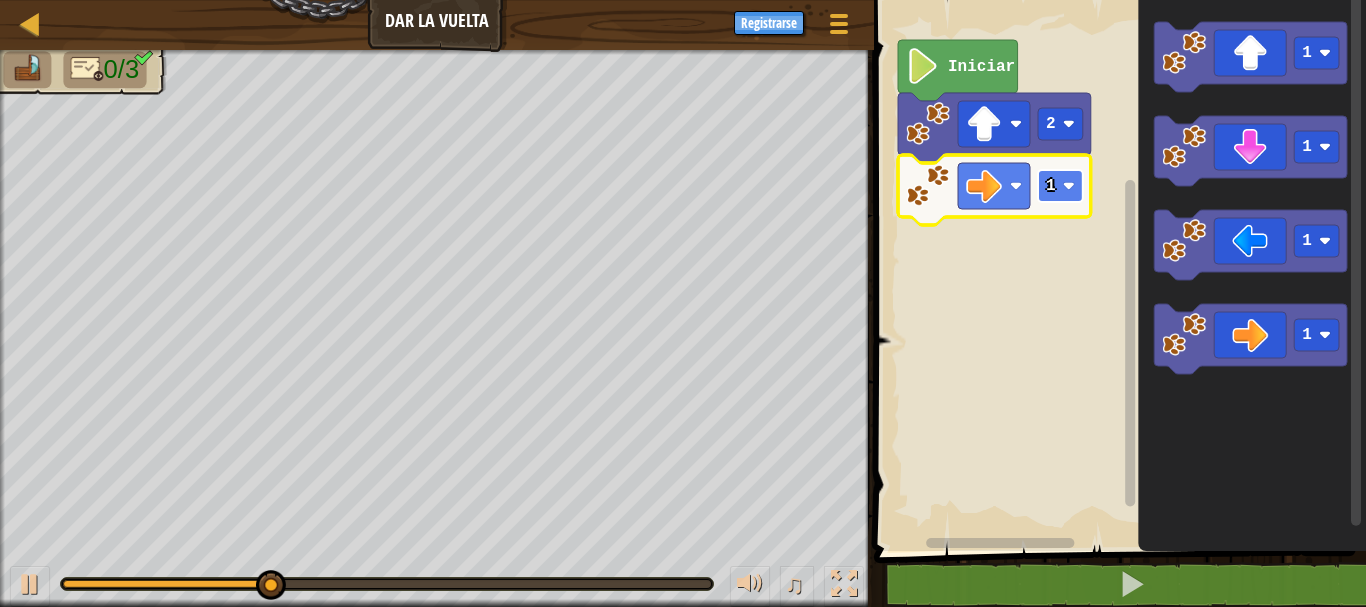 click 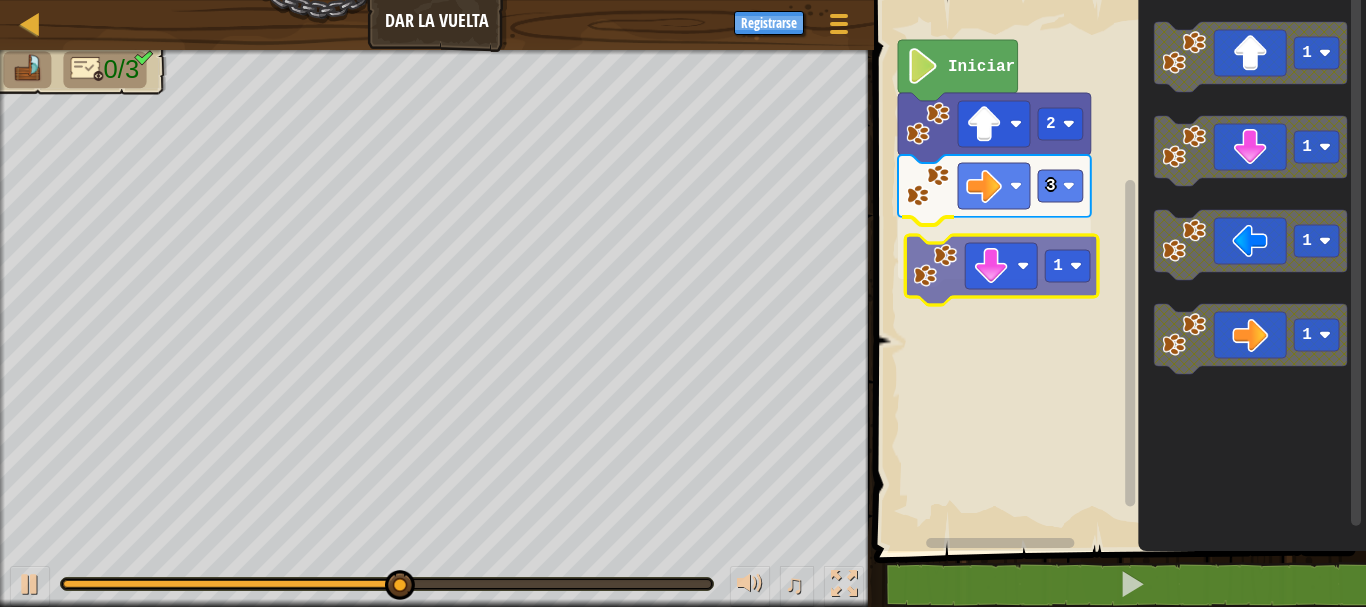 click on "Iniciar 2 3 1 1 1 1 1 1" at bounding box center (1117, 270) 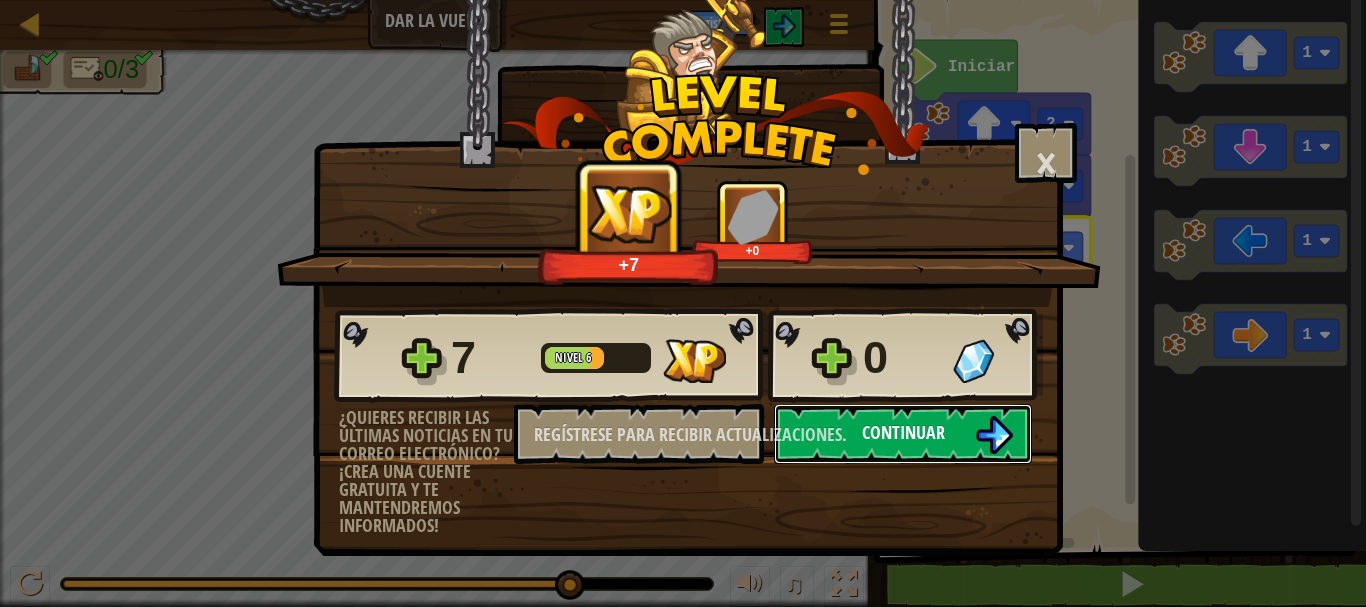 click at bounding box center (994, 435) 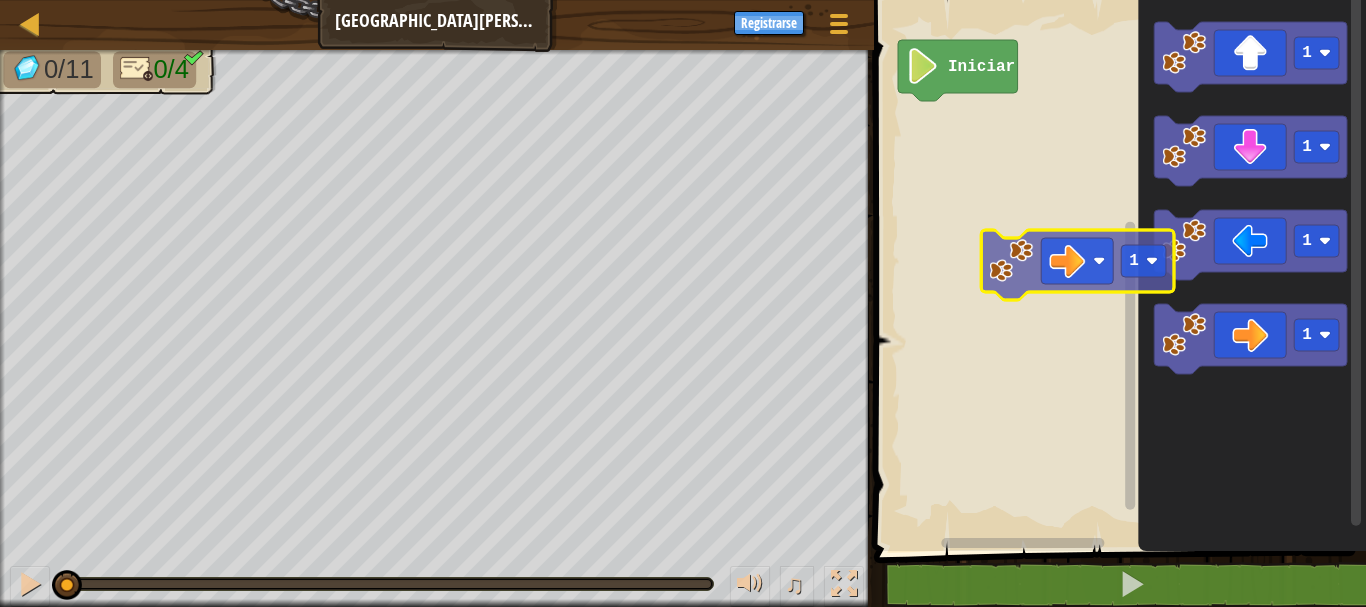 click on "Iniciar 1 1 1 1 1" at bounding box center [1117, 270] 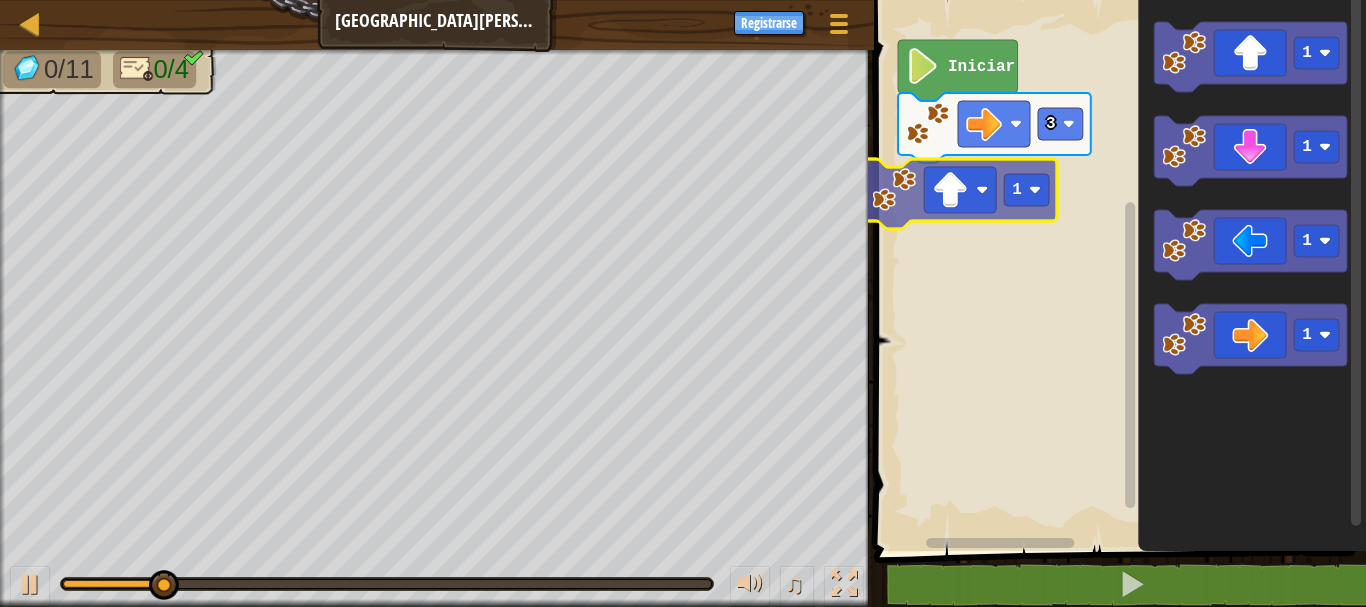 click on "Iniciar 3 1 1 1 1 1 1" at bounding box center (1117, 270) 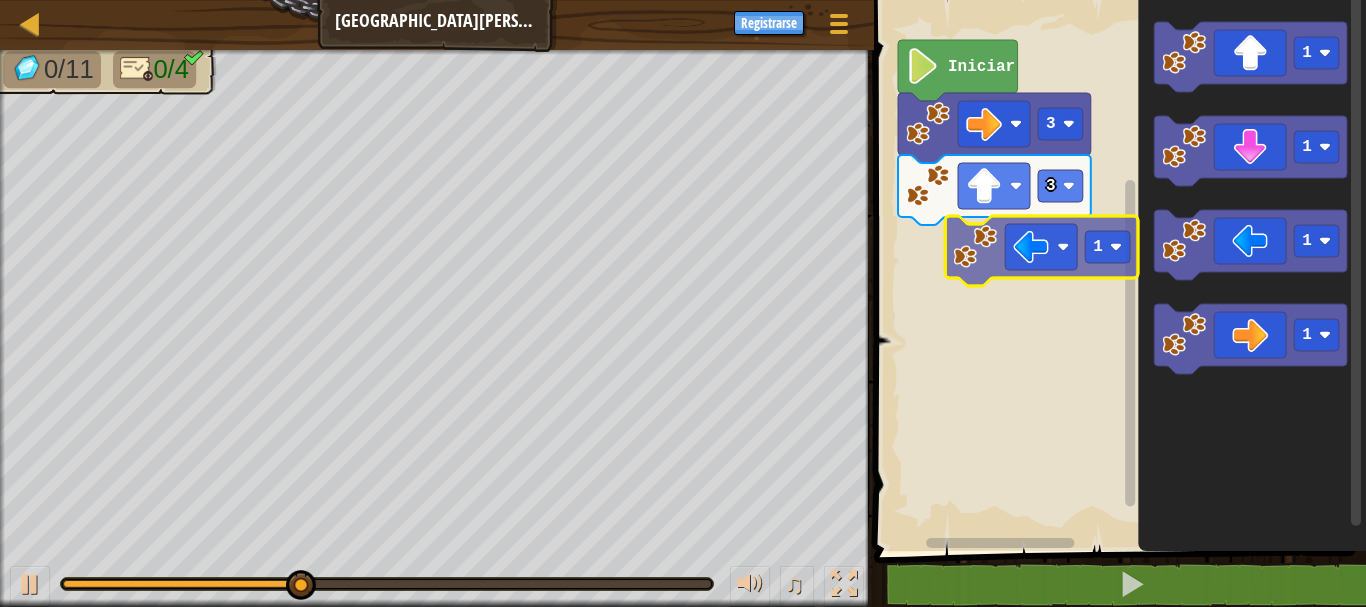 click on "Iniciar 3 3 1 1 1 1 1" at bounding box center [1117, 270] 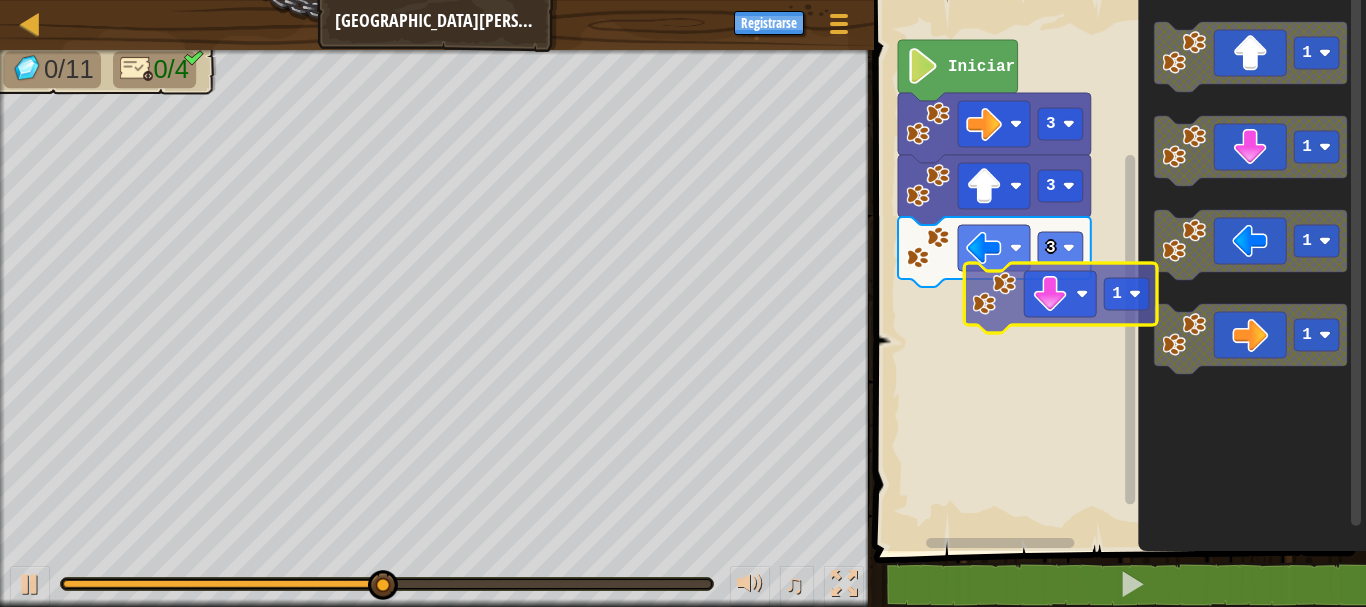 click on "Iniciar 3 3 3 1 1 1 1 1" at bounding box center [1117, 270] 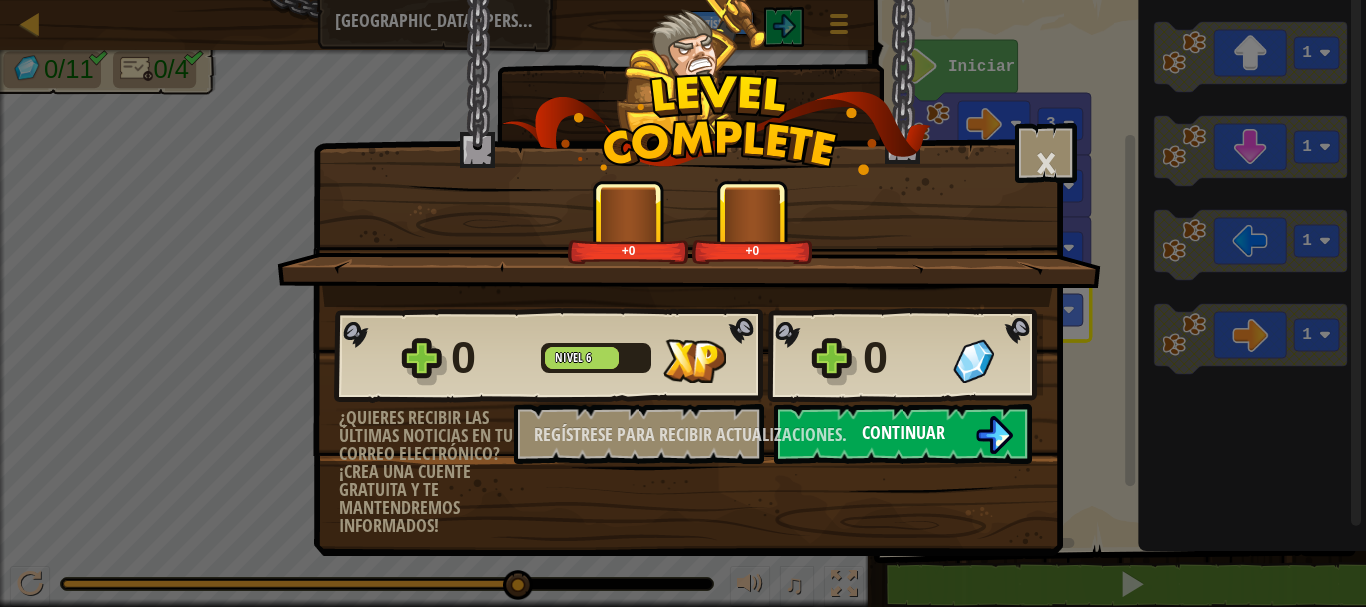 click on "Continuar" at bounding box center [903, 434] 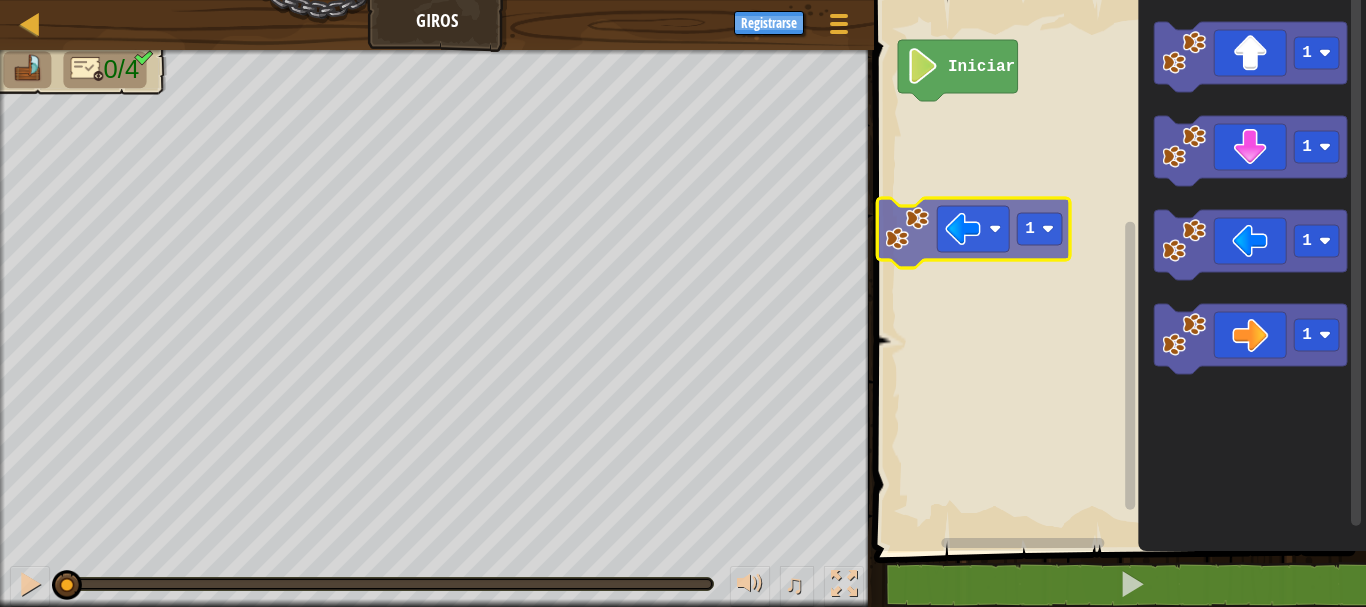 click on "Iniciar 1 1 1 1 1" at bounding box center [1117, 270] 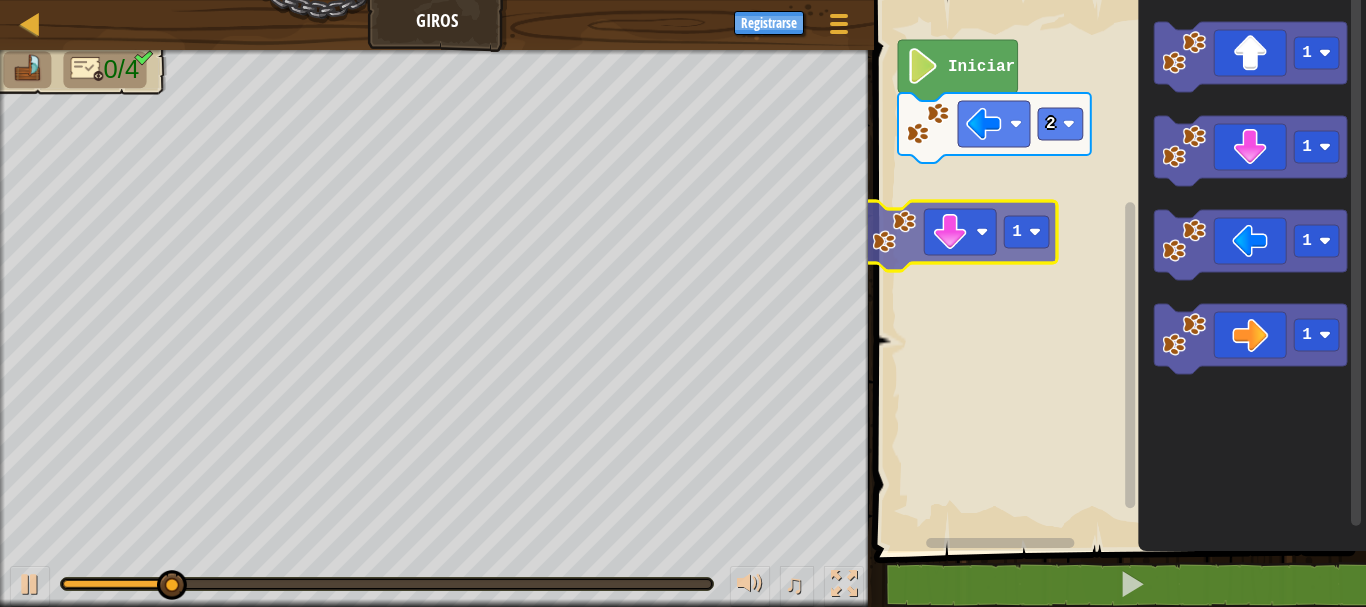 click on "Iniciar 2 1 1 1 1 1" at bounding box center (1117, 270) 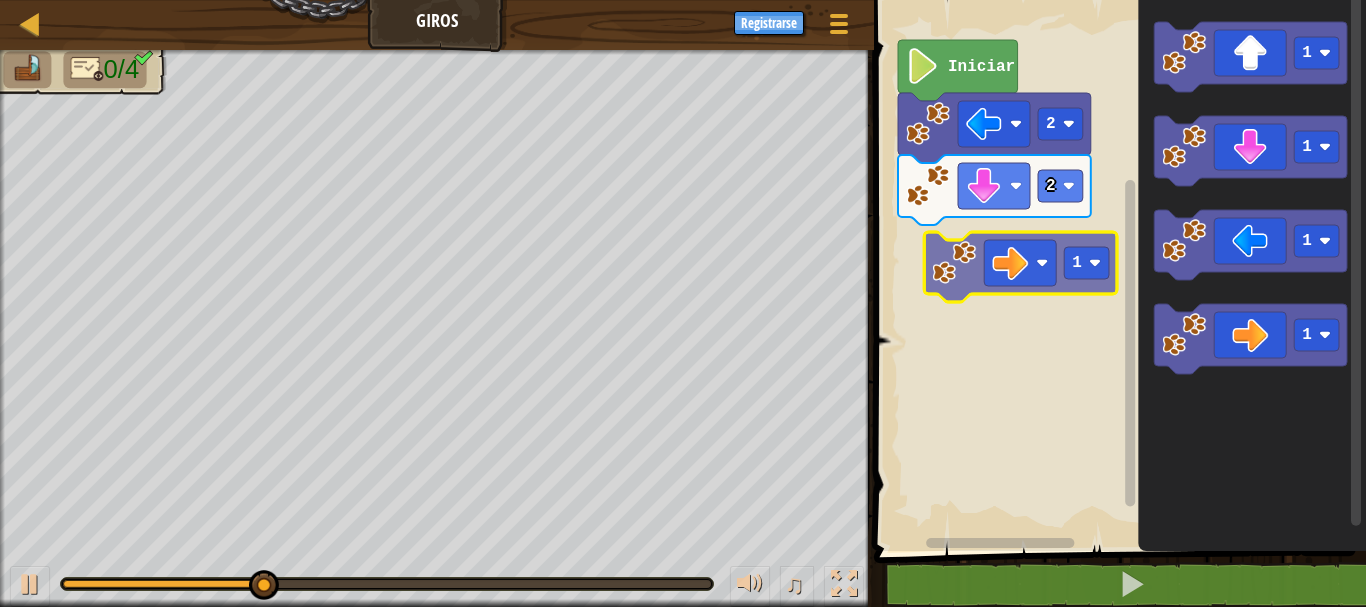 click on "Iniciar 2 2 1 1 1 1 1" at bounding box center [1117, 270] 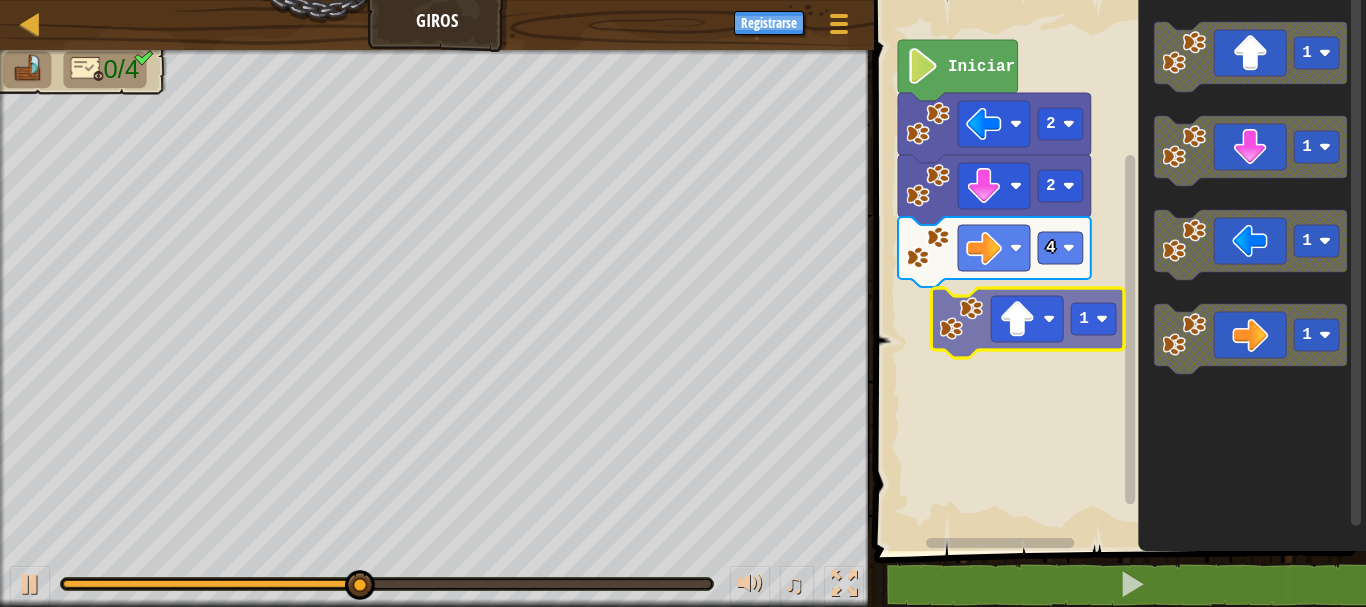 click on "Iniciar 2 2 4 1 1 1 1 1" at bounding box center [1117, 270] 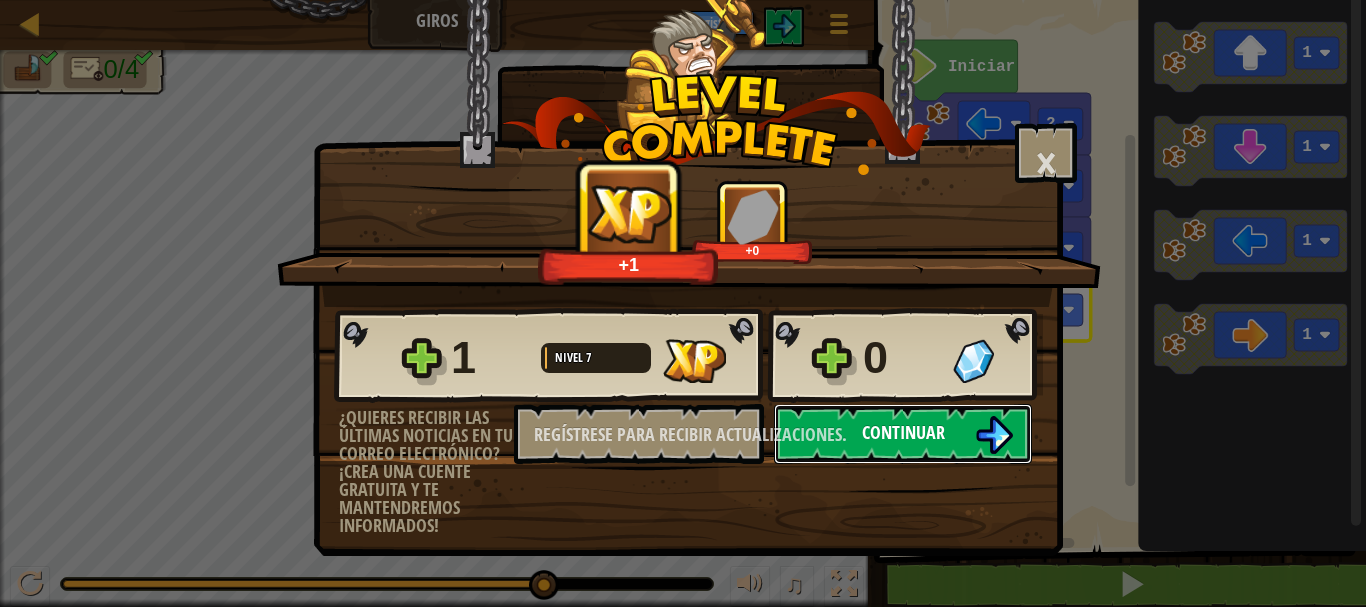 click at bounding box center (994, 435) 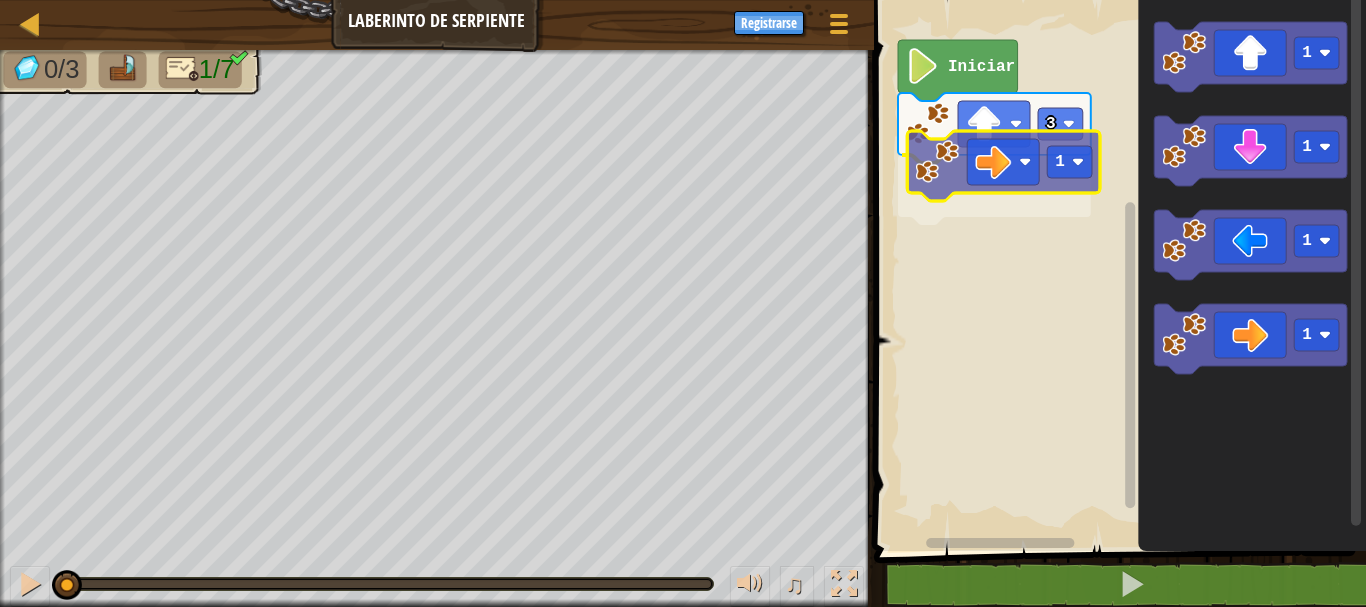 click on "3 1 Iniciar 1 1 1 1 1" at bounding box center [1117, 270] 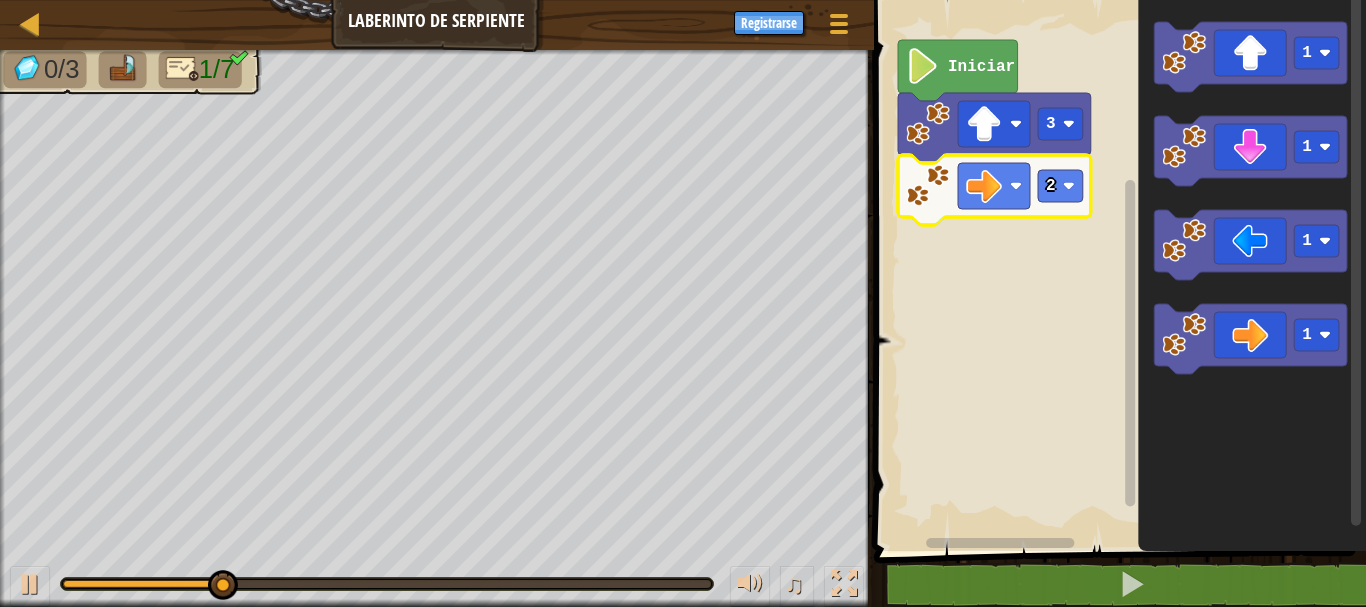 click on "1 1 1 1" 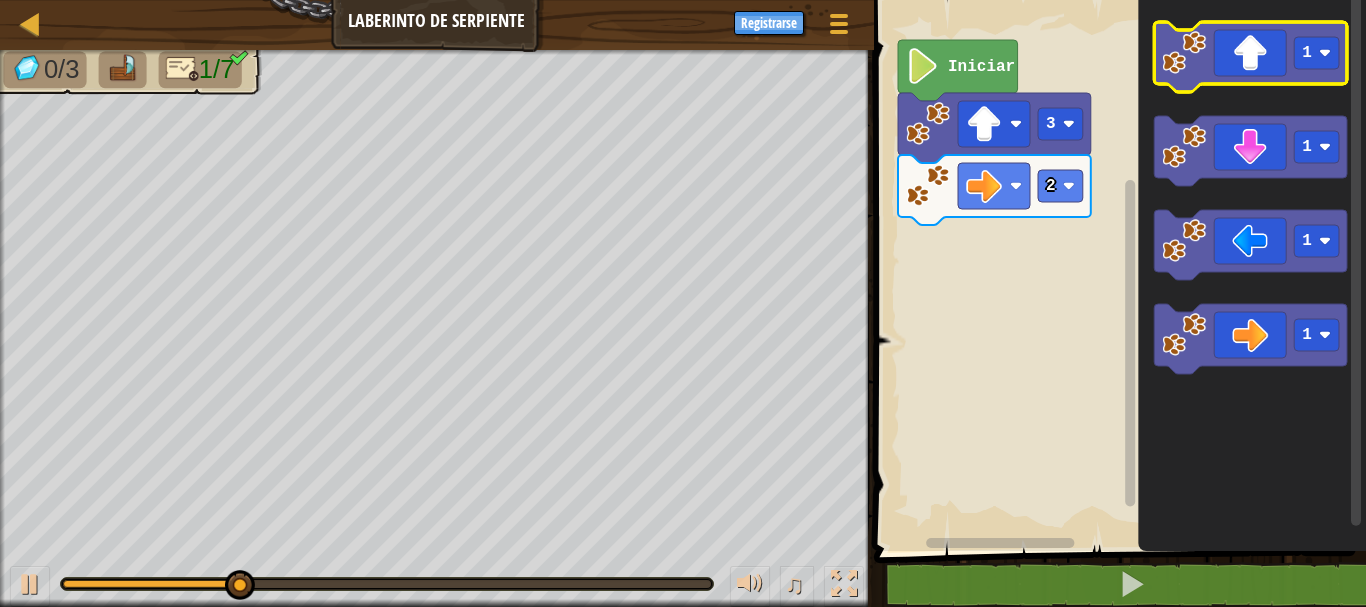 click 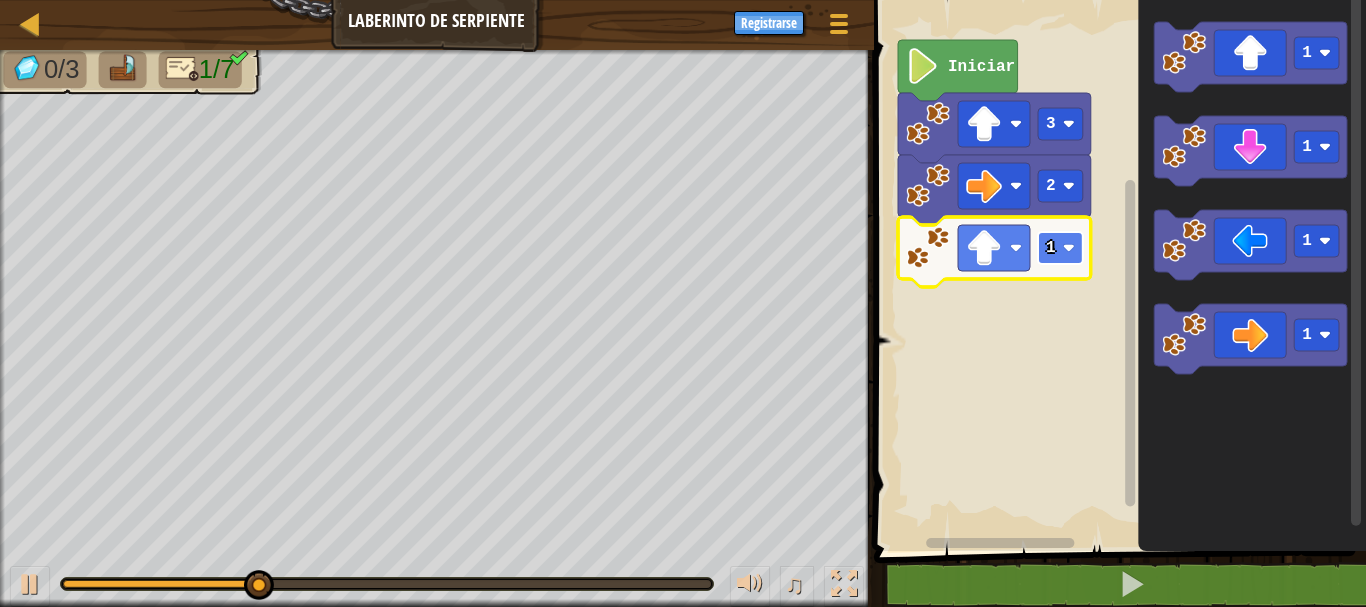 click 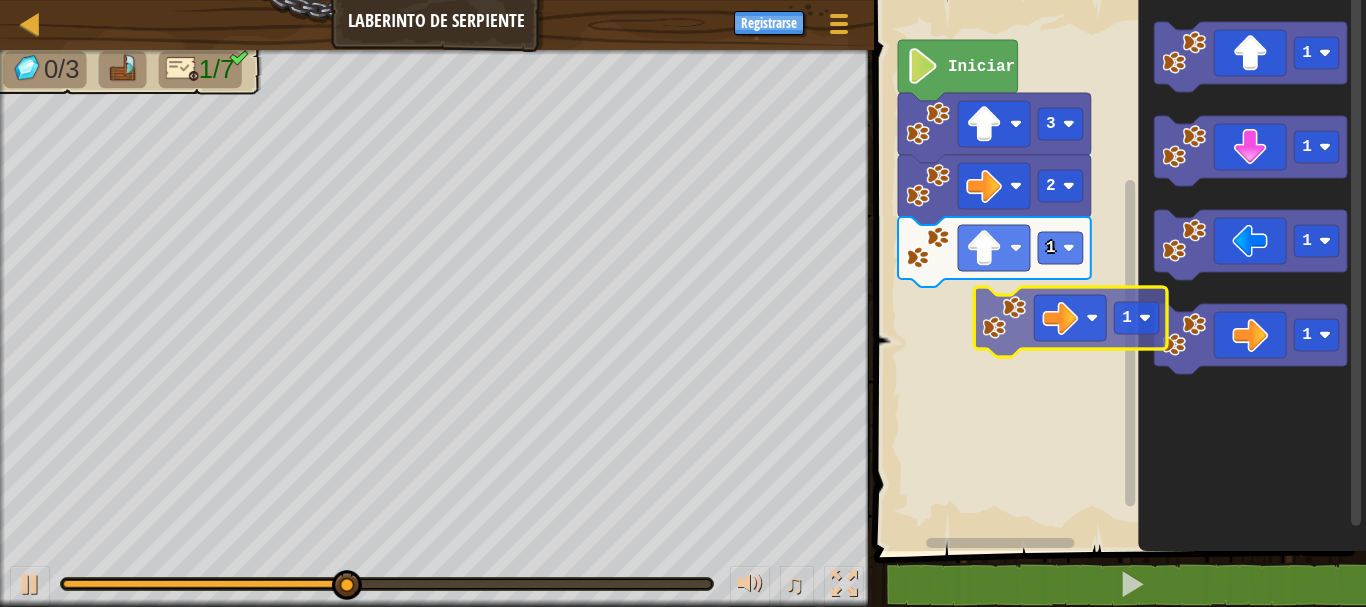 click on "Iniciar 3 2 1 1 1 1 1 1" at bounding box center [1117, 270] 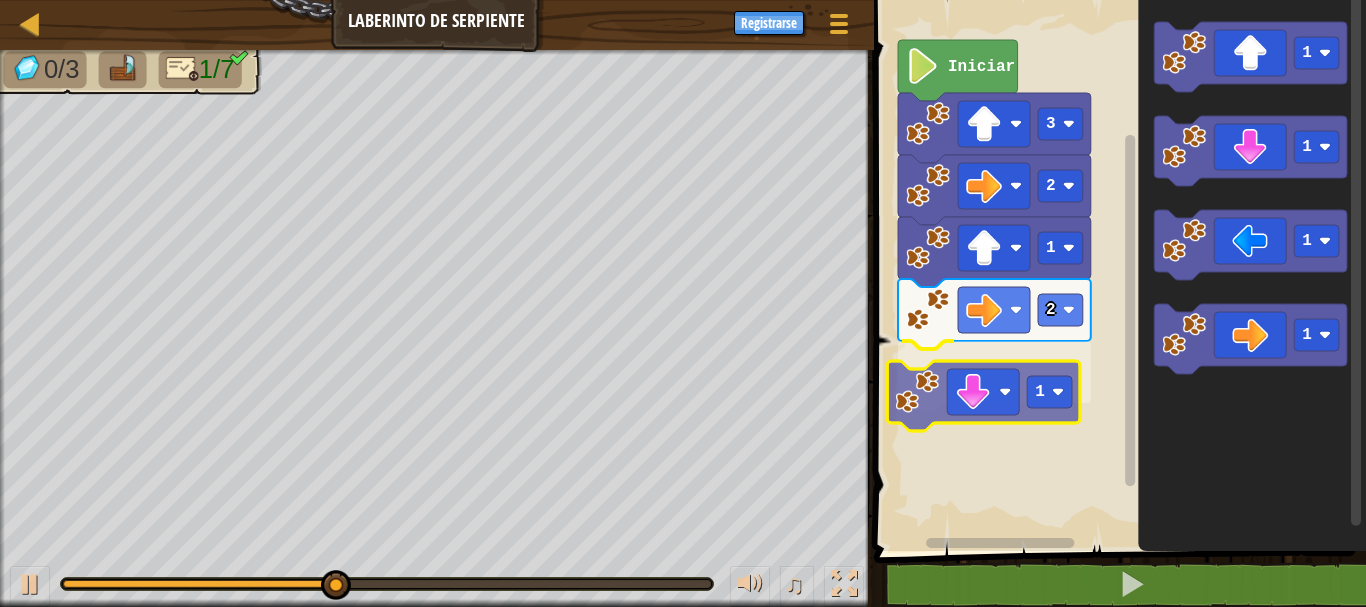 click on "Iniciar 3 2 1 2 1 1 1 1 1 1" at bounding box center [1117, 270] 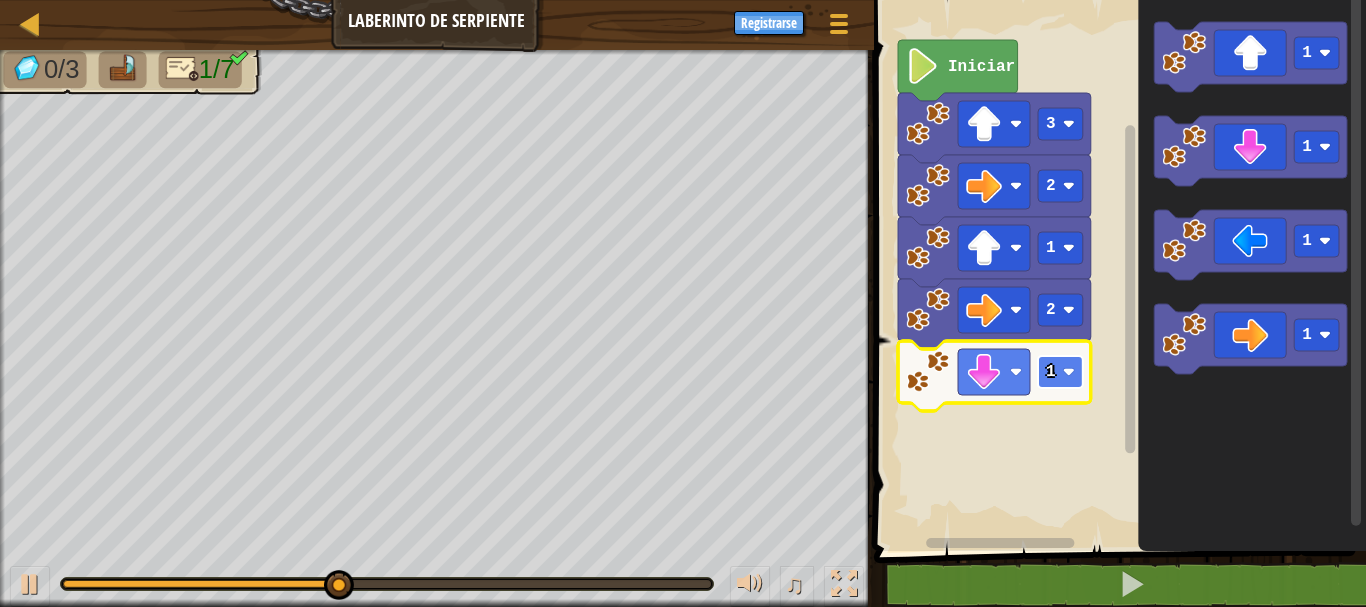 click 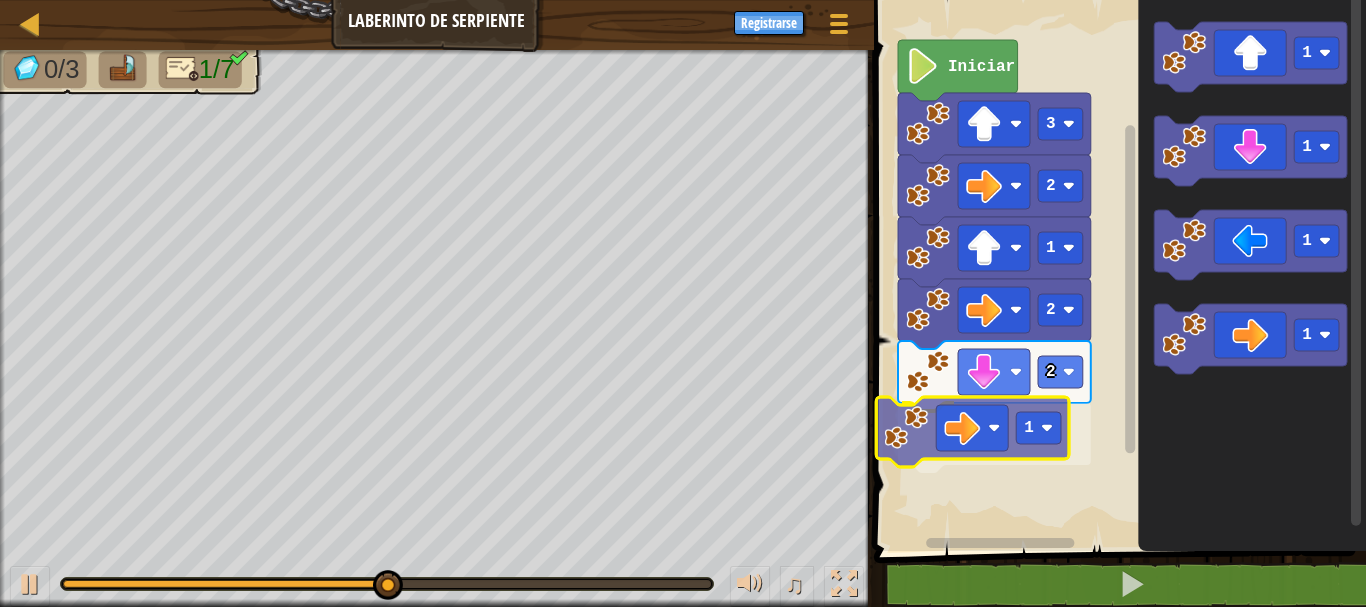 click on "Iniciar 3 2 1 2 2 1 1 1 1 1 1" at bounding box center [1117, 270] 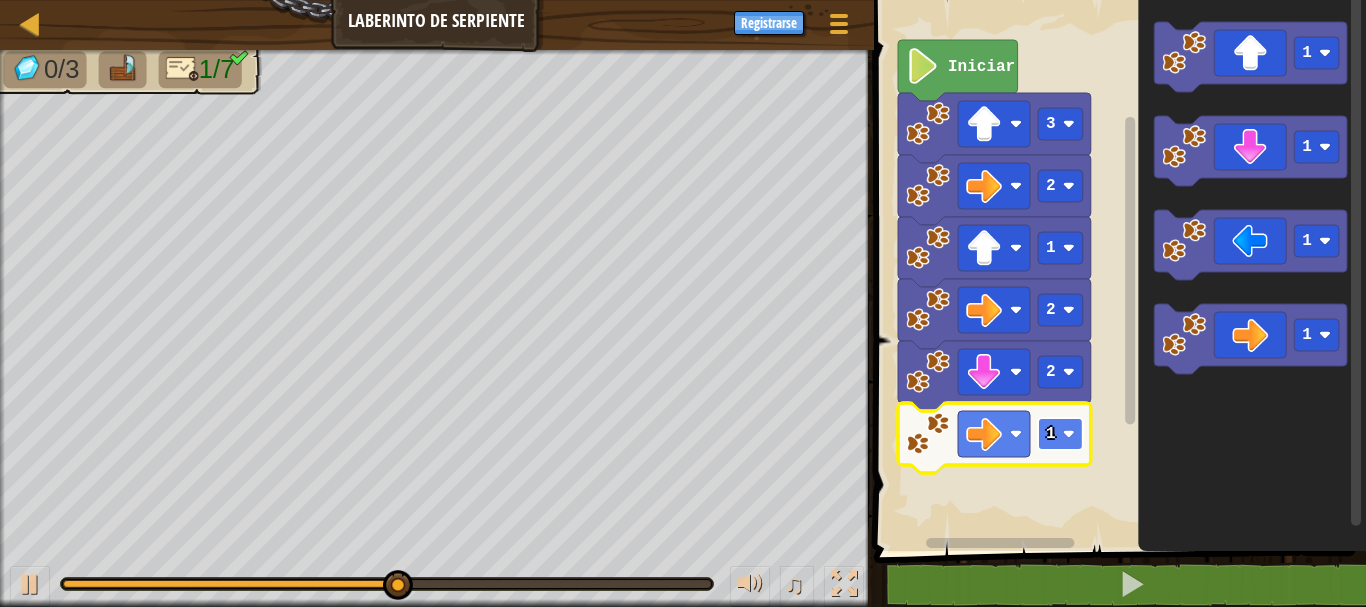 click 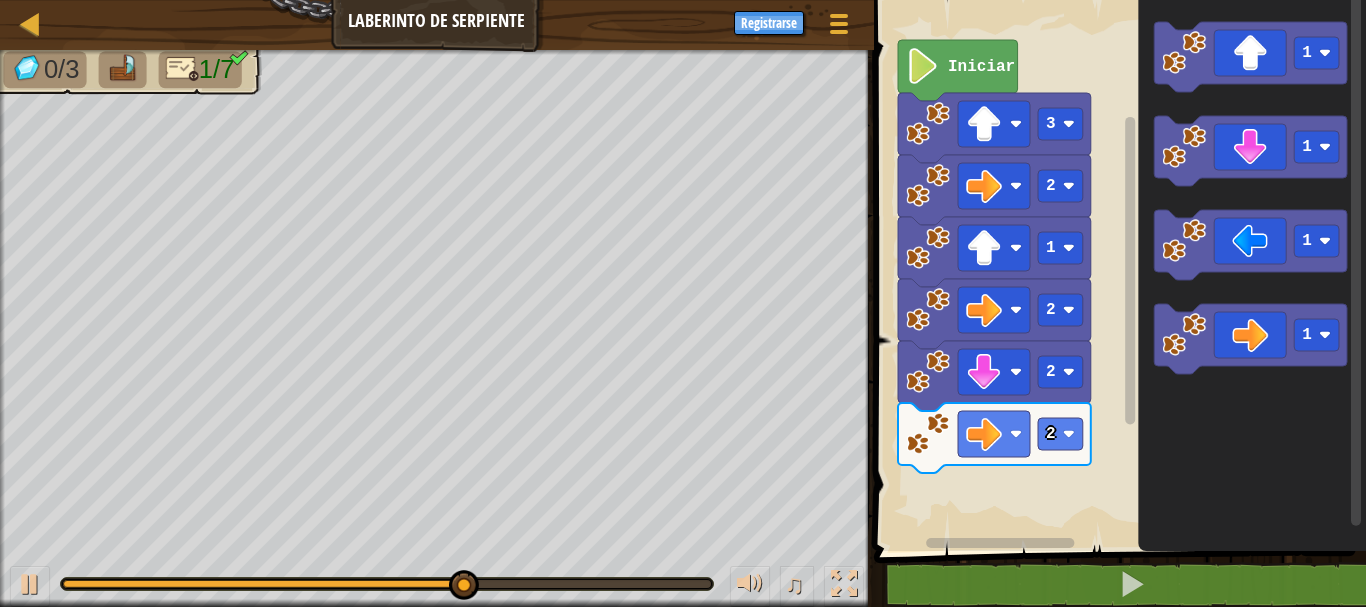 click on "Iniciar 3 2 1 2 2 2 1 1 1 1" at bounding box center [1117, 270] 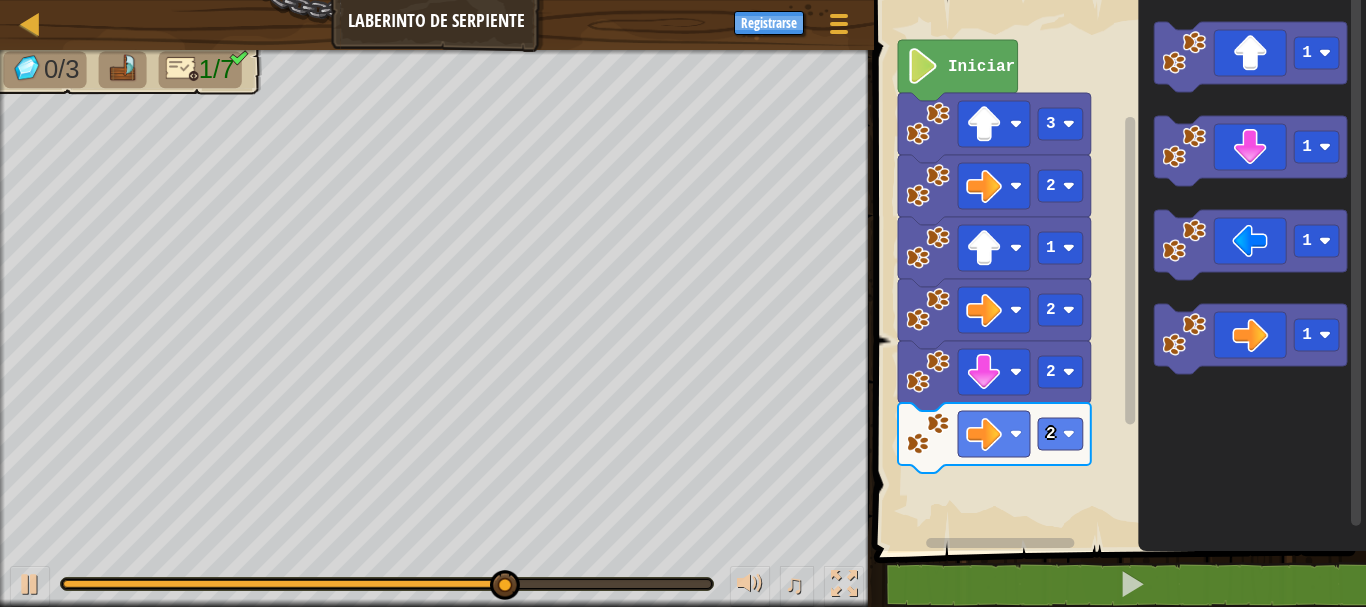 click on "1 2 go ( 'up' ,   3 )     הההההההההההההההההההההההההההההההה הההההההההההההההההההההההההההההההה הההההההההההההההההההההההההההההההה הההההההההההההההההההההההההההההההה הההההההההההההההההההההההההההההההה הההההההההההההההההההההההההההההההה הההההההההההההההההההההההההההההההה הההההההההההההההההההההההההההההההה XXXXXXXXXXXXXXXXXXXXXXXXXXXXXXXXXXXXXXXXXXXXXXXXXXXXXXXXXXXXXXXXXXXXXXXXXXXXXXXXXXXXXXXXXXXXXXXXXXXXXXXXXXXXXXXXXXXXXXXXXXXXXXXXXXXXXXXXXXXXXXXXXXXXXXXXXXXXXXXXXXXXXXXXXXXXXXXXXXXXXXXXXXXXXXXXXXXXXXXXXXXXXXXXXXXXXXXXXXXXXXXXXXXXXXXXXXXXXXXXXXXXXXXXXXXXXXXX Iniciar 3 2 1 2 2 2 1 1 1 1 Código Salvado Lenguaje de programación : Pitón Declaración / Llamar /" at bounding box center [1117, 320] 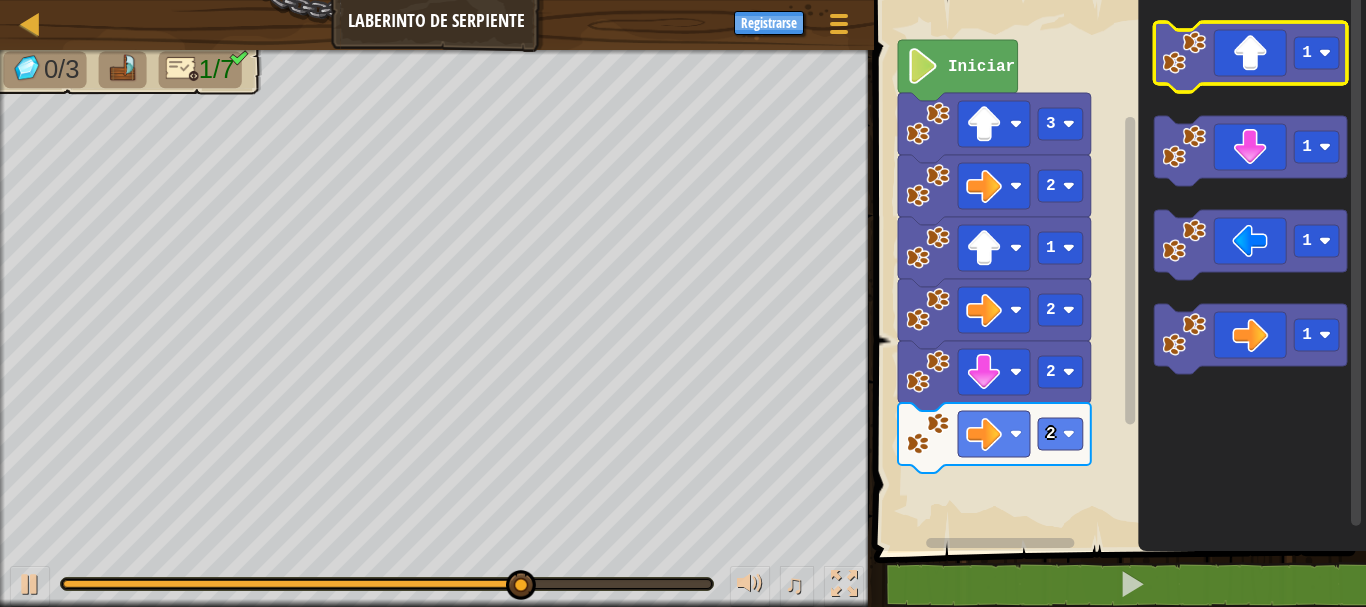 click 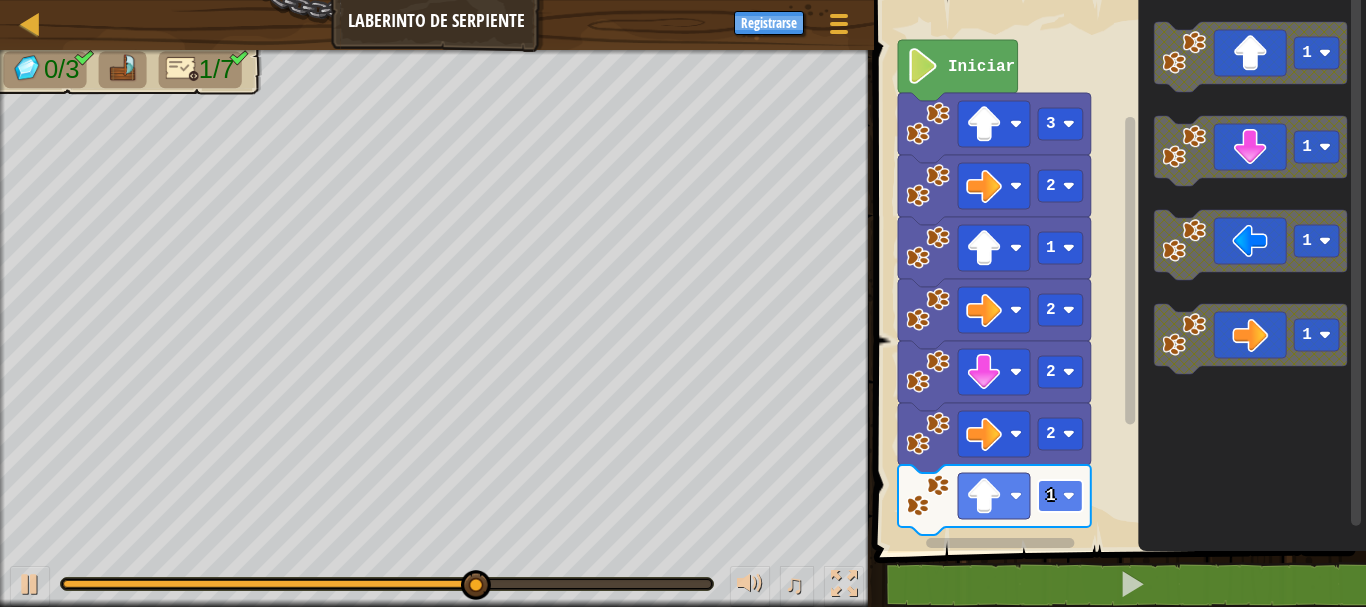 click 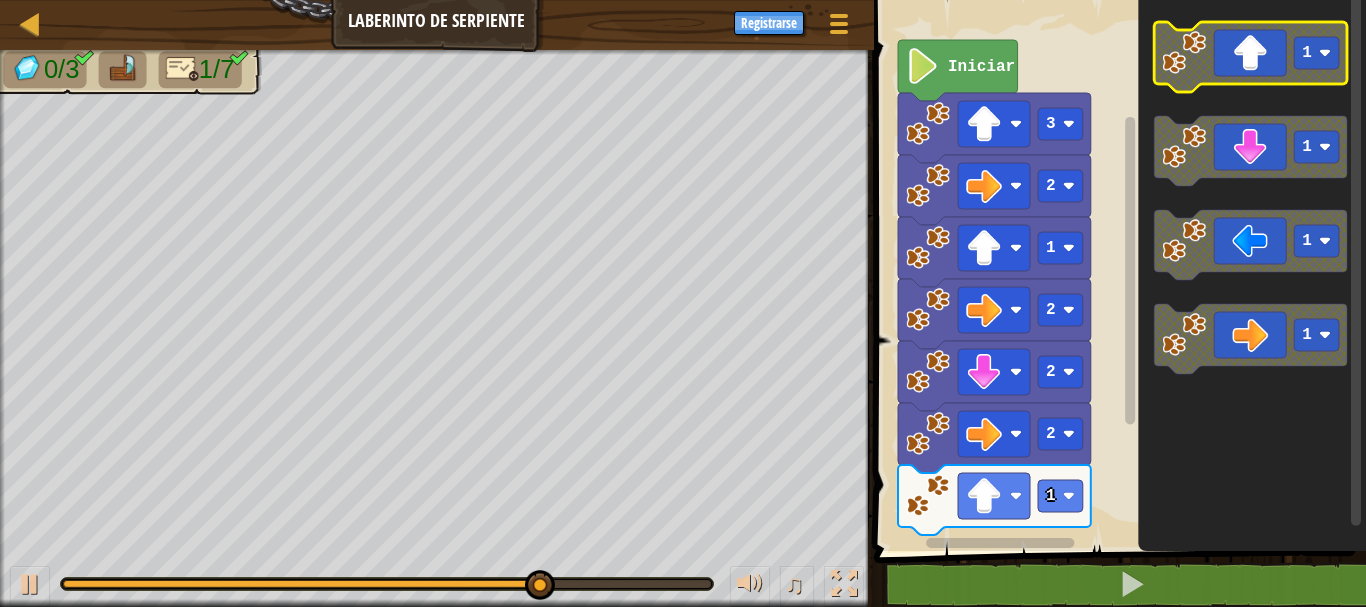 click 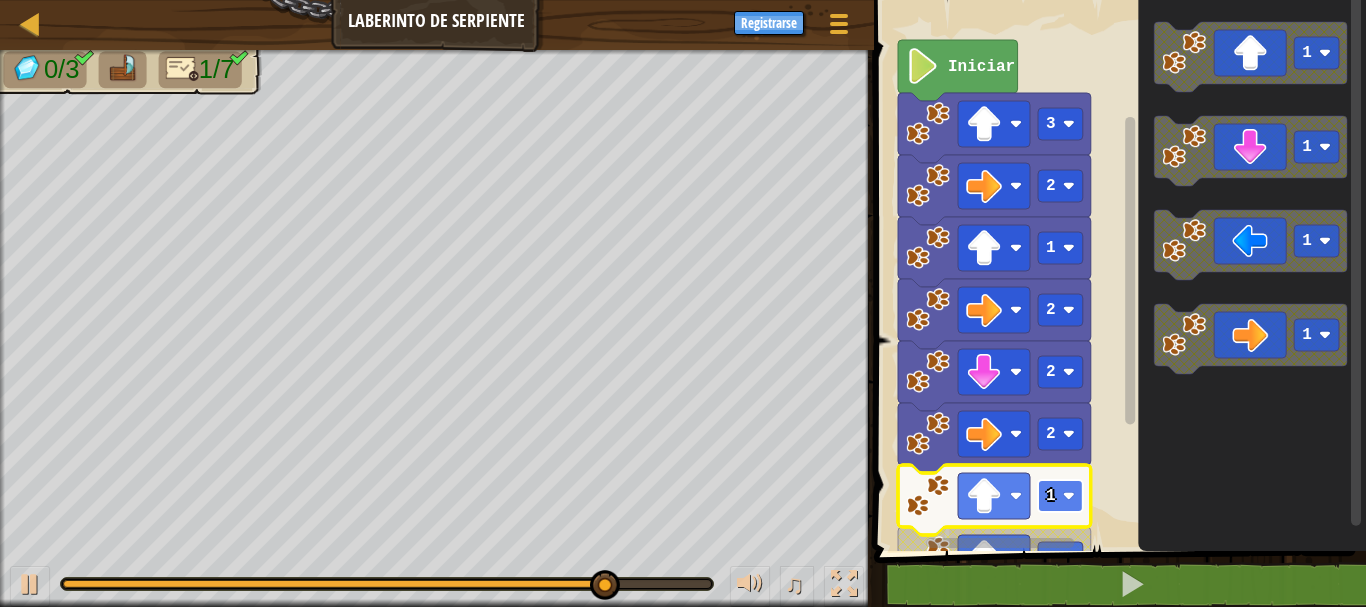 click 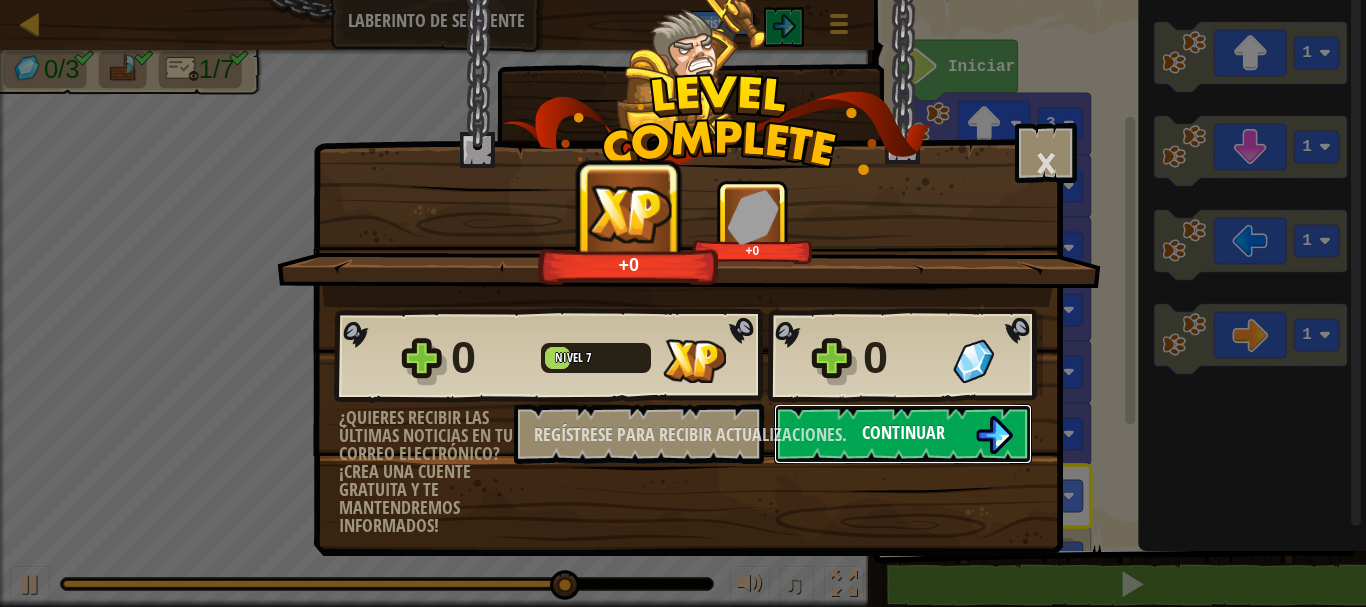 click at bounding box center (994, 435) 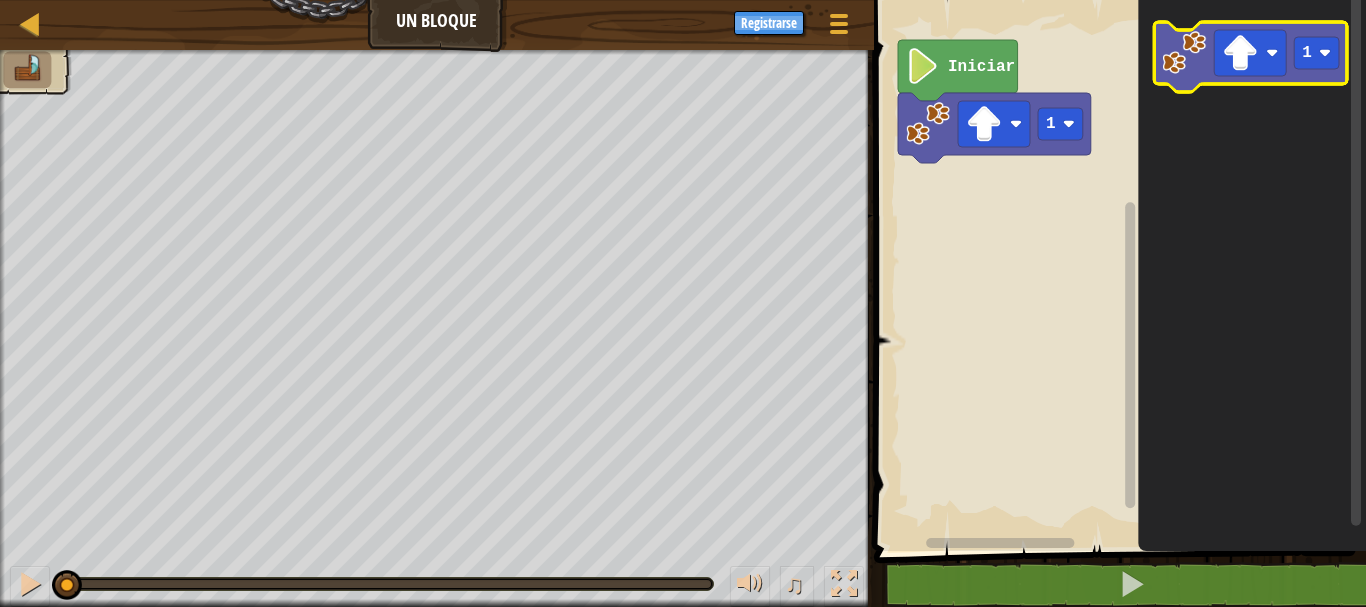 click 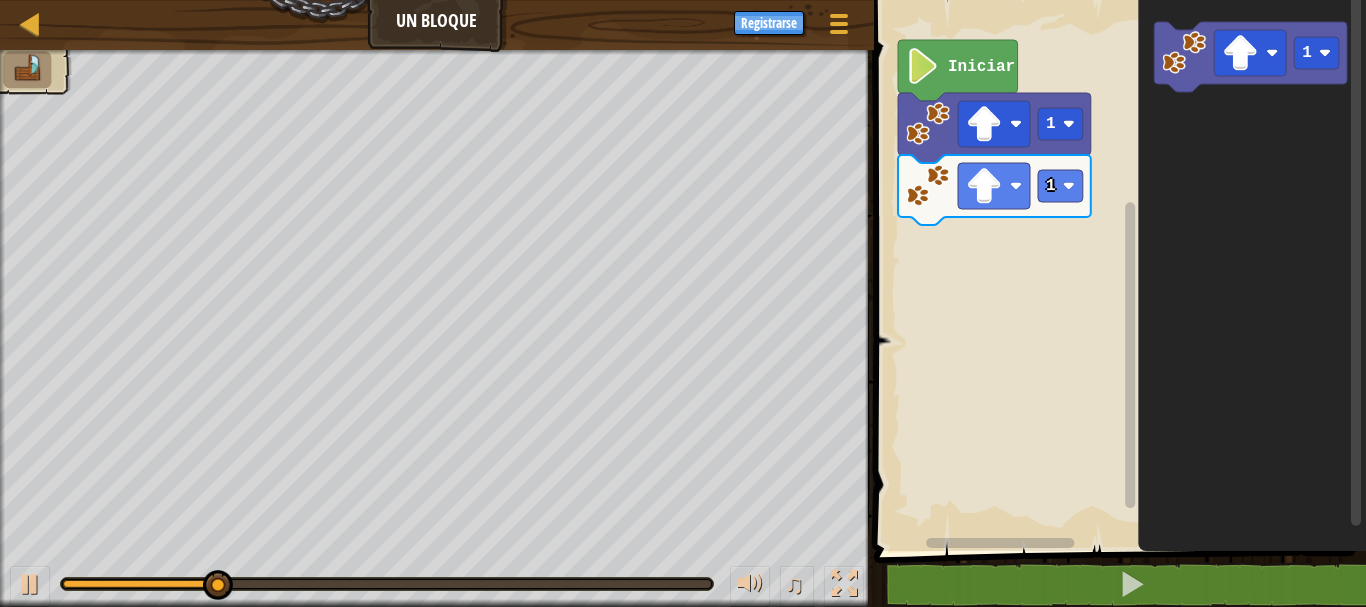 click 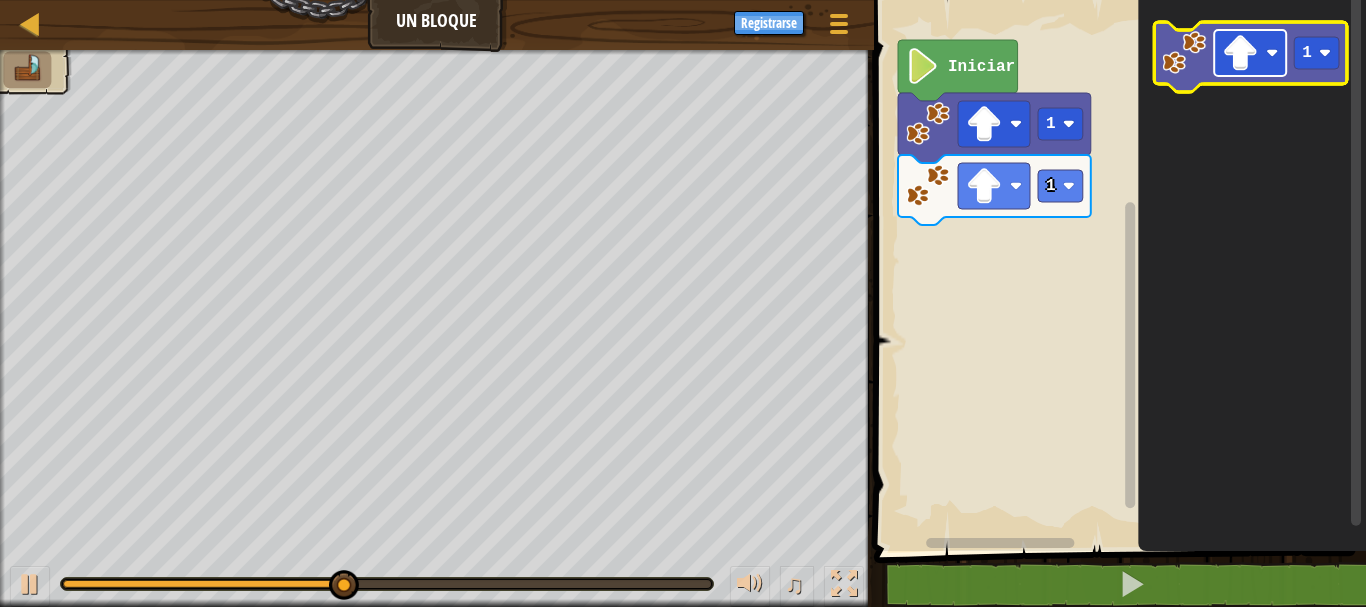 click 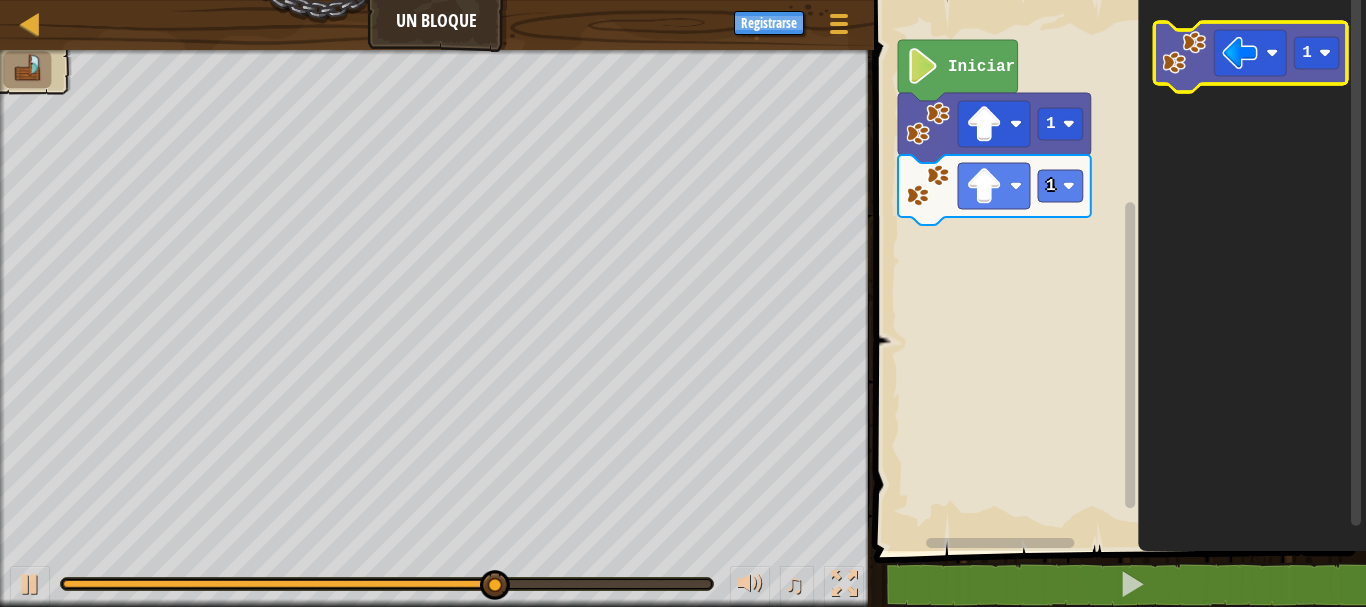 click 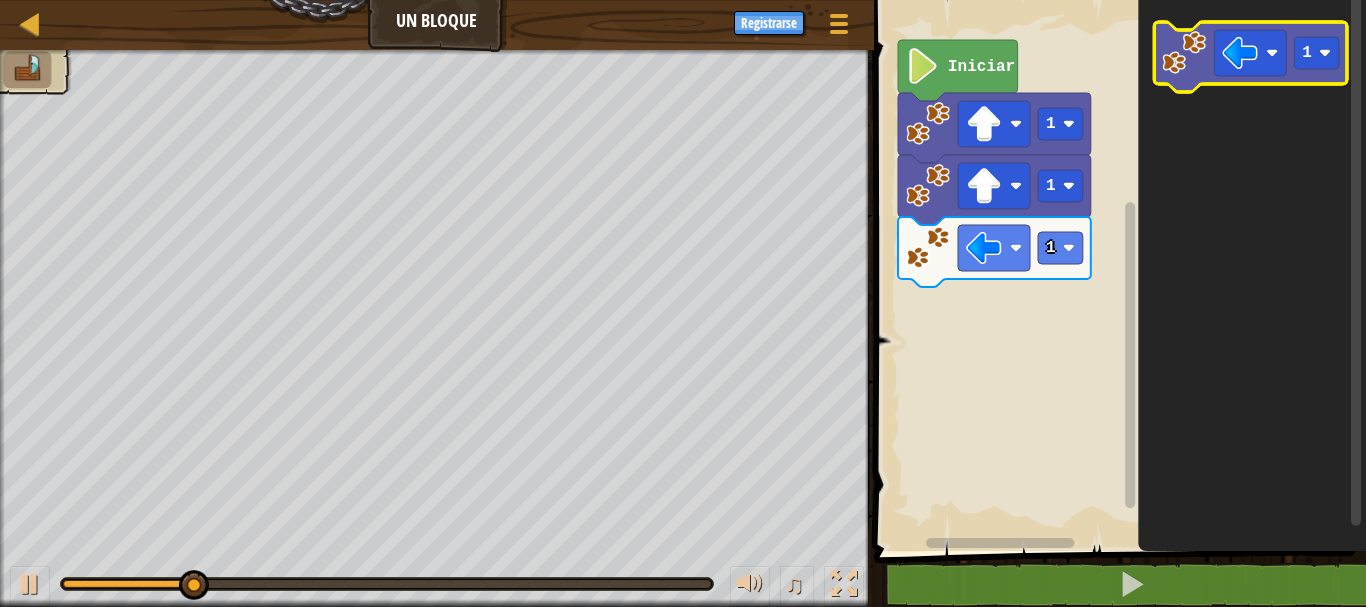 click 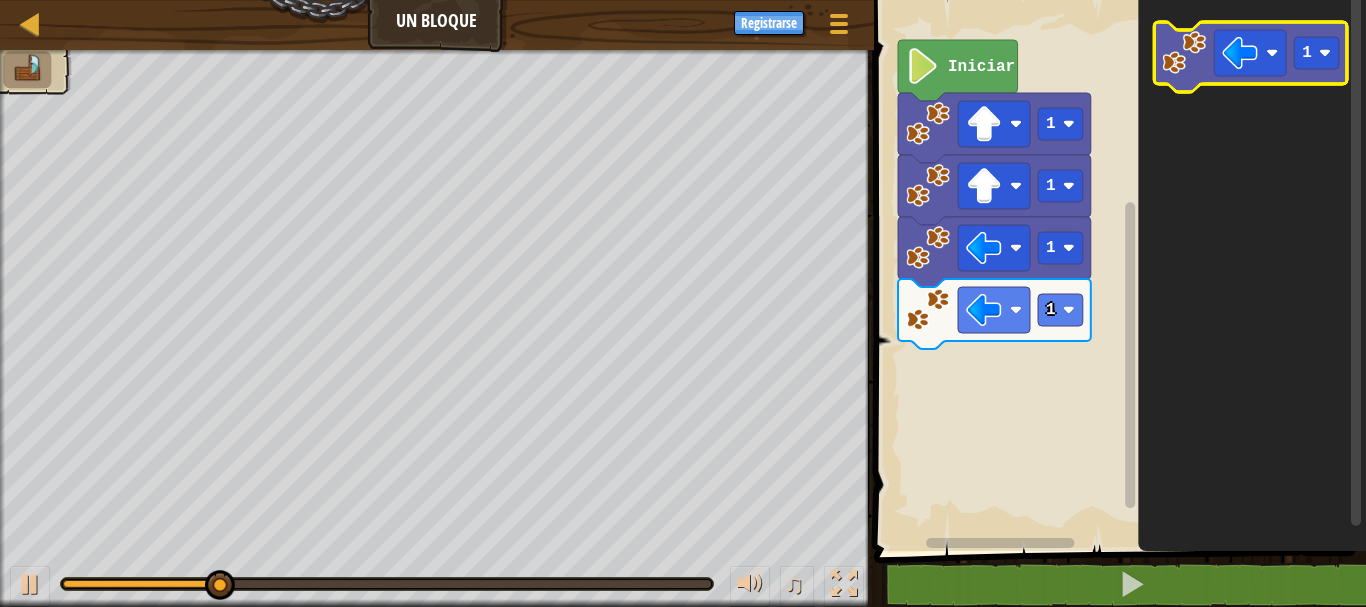 click 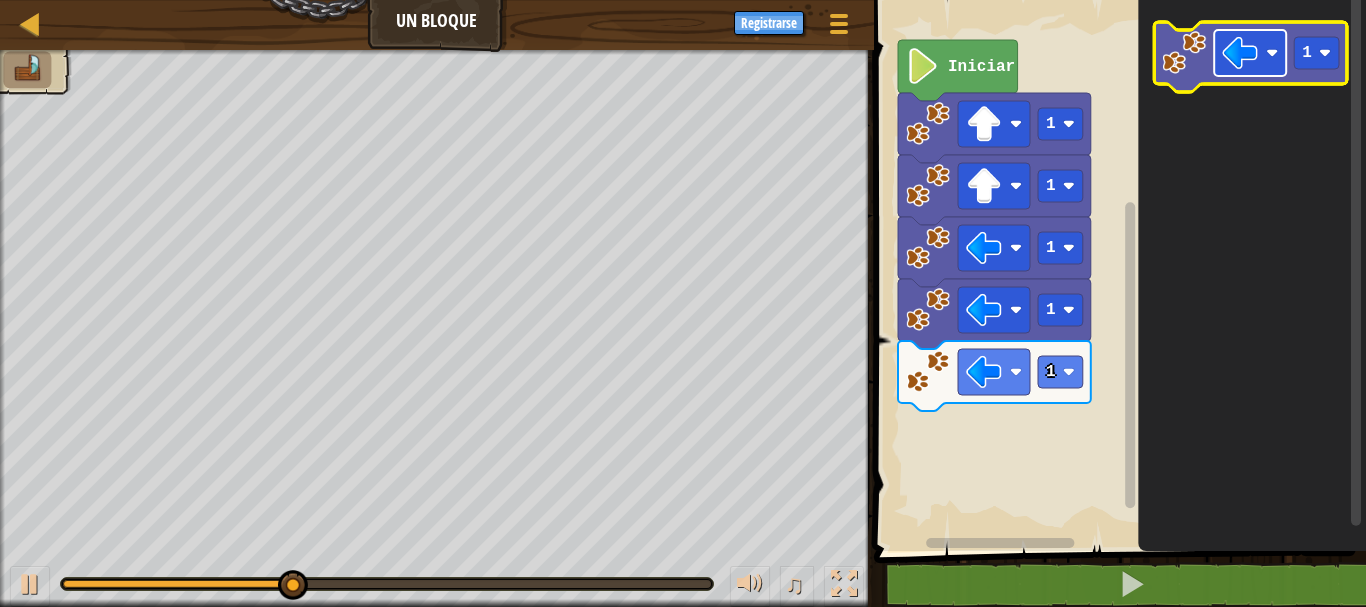 click 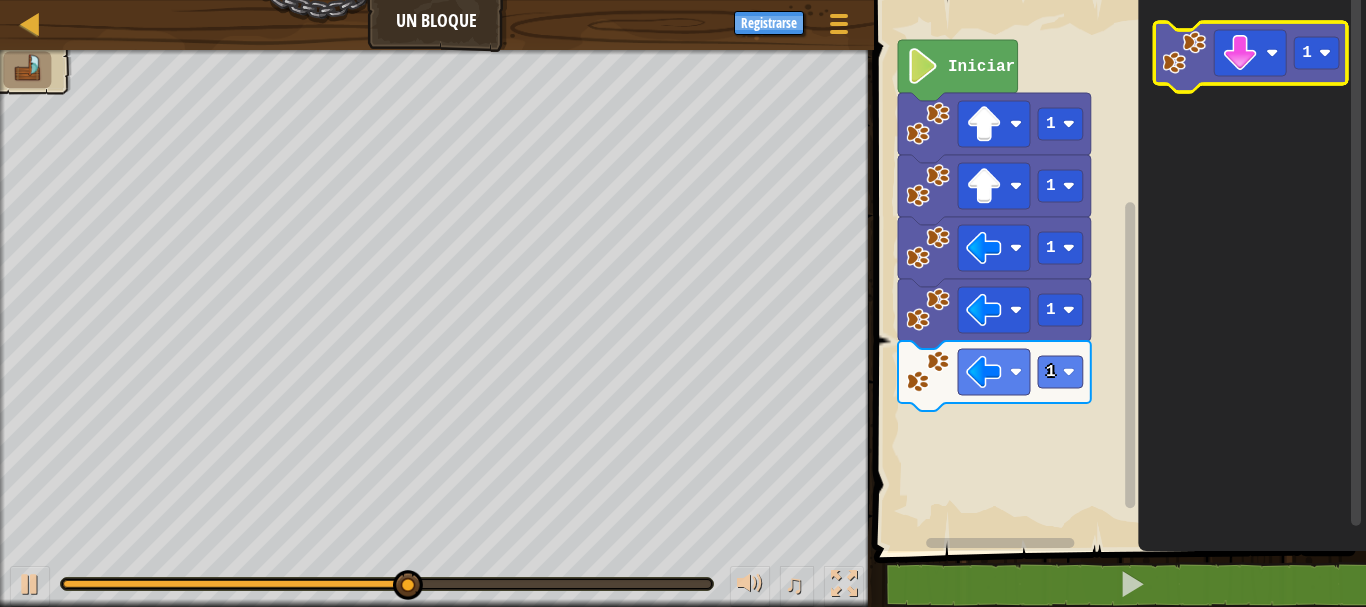 click 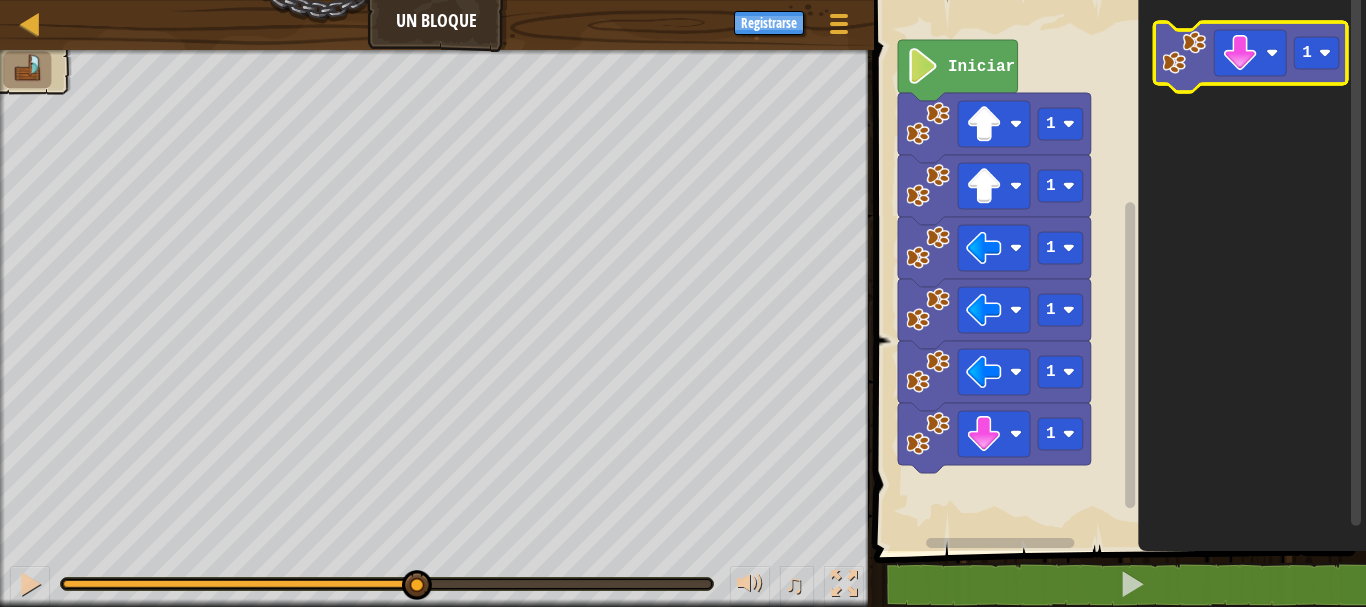 click 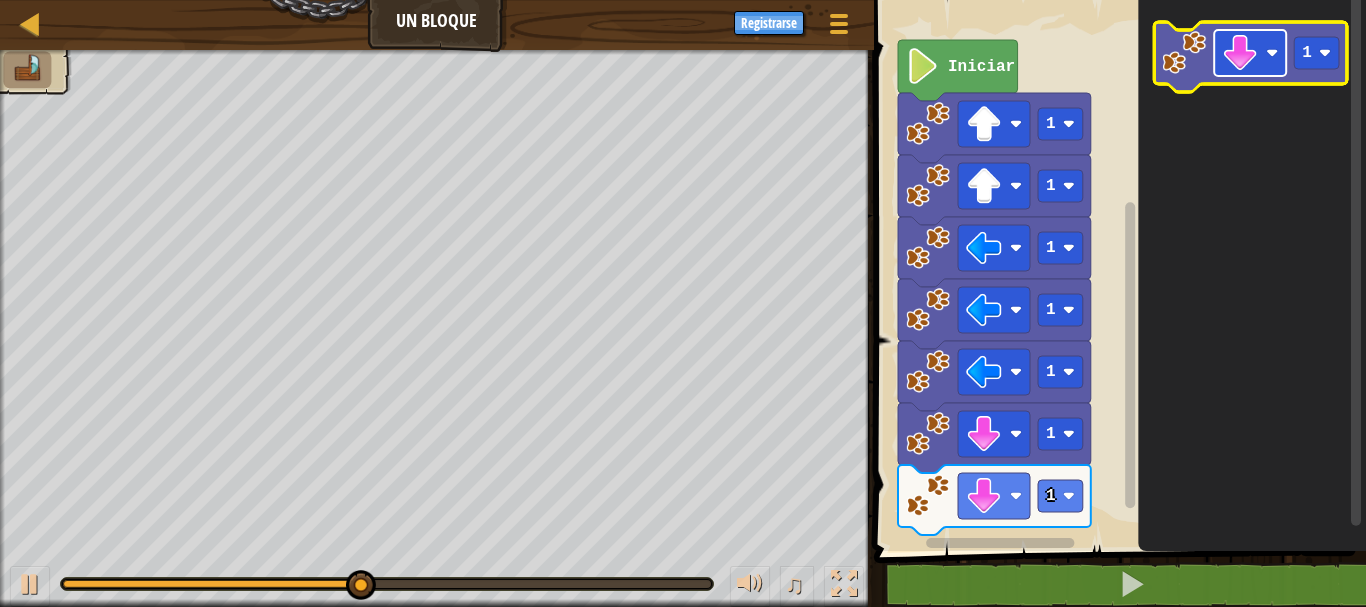 click 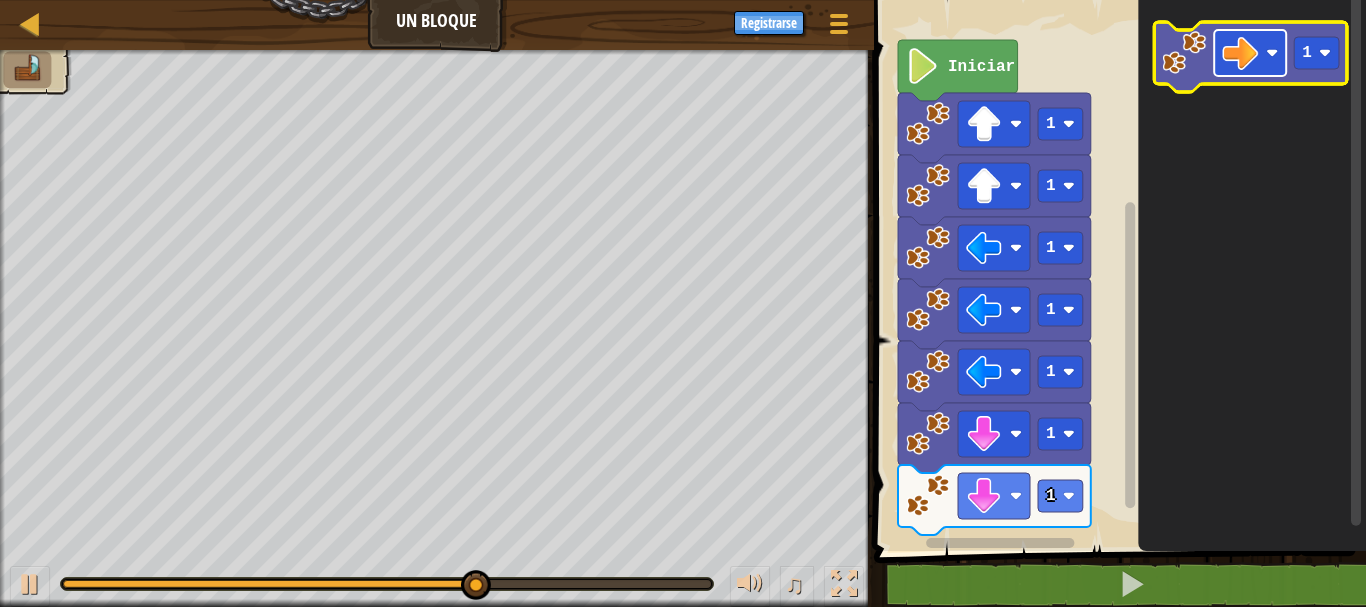 click 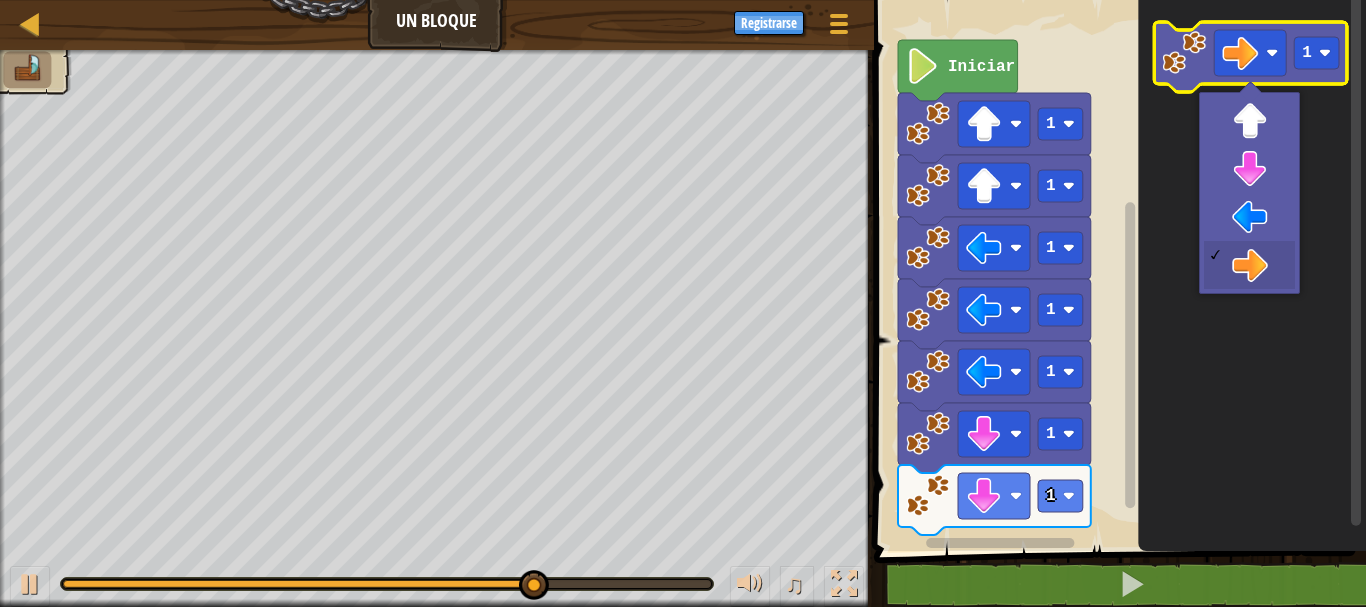 click 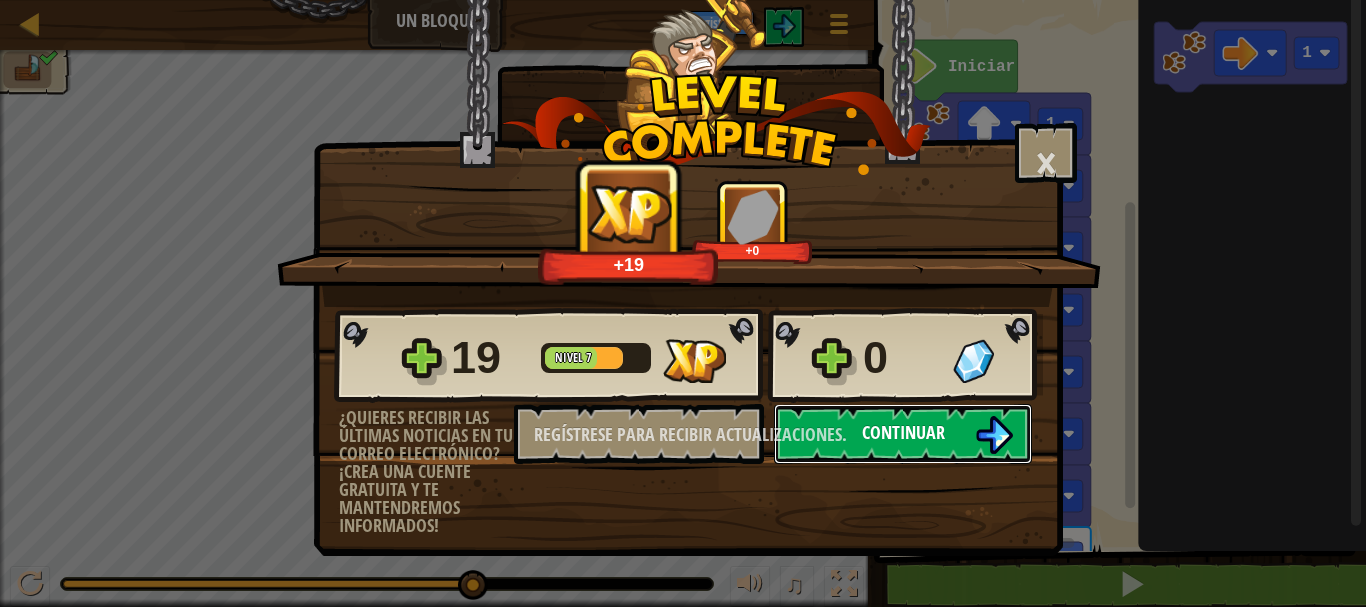 click at bounding box center [994, 435] 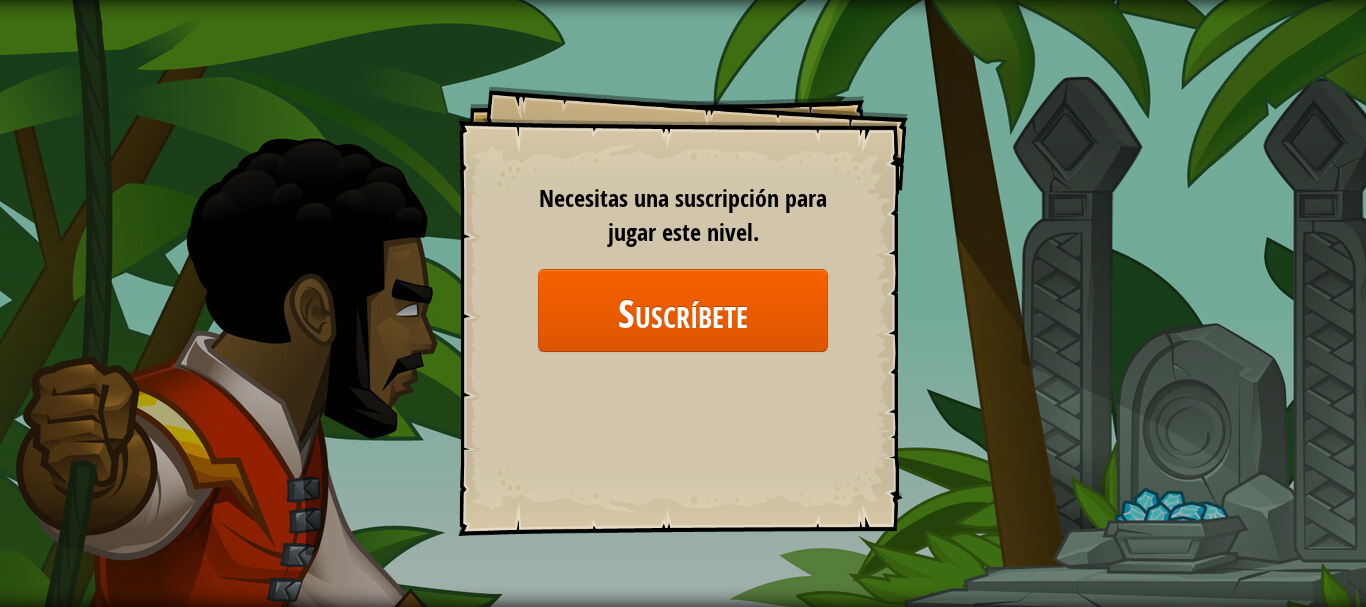 drag, startPoint x: 1057, startPoint y: 255, endPoint x: 1105, endPoint y: 272, distance: 50.92151 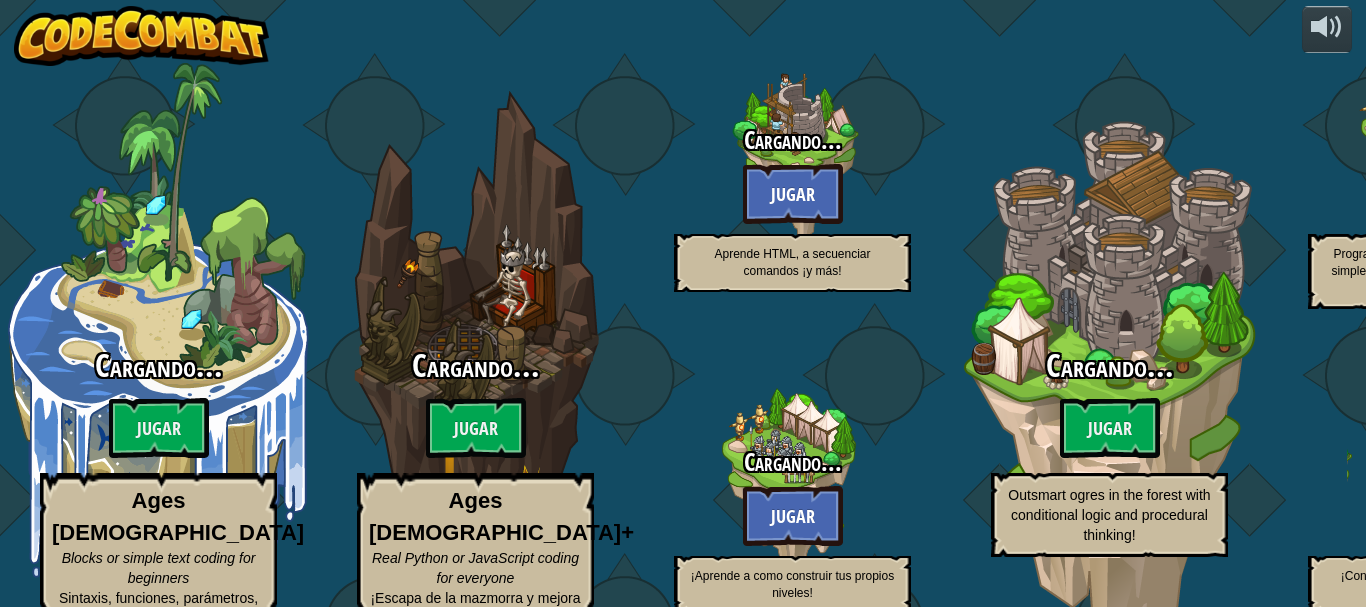 select on "es-ES" 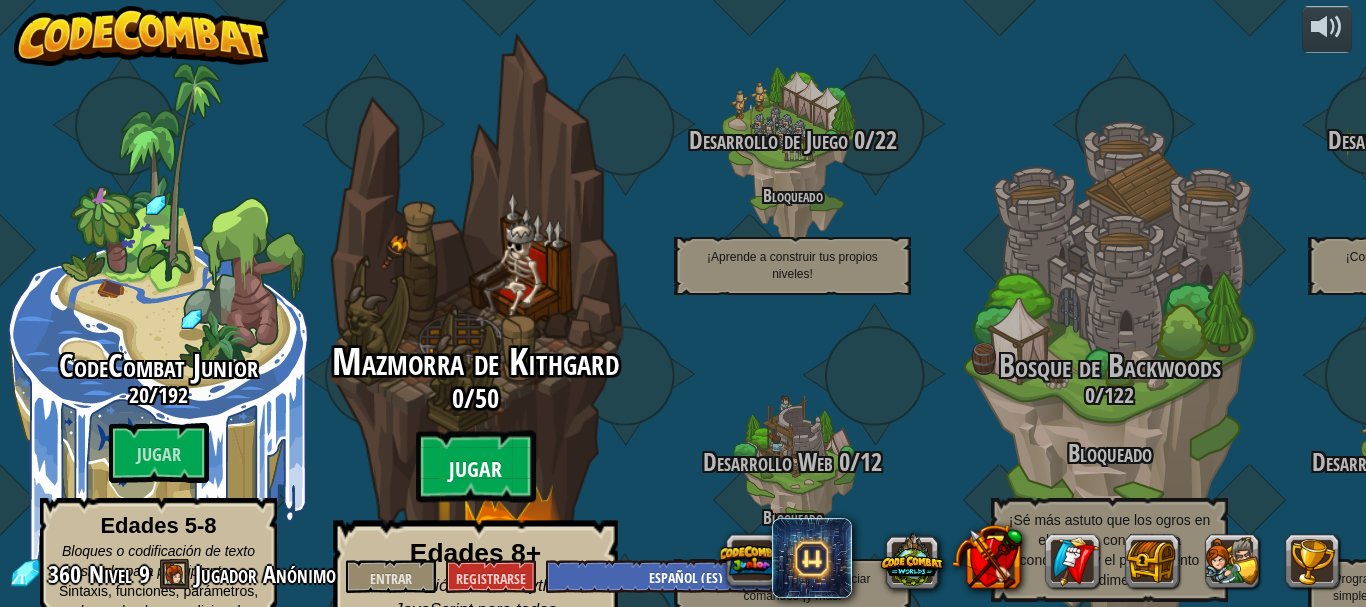click on "Jugar" at bounding box center [476, 467] 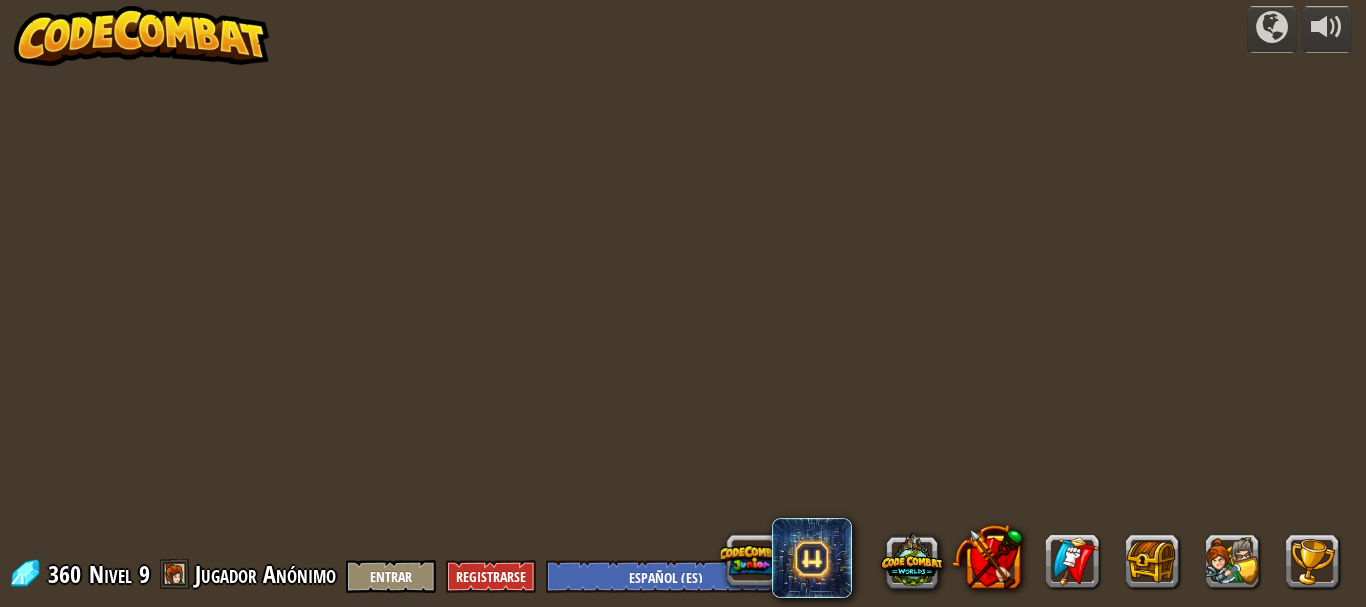 select on "es-ES" 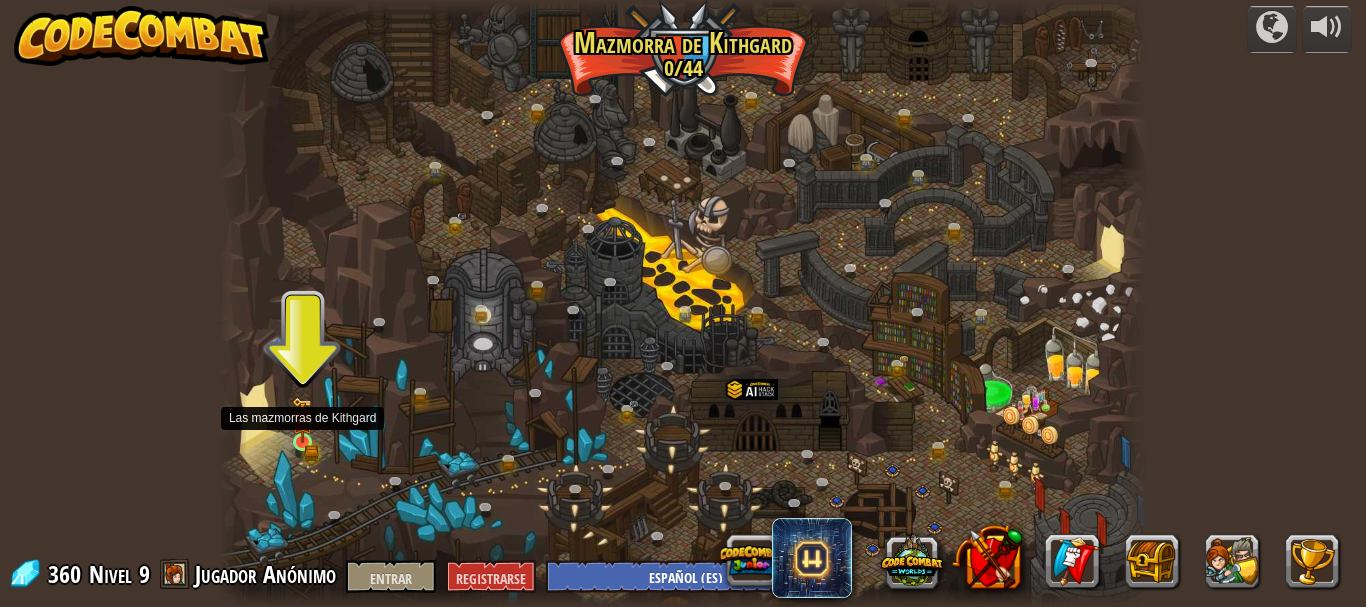 click at bounding box center [302, 420] 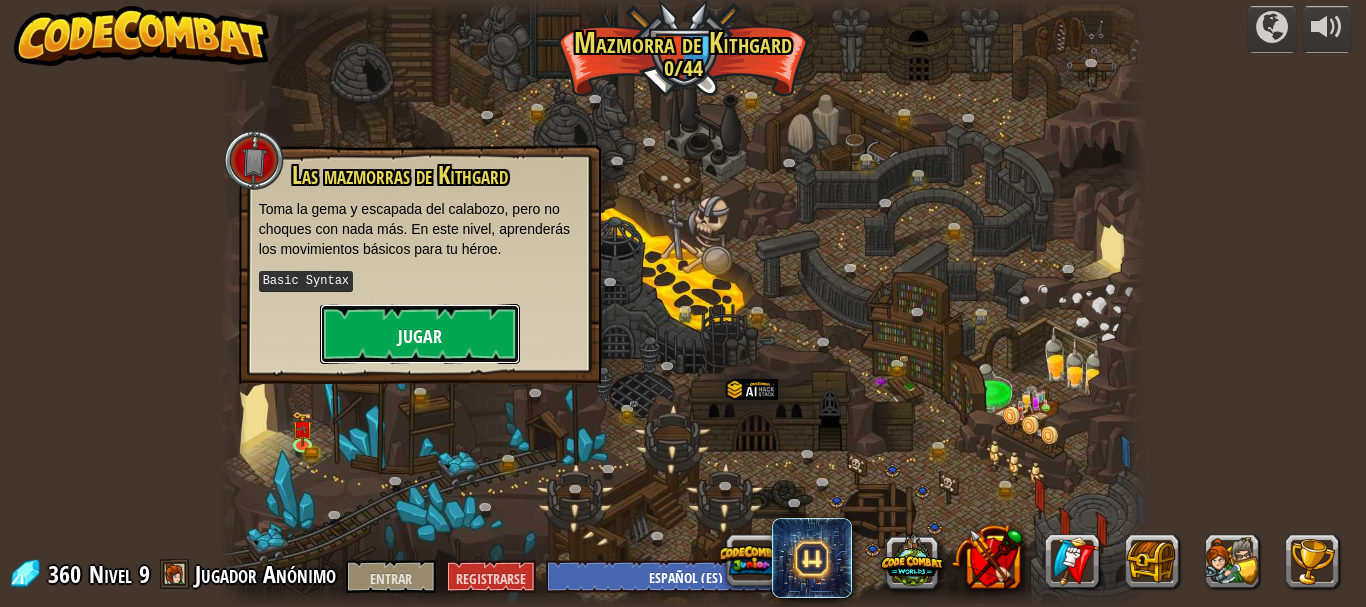 click on "Jugar" at bounding box center [420, 334] 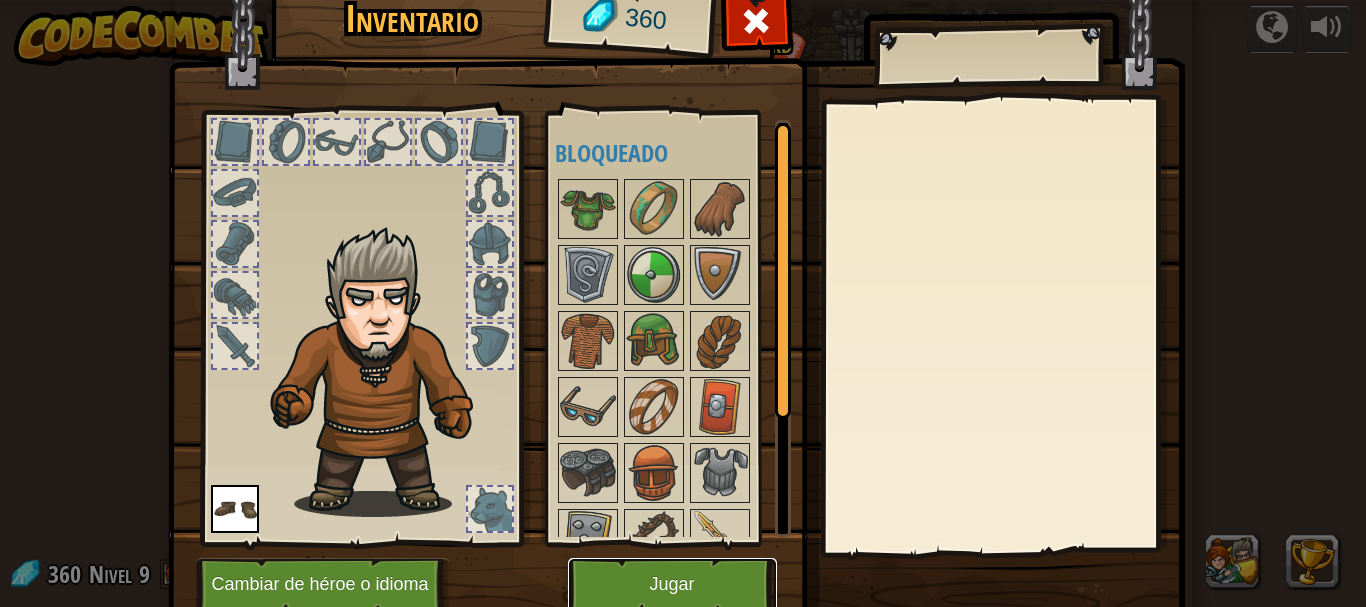 click on "Jugar" at bounding box center (671, 585) 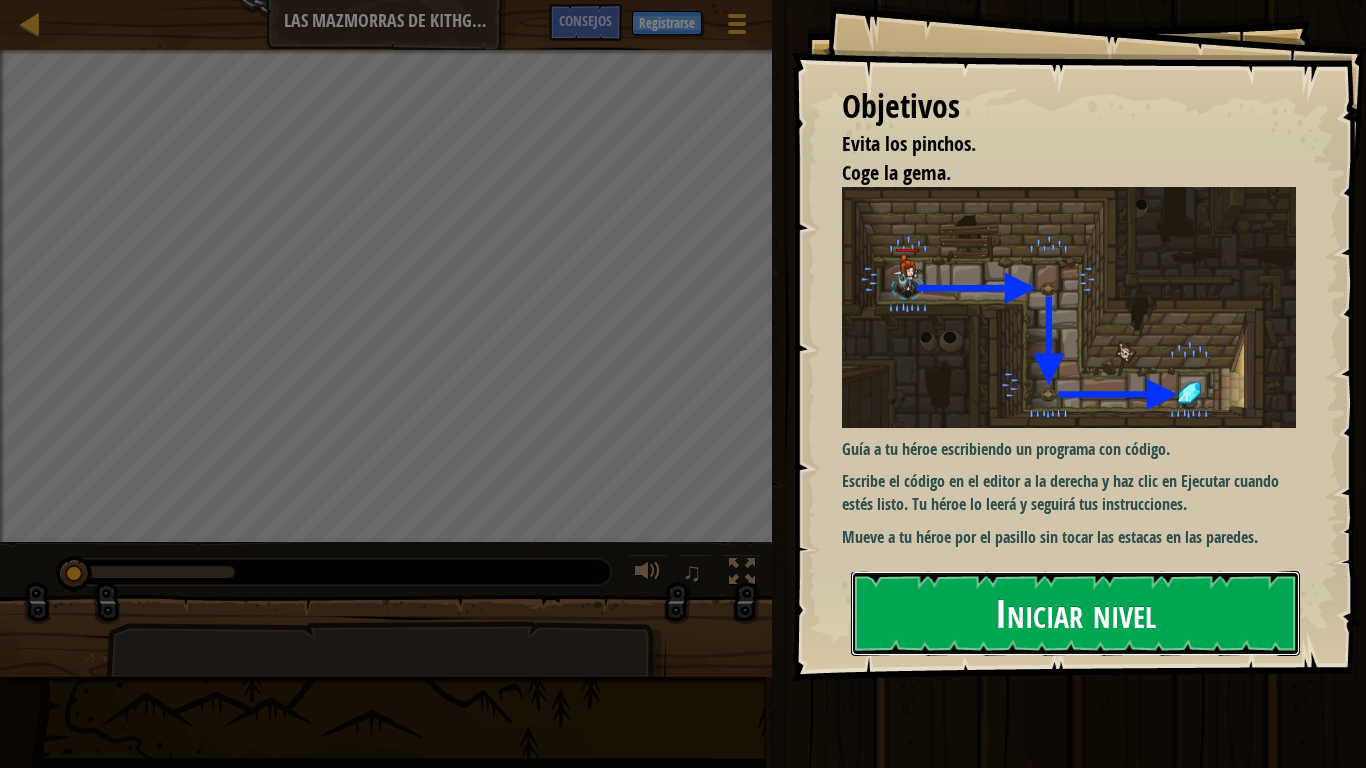 click on "Iniciar nivel" at bounding box center [1075, 613] 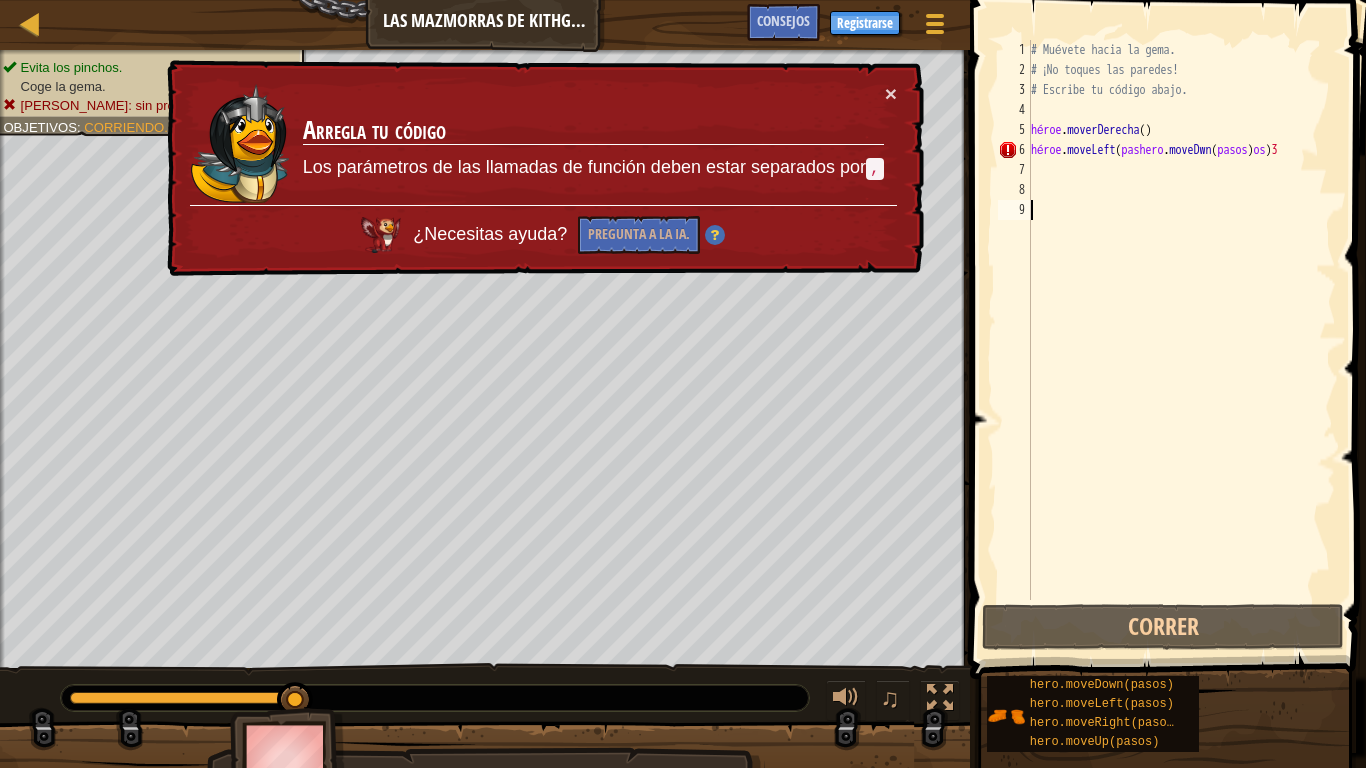 click on "# Muévete hacia la gema. # ¡No toques las paredes! # Escribe tu código abajo. héroe  .  moverDerecha  (  ) héroe  .  moveLeft  (  pashero  .  moveDwn  (  pasos  )  os  )  3" at bounding box center [1181, 340] 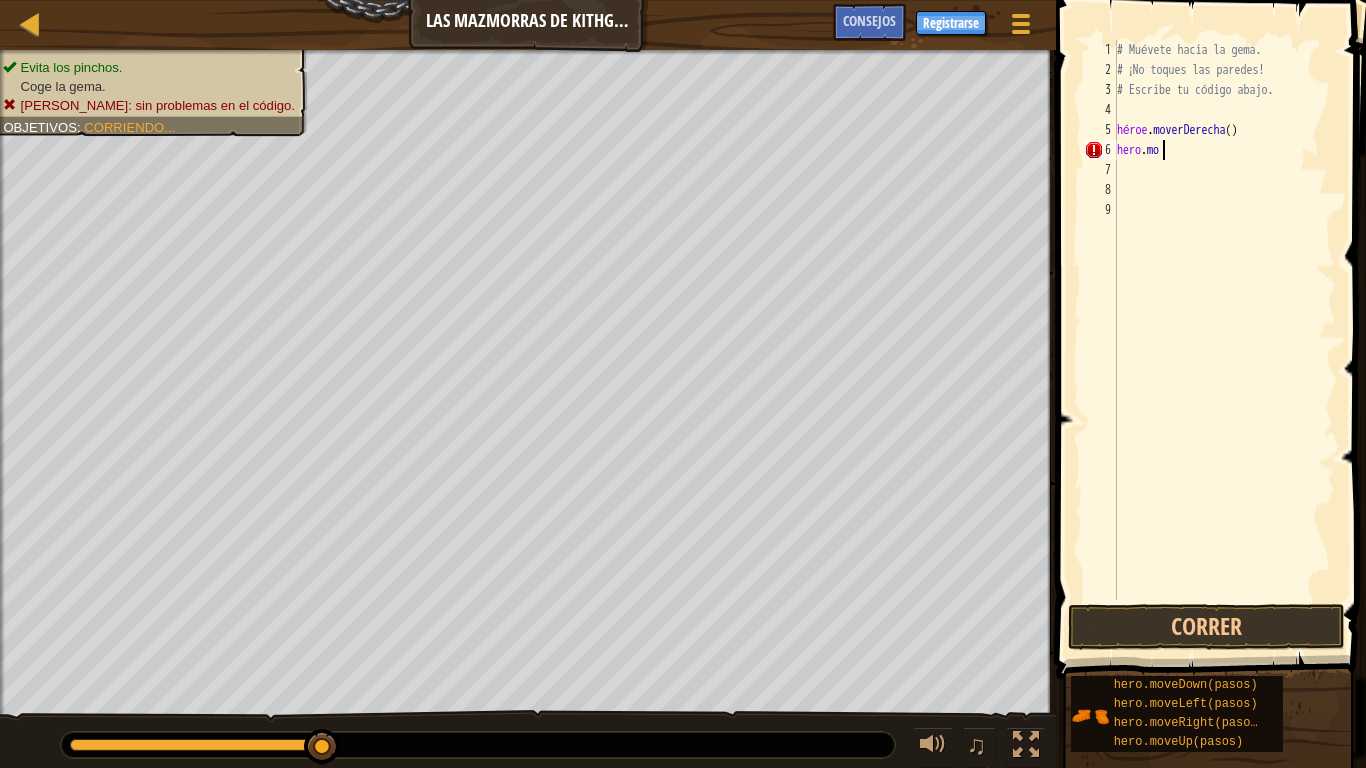 type on "h" 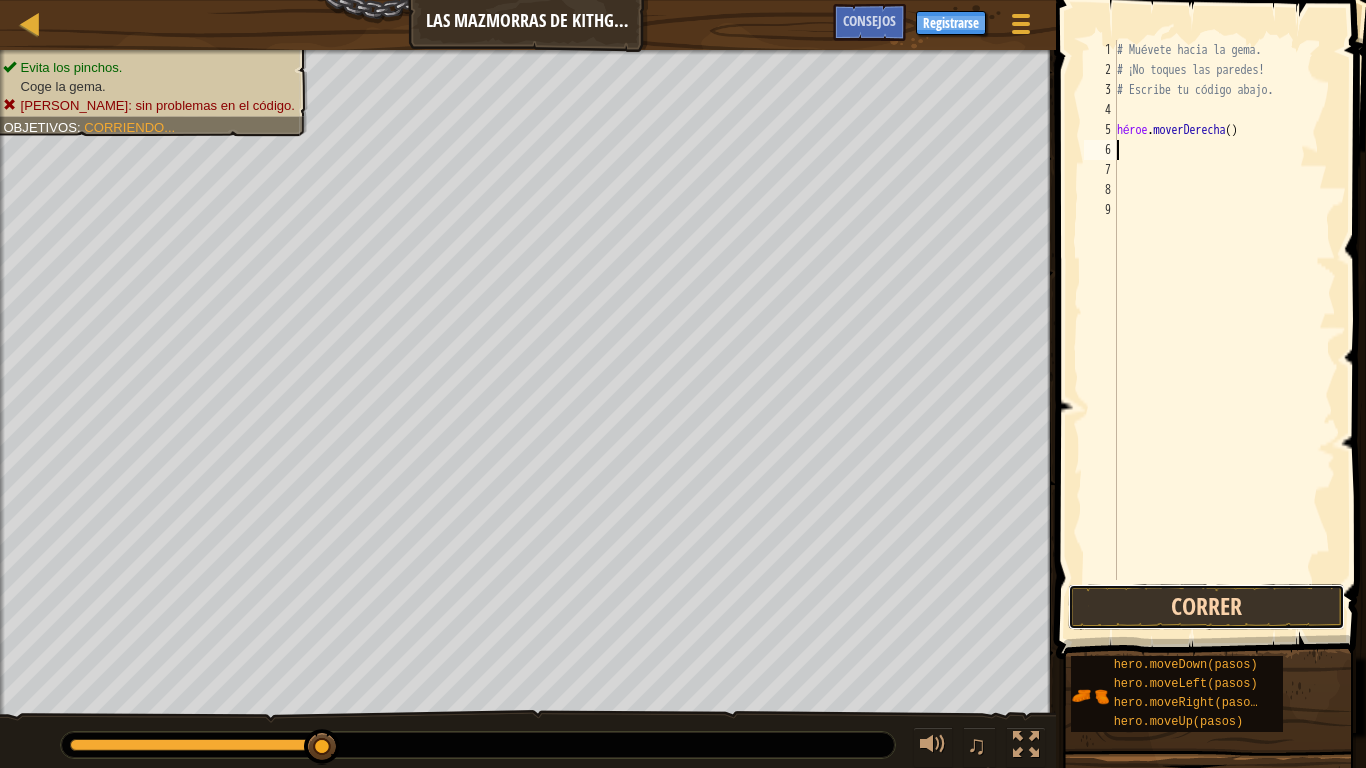 click on "Correr" at bounding box center (1206, 607) 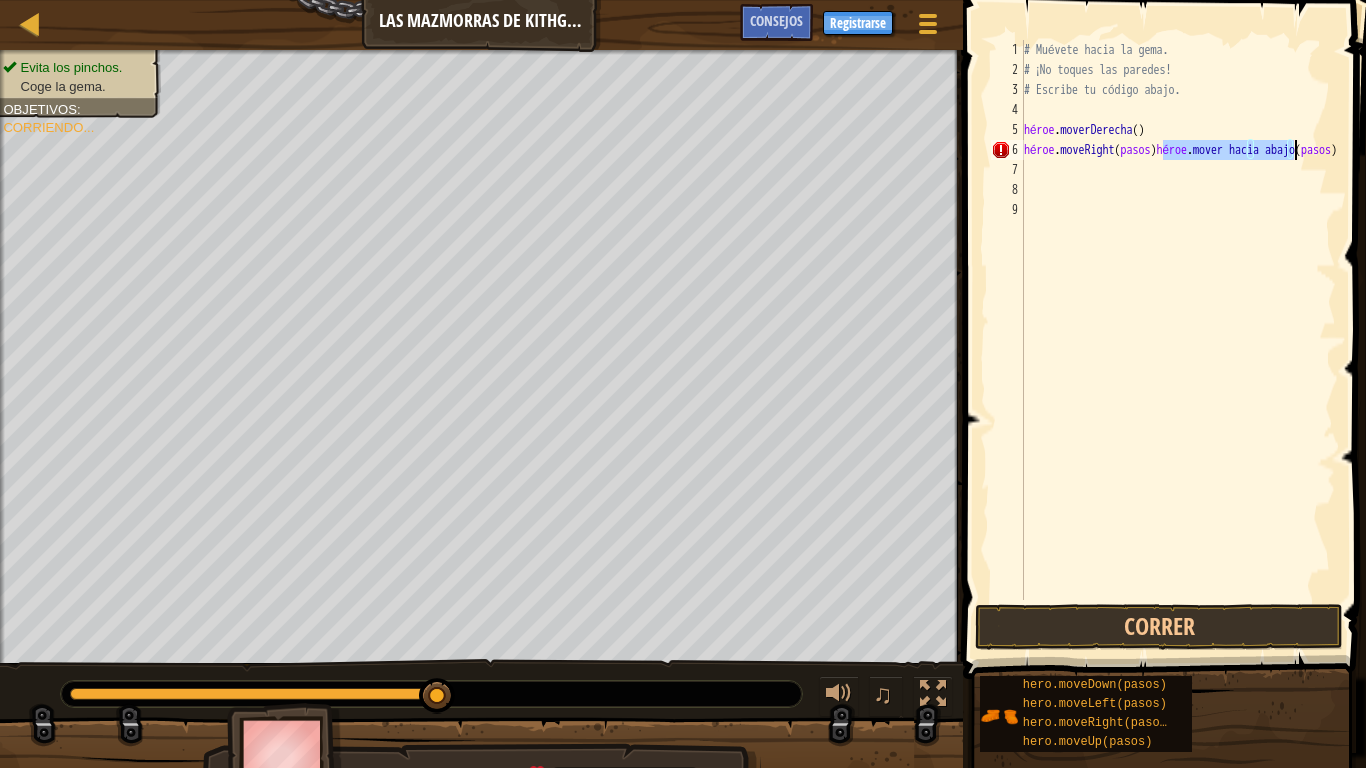 scroll, scrollTop: 9, scrollLeft: 11, axis: both 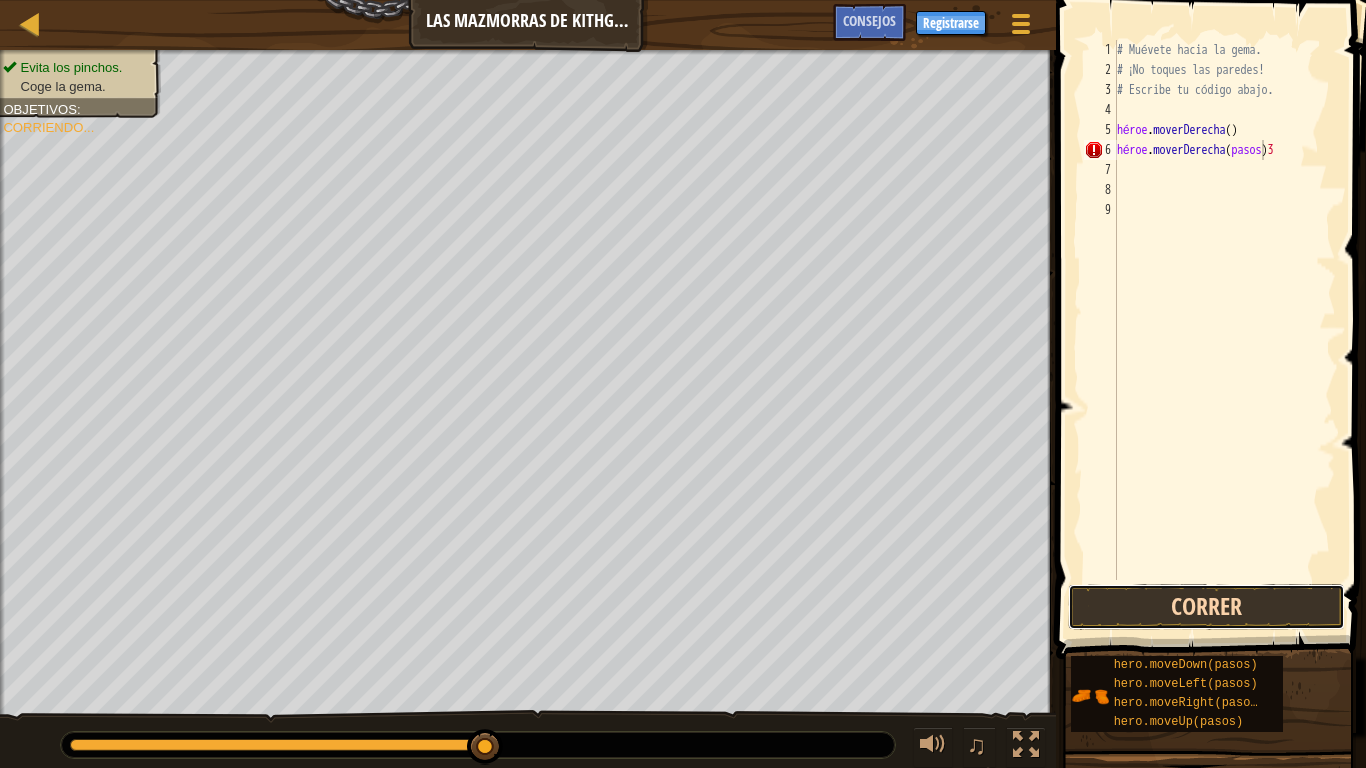 click on "Correr" at bounding box center (1206, 607) 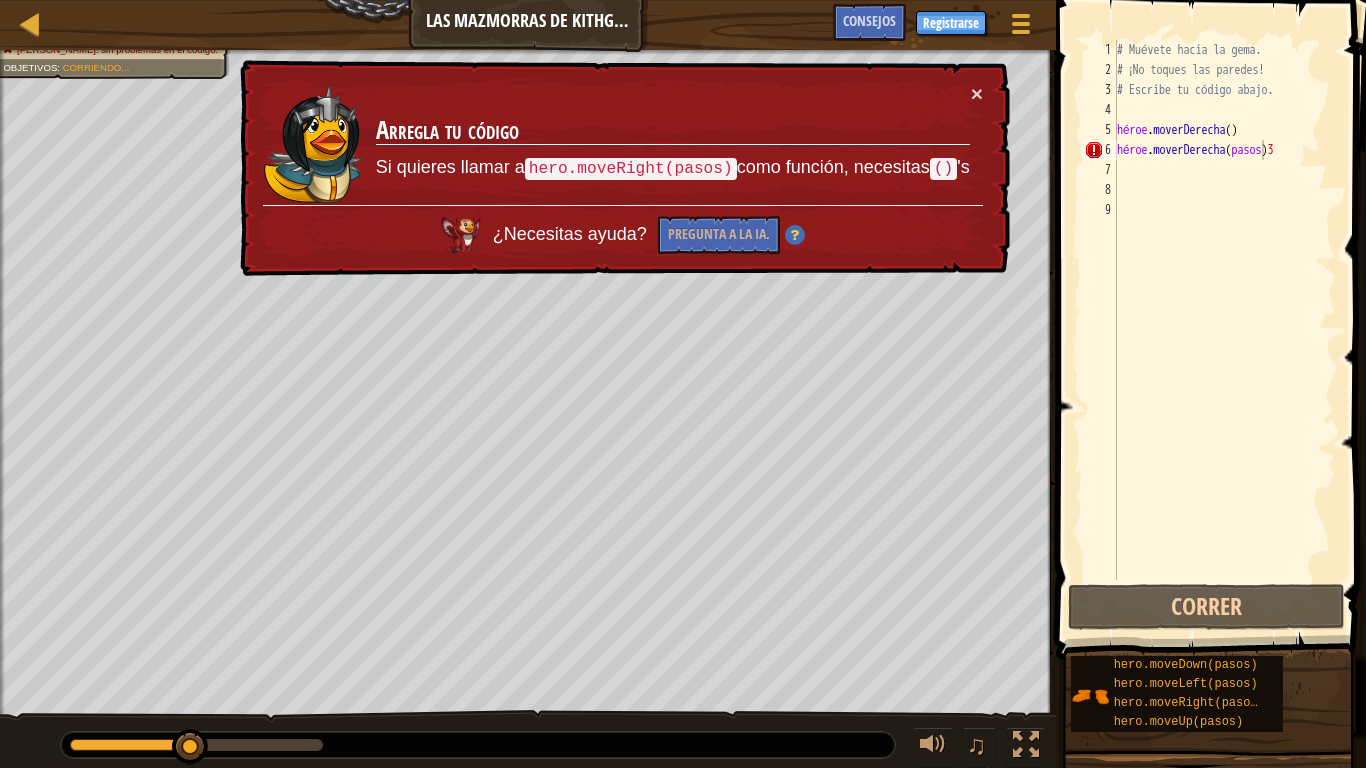 click at bounding box center [1213, 301] 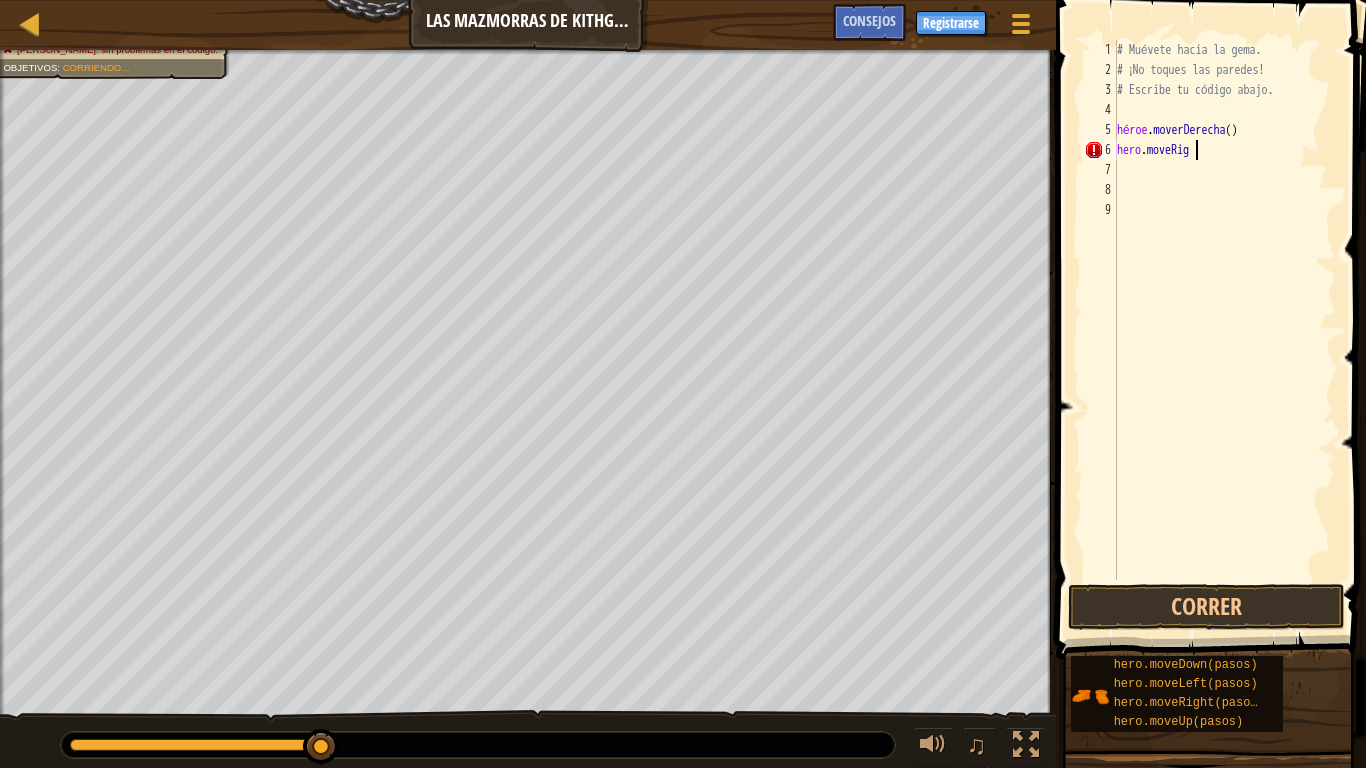 scroll, scrollTop: 9, scrollLeft: 2, axis: both 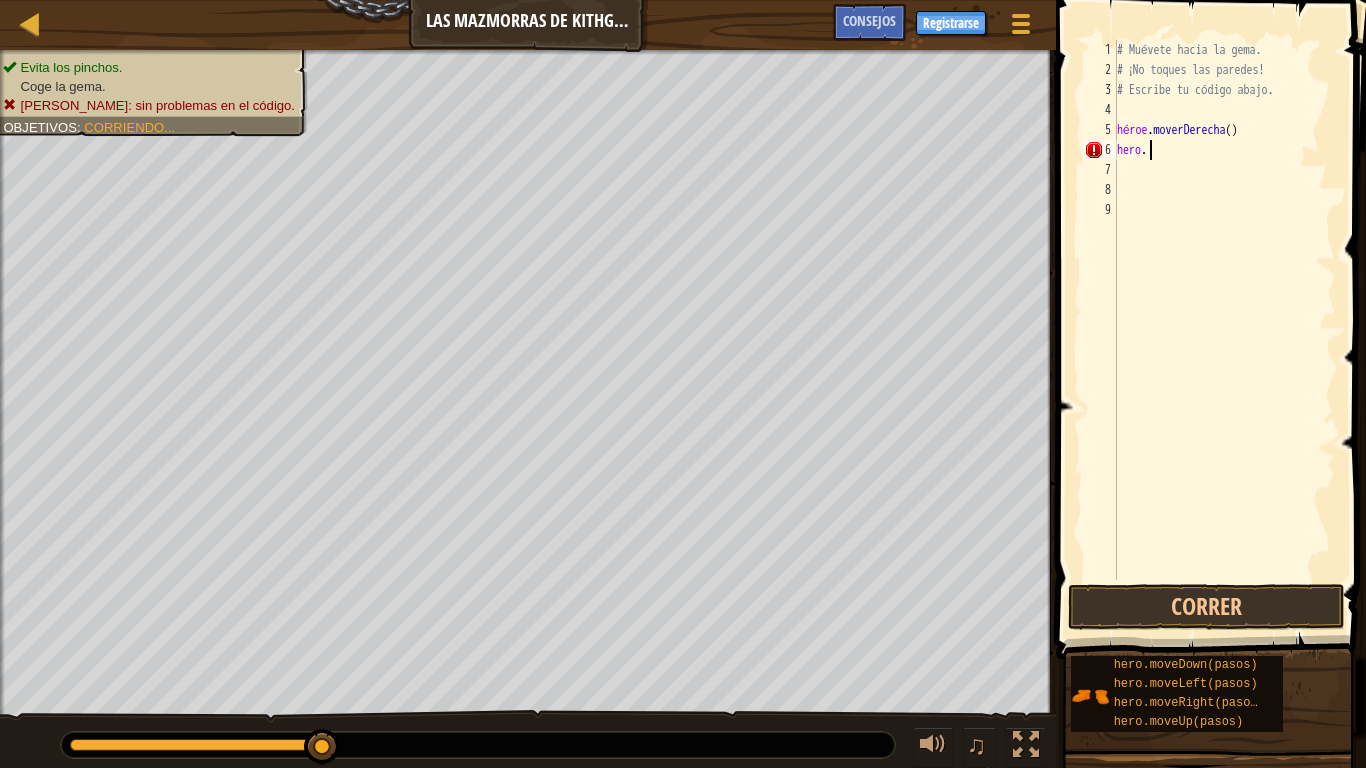 type on "h" 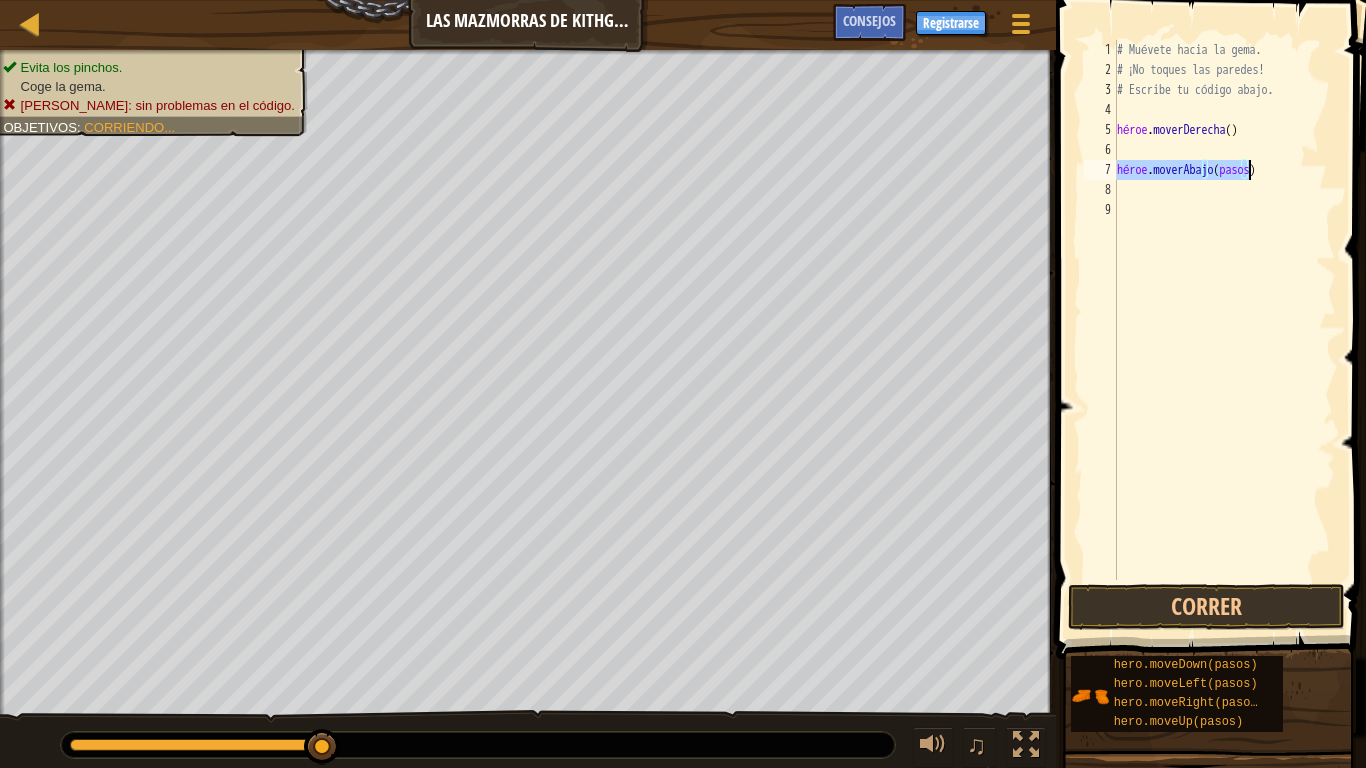 click on "# Muévete hacia la gema. # ¡No toques las paredes! # Escribe tu código abajo. héroe  .  moverDerecha  (  ) héroe  .  moverAbajo  (  pasos  )" at bounding box center [1224, 310] 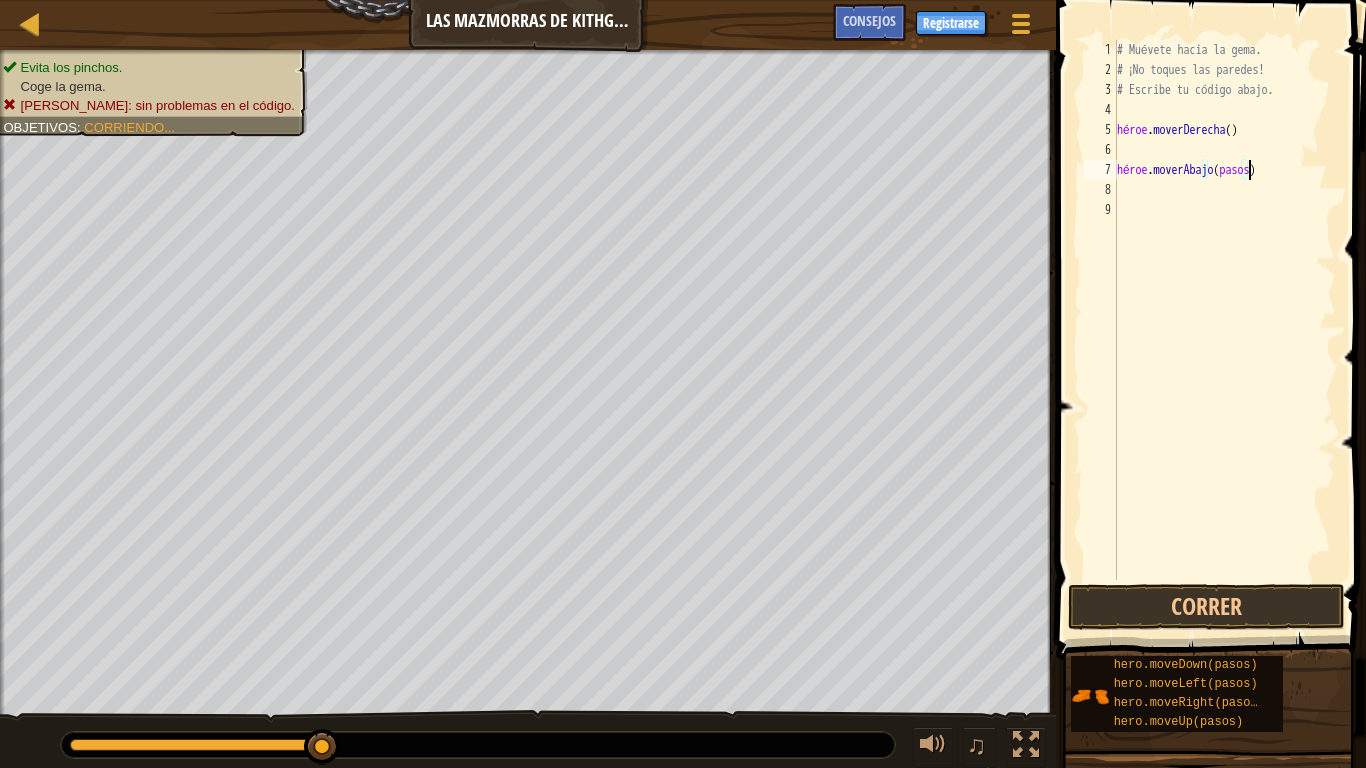click on "# Muévete hacia la gema. # ¡No toques las paredes! # Escribe tu código abajo. héroe  .  moverDerecha  (  ) héroe  .  moverAbajo  (  pasos  )" at bounding box center (1224, 330) 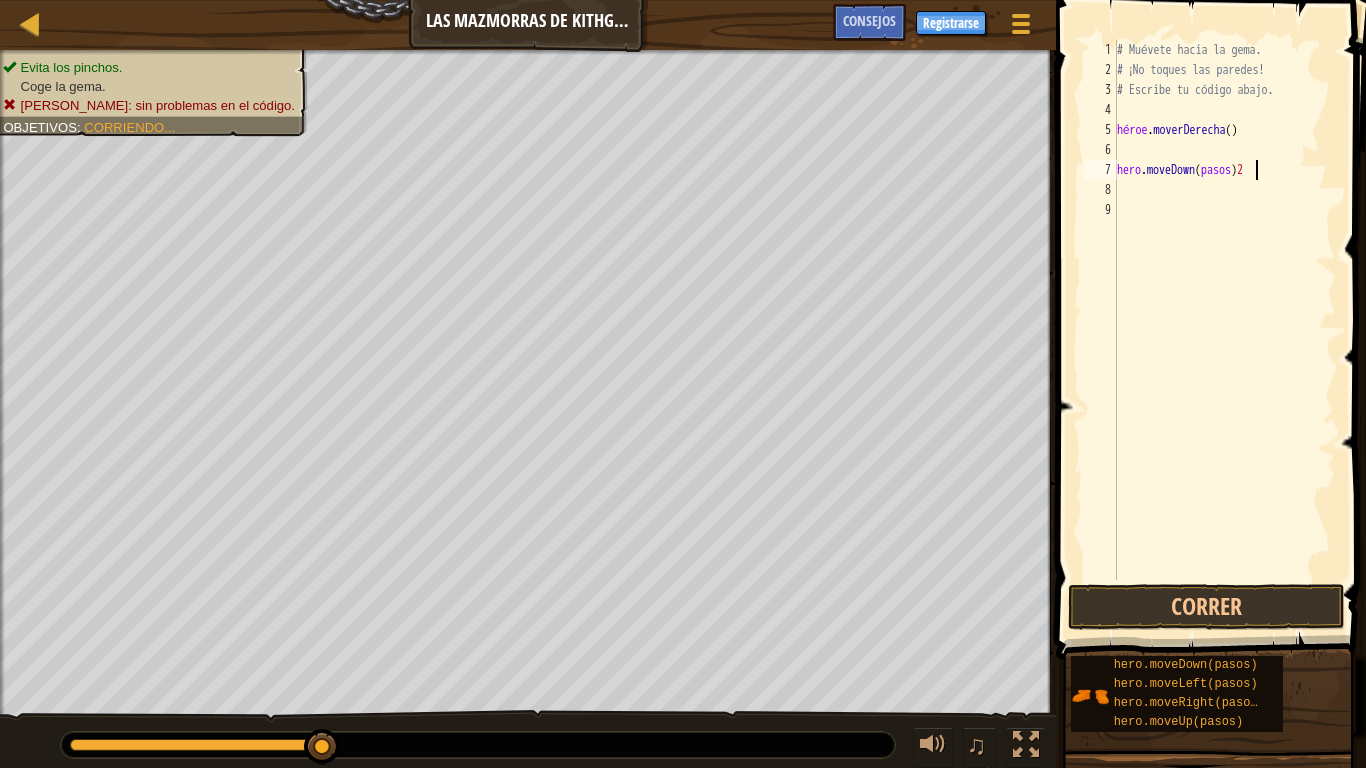 scroll, scrollTop: 9, scrollLeft: 11, axis: both 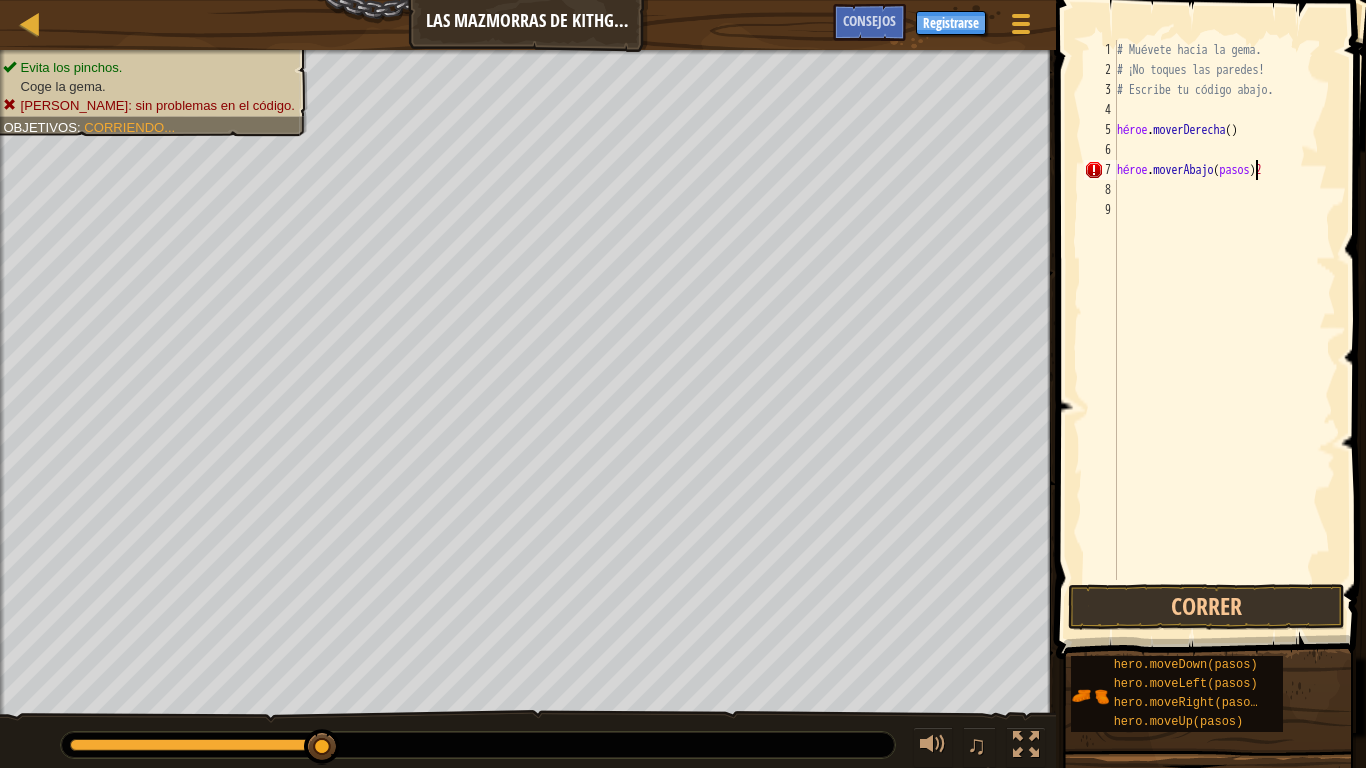 click on "# Muévete hacia la gema. # ¡No toques las paredes! # Escribe tu código abajo. héroe  .  moverDerecha  (  ) héroe  .  moverAbajo  (  pasos  )  2" at bounding box center (1224, 330) 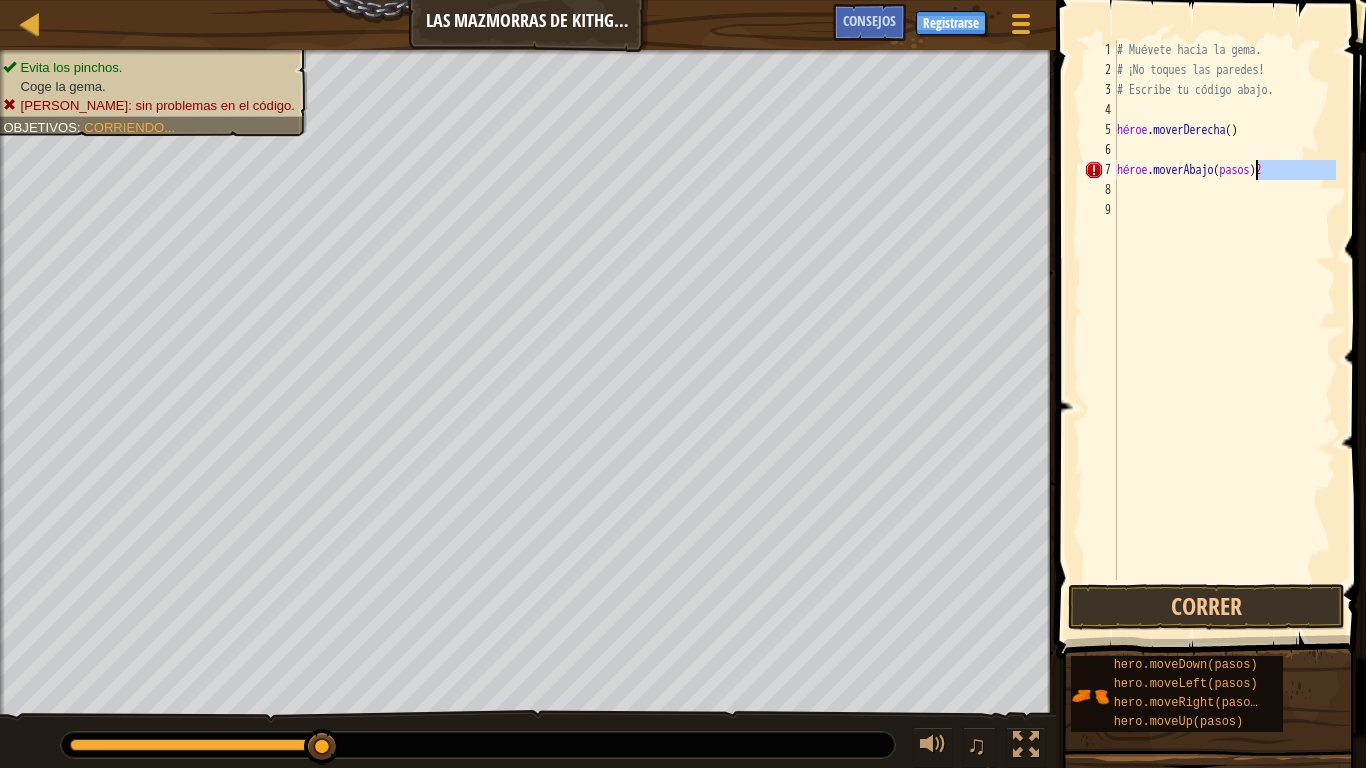 click on "# Muévete hacia la gema. # ¡No toques las paredes! # Escribe tu código abajo. héroe  .  moverDerecha  (  ) héroe  .  moverAbajo  (  pasos  )  2" at bounding box center [1224, 330] 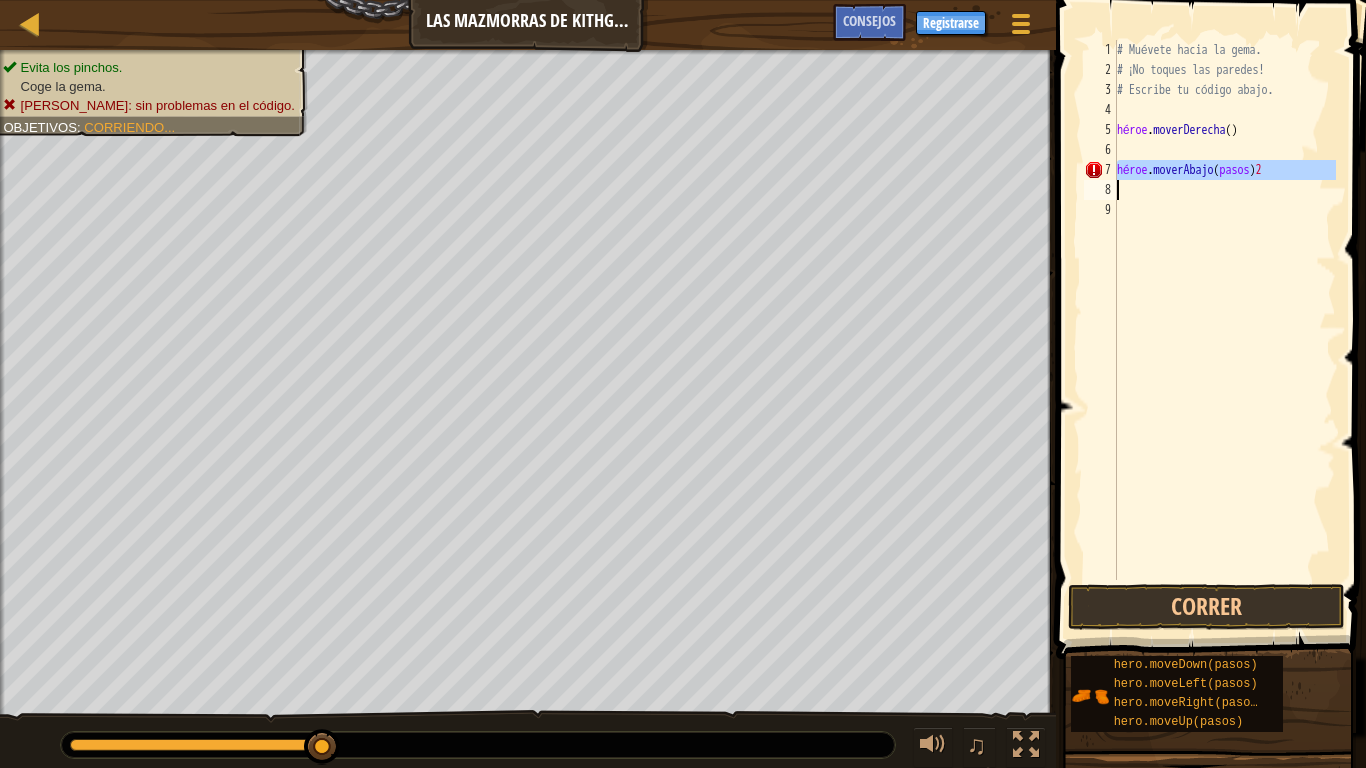 click on "# Muévete hacia la gema. # ¡No toques las paredes! # Escribe tu código abajo. héroe  .  moverDerecha  (  ) héroe  .  moverAbajo  (  pasos  )  2" at bounding box center [1224, 330] 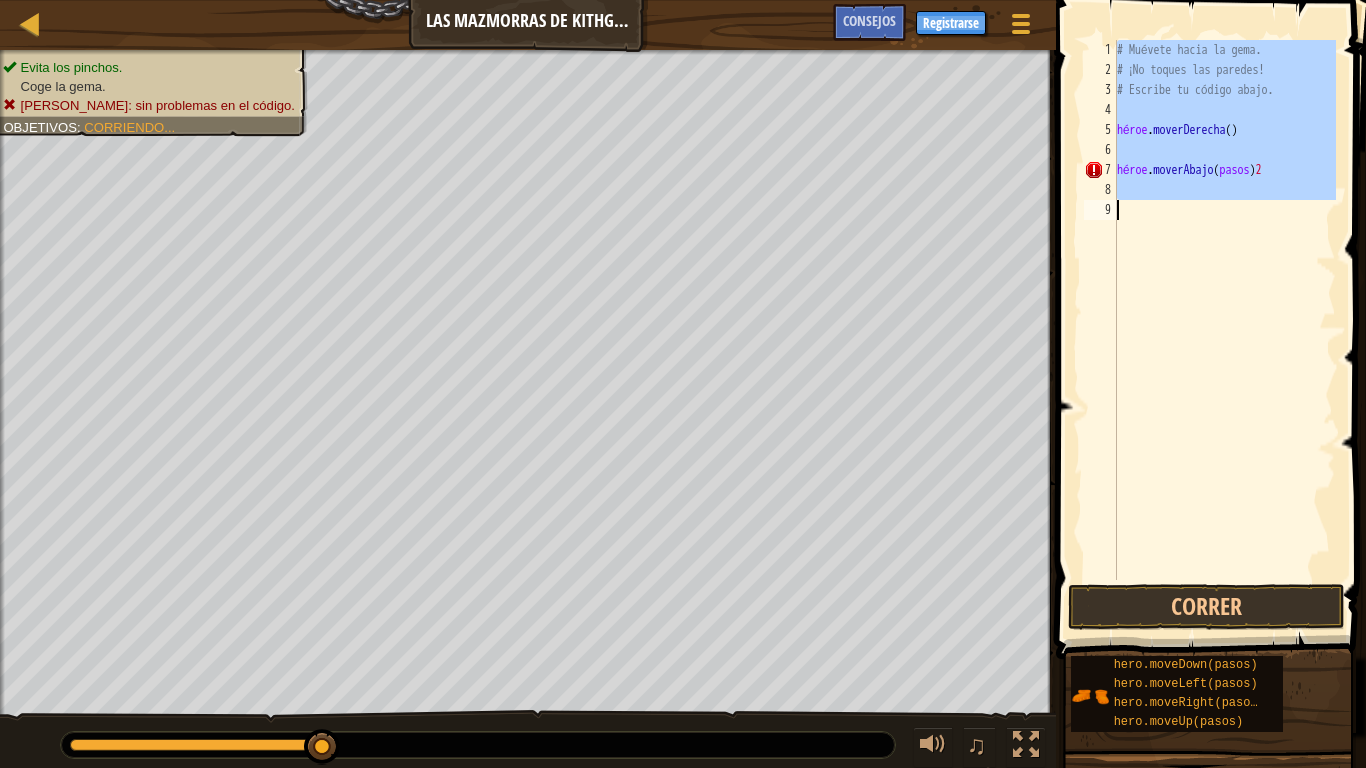 click on "# Muévete hacia la gema. # ¡No toques las paredes! # Escribe tu código abajo. héroe  .  moverDerecha  (  ) héroe  .  moverAbajo  (  pasos  )  2" at bounding box center [1224, 330] 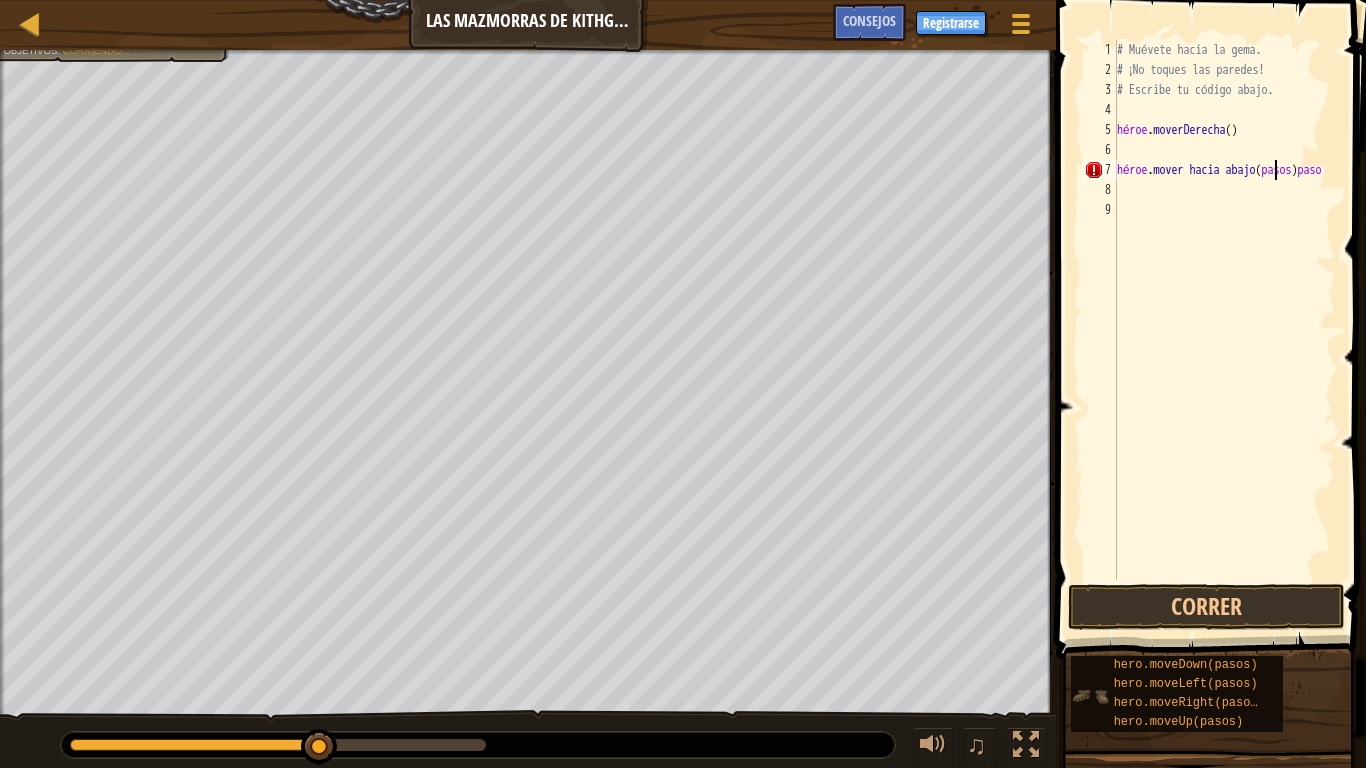 scroll, scrollTop: 9, scrollLeft: 13, axis: both 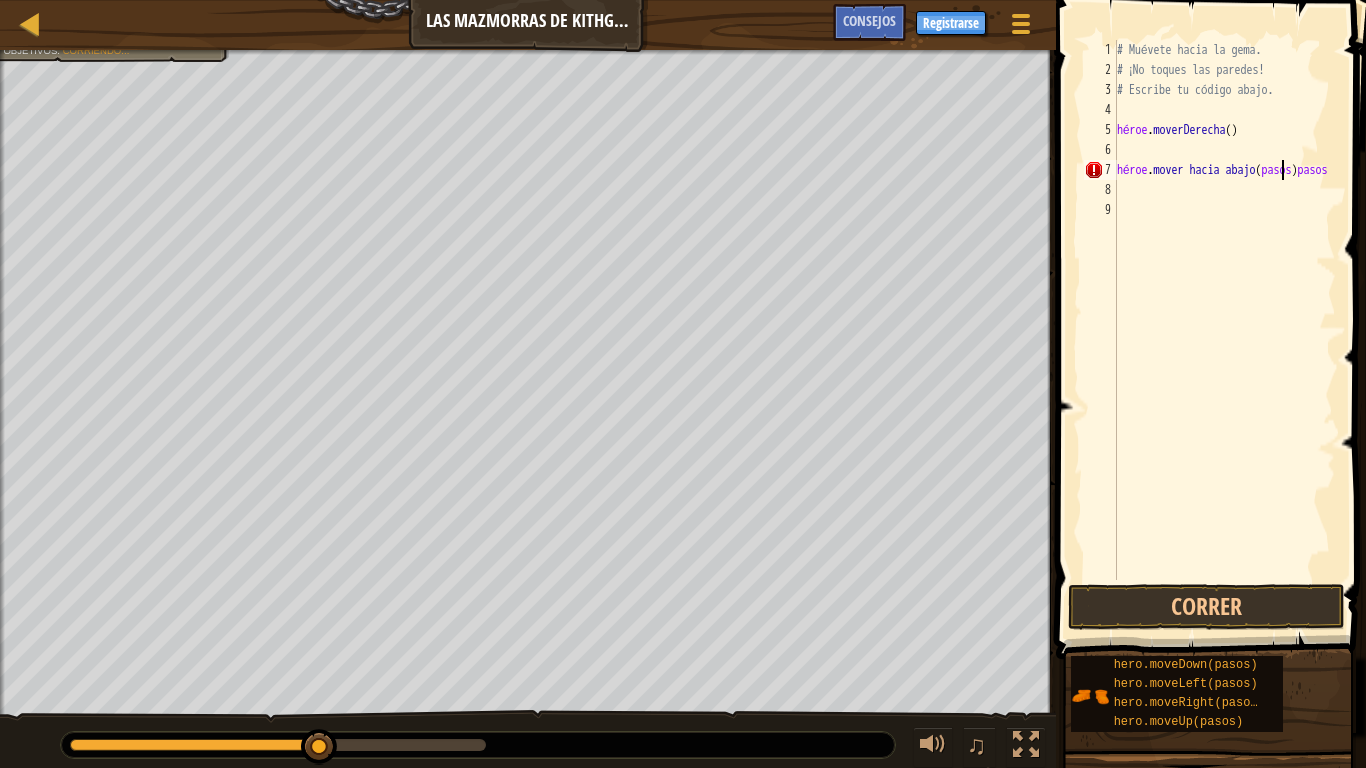 type on "hero.moveDown(pasos)steps2" 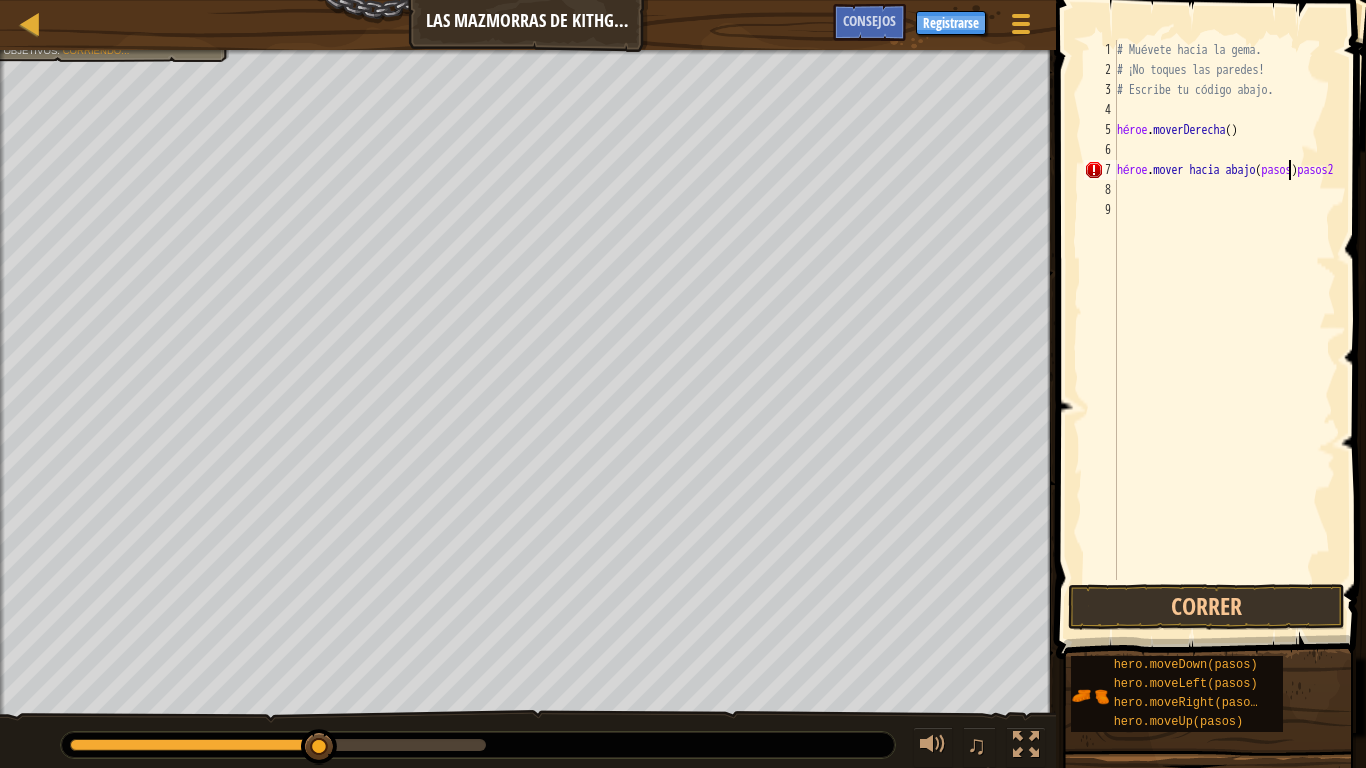 scroll, scrollTop: 9, scrollLeft: 0, axis: vertical 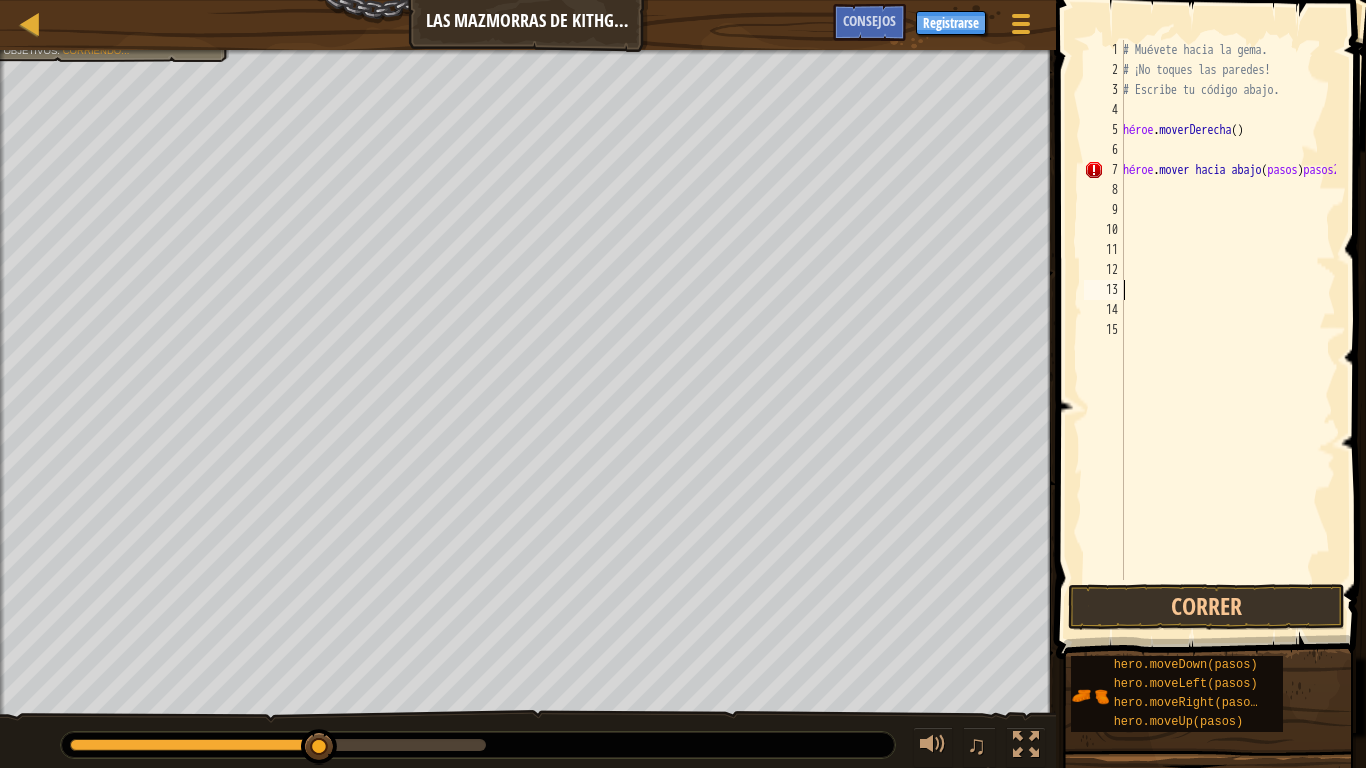 click on "1 2 3 4 5 6 7 8 9 10 11 12 13 14 15 # Muévete hacia la gema. # ¡No toques las paredes! # Escribe tu código abajo. héroe  .  moverDerecha  (  ) héroe  .  mover hacia abajo  (  pasos  )  pasos2     הההההההההההההההההההההההההההההההה הההההההההההההההההההההההההההההההה הההההההההההההההההההההההההההההההה הההההההההההההההההההההההההההההההה הההההההההההההההההההההההההההההההה הההההההההההההההההההההההההההההההה הההההההההההההההההההההההההההההההה הההההההההההההההההההההההההההההההה XXXXXXXXXXXXXXXXXXXXXXXXXXXXXXXXXXXXXXXXXXXXXXXXXXXXXXXXXXXXXXXXXXXXXXXXXXXXXXXXXXXXXXXXXXXXXXXXXXXXXXXXXXXXXXXXXXXXXXXXXXXXXXXXXXXXXXXXXXXXXXXXXXXXXXXXXXXXXXXXXXXXXXXXXXXXXXXXXXXXXXXXXXXXXXXXXXXXXXXXXXXXXXXXXXXXXXXXXXXXXXXXXXXXXXXXXXXXXXXXXXXXXXXXXXXXXXXX Código Salvado Lenguaje de programación  /" at bounding box center (1208, 369) 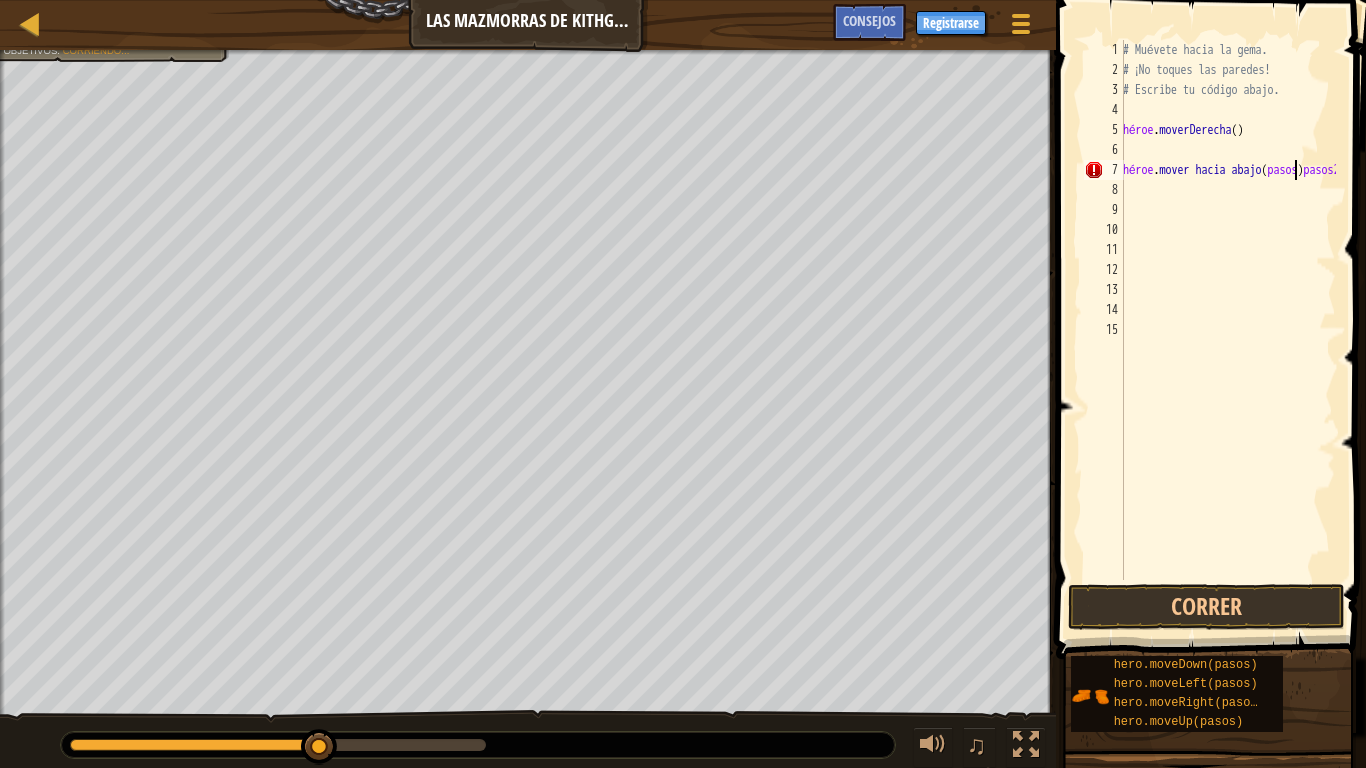 click on "# Muévete hacia la gema. # ¡No toques las paredes! # Escribe tu código abajo. héroe  .  moverDerecha  (  ) héroe  .  mover hacia abajo  (  pasos  )  pasos2" at bounding box center [1227, 330] 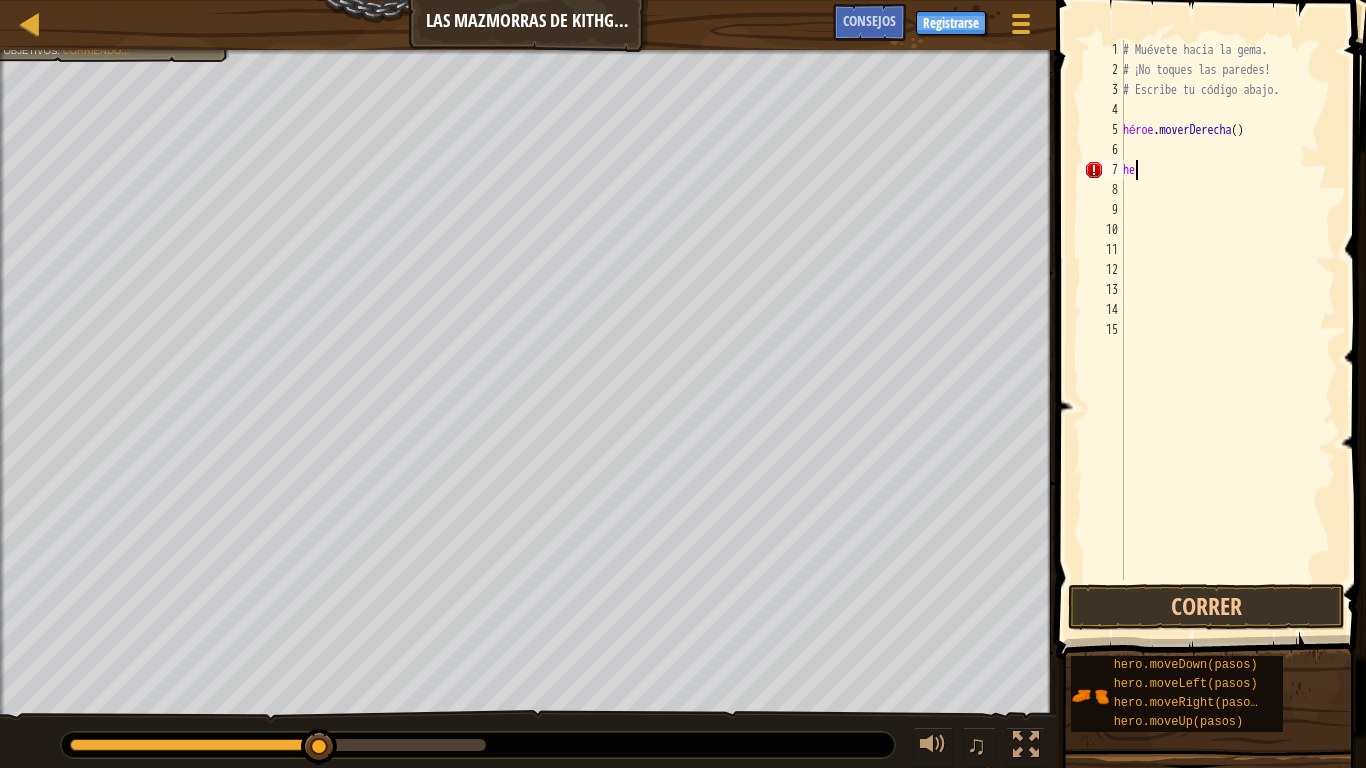 type on "h" 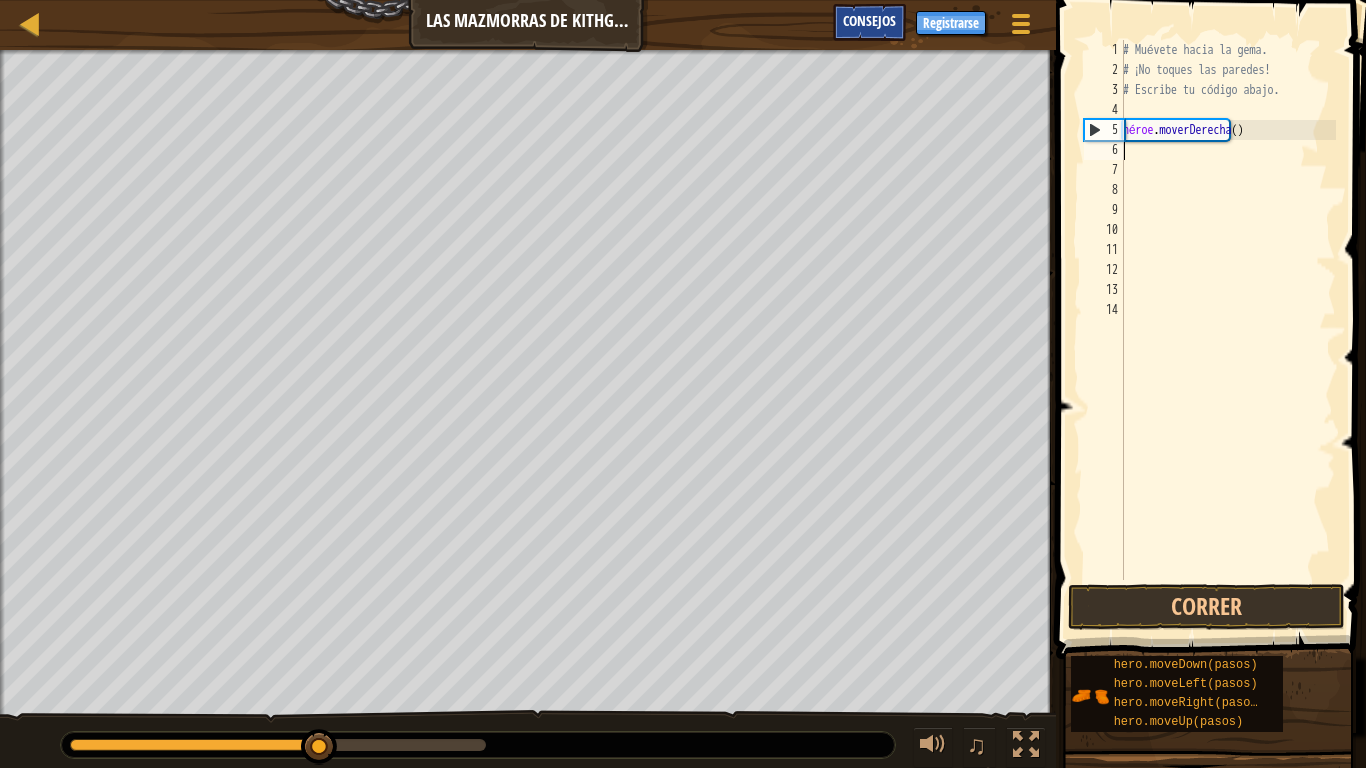 click on "Consejos" at bounding box center (869, 20) 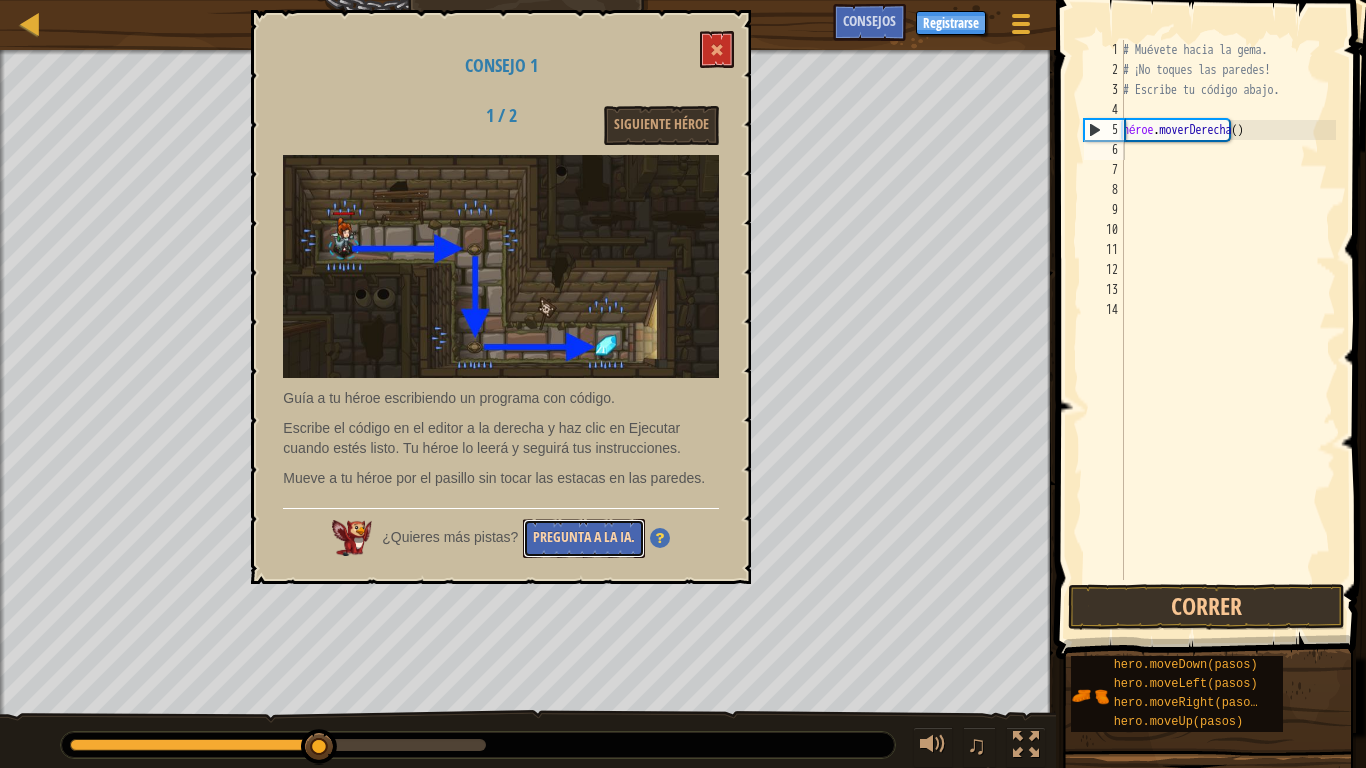 click on "Pregunta a la IA." at bounding box center (584, 537) 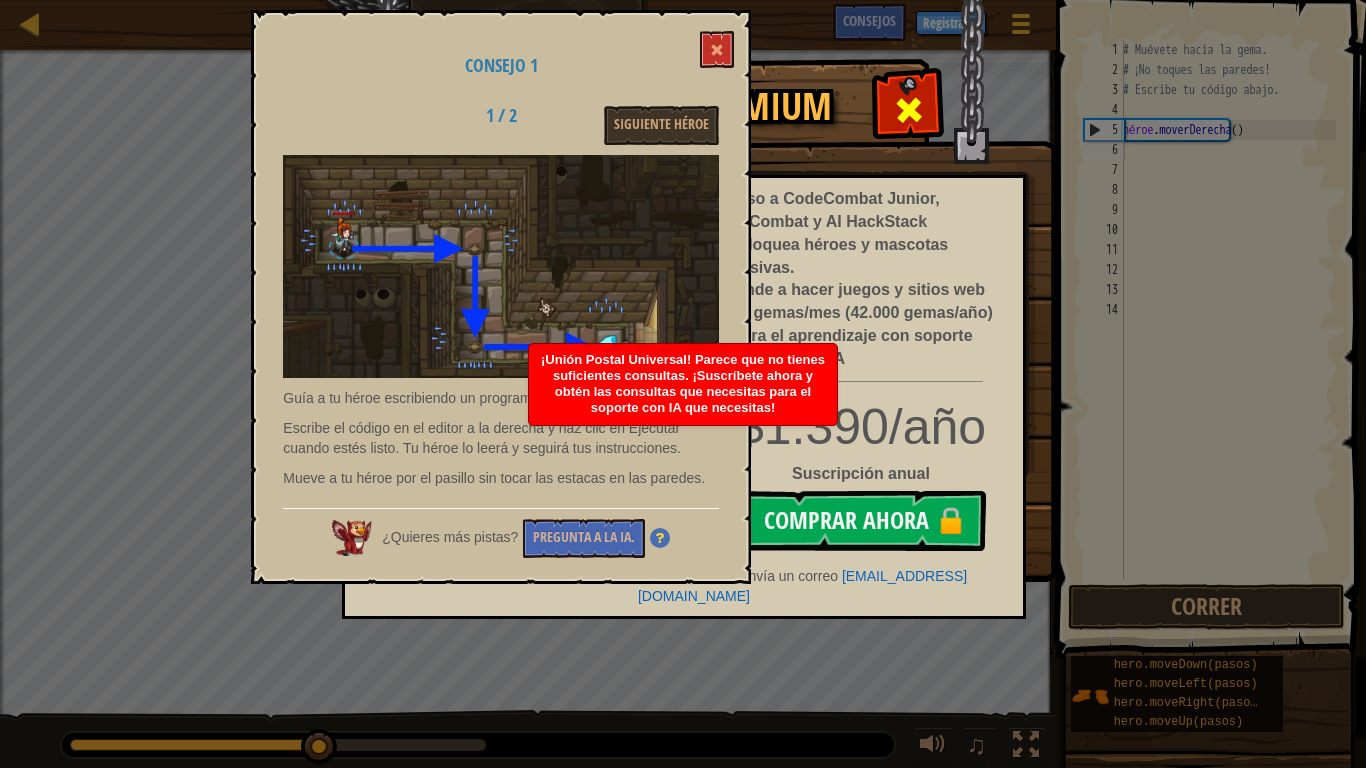 click at bounding box center [909, 110] 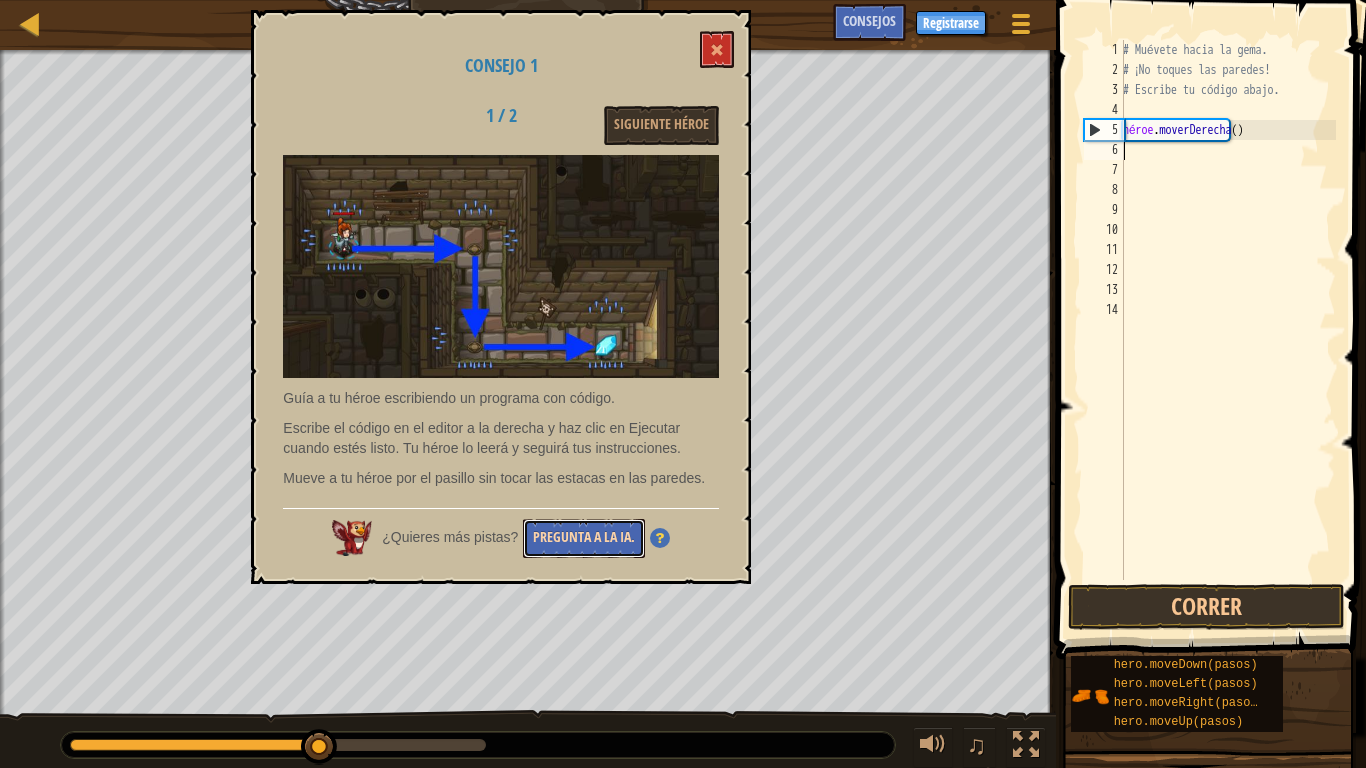 click on "Pregunta a la IA." at bounding box center [584, 537] 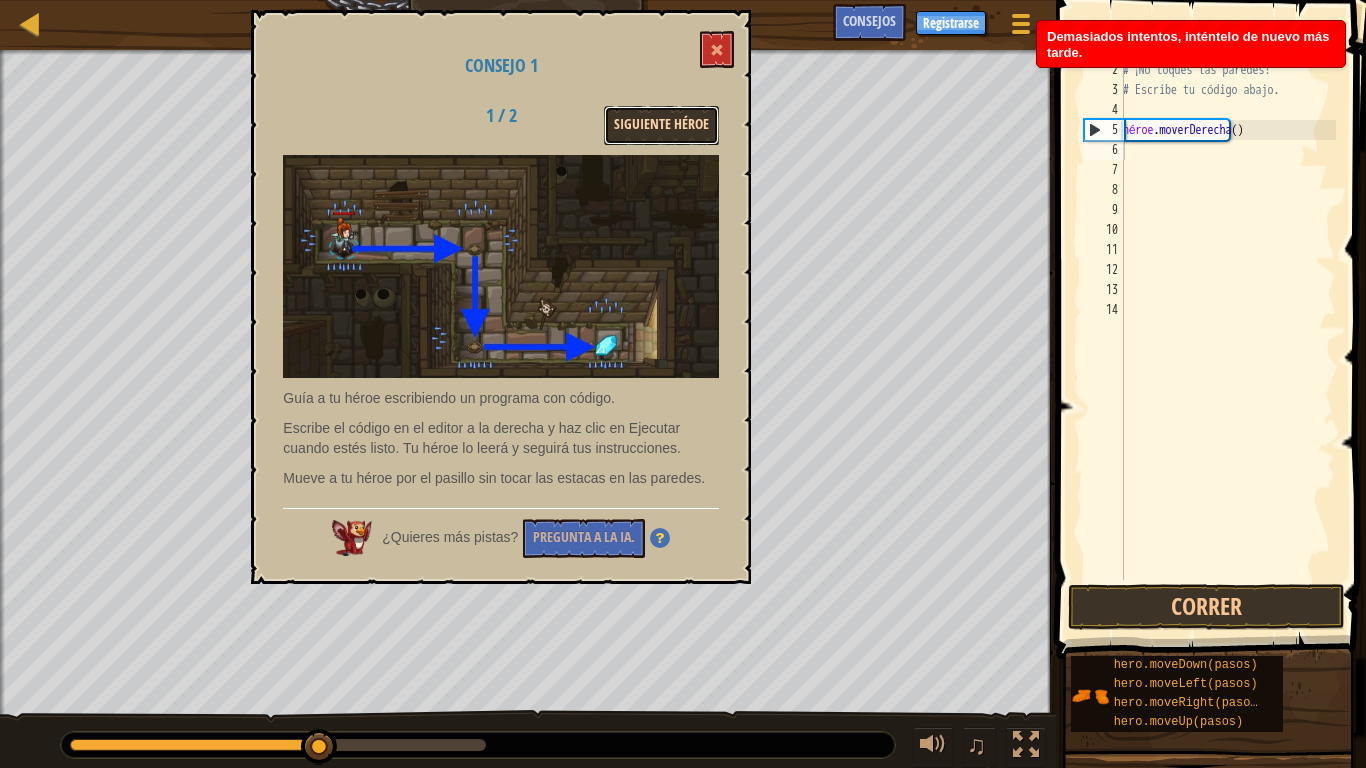 click on "Siguiente héroe" at bounding box center [661, 124] 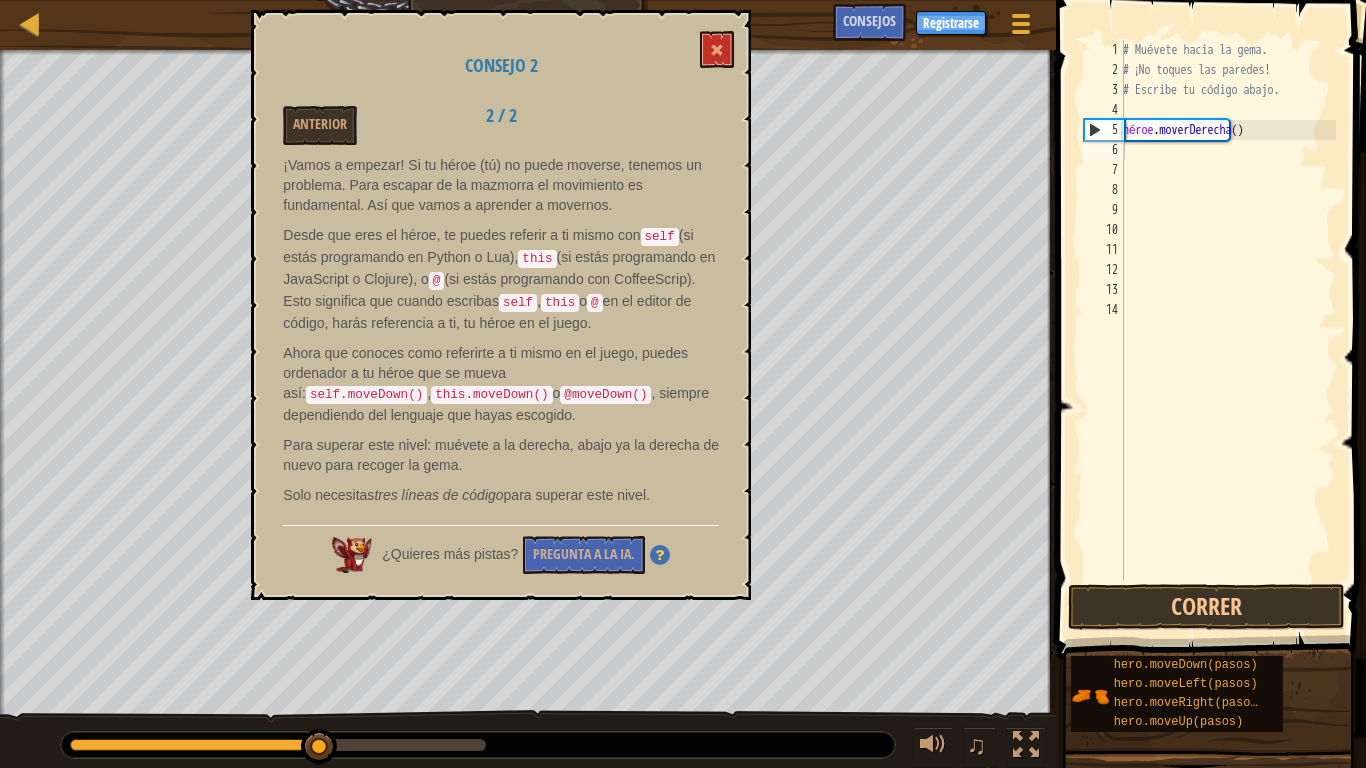click on "Consejo 2 Anterior 2 / 2 ¡Vamos a empezar! Si tu héroe (tú) no puede moverse, tenemos un problema. Para escapar de la mazmorra el movimiento es fundamental. Así que vamos a aprender a movernos.
Desde que eres el héroe, te puedes referir a ti mismo con  self (si estás programando en Python o Lua),  this (si estás programando en JavaScript o Clojure), o  @ (si estás programando con CoffeeScrip). Esto significa que cuando escribas  self ,  this o  @ en el editor de código, harás referencia a ti, tu héroe en el juego.
Ahora que conoces como referirte a ti mismo en el juego, puedes ordenador a tu héroe que se mueva así:    self.moveDown() ,  this.moveDown() o  @moveDown() , siempre dependiendo del lenguaje que hayas escogido.
Para superar este nivel: muévete a la derecha, abajo ya la derecha de nuevo para recoger la gema.
Solo necesitas  tres líneas de código  para superar este nivel.
¿Quieres más pistas? Pregunta a la IA." at bounding box center [501, 305] 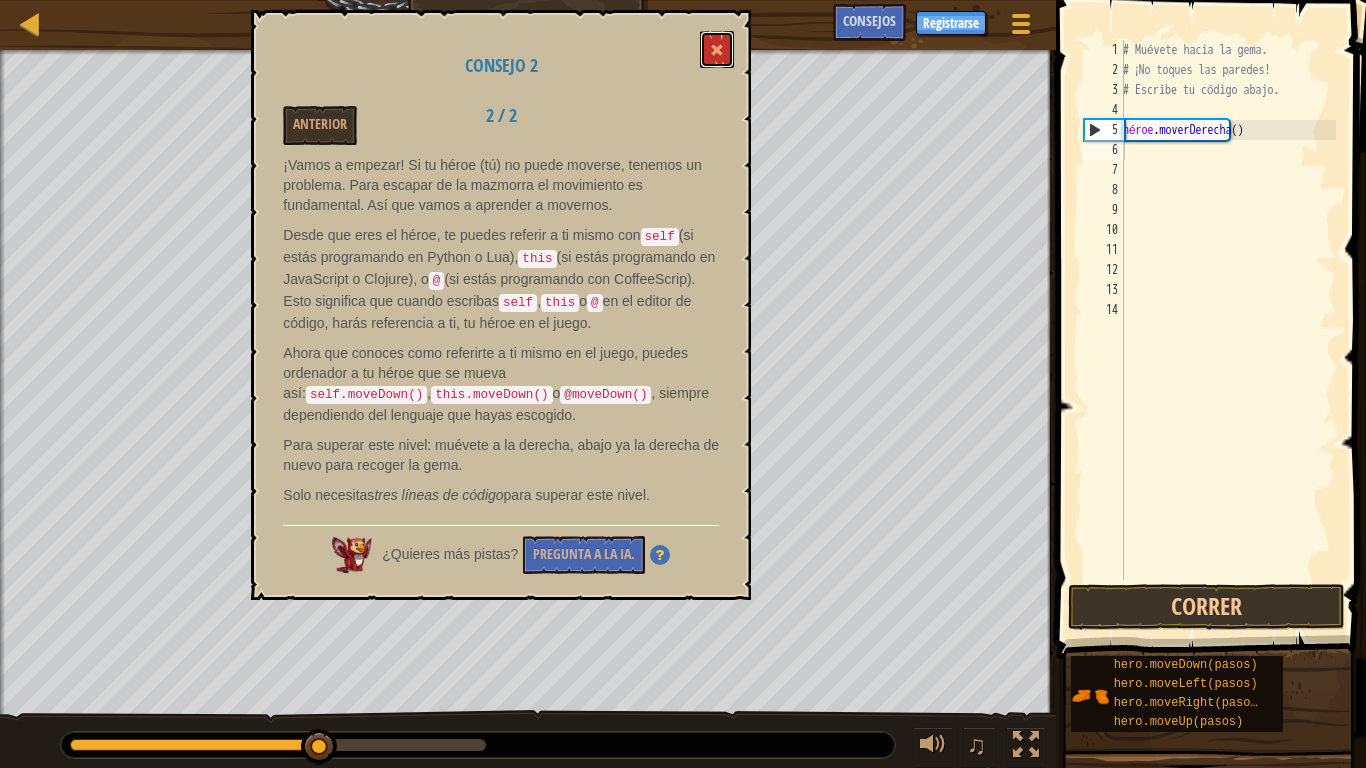 drag, startPoint x: 726, startPoint y: 55, endPoint x: 724, endPoint y: 43, distance: 12.165525 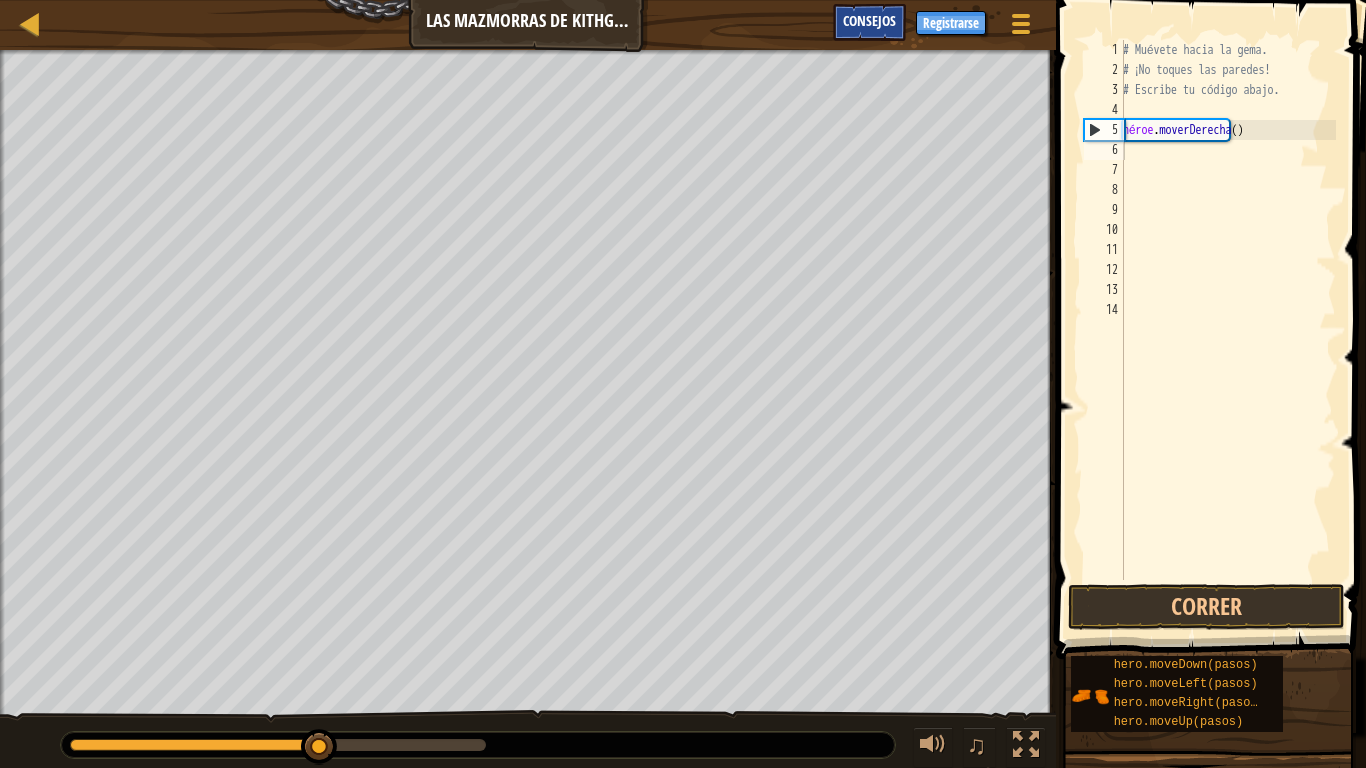 click on "Consejos" at bounding box center [869, 20] 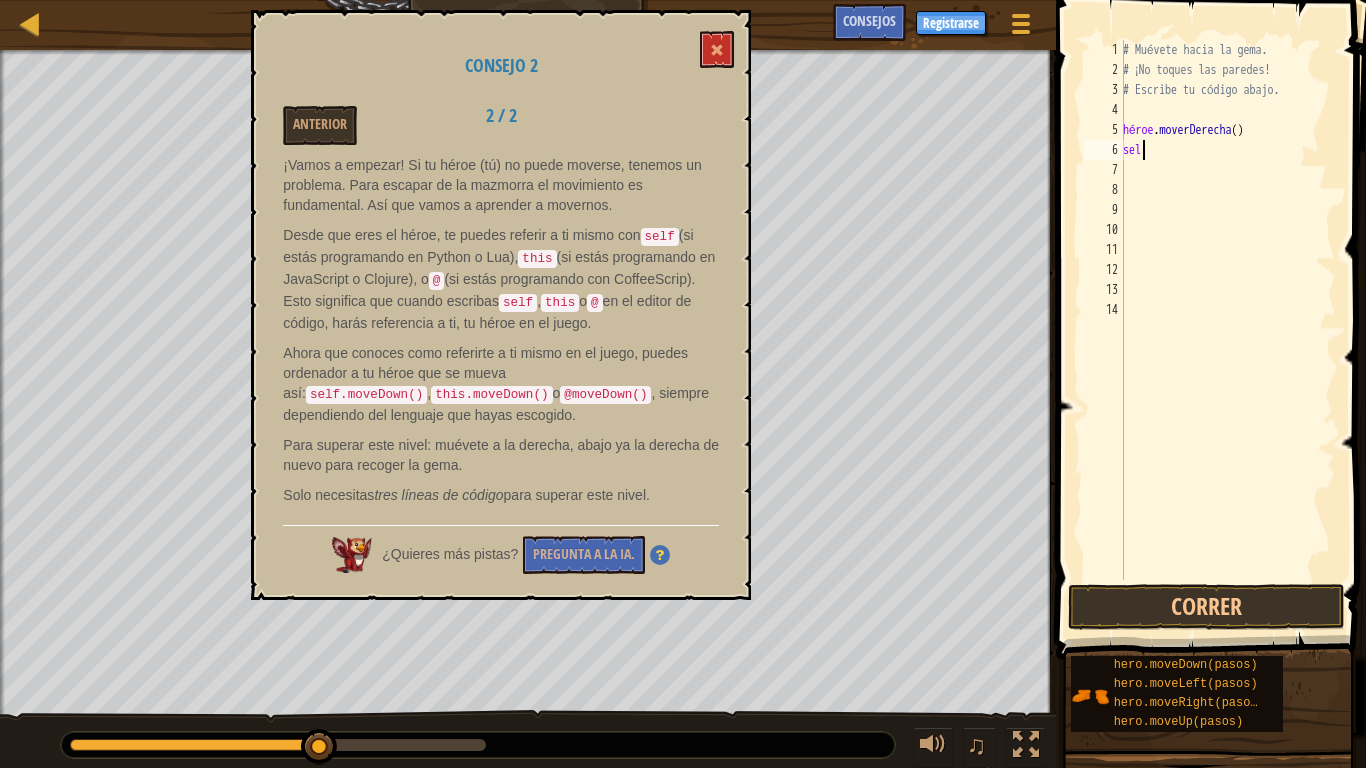 scroll, scrollTop: 9, scrollLeft: 1, axis: both 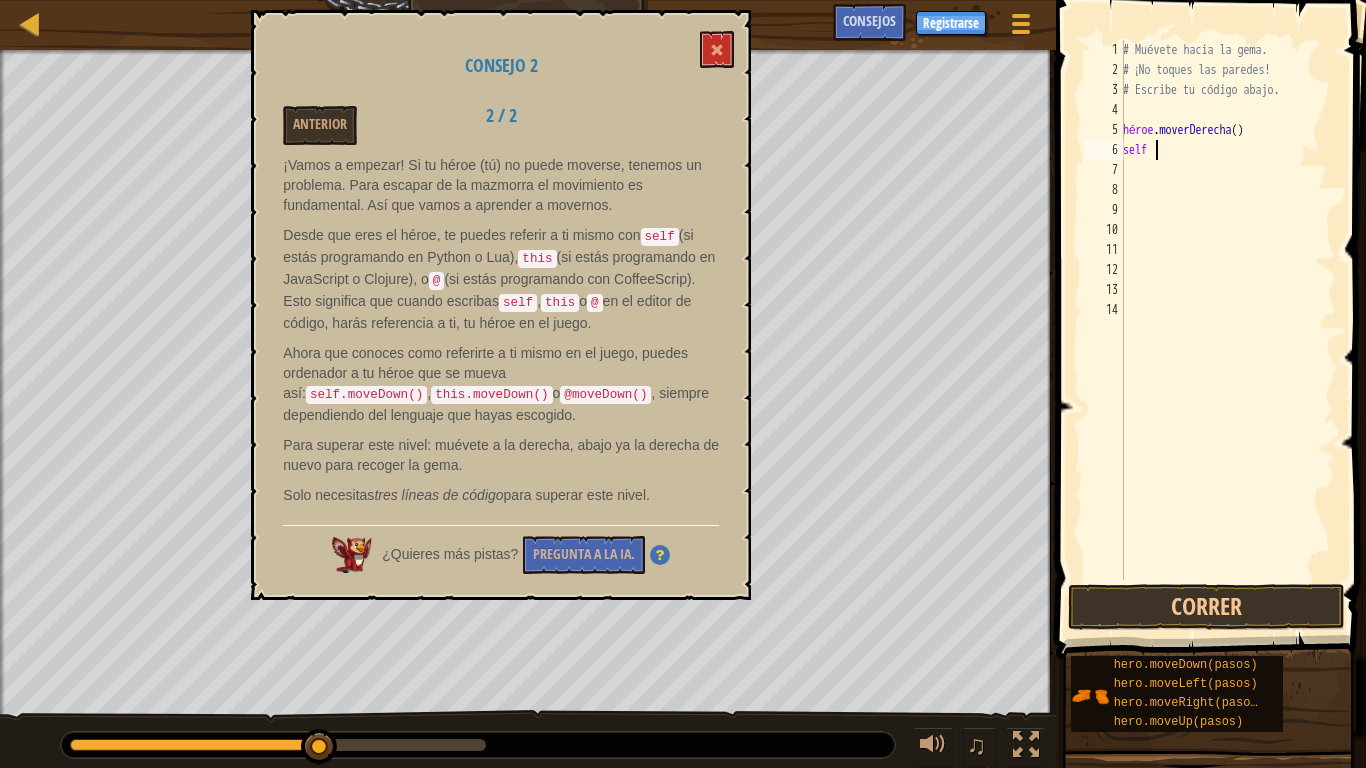 type on "self ." 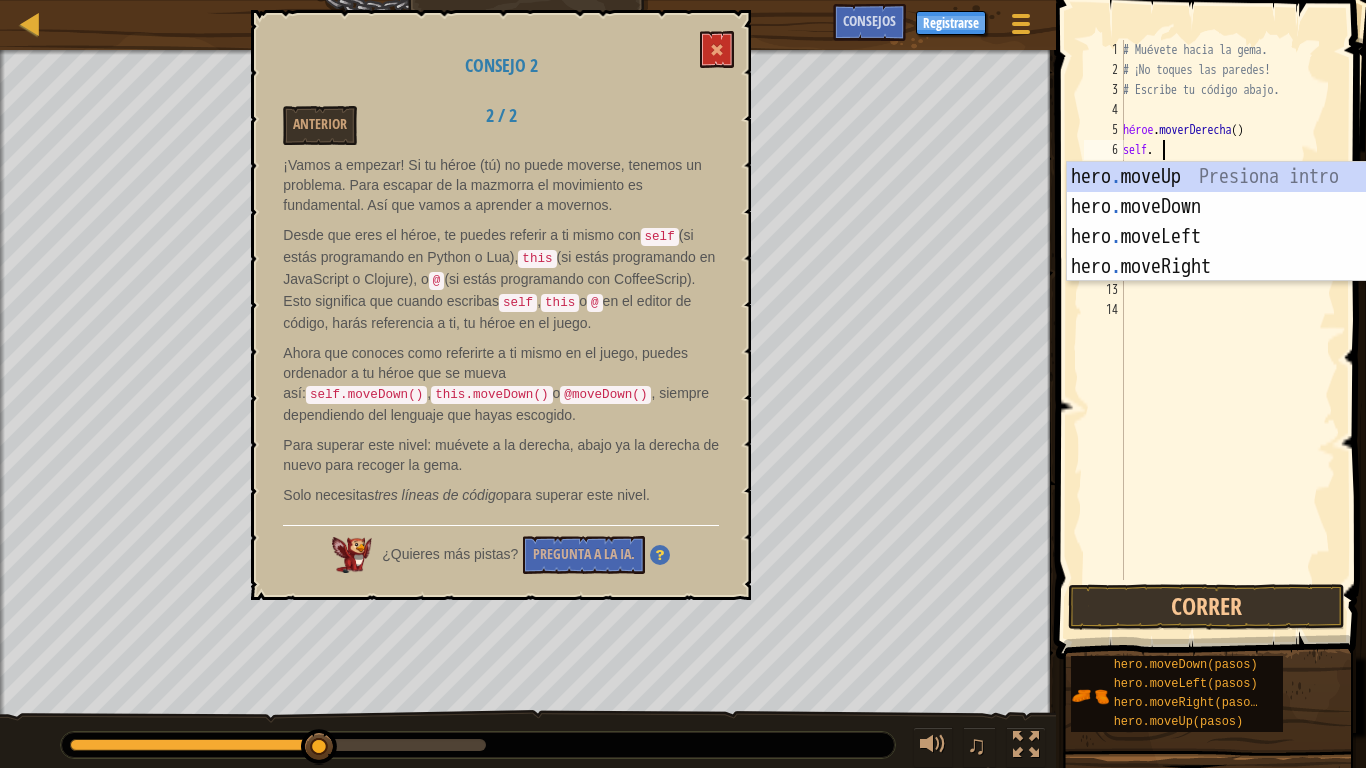 scroll, scrollTop: 9, scrollLeft: 2, axis: both 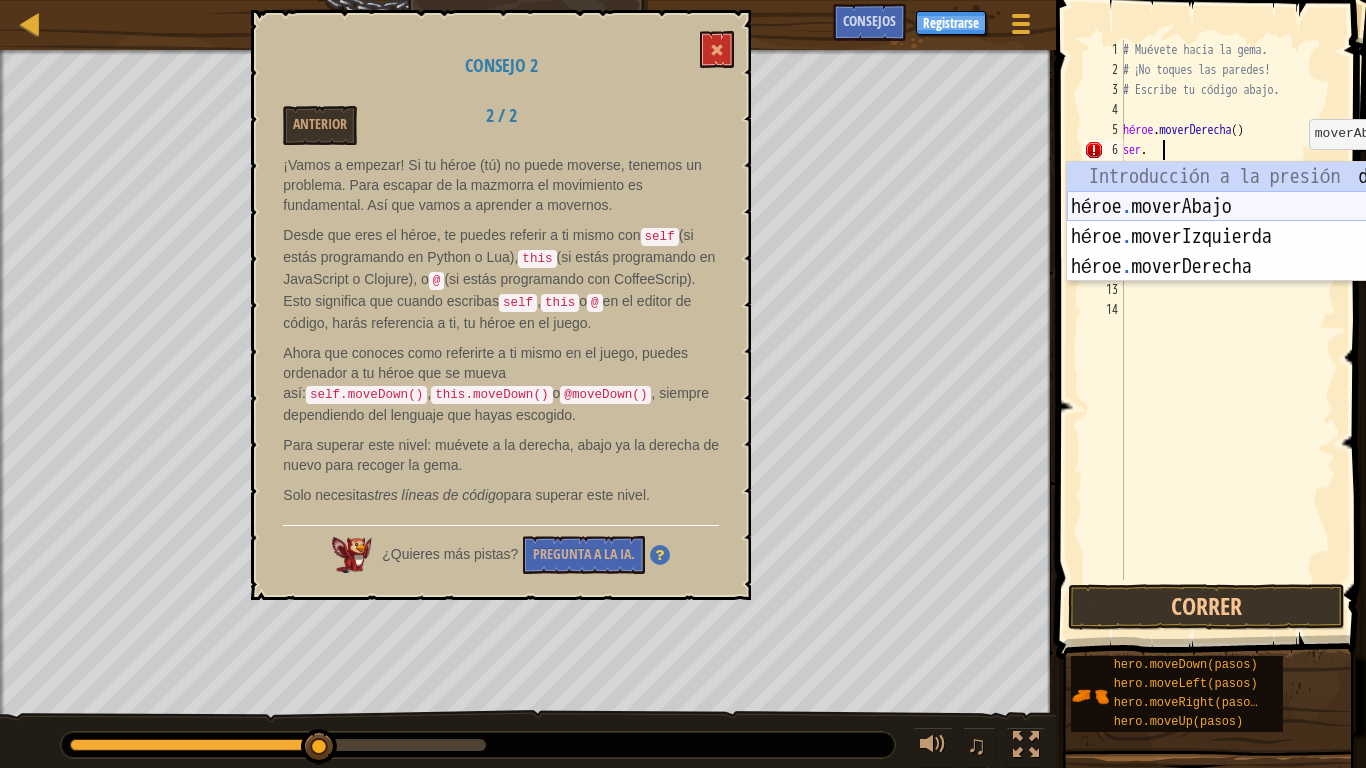 click on "Introducción a la presión  del  héroe  . héroe  .  moverAbajo Introducción a la presión héroe  .  moverIzquierda Introducción a la presión héroe  .  moverDerecha Introducción a la presión" at bounding box center [1256, 252] 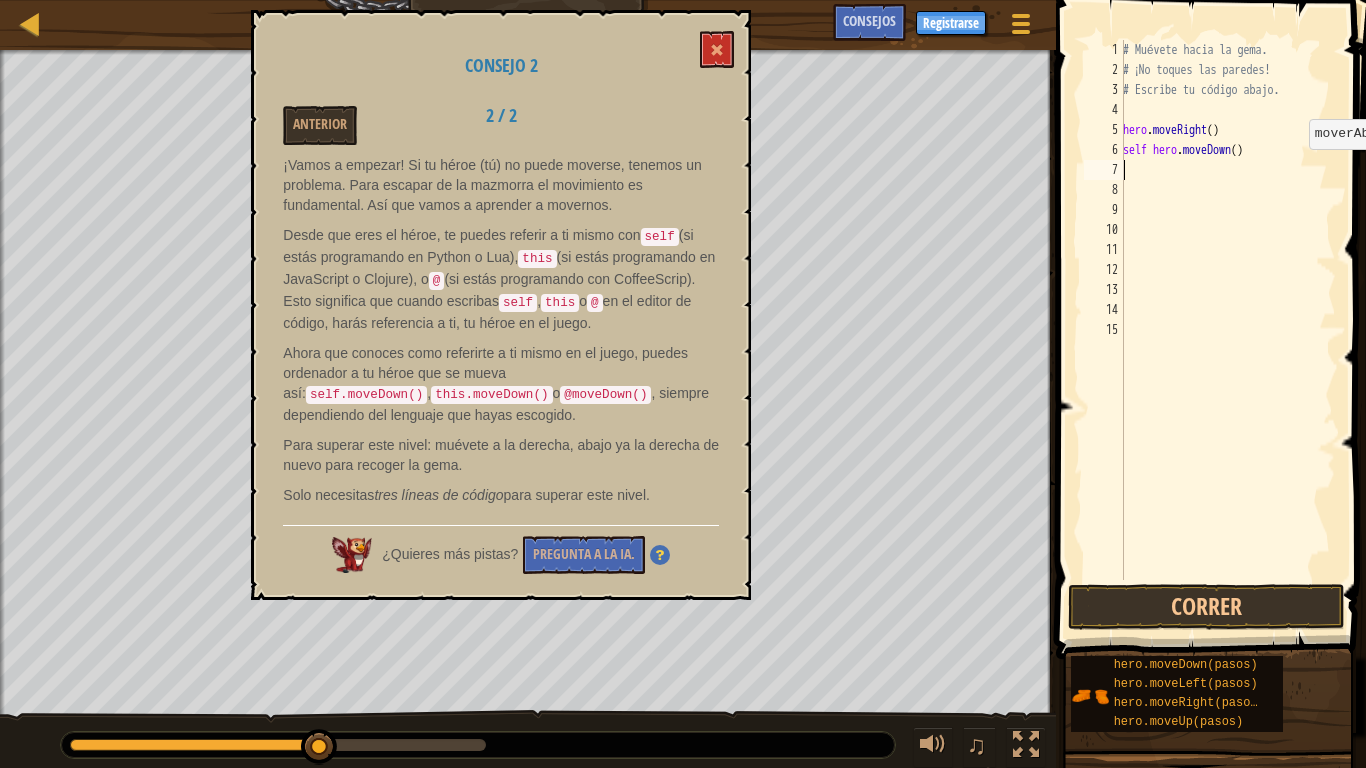scroll, scrollTop: 9, scrollLeft: 0, axis: vertical 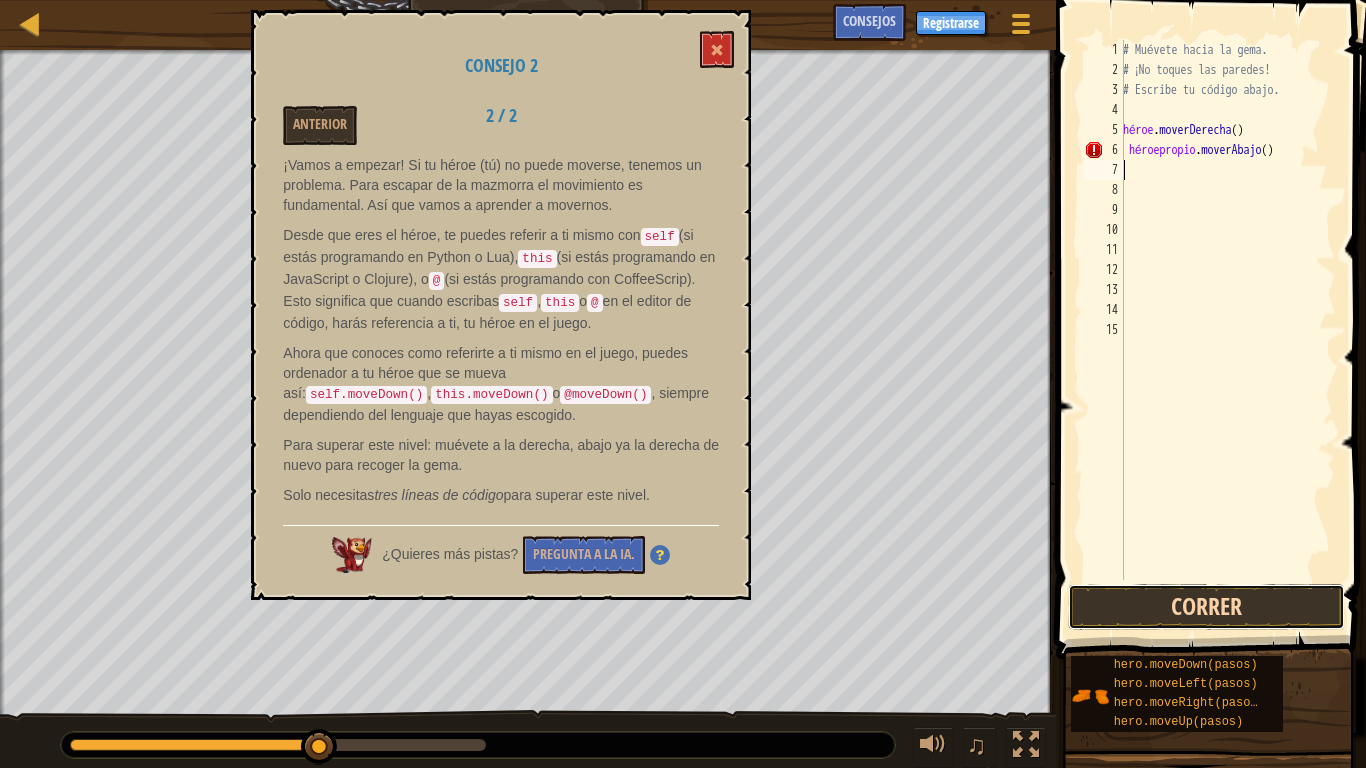 click on "Correr" at bounding box center [1206, 607] 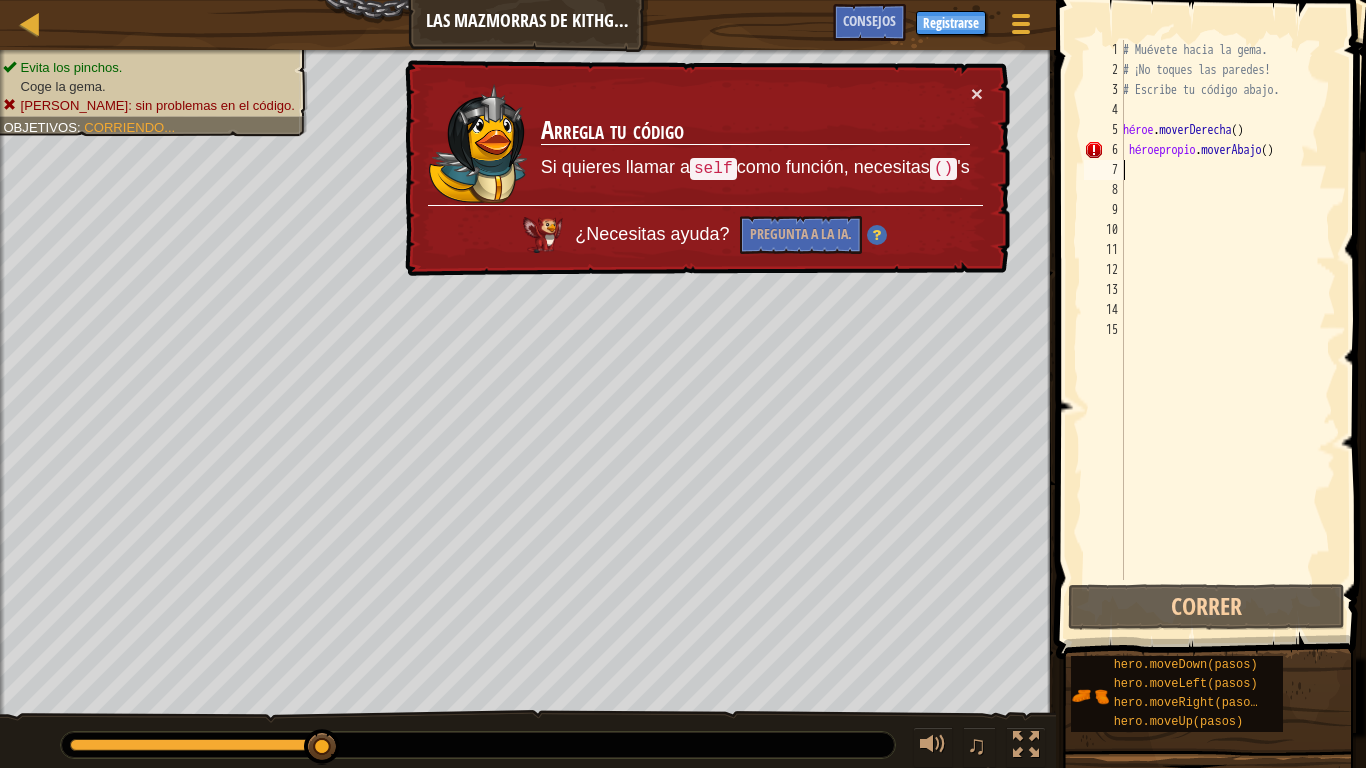 click on "# Muévete hacia la gema. # ¡No toques las paredes! # Escribe tu código abajo. héroe  .  moverDerecha  (  )   héroe  propio  .  moverAbajo  (  )" at bounding box center [1227, 330] 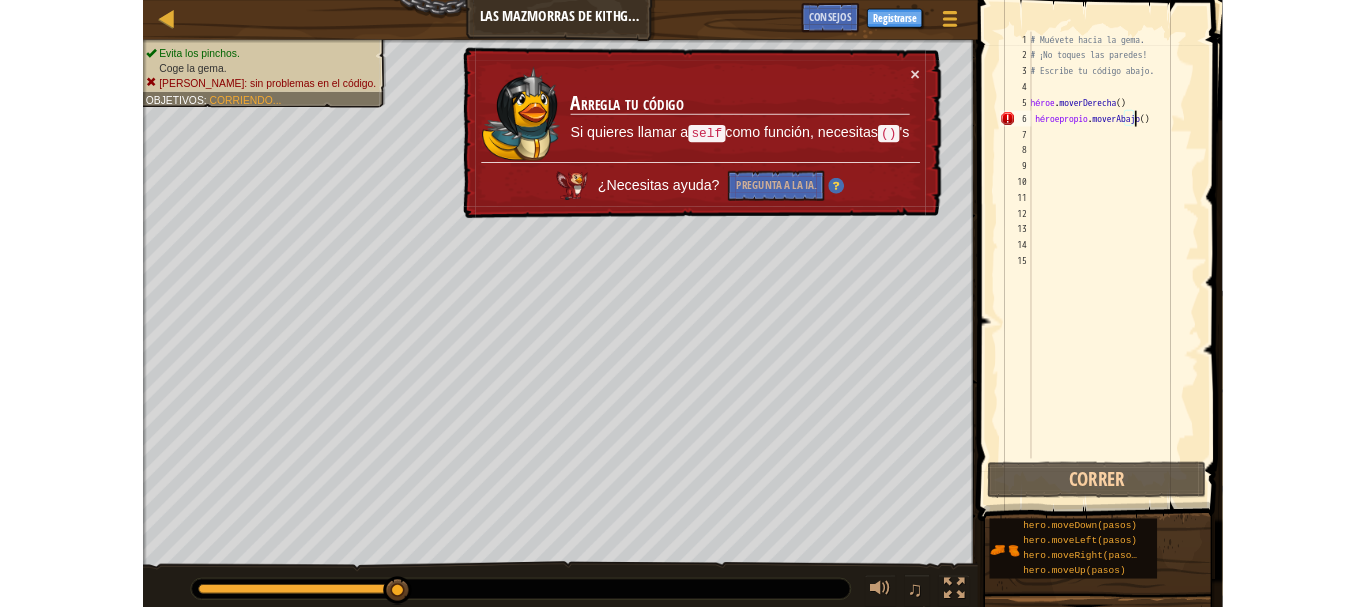 scroll, scrollTop: 9, scrollLeft: 11, axis: both 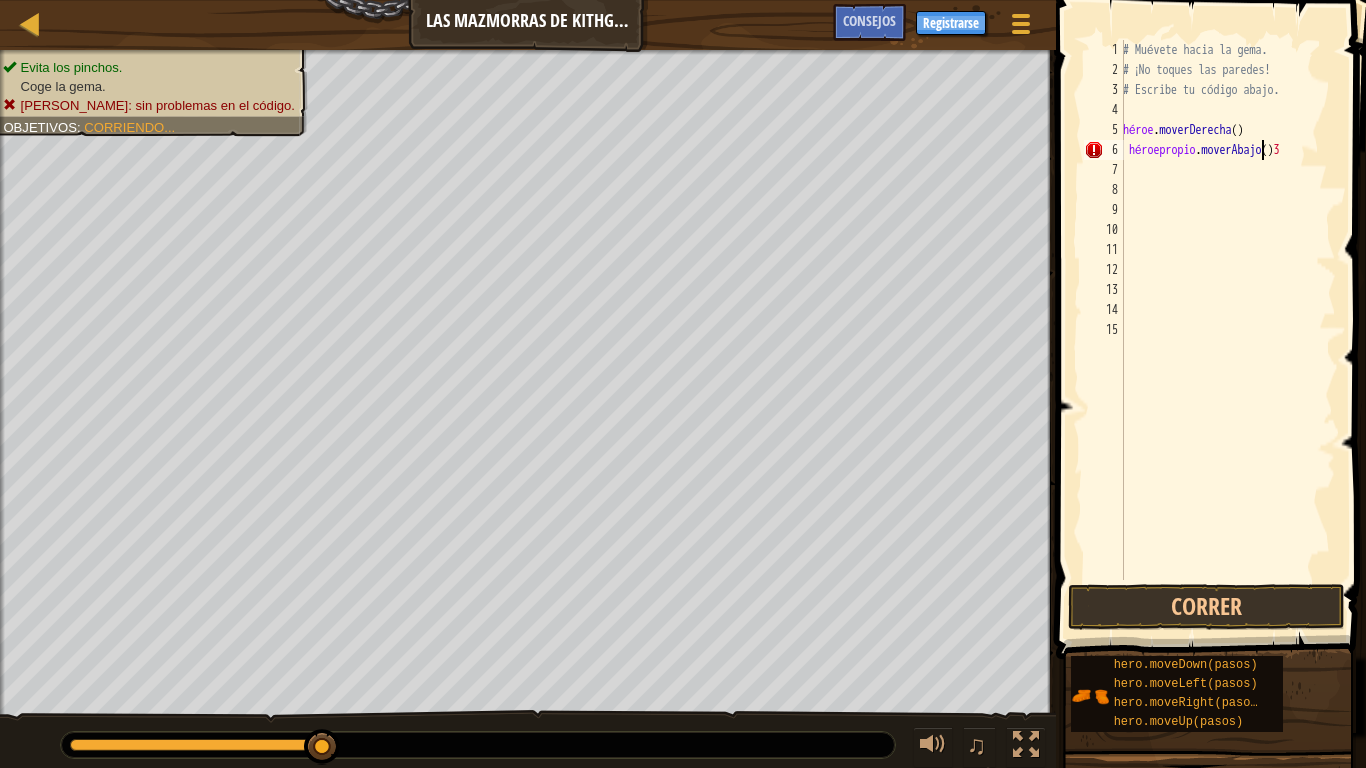 click on "# Muévete hacia la gema. # ¡No toques las paredes! # Escribe tu código abajo. héroe  .  moverDerecha  (  )   héroe  propio  .  moverAbajo  (  )  3" at bounding box center [1227, 330] 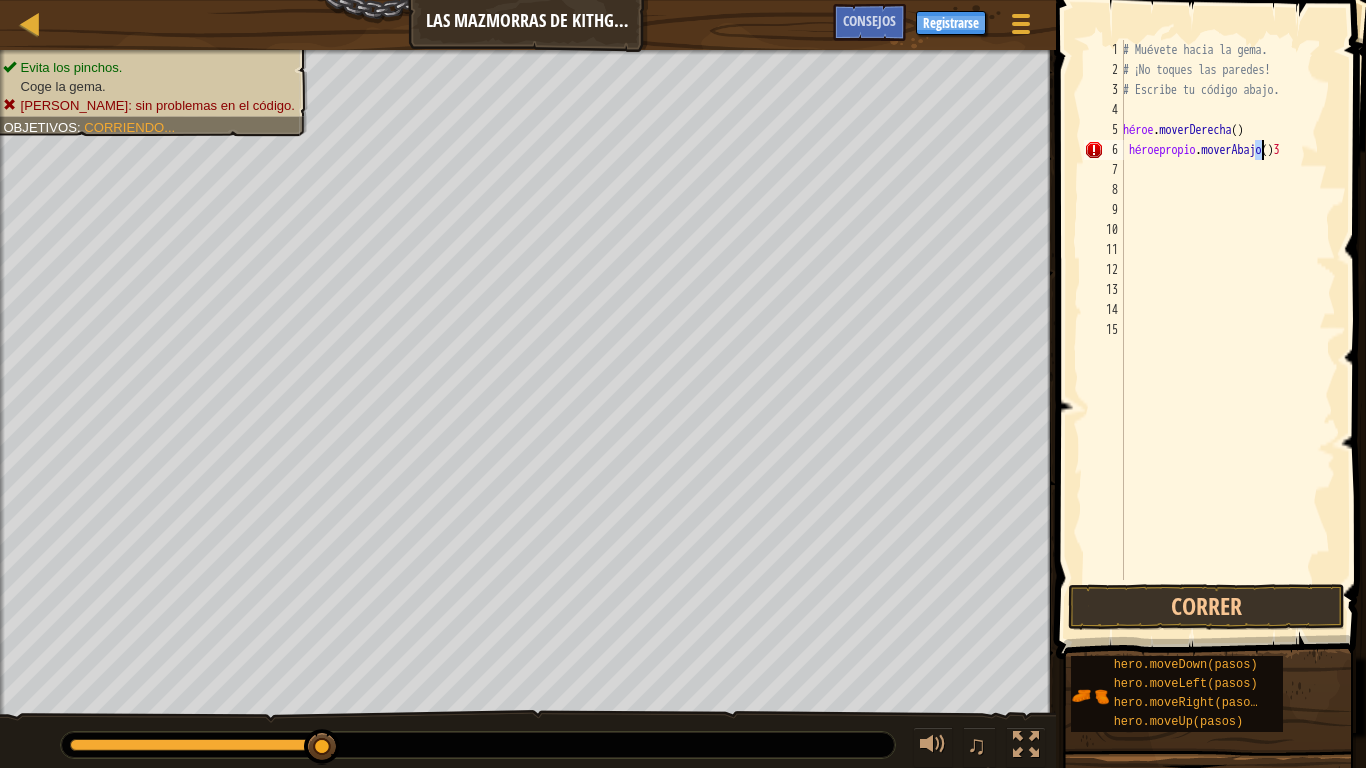type on "self hero.moveDown()3" 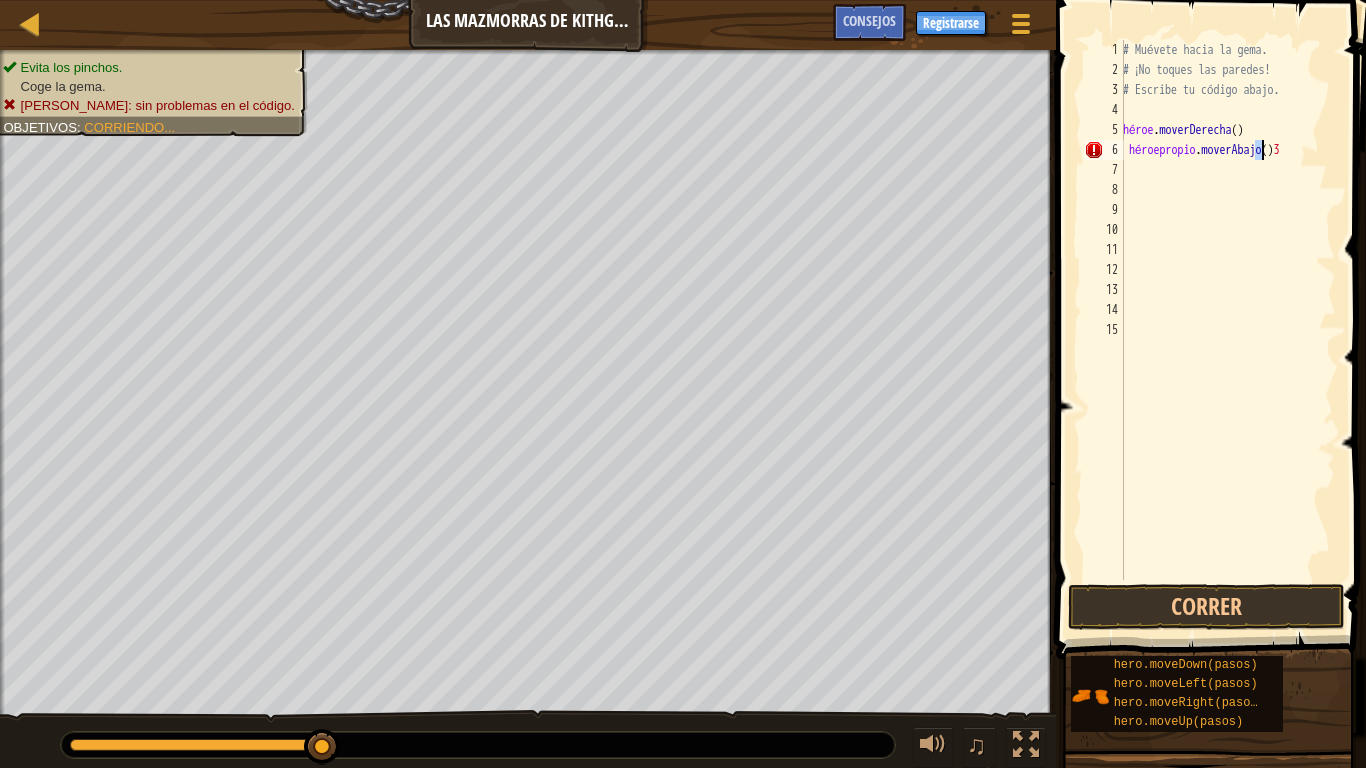 click on "# Muévete hacia la gema. # ¡No toques las paredes! # Escribe tu código abajo. héroe  .  moverDerecha  (  )   héroe  propio  .  moverAbajo  (  )  3" at bounding box center (1227, 310) 